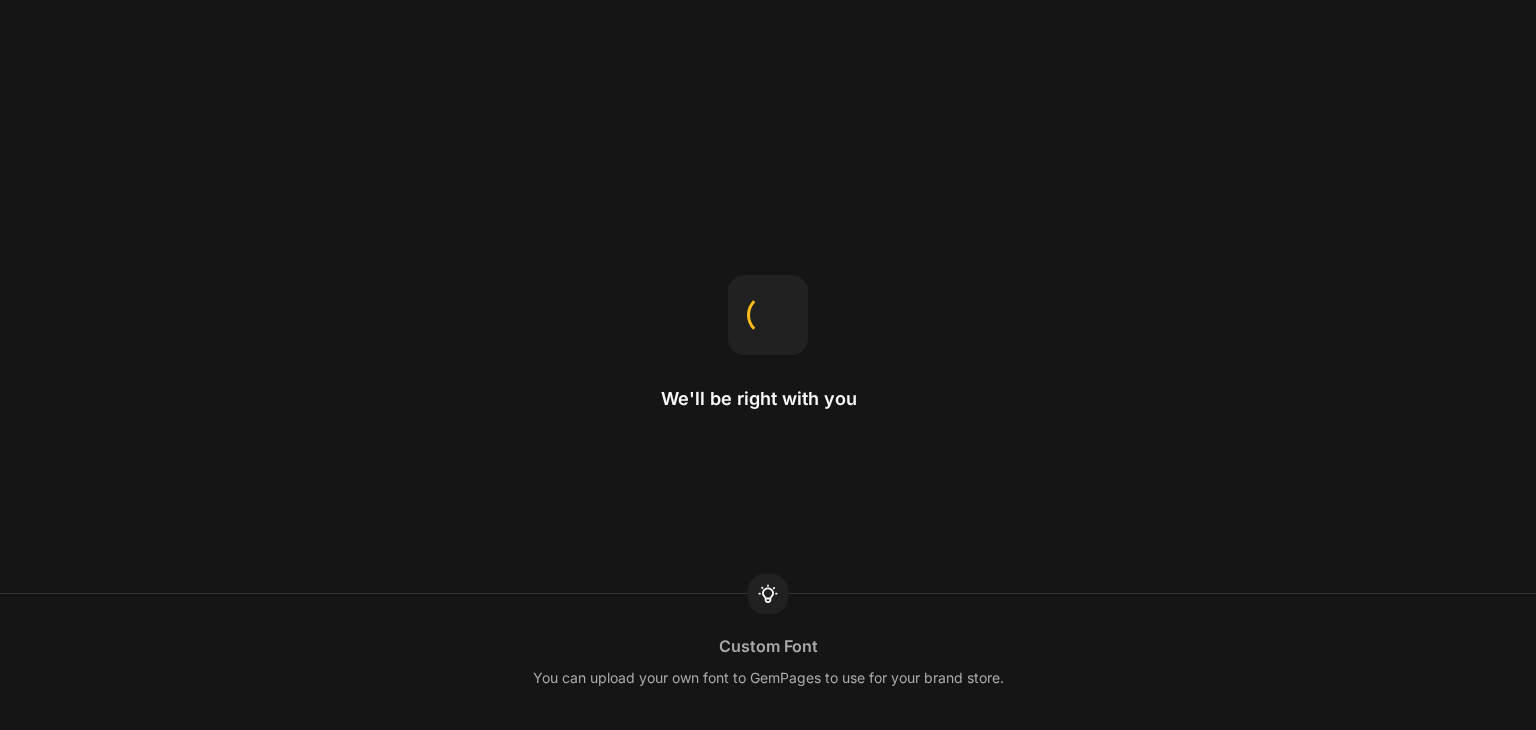 scroll, scrollTop: 0, scrollLeft: 0, axis: both 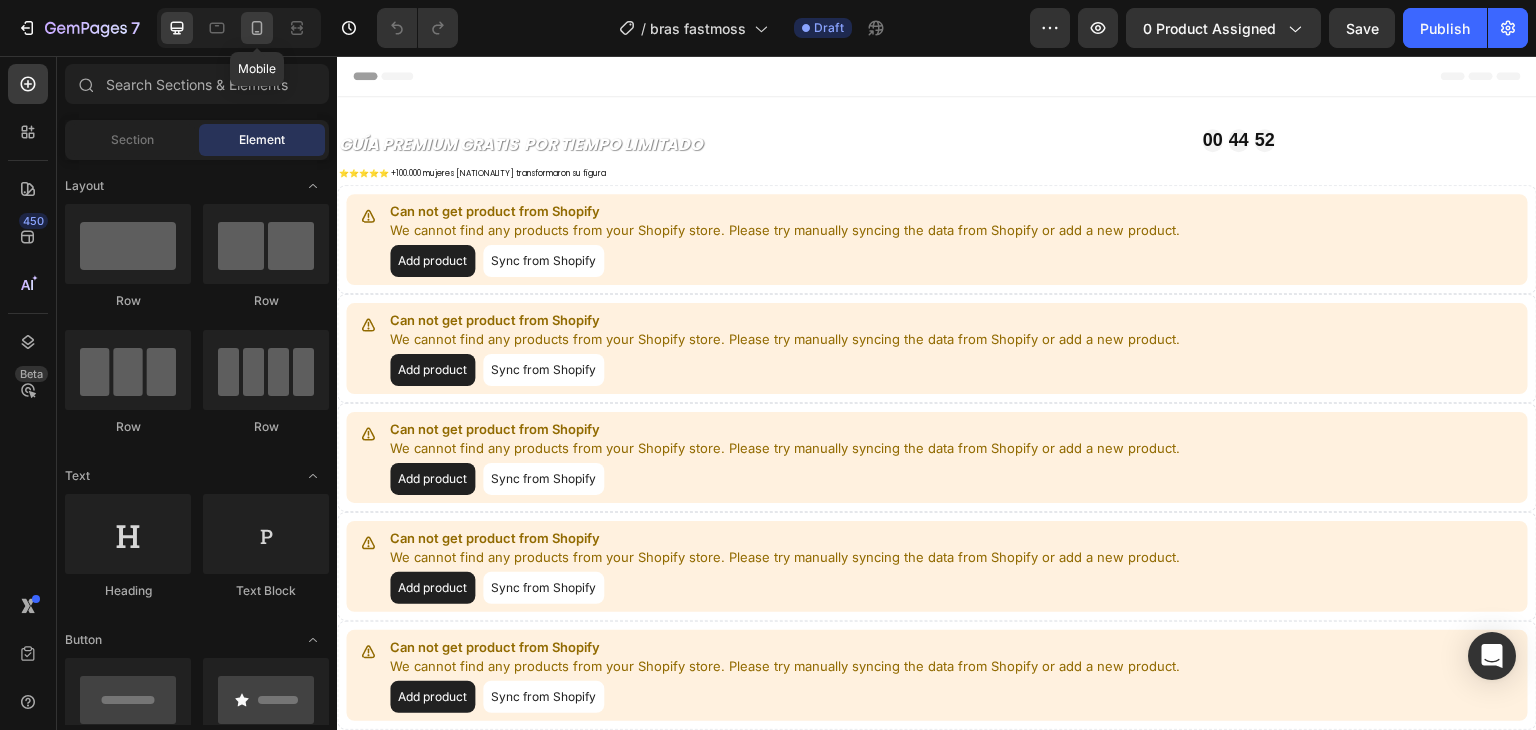 click 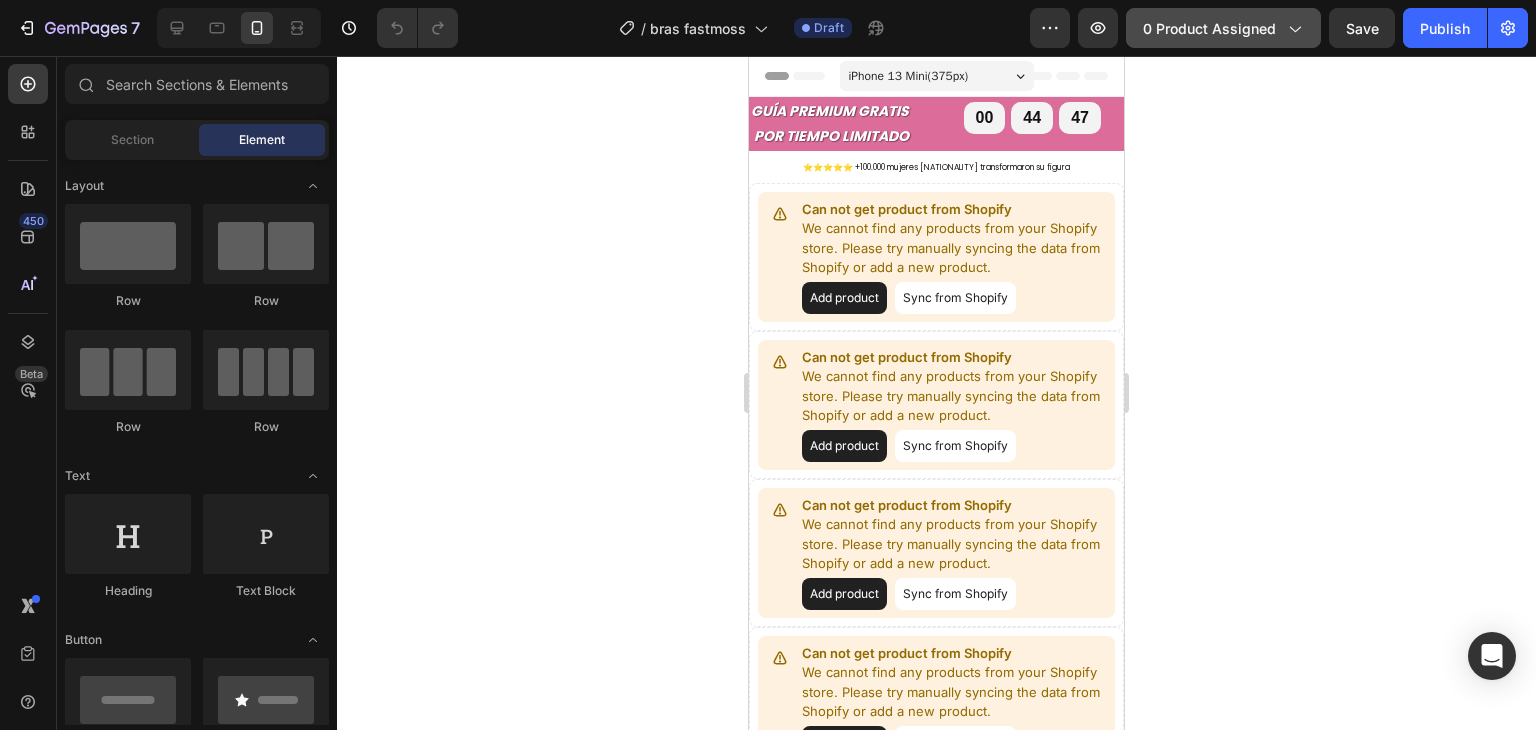 click on "0 product assigned" 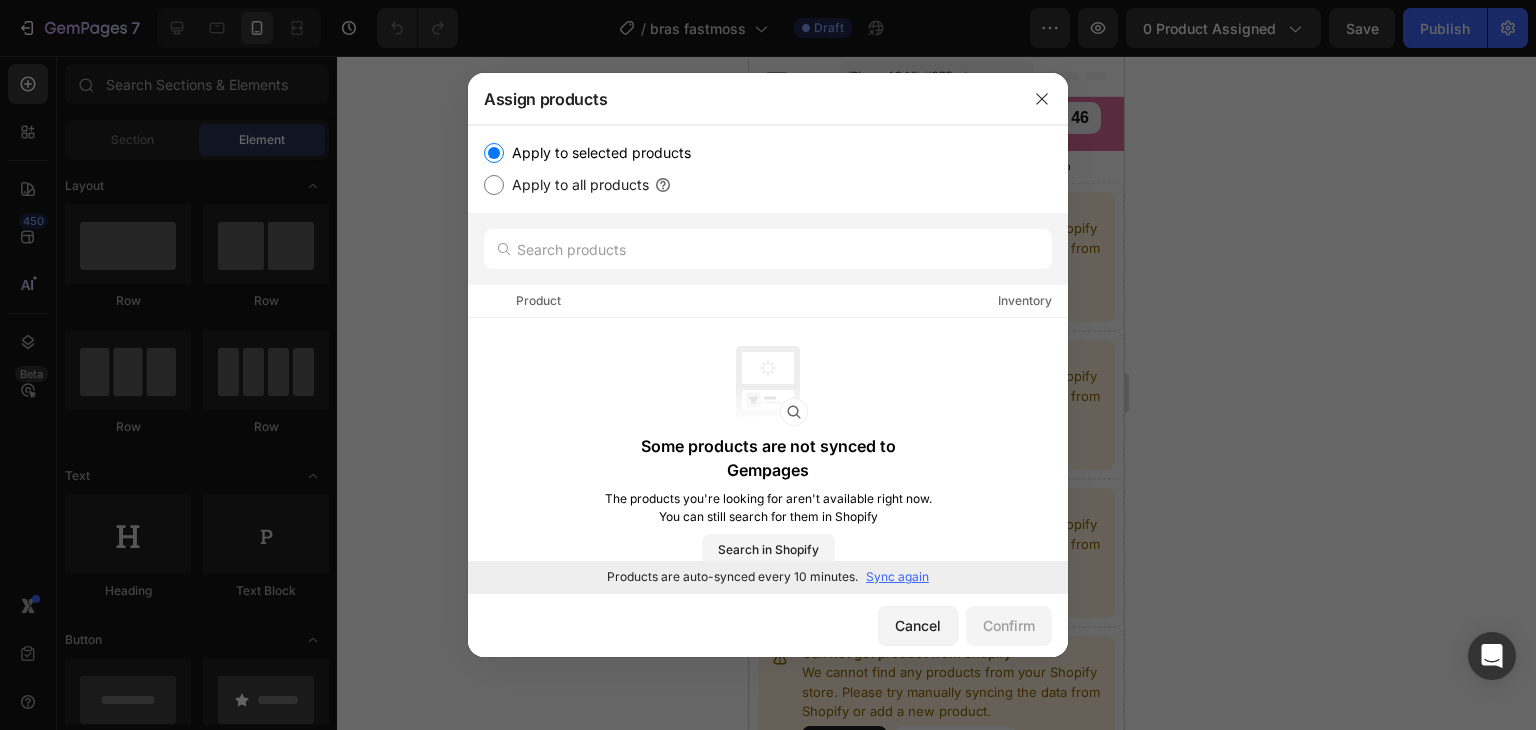 click on "Apply to selected products Apply to all products" 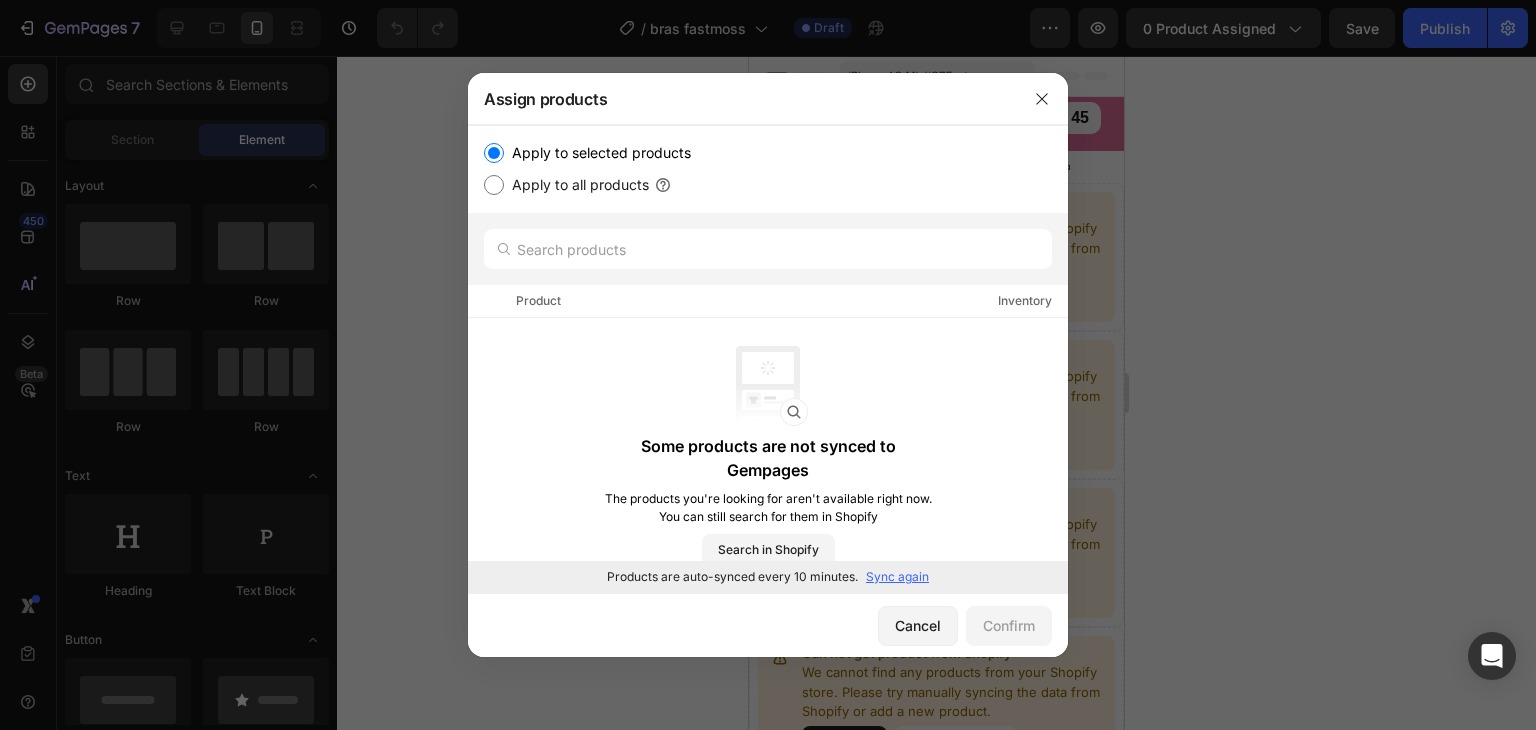 click on "Apply to all products" at bounding box center [494, 185] 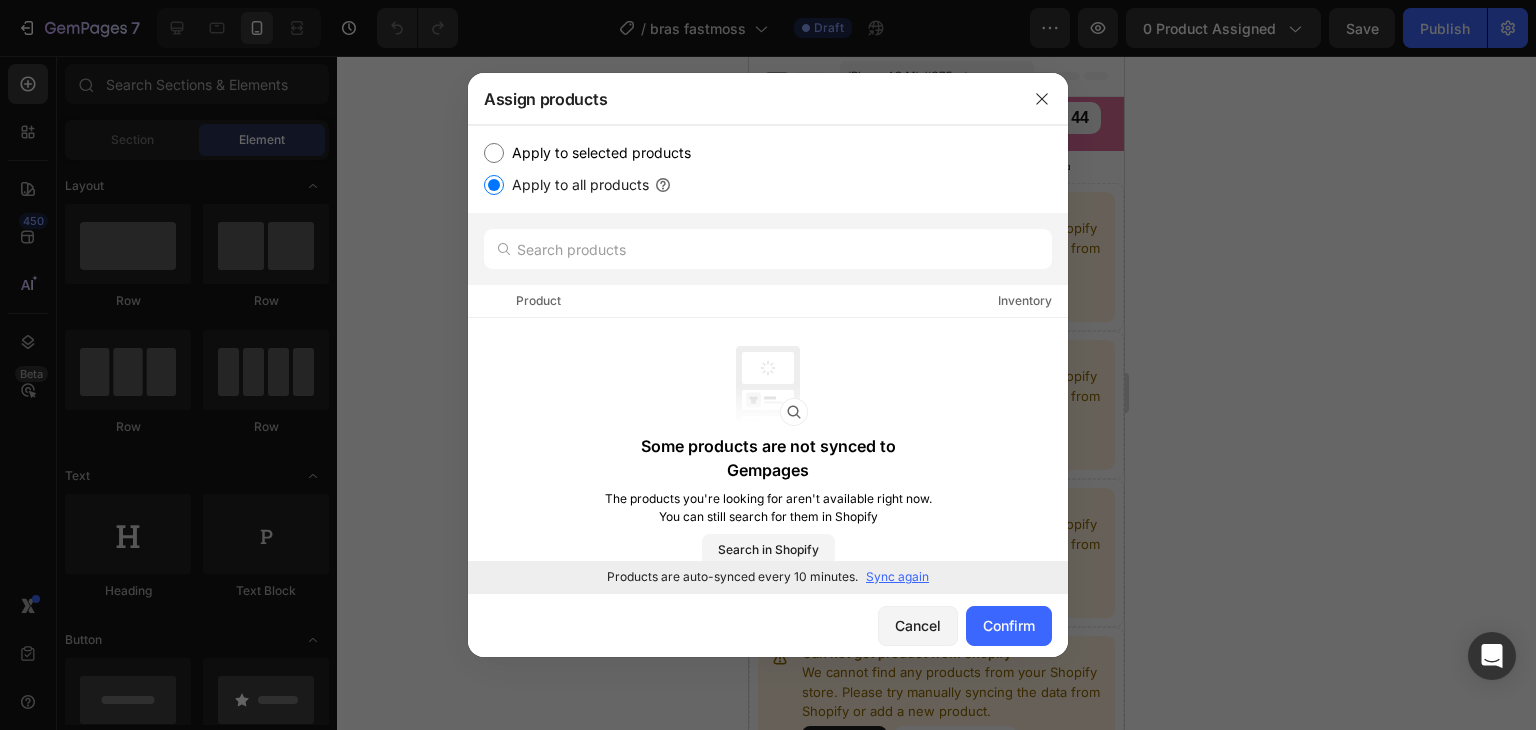click on "Apply to selected products" at bounding box center [597, 153] 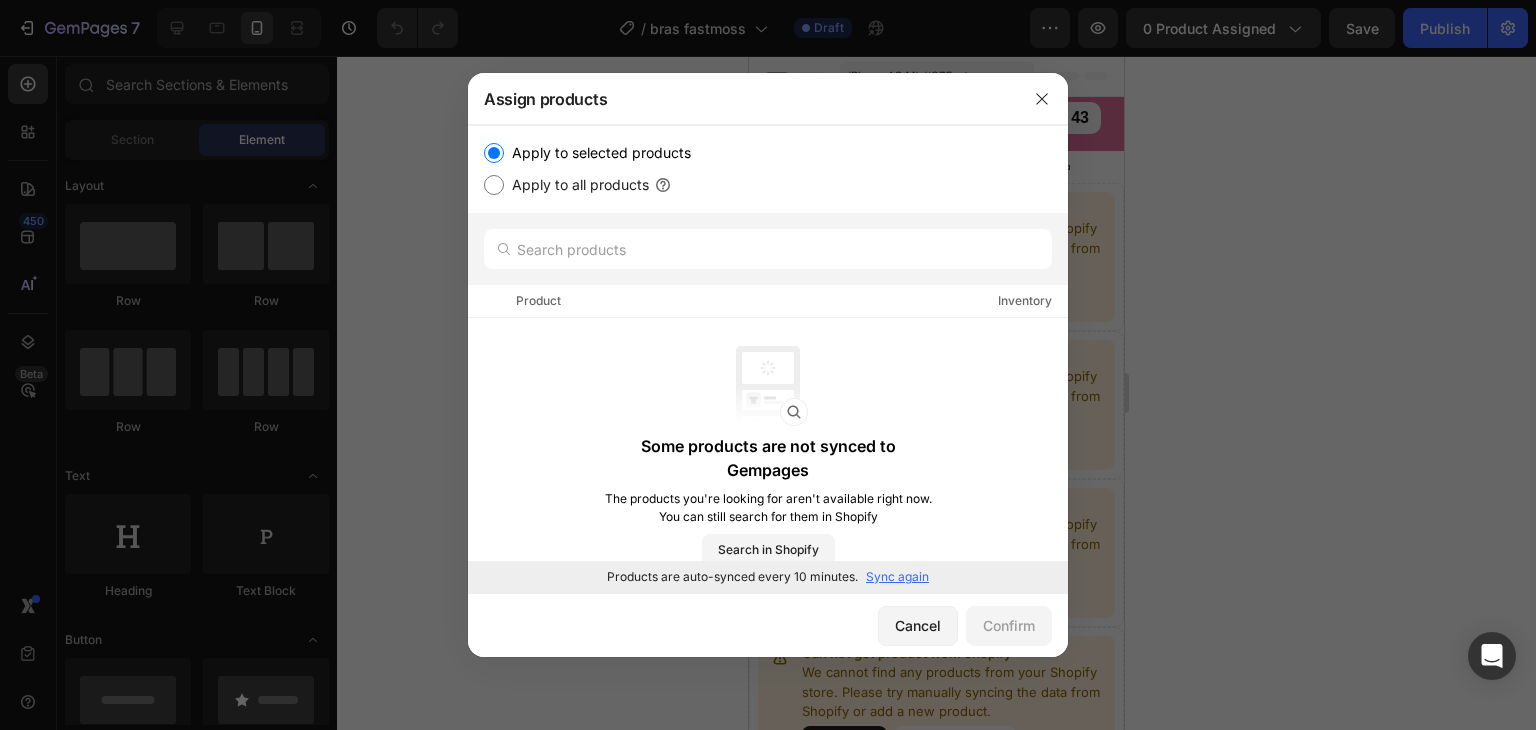 click on "Sync again" at bounding box center (897, 577) 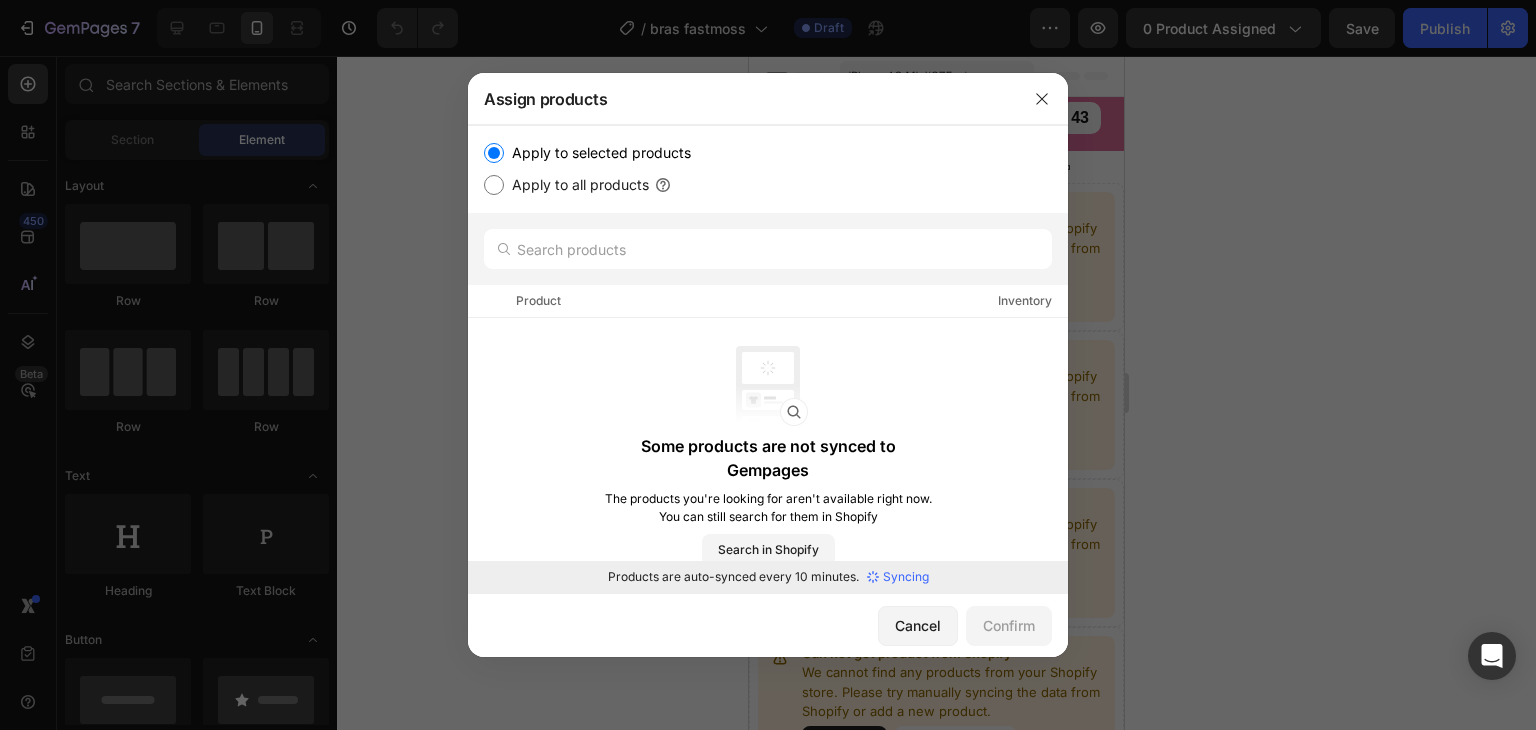 click on "Syncing" at bounding box center (906, 577) 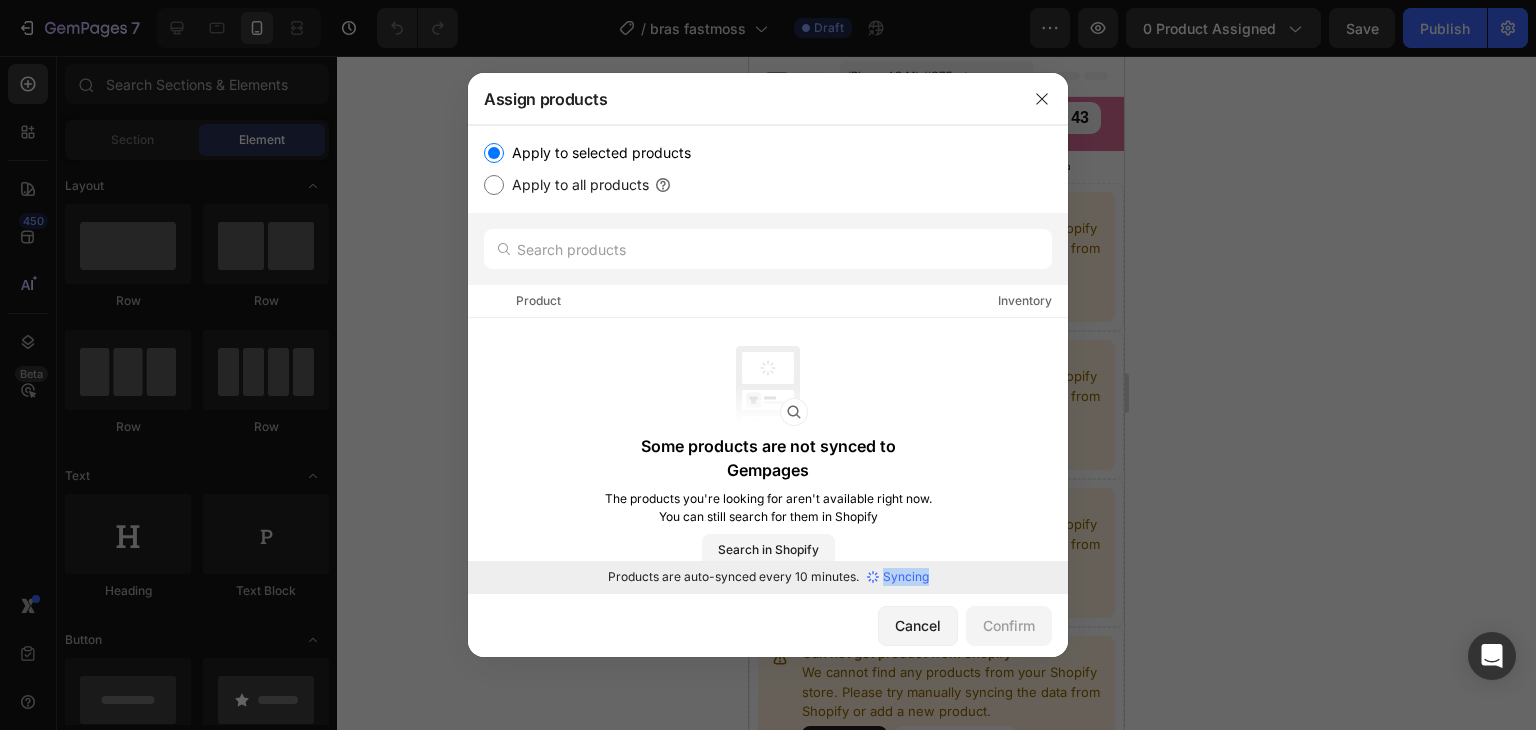 click on "Syncing" at bounding box center (906, 577) 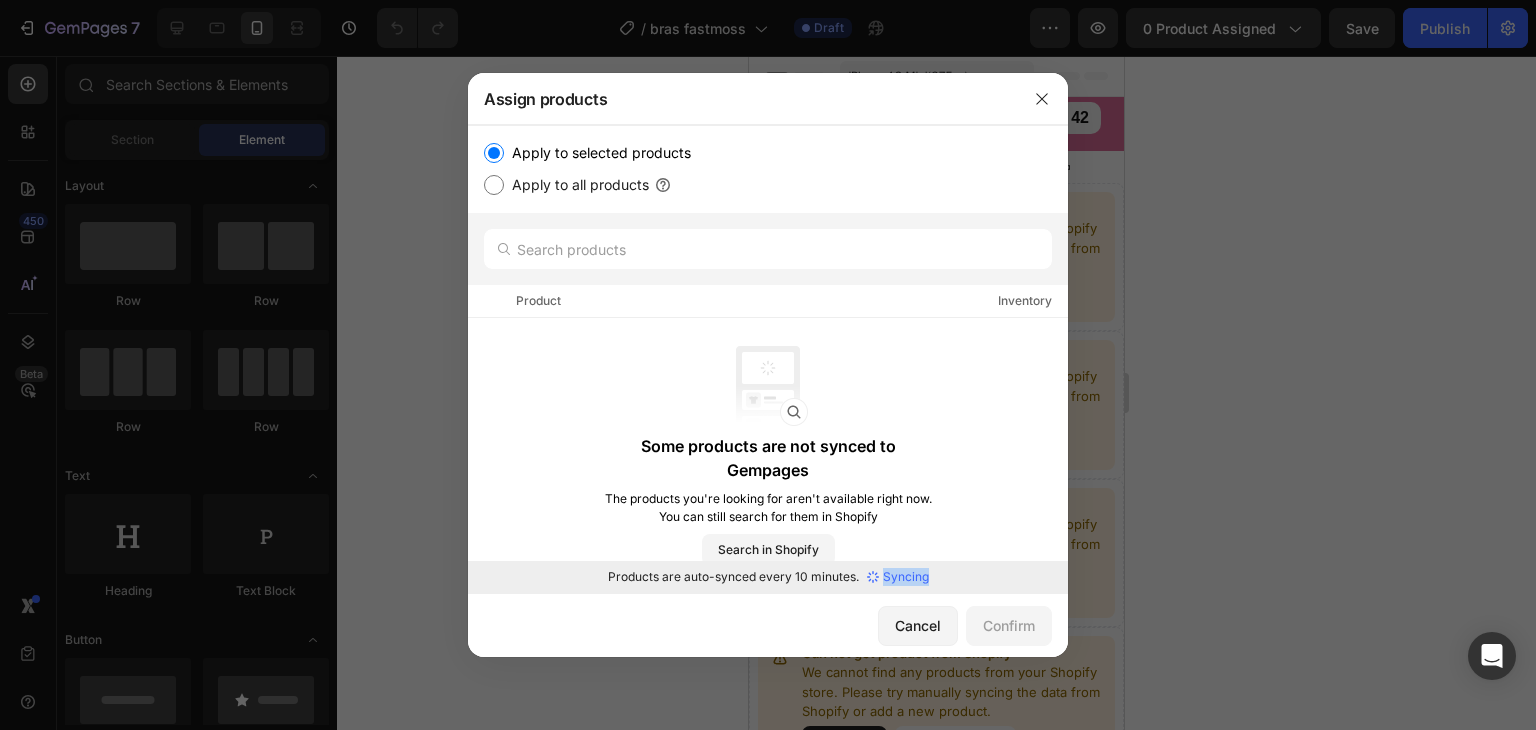 click on "Syncing" at bounding box center (906, 577) 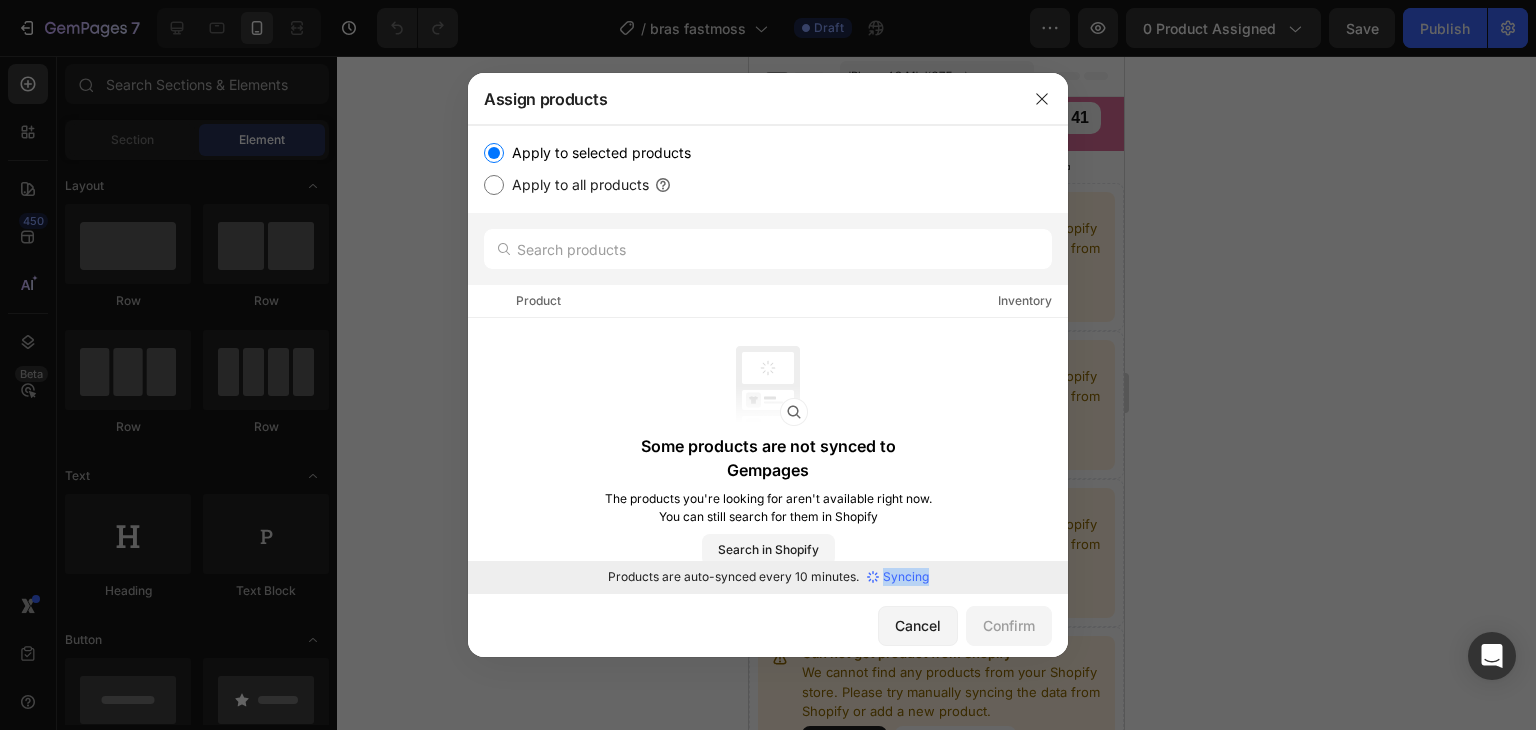 click on "Syncing" at bounding box center (906, 577) 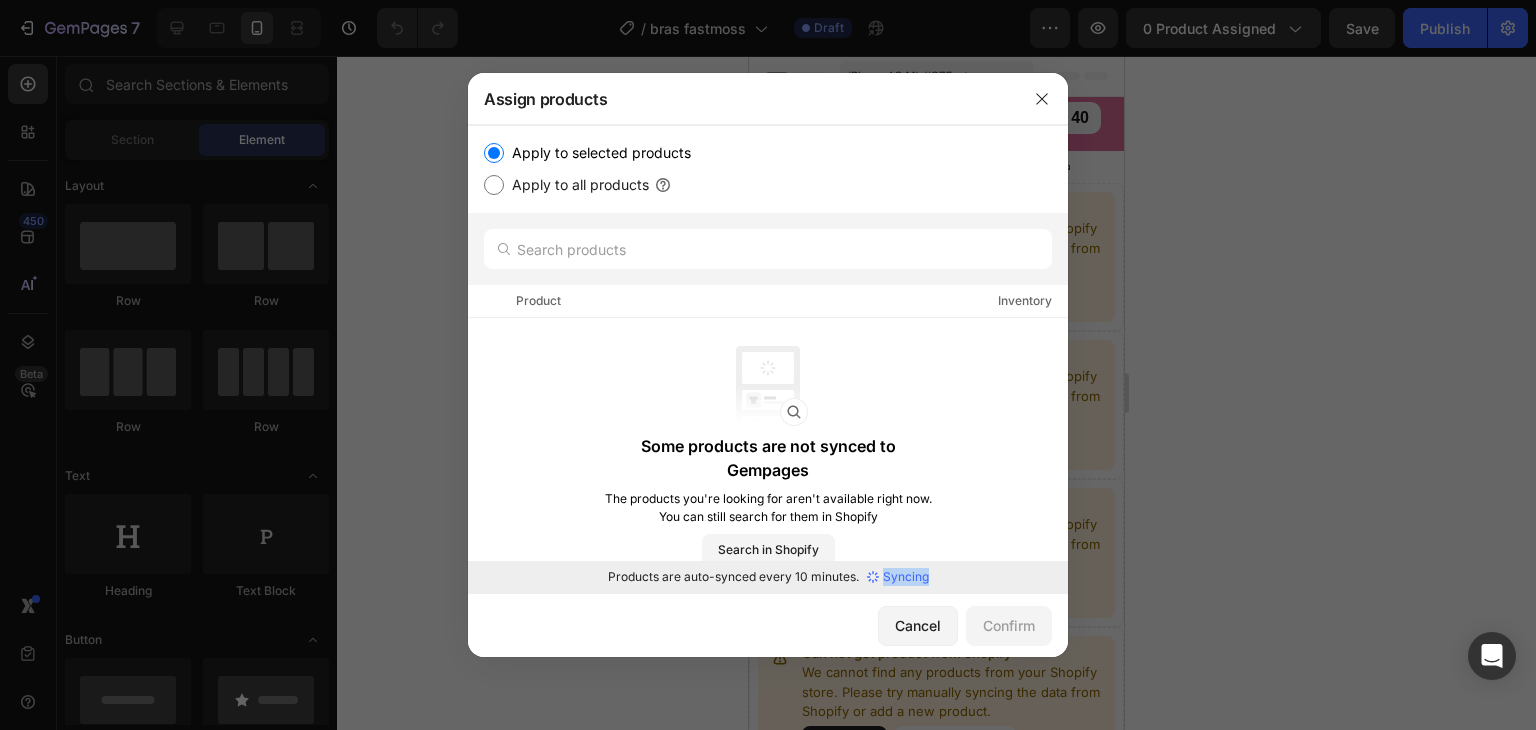 click on "Syncing" at bounding box center (906, 577) 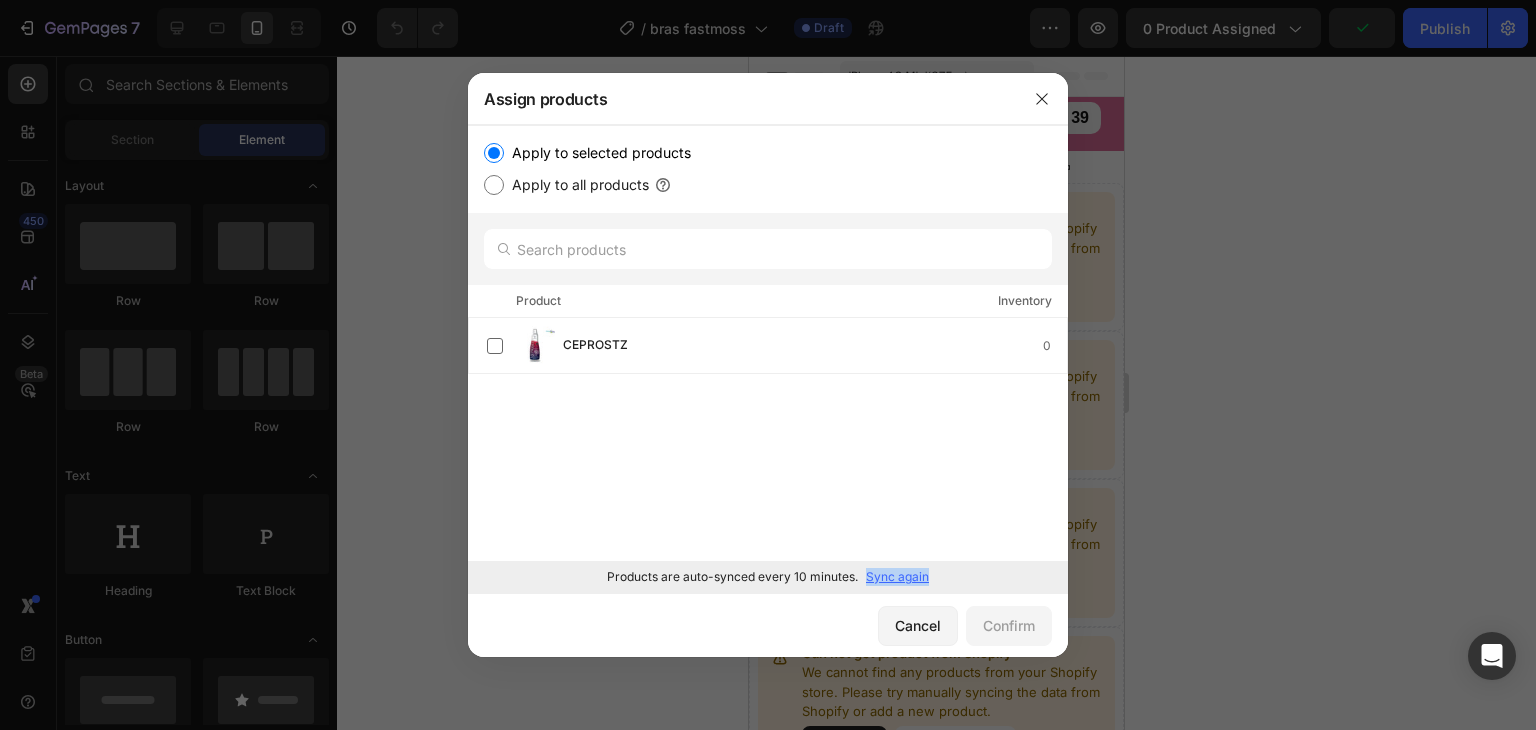 click on "Sync again" at bounding box center [897, 577] 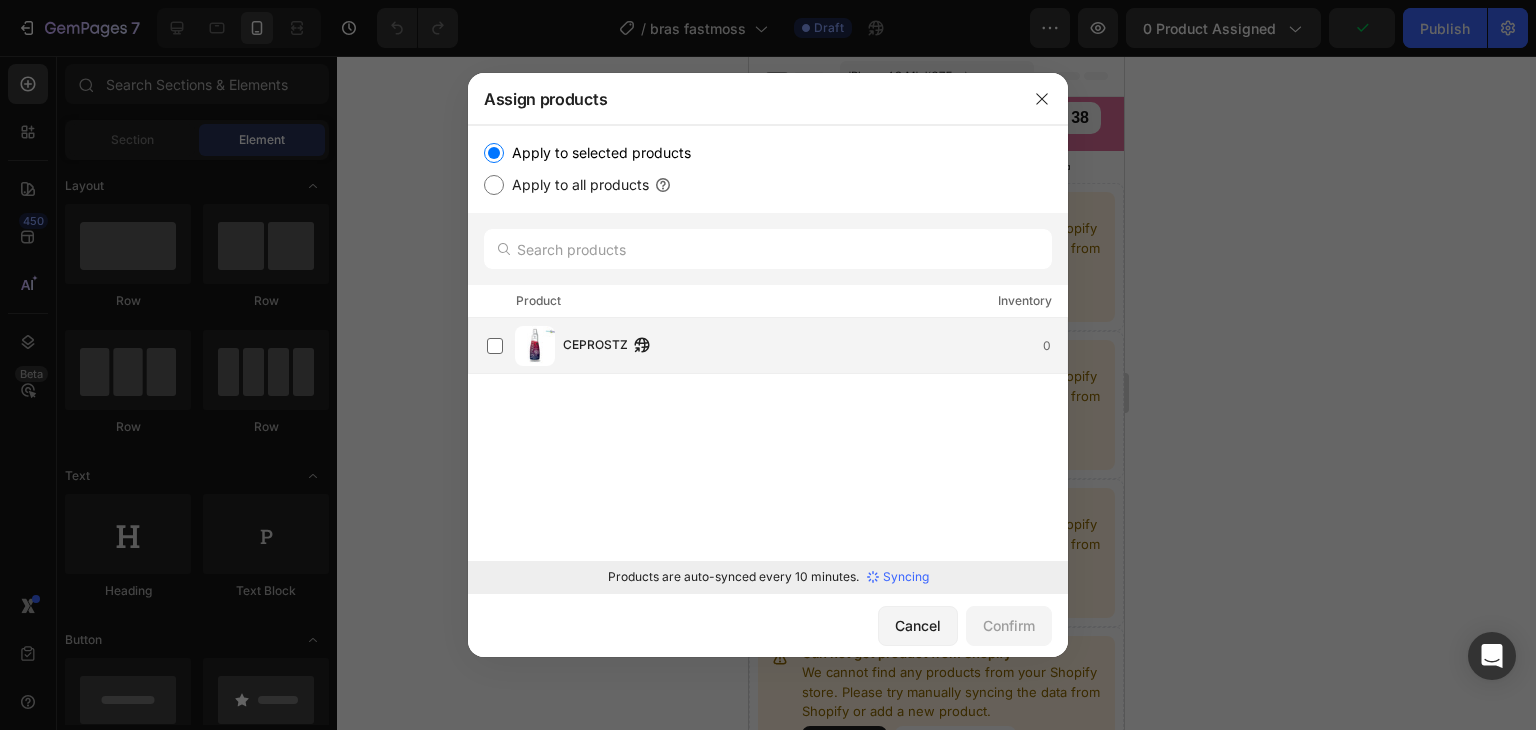 click on "CEPROSTZ 0" at bounding box center [777, 346] 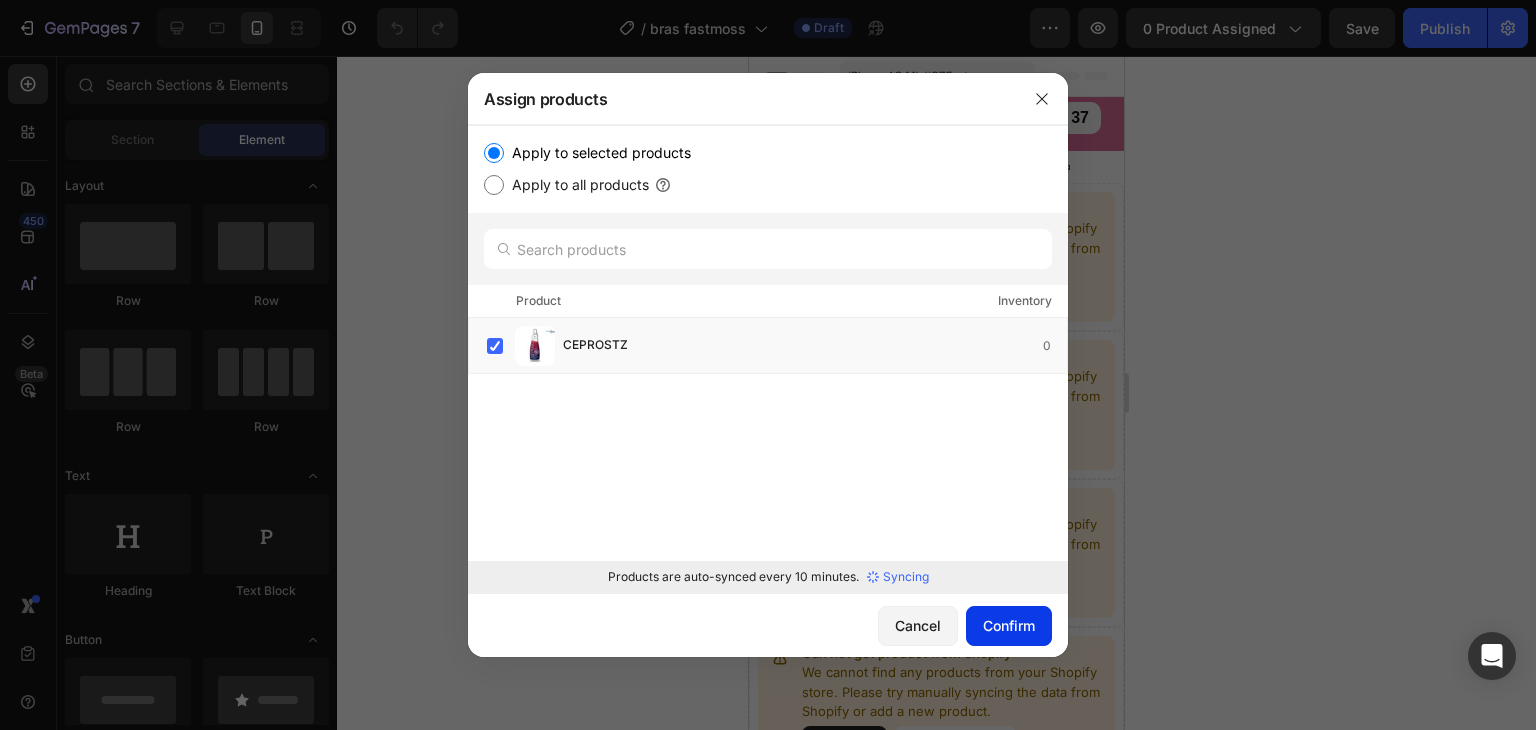 click on "Confirm" 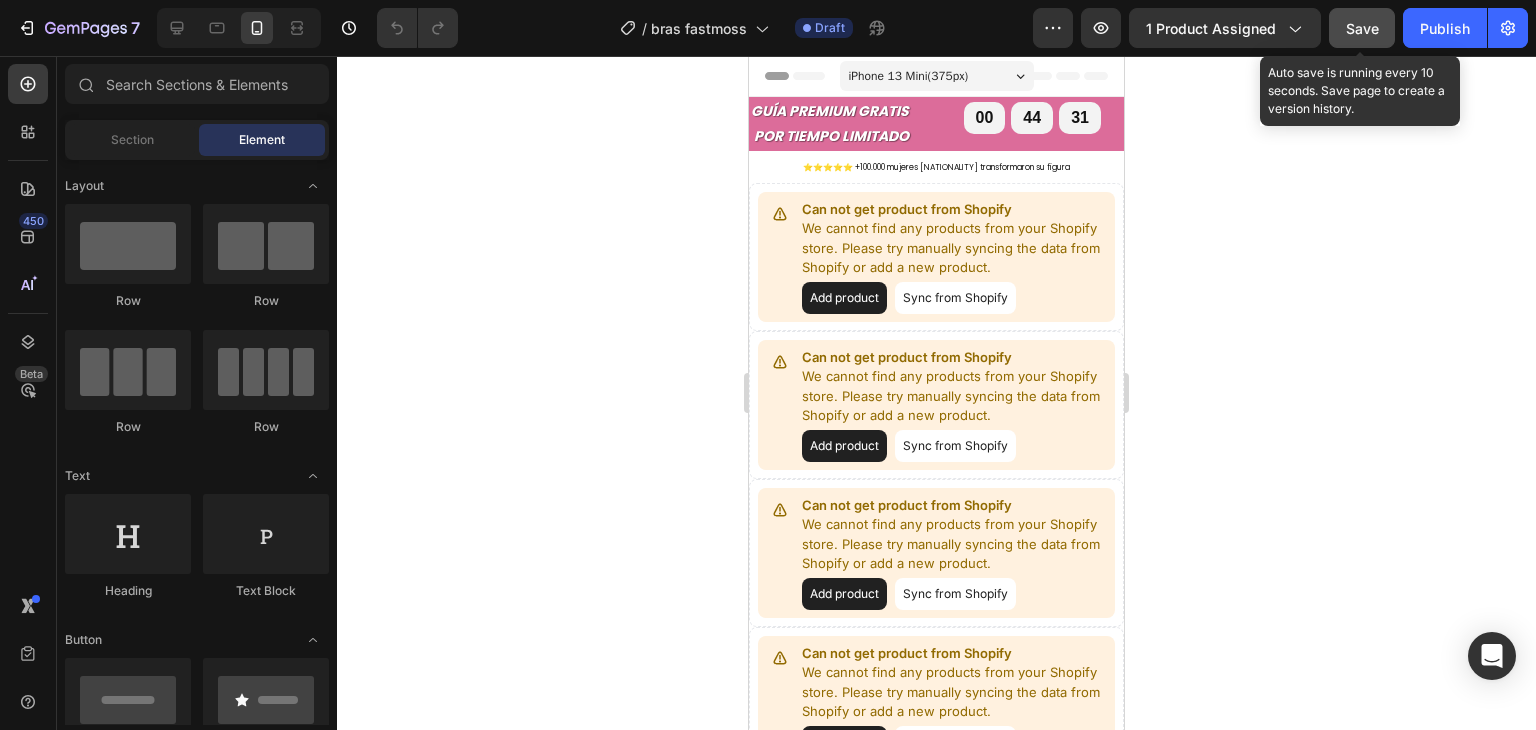 click on "Save" 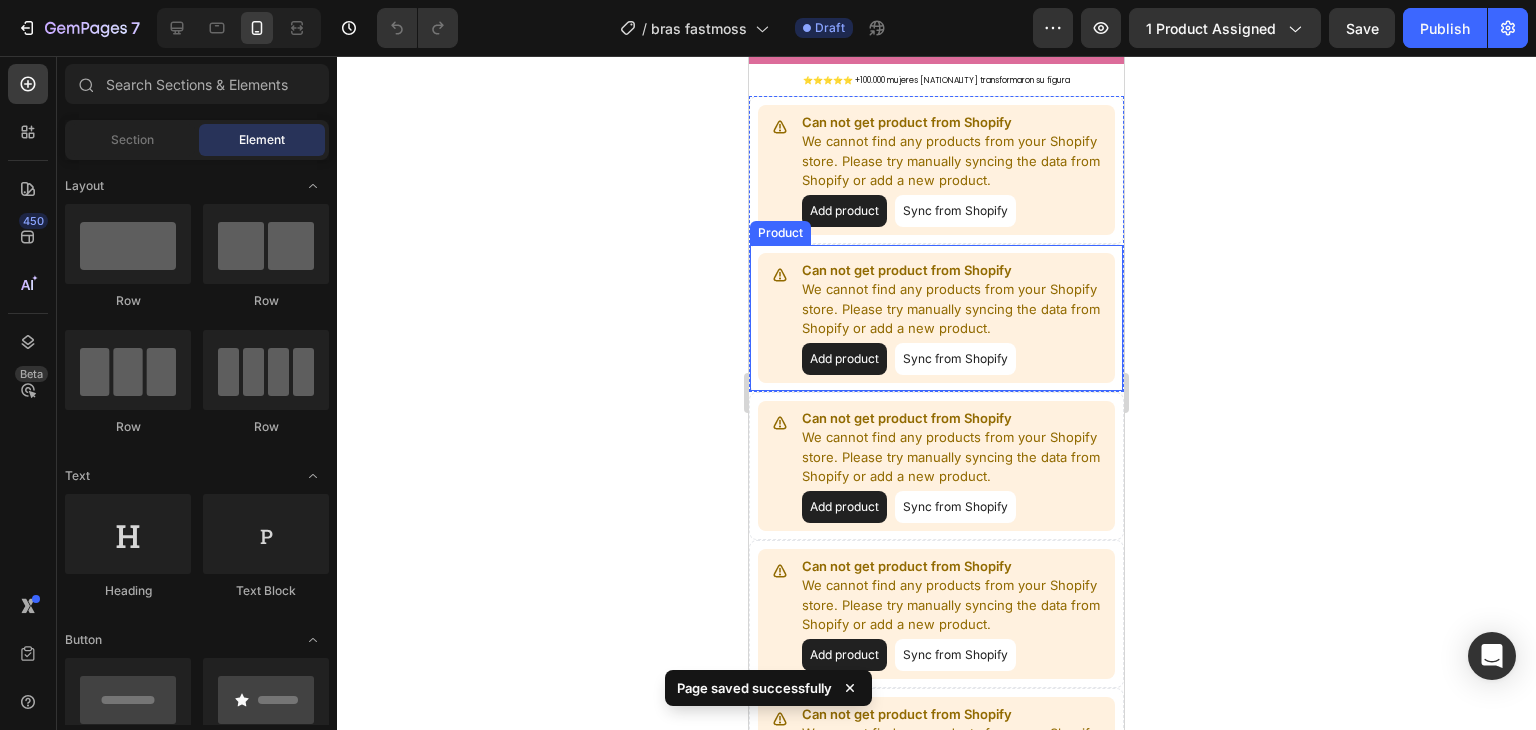 scroll, scrollTop: 76, scrollLeft: 0, axis: vertical 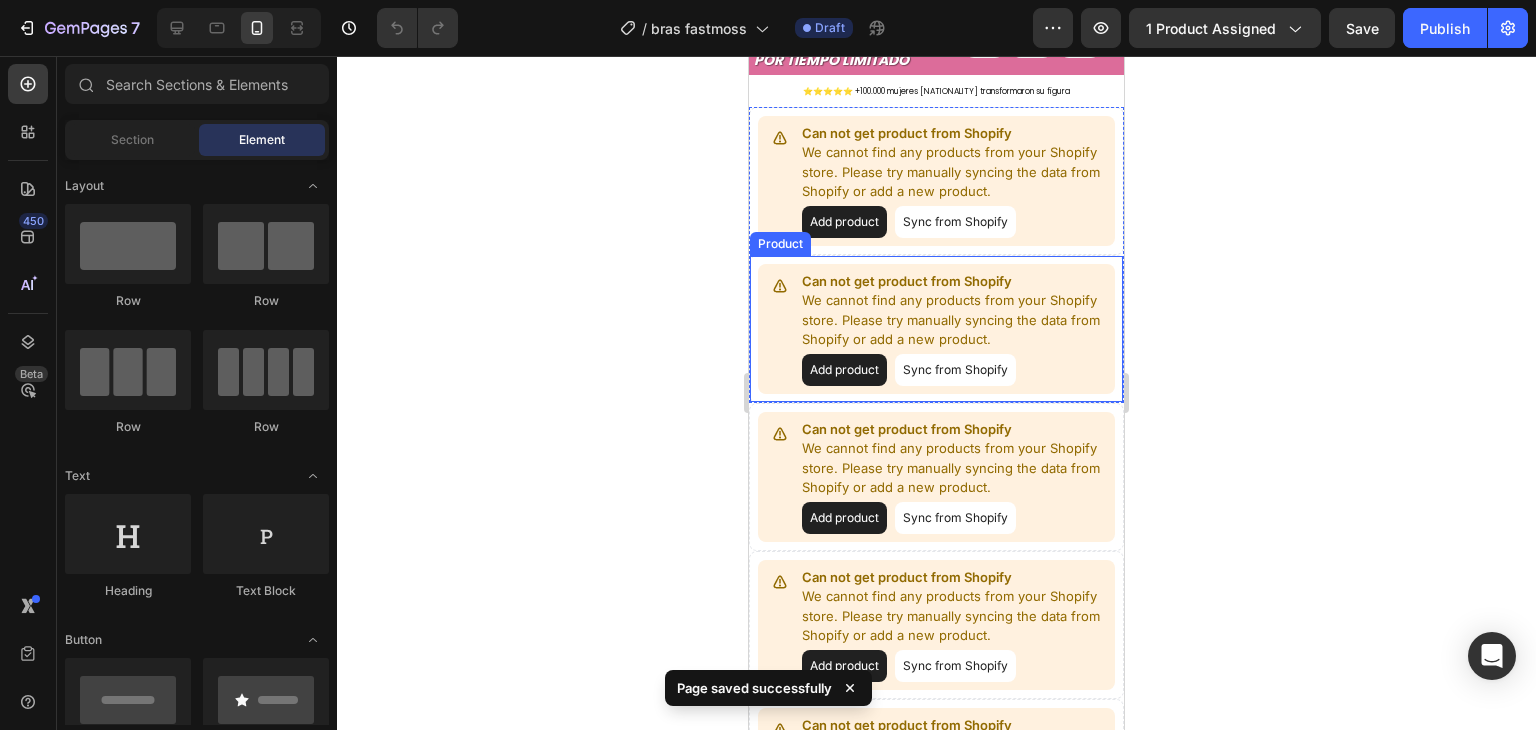 click on "Sync from Shopify" at bounding box center (955, 370) 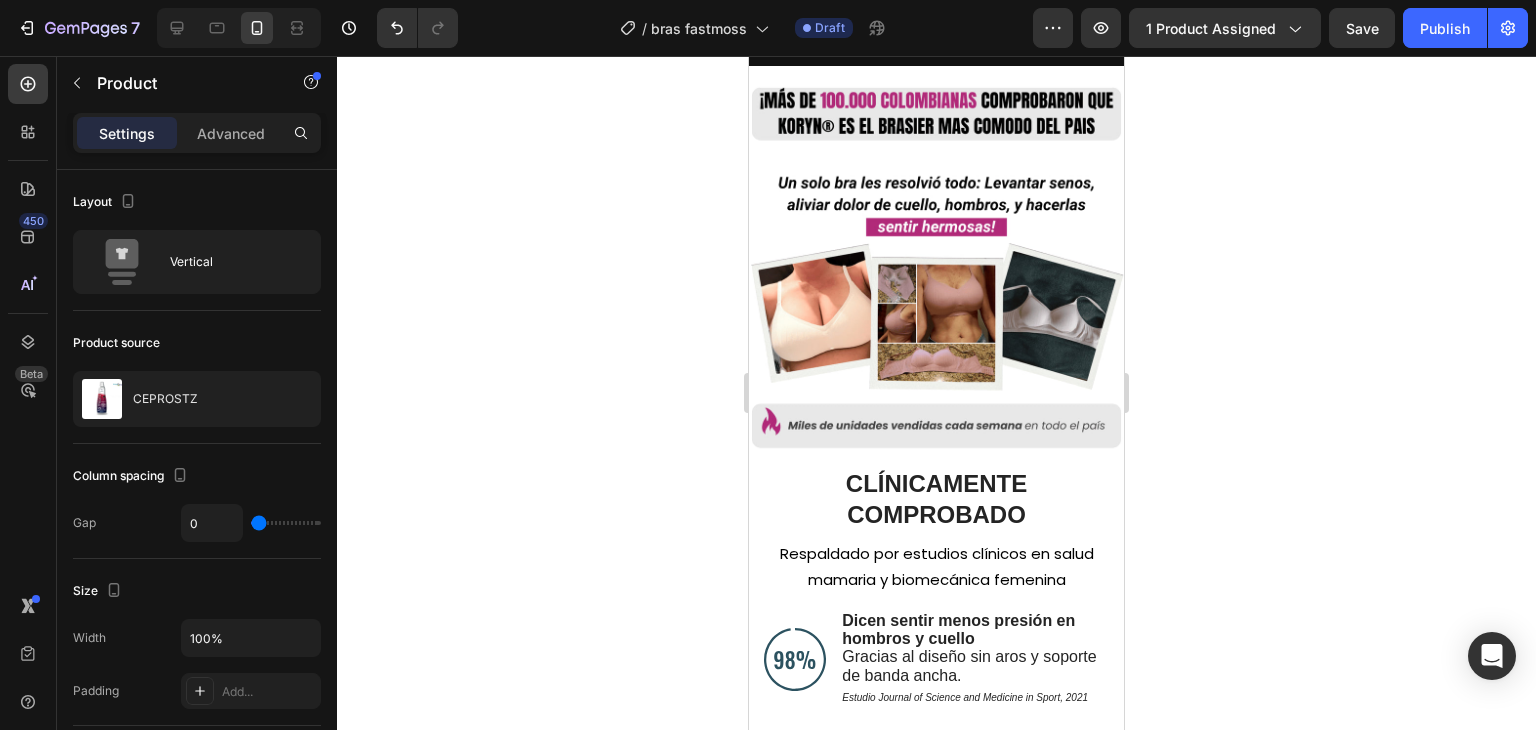 scroll, scrollTop: 0, scrollLeft: 0, axis: both 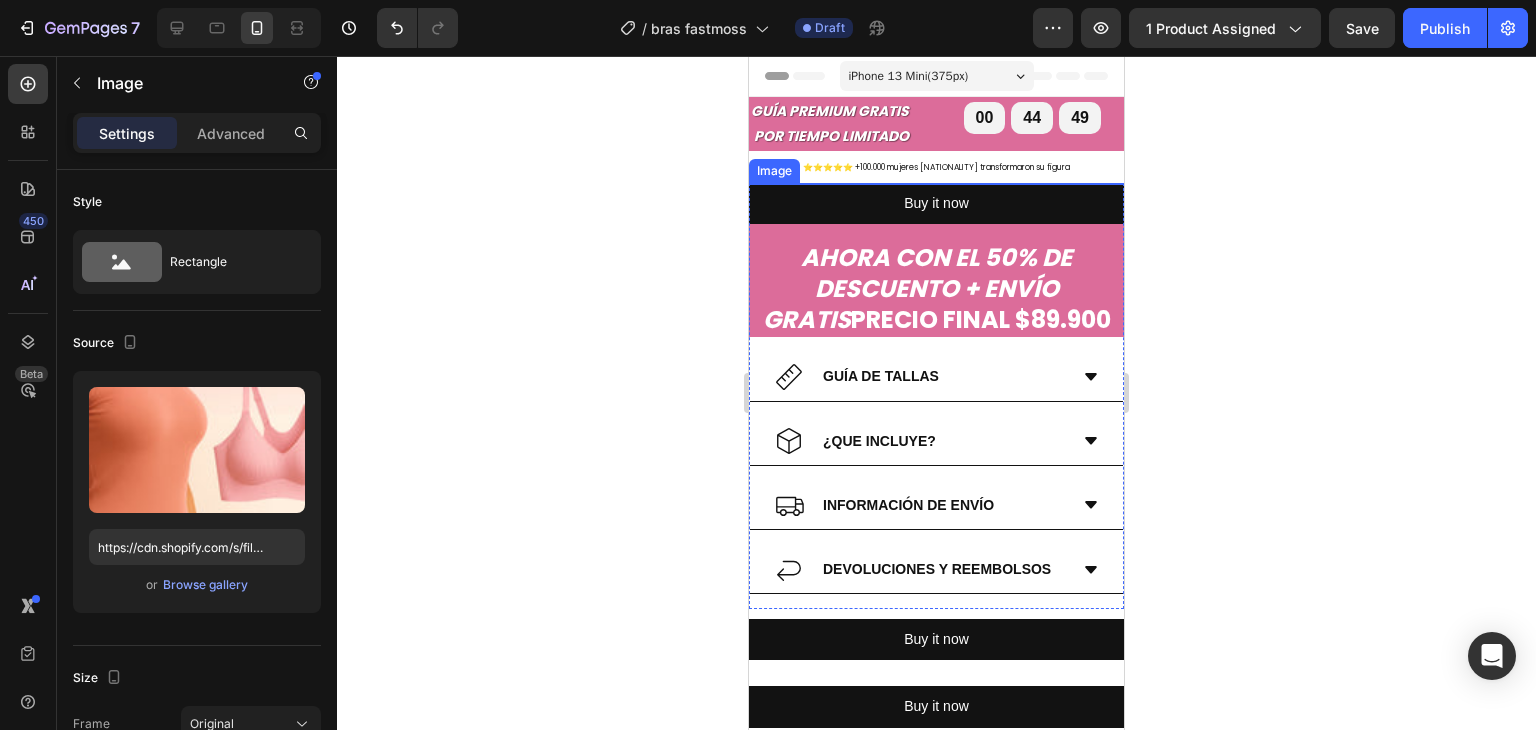 click at bounding box center (936, 464) 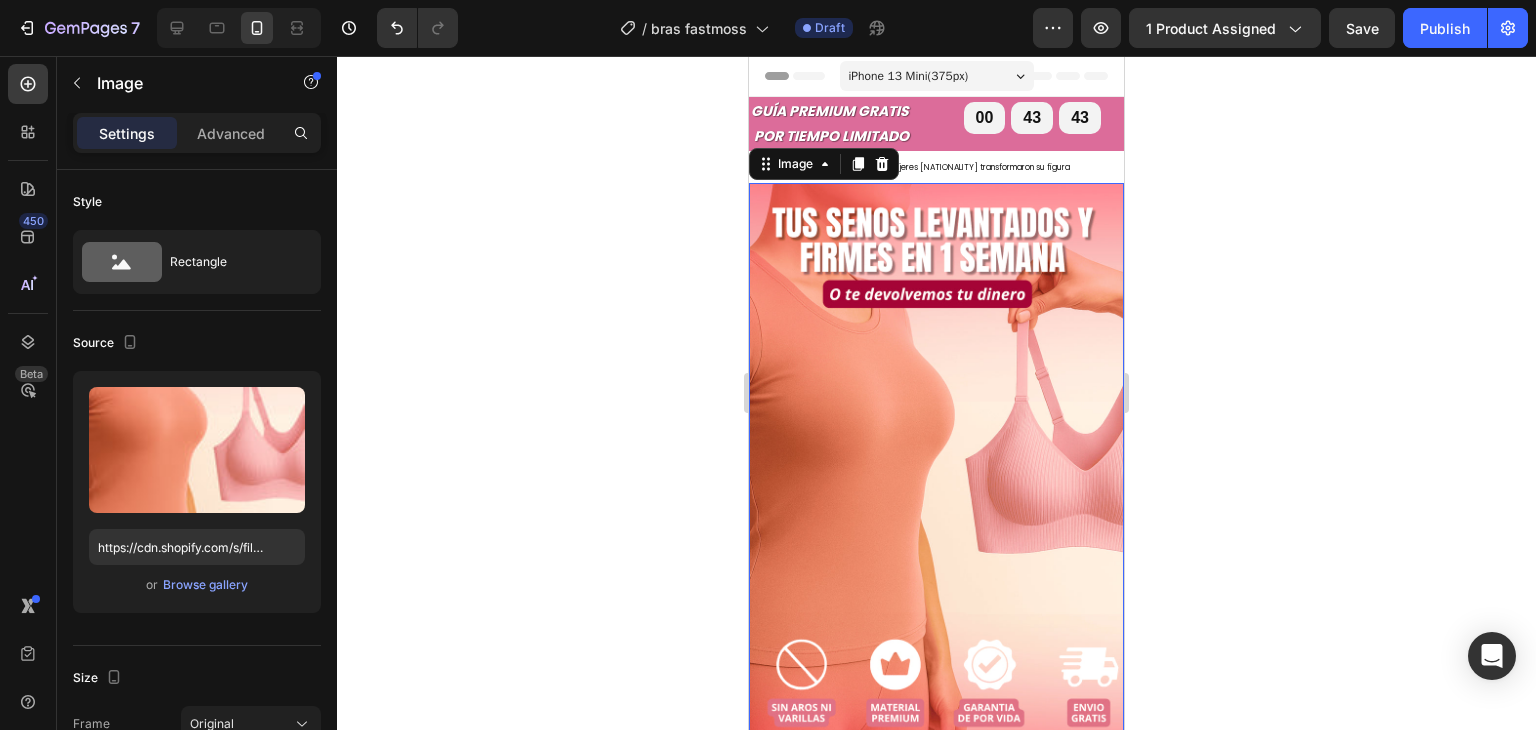 drag, startPoint x: 446, startPoint y: 14, endPoint x: 582, endPoint y: 218, distance: 245.17749 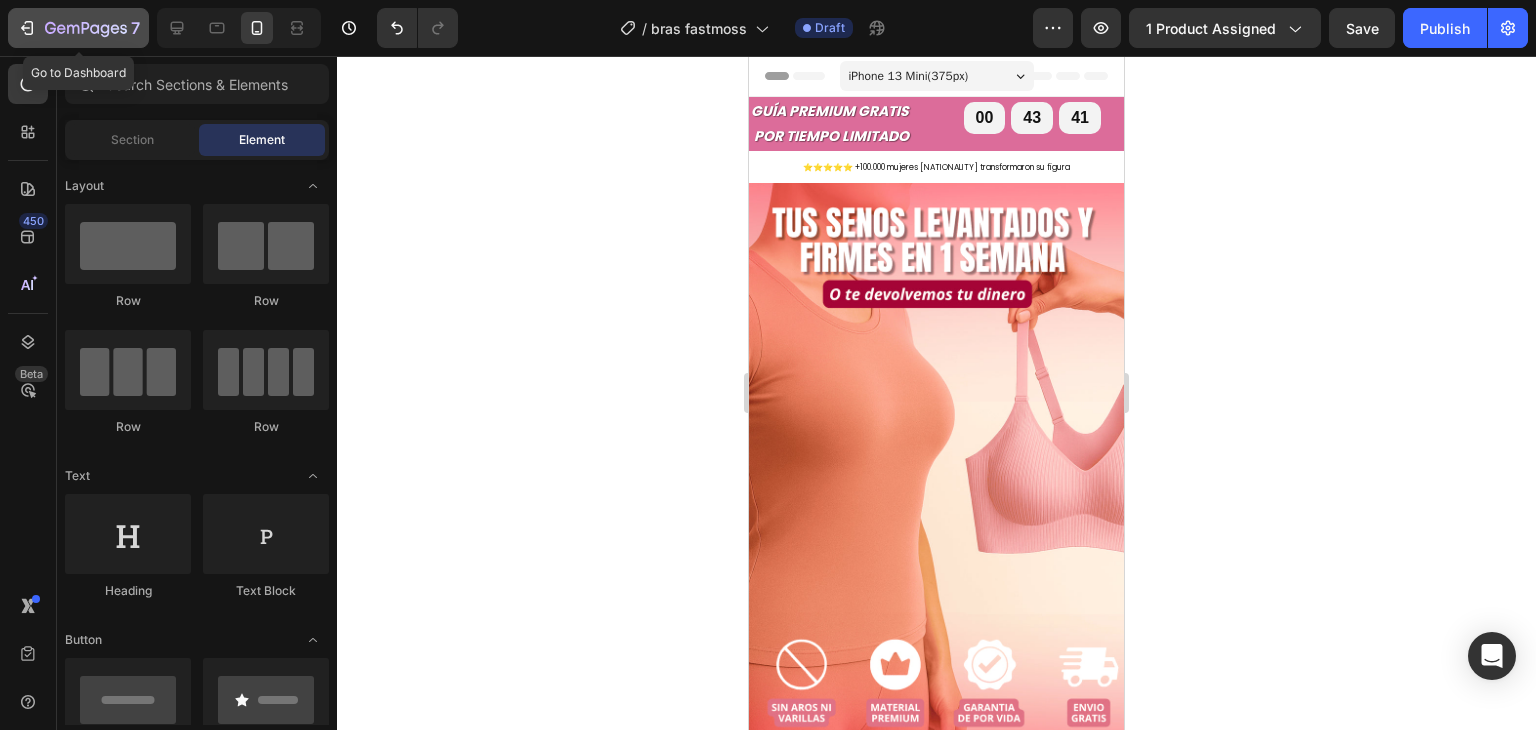 click on "7" 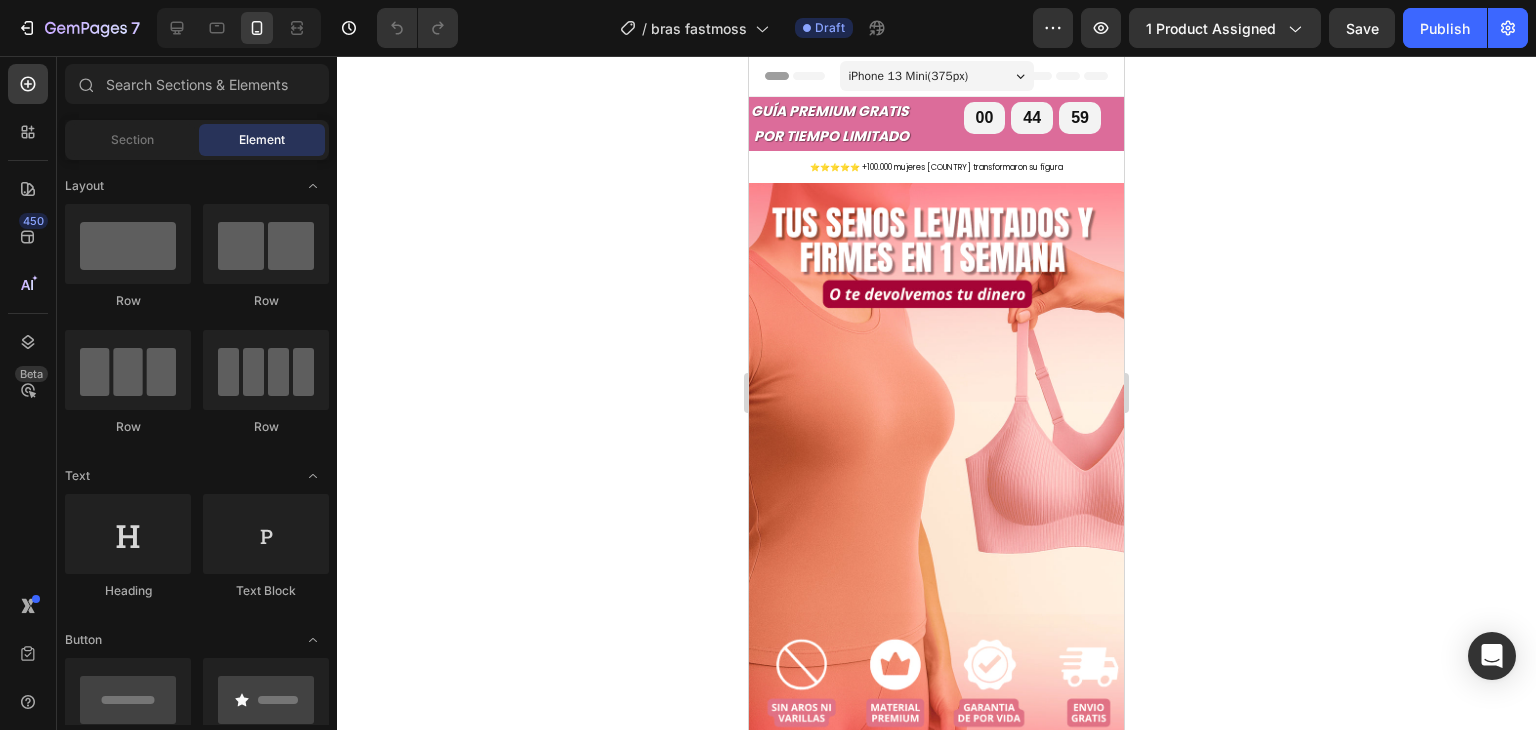 scroll, scrollTop: 0, scrollLeft: 0, axis: both 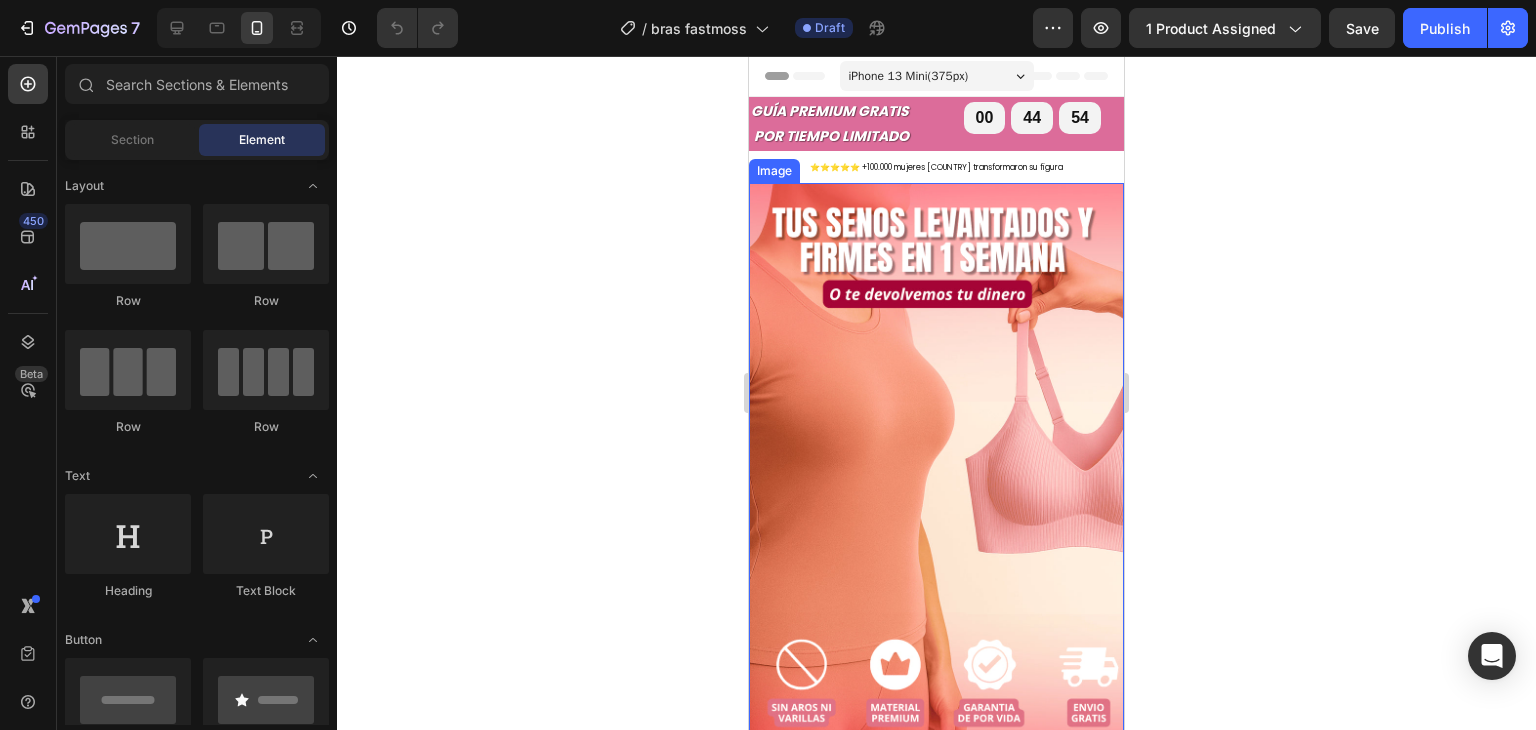 click at bounding box center (936, 464) 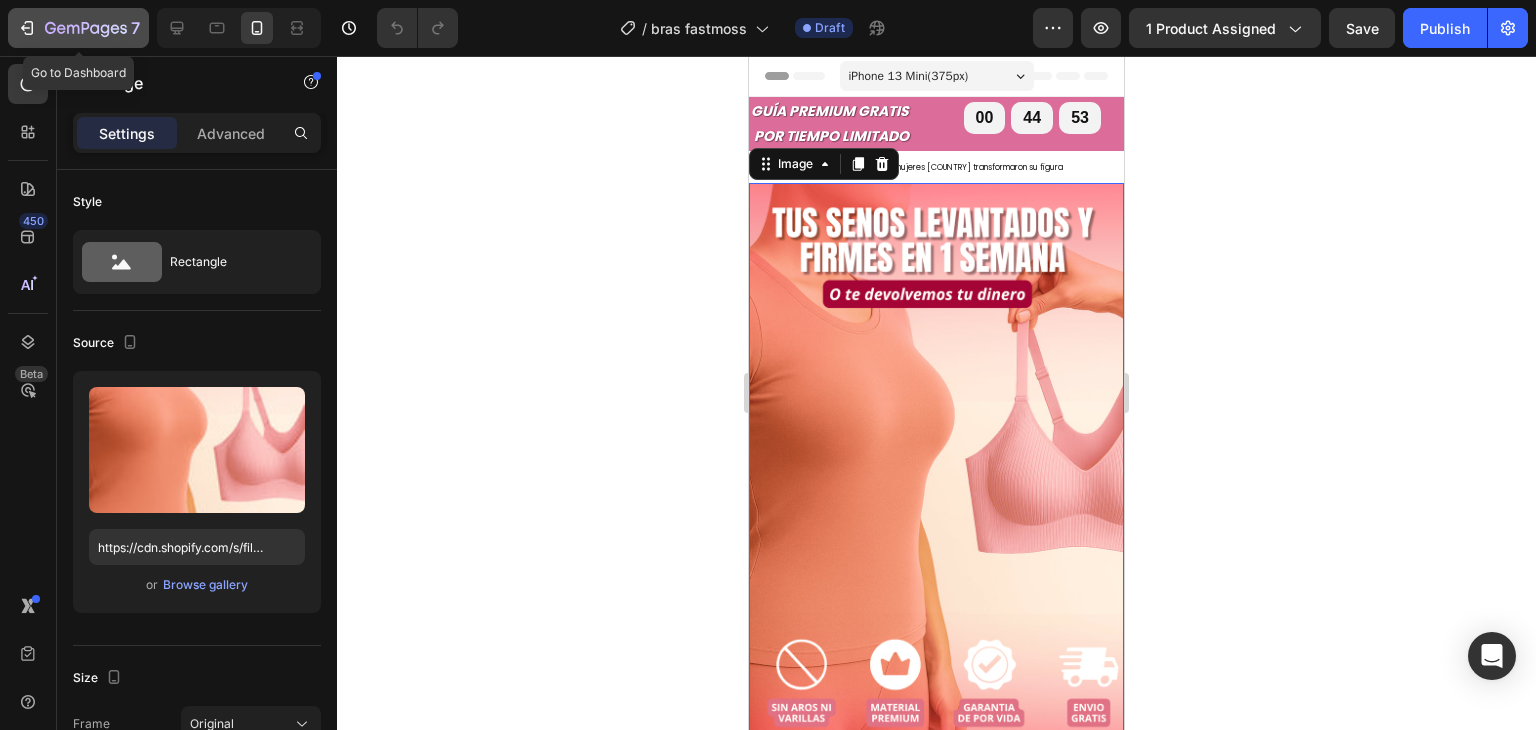 click on "7" 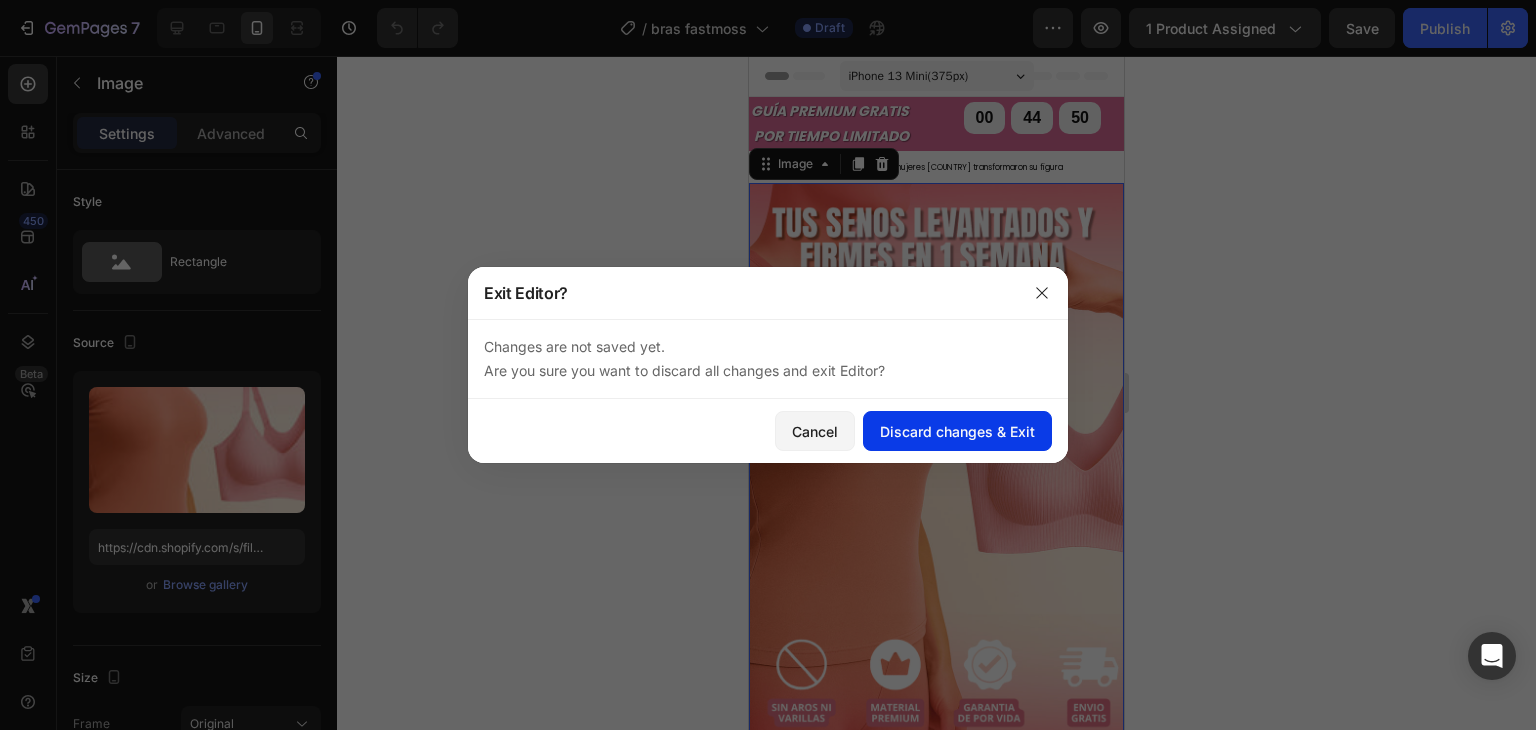 click on "Discard changes & Exit" at bounding box center [957, 431] 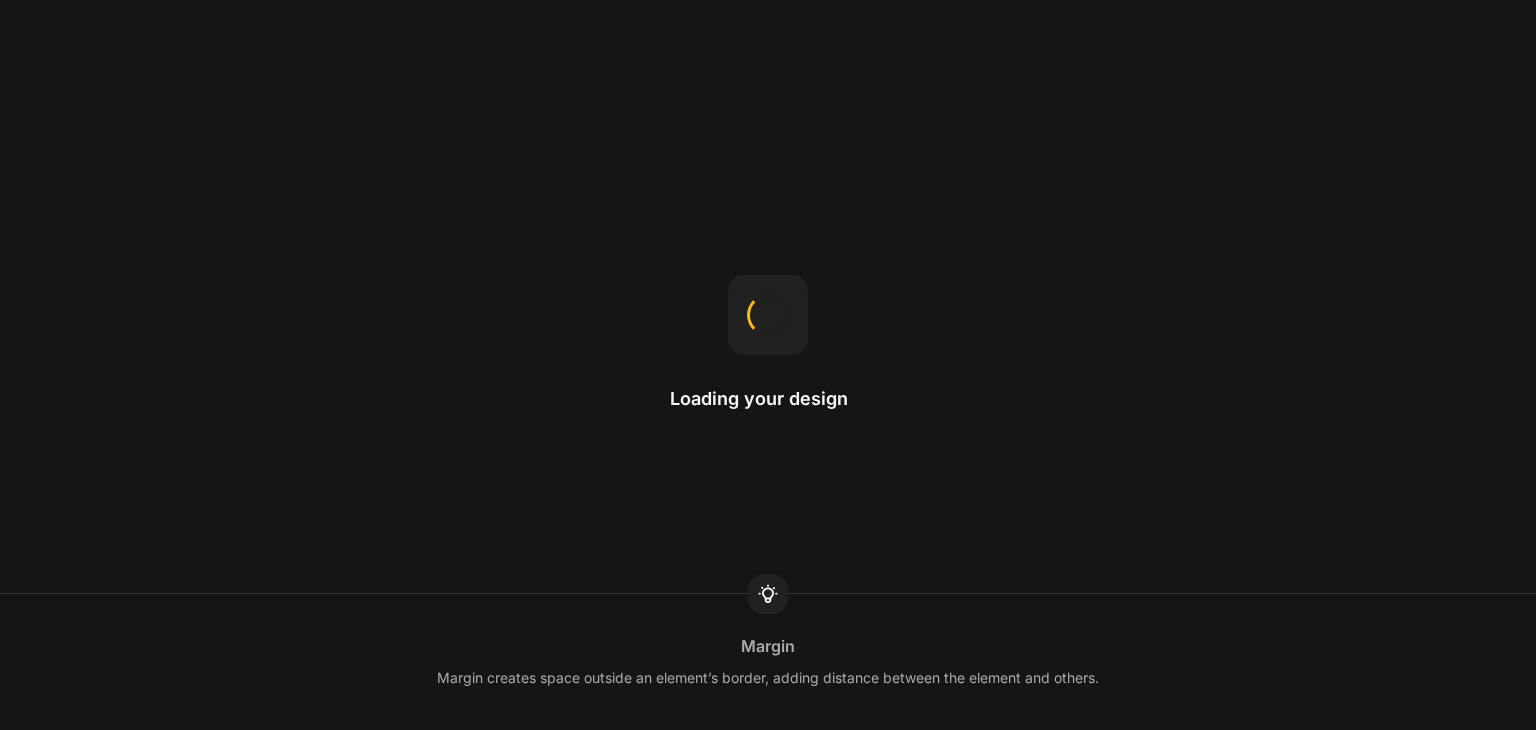 scroll, scrollTop: 0, scrollLeft: 0, axis: both 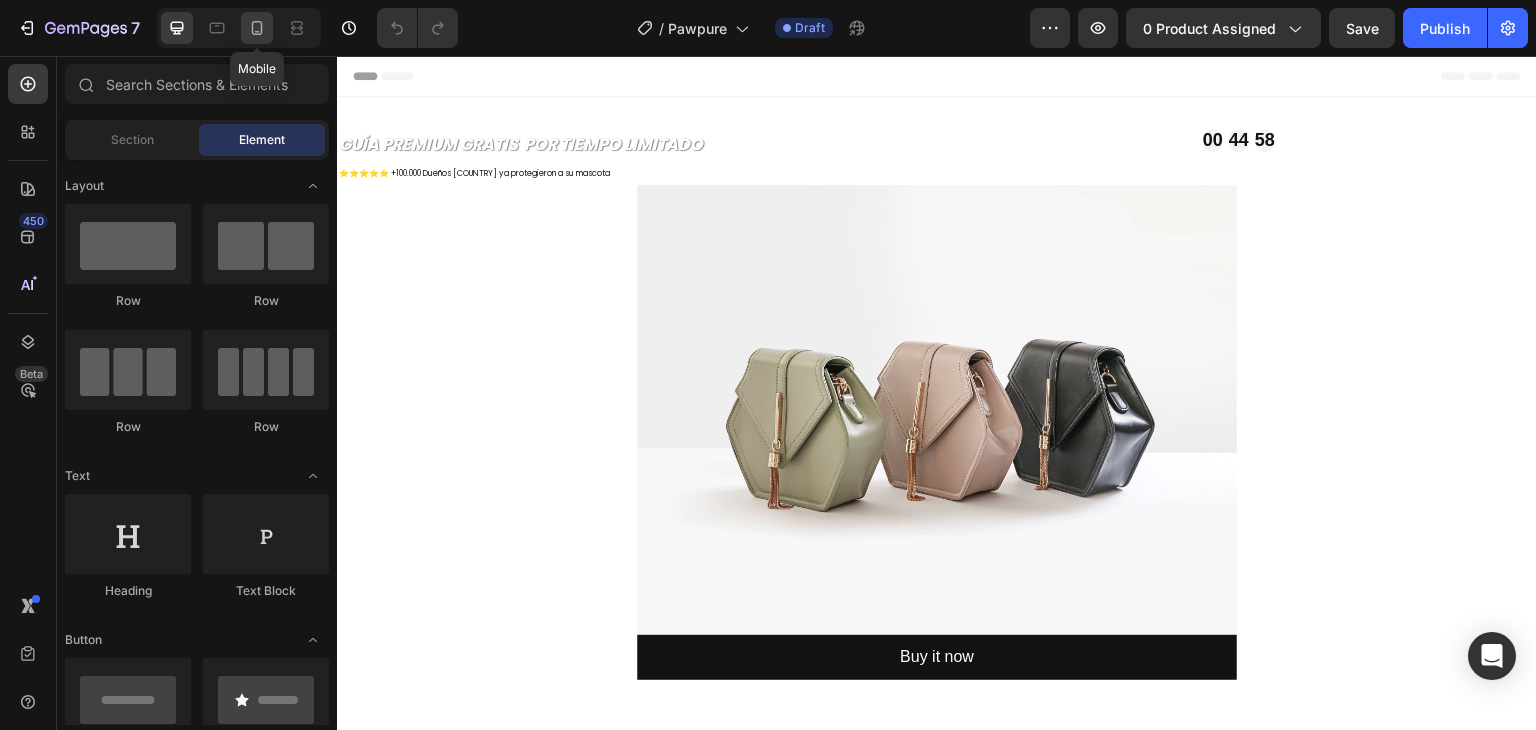 click 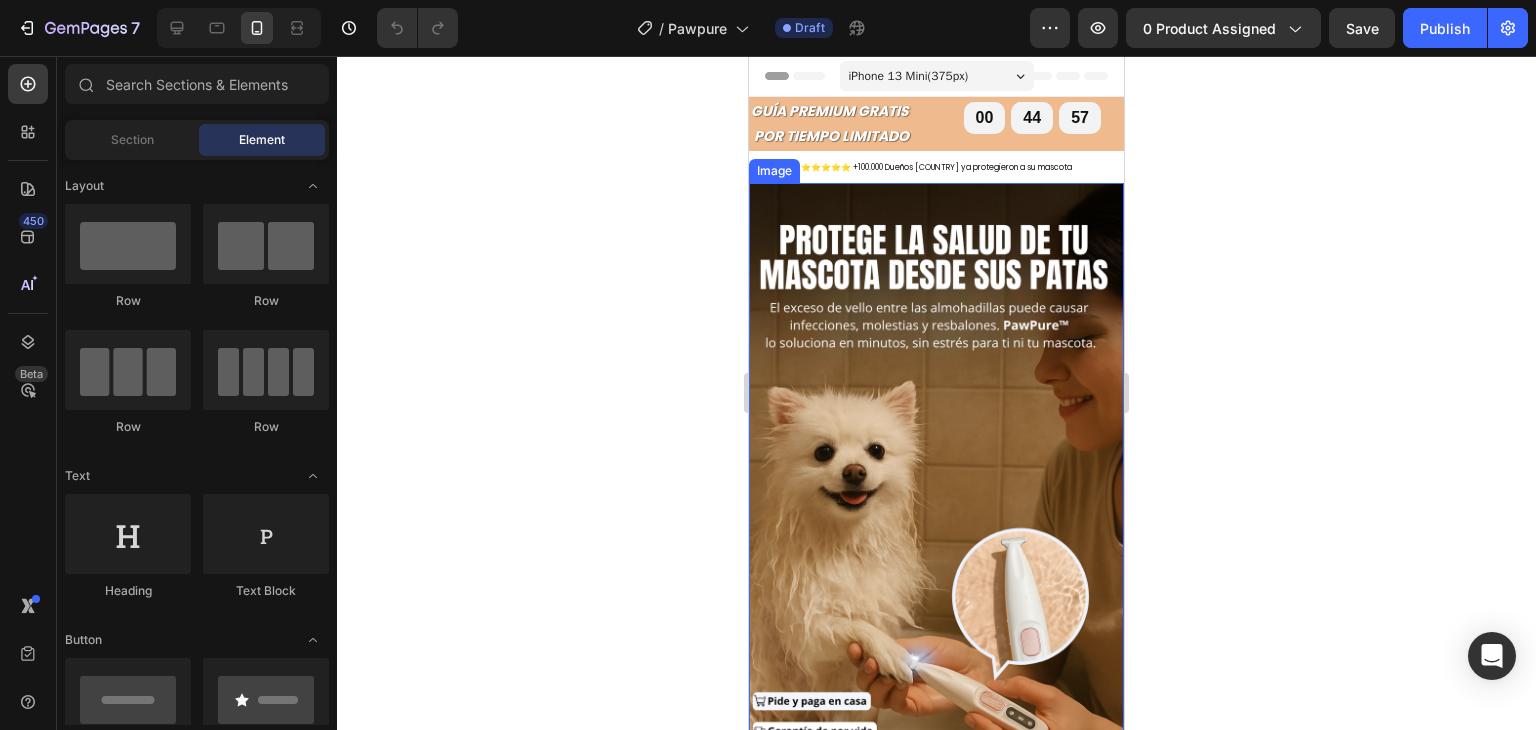 click at bounding box center (936, 464) 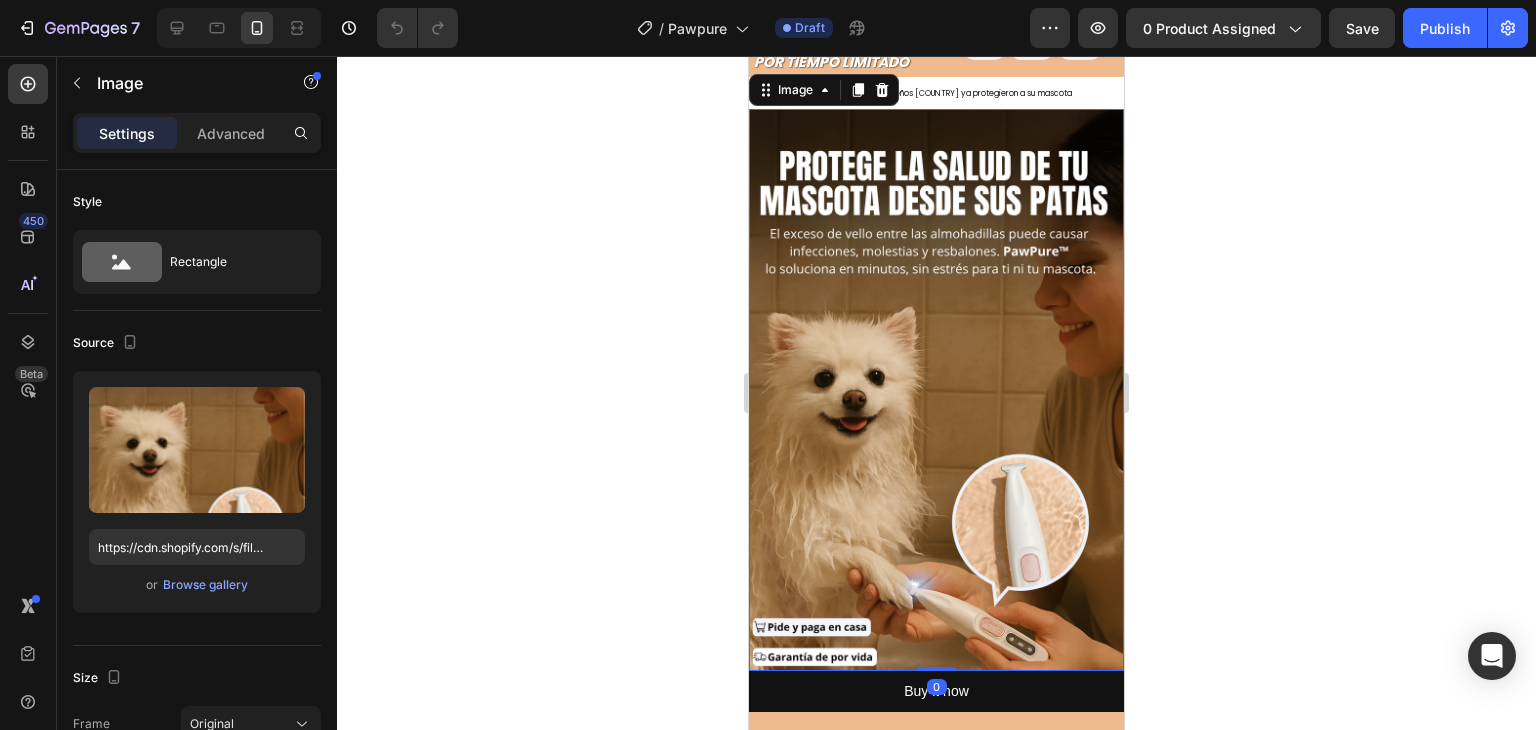 scroll, scrollTop: 60, scrollLeft: 0, axis: vertical 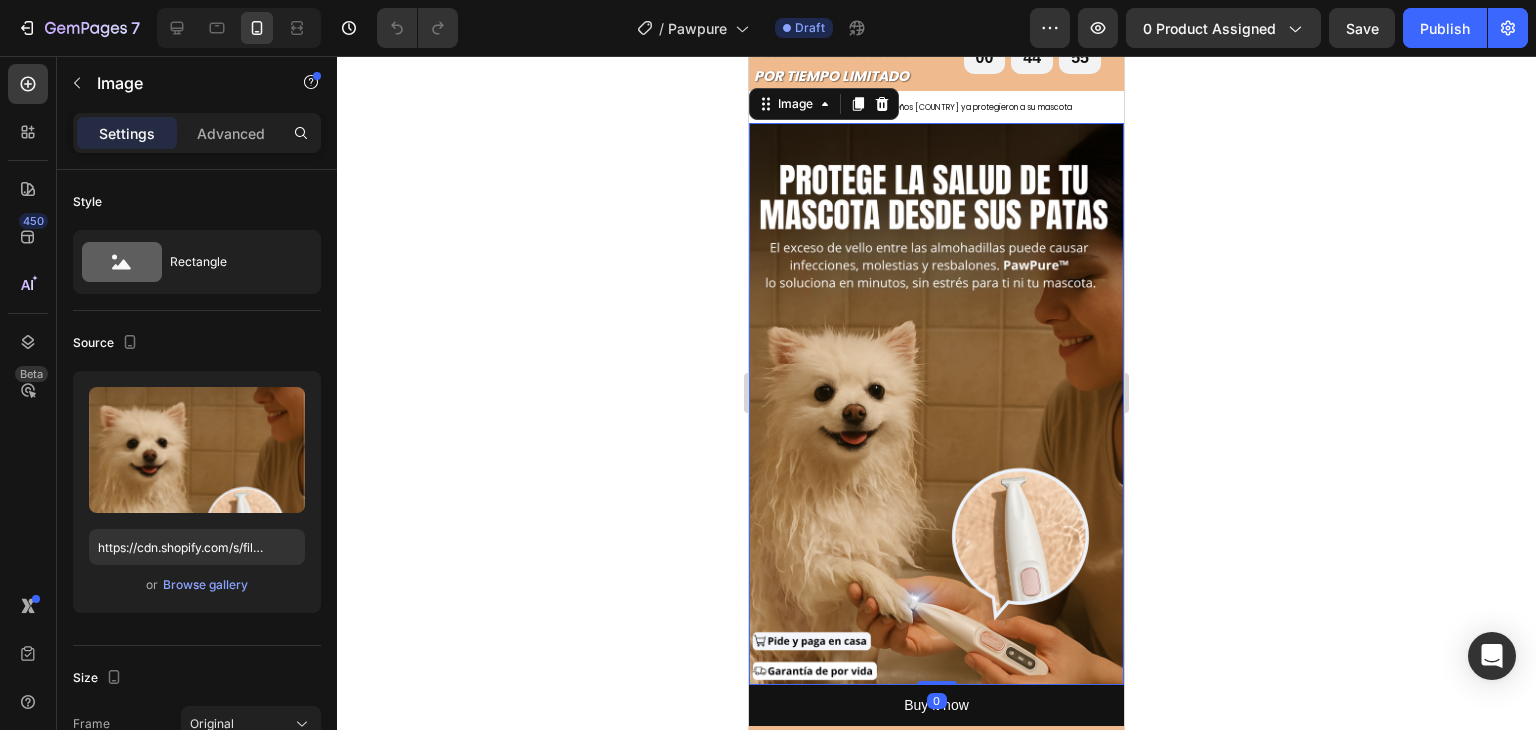 click at bounding box center (936, 404) 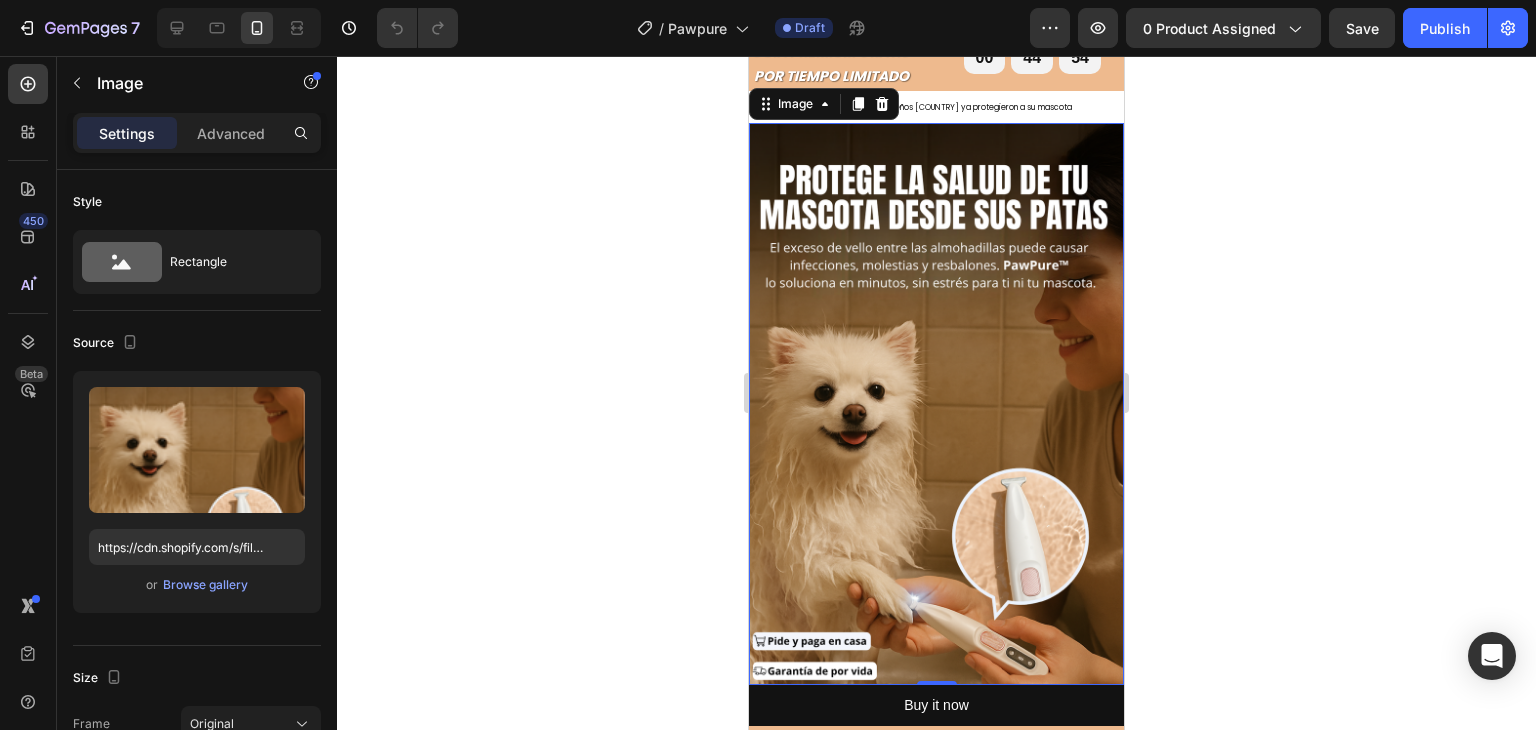 click 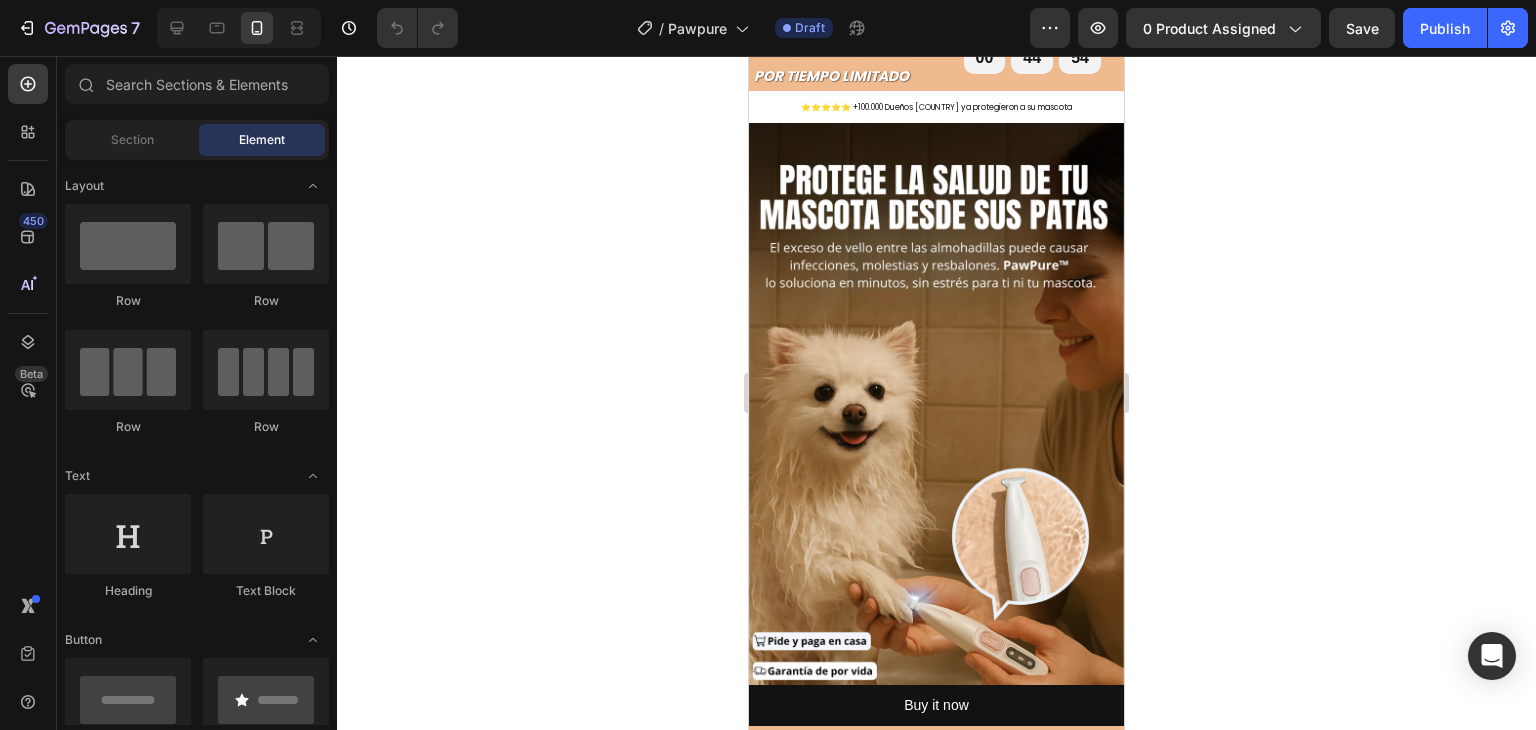 click at bounding box center (936, 404) 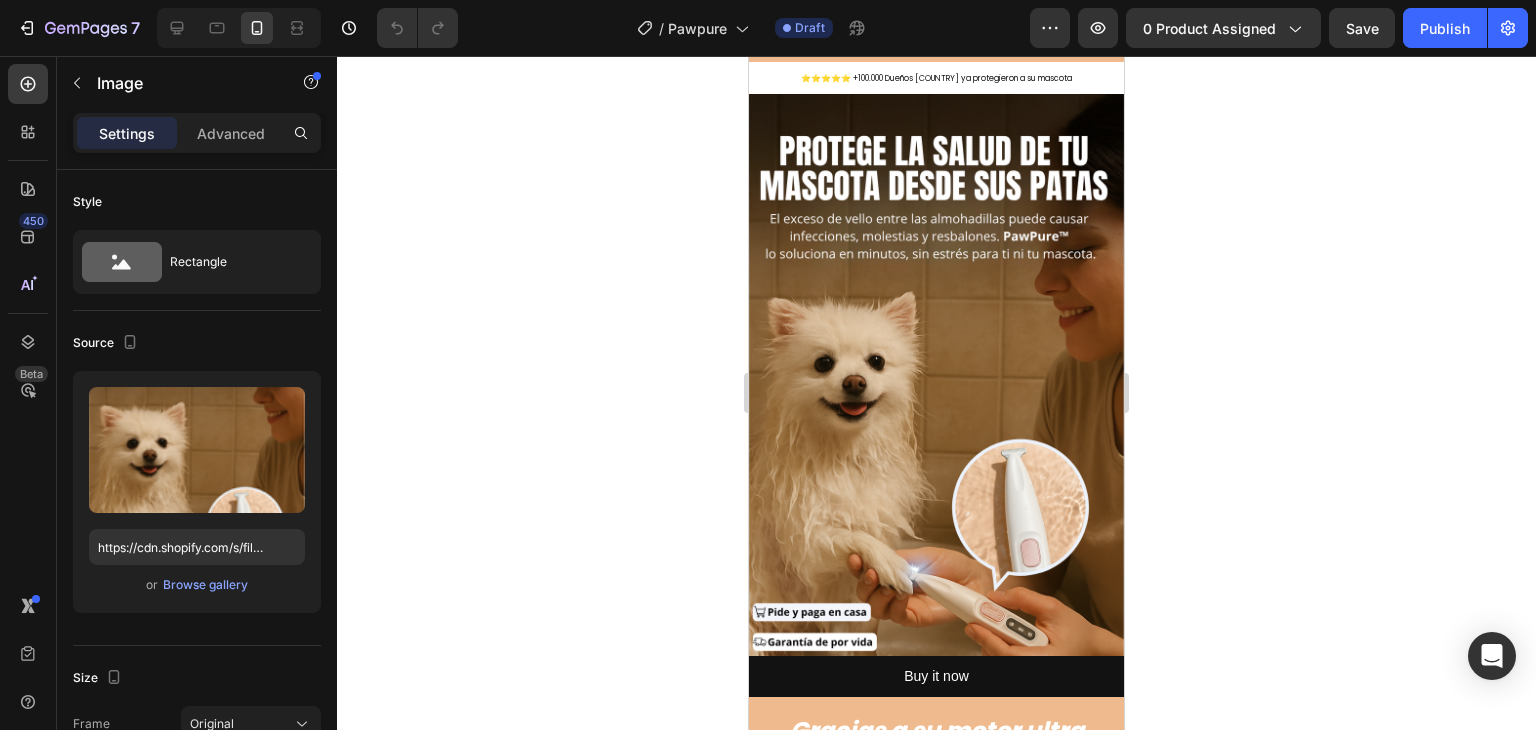 scroll, scrollTop: 0, scrollLeft: 0, axis: both 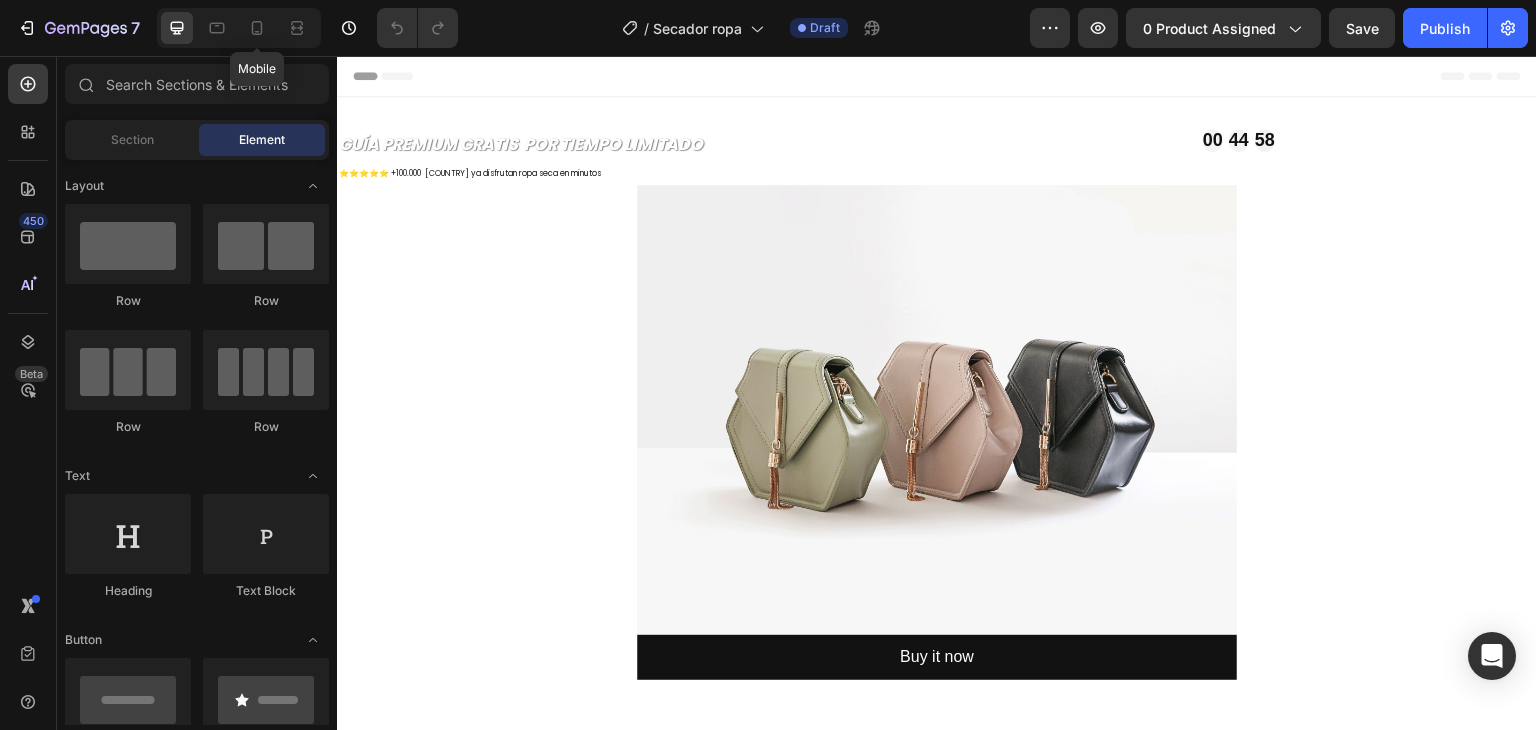 click on "Mobile" at bounding box center (239, 28) 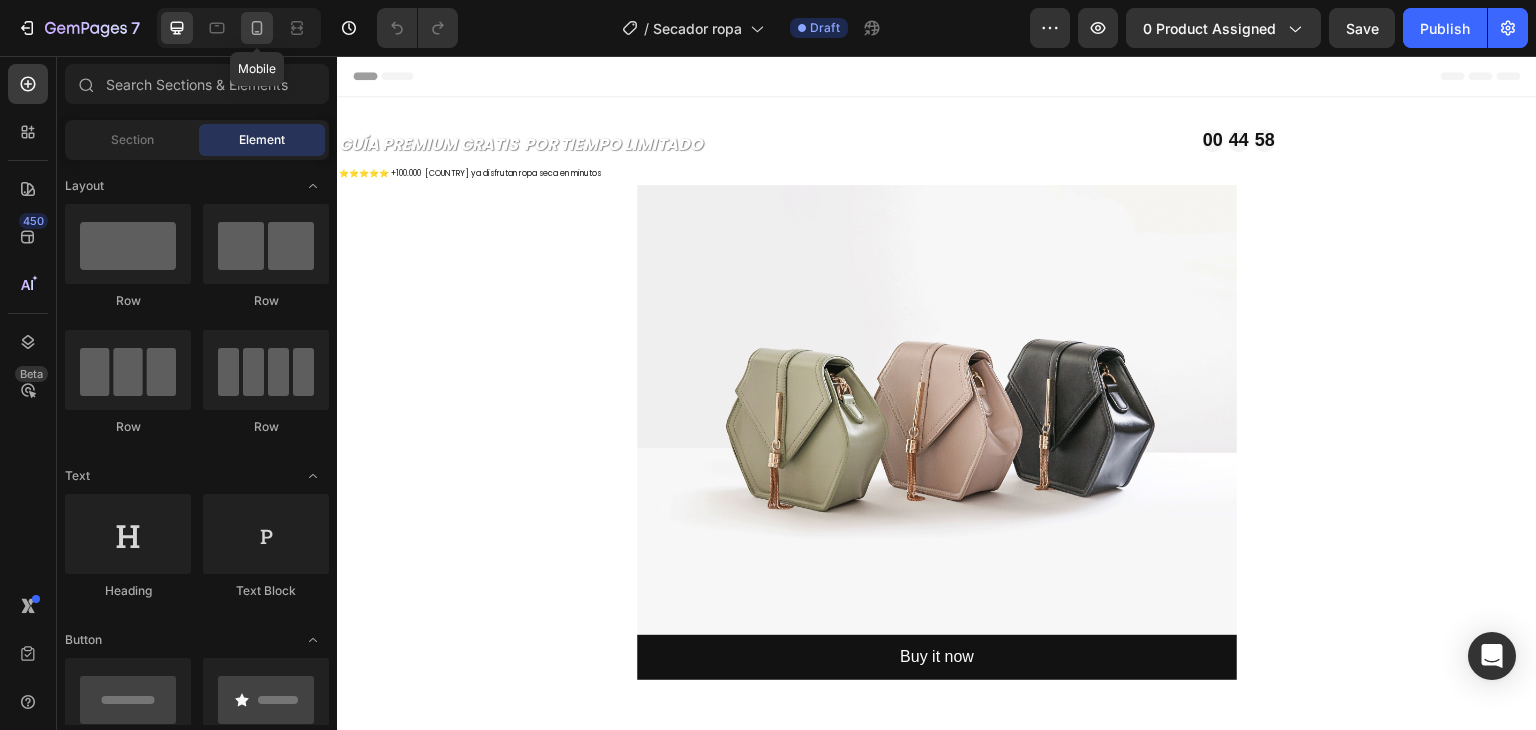 click 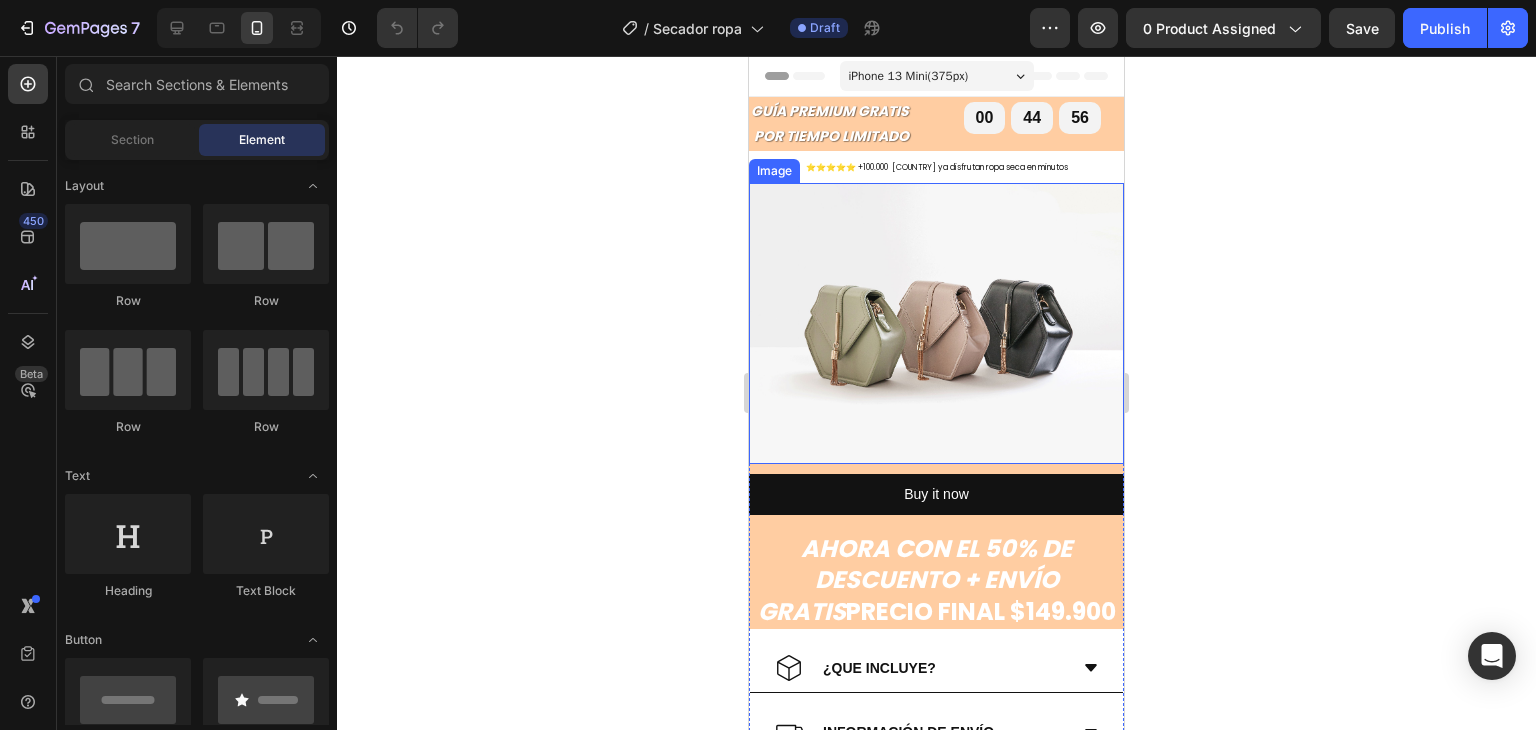 scroll, scrollTop: 66, scrollLeft: 0, axis: vertical 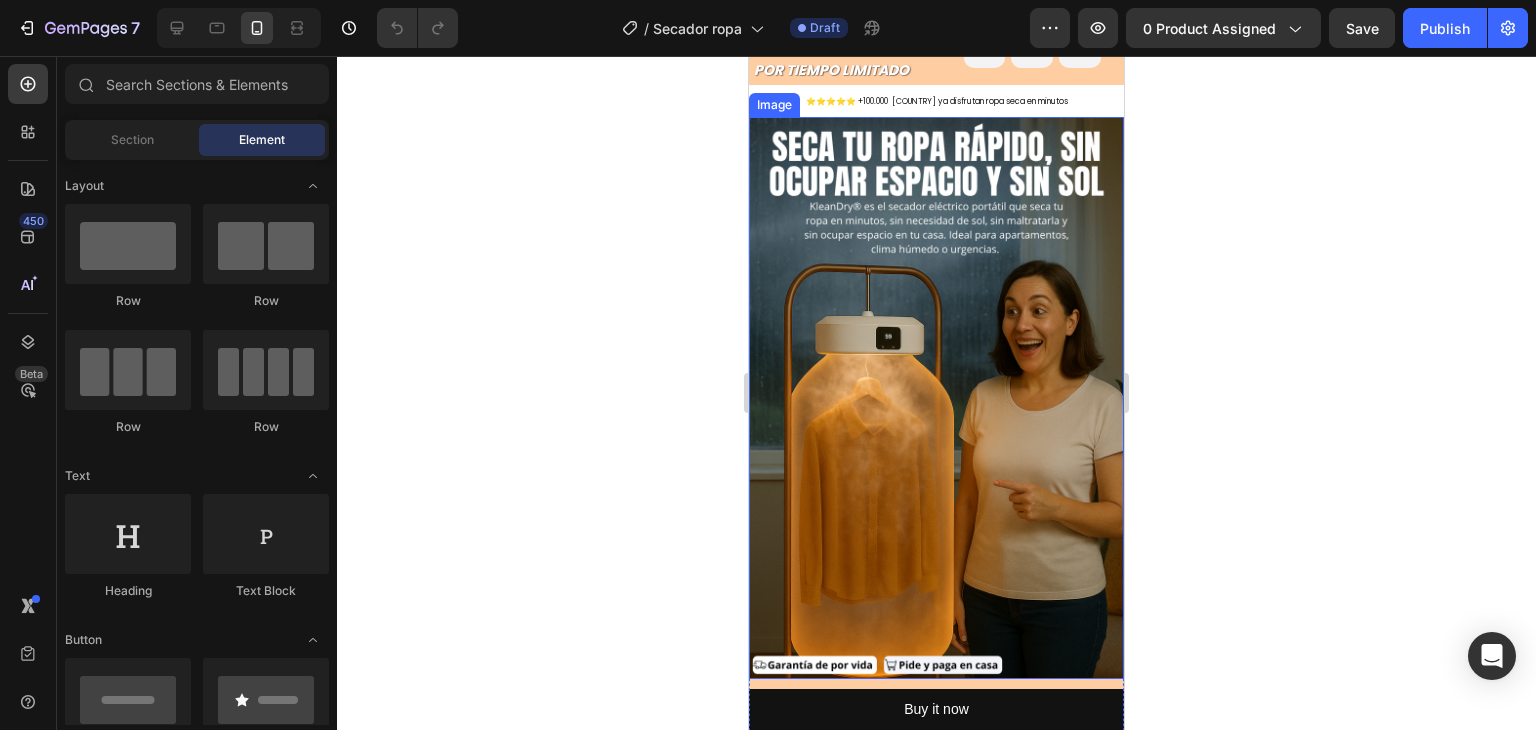 click at bounding box center (936, 398) 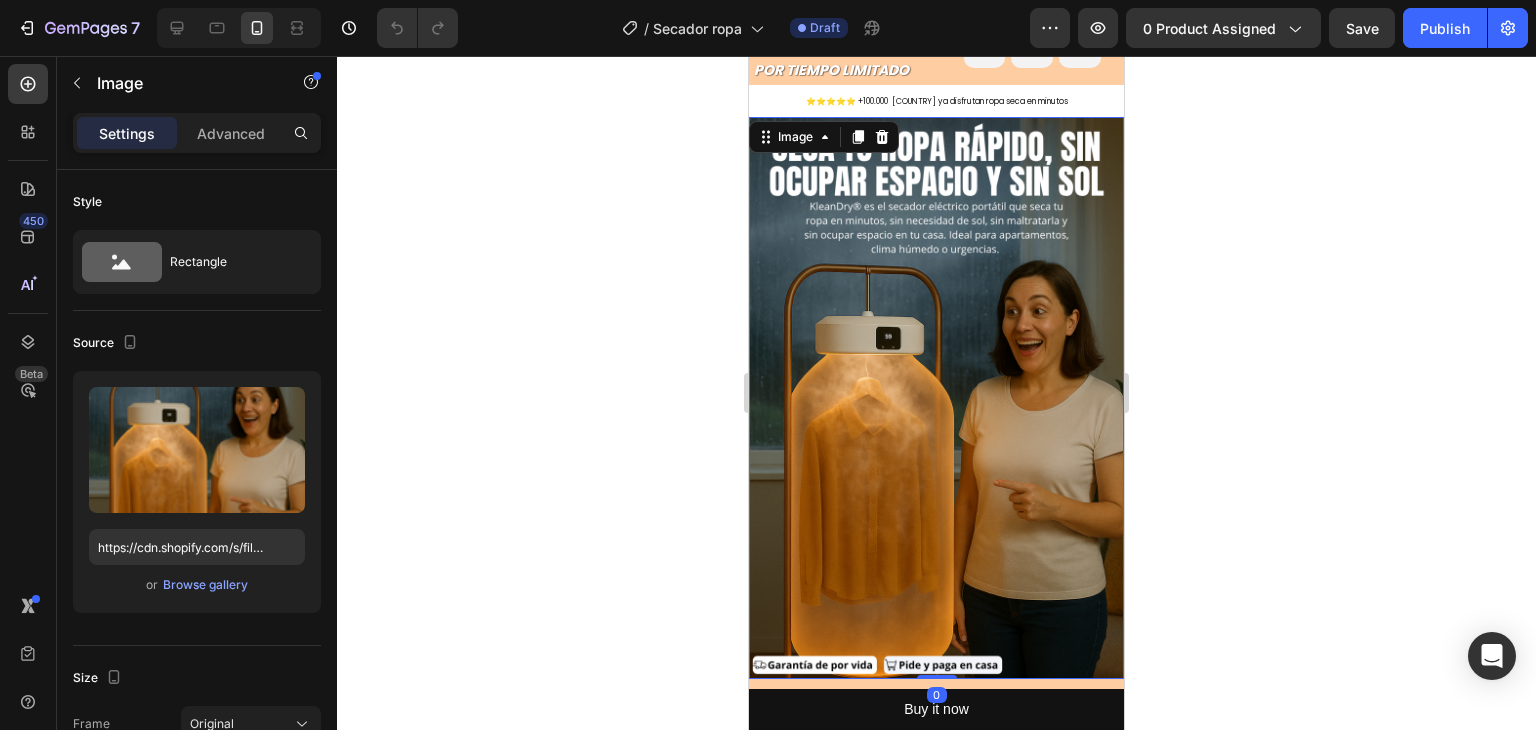 scroll, scrollTop: 0, scrollLeft: 0, axis: both 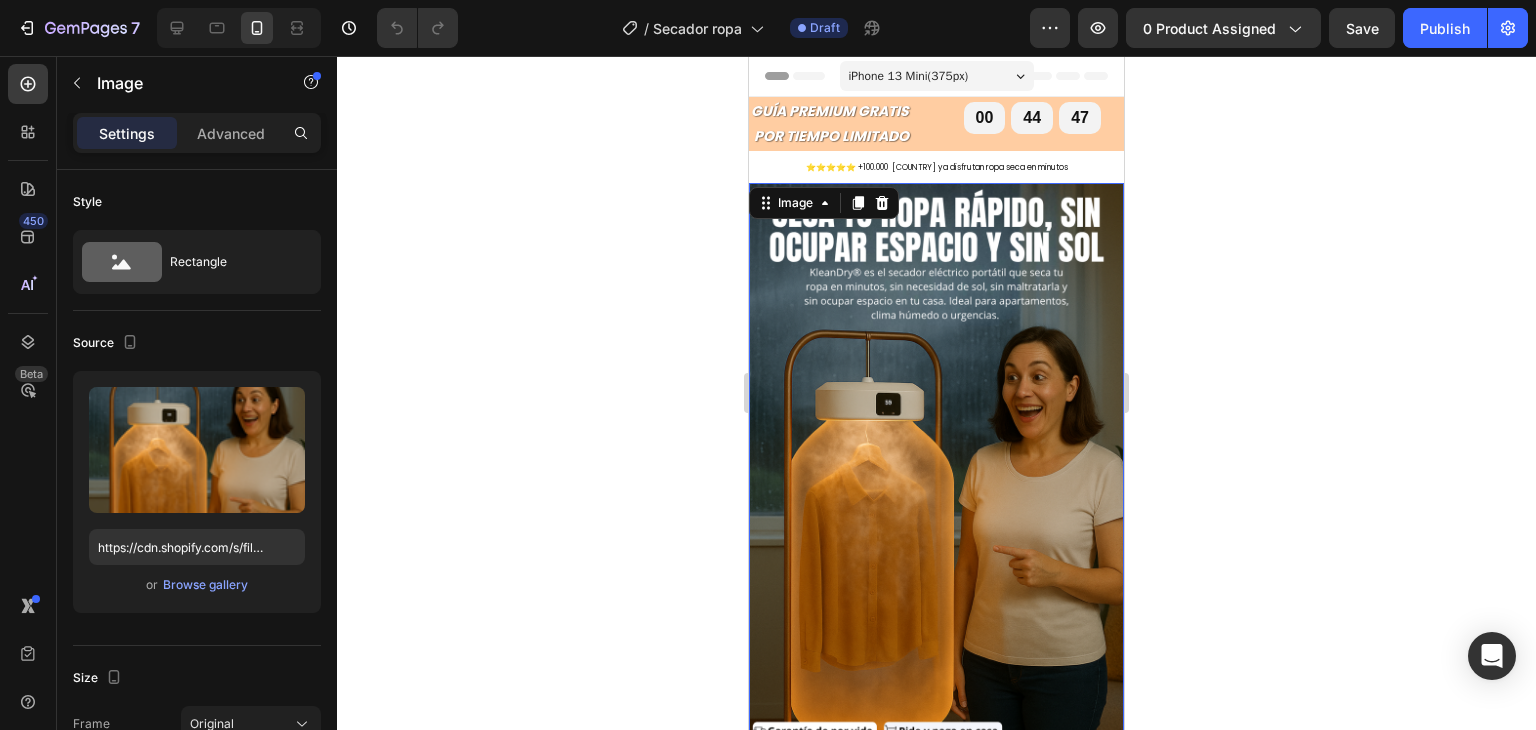 click at bounding box center [936, 464] 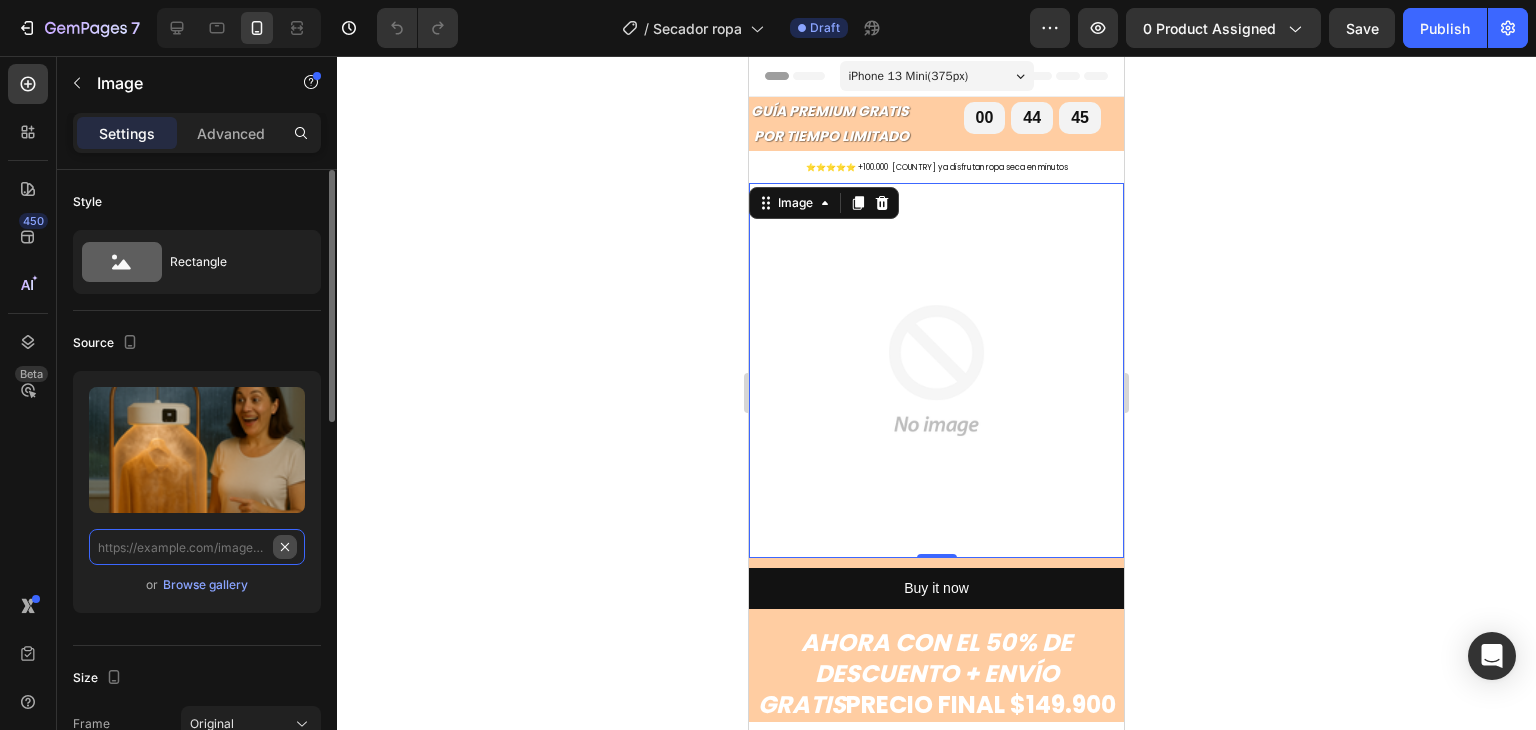 scroll, scrollTop: 0, scrollLeft: 0, axis: both 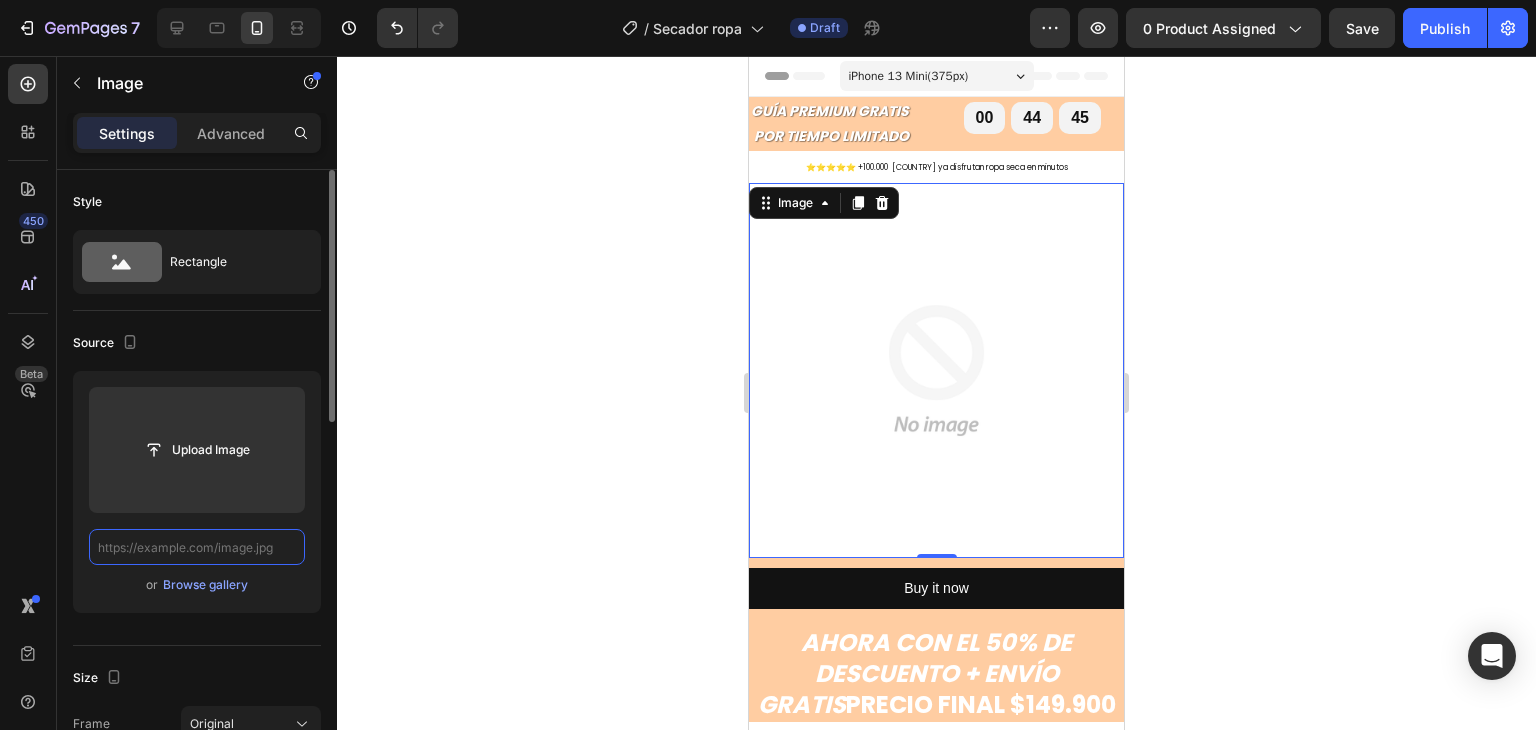 click at bounding box center [197, 547] 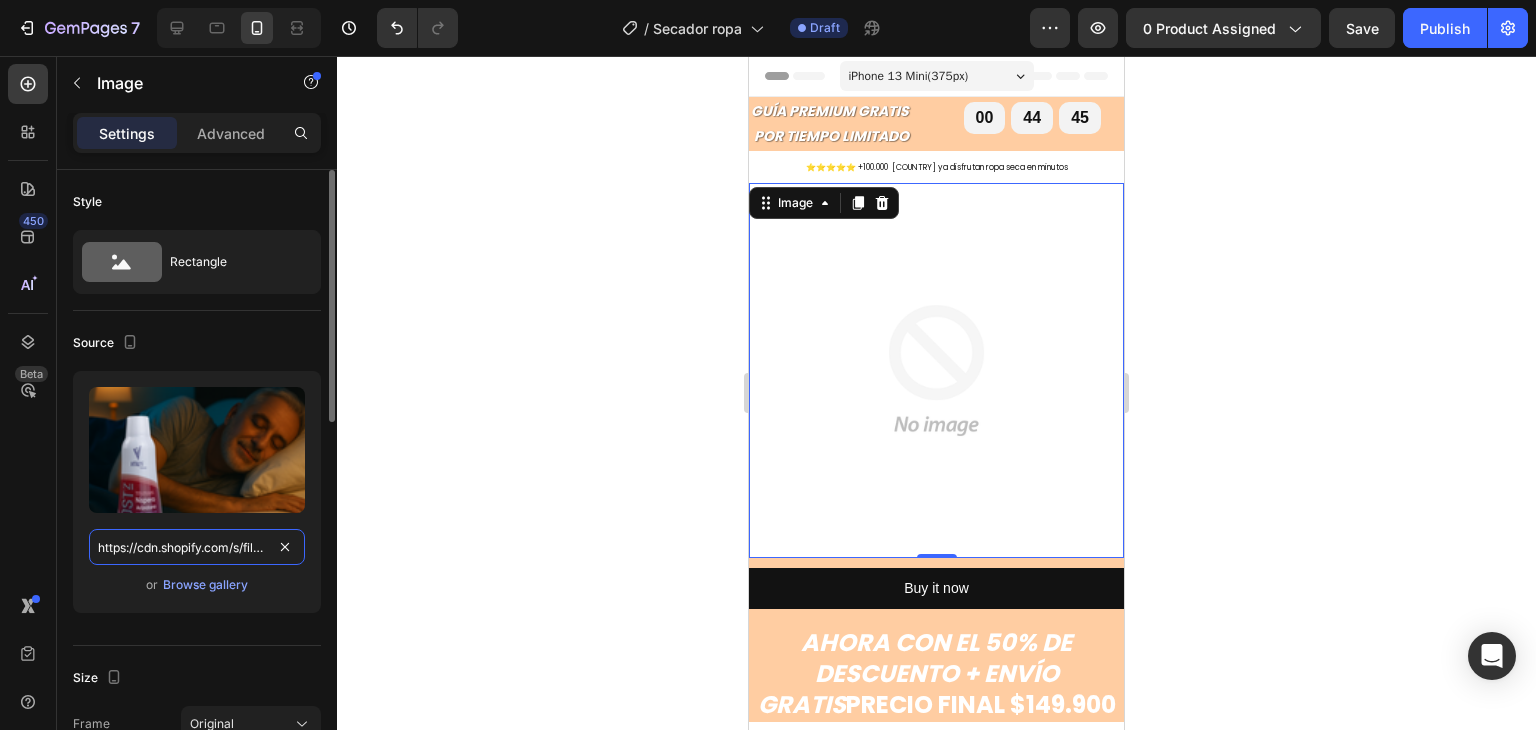 scroll, scrollTop: 0, scrollLeft: 528, axis: horizontal 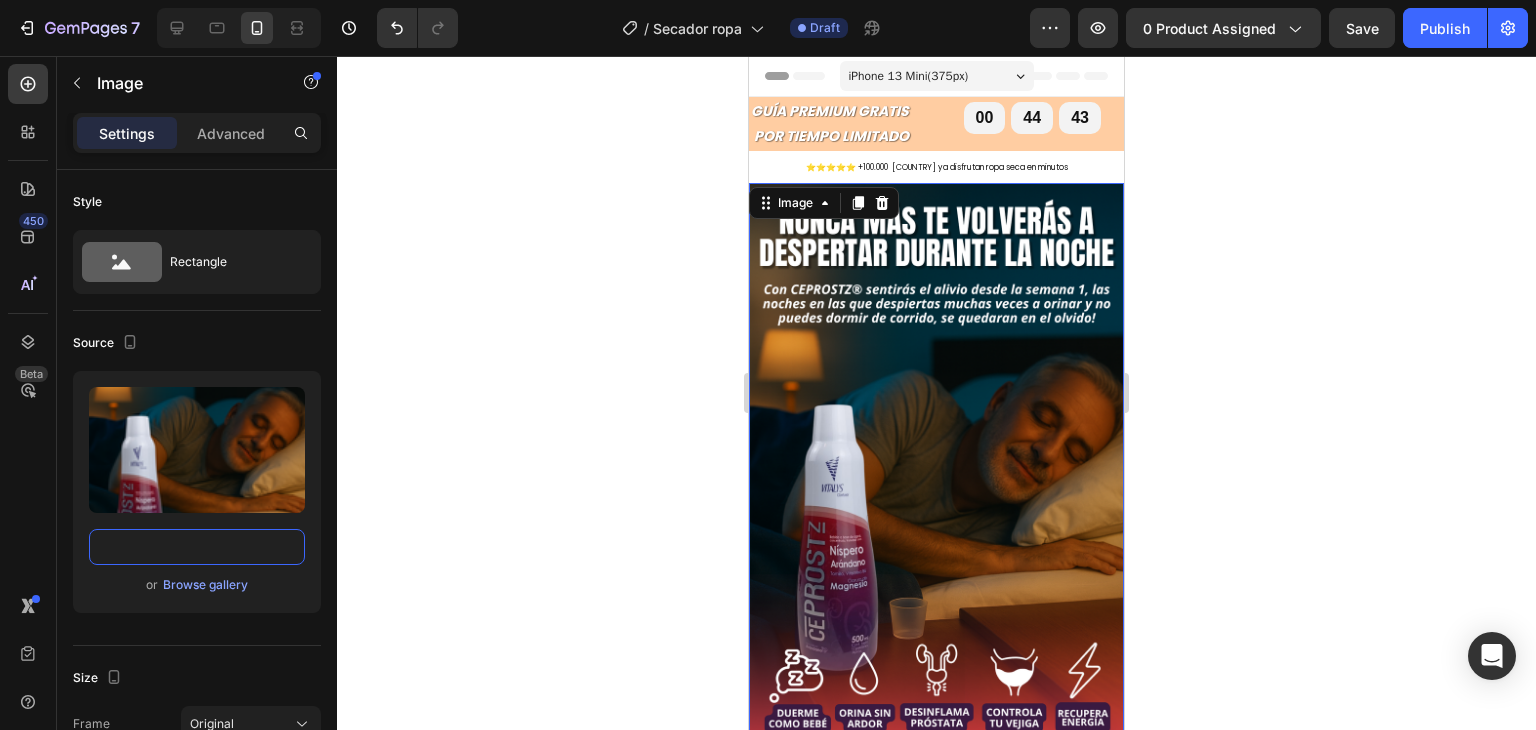 type on "https://cdn.shopify.com/s/files/1/0935/8940/6014/files/11_5db24c2c-f534-4586-aafe-ad8400cd32cc.png?v=1754264366" 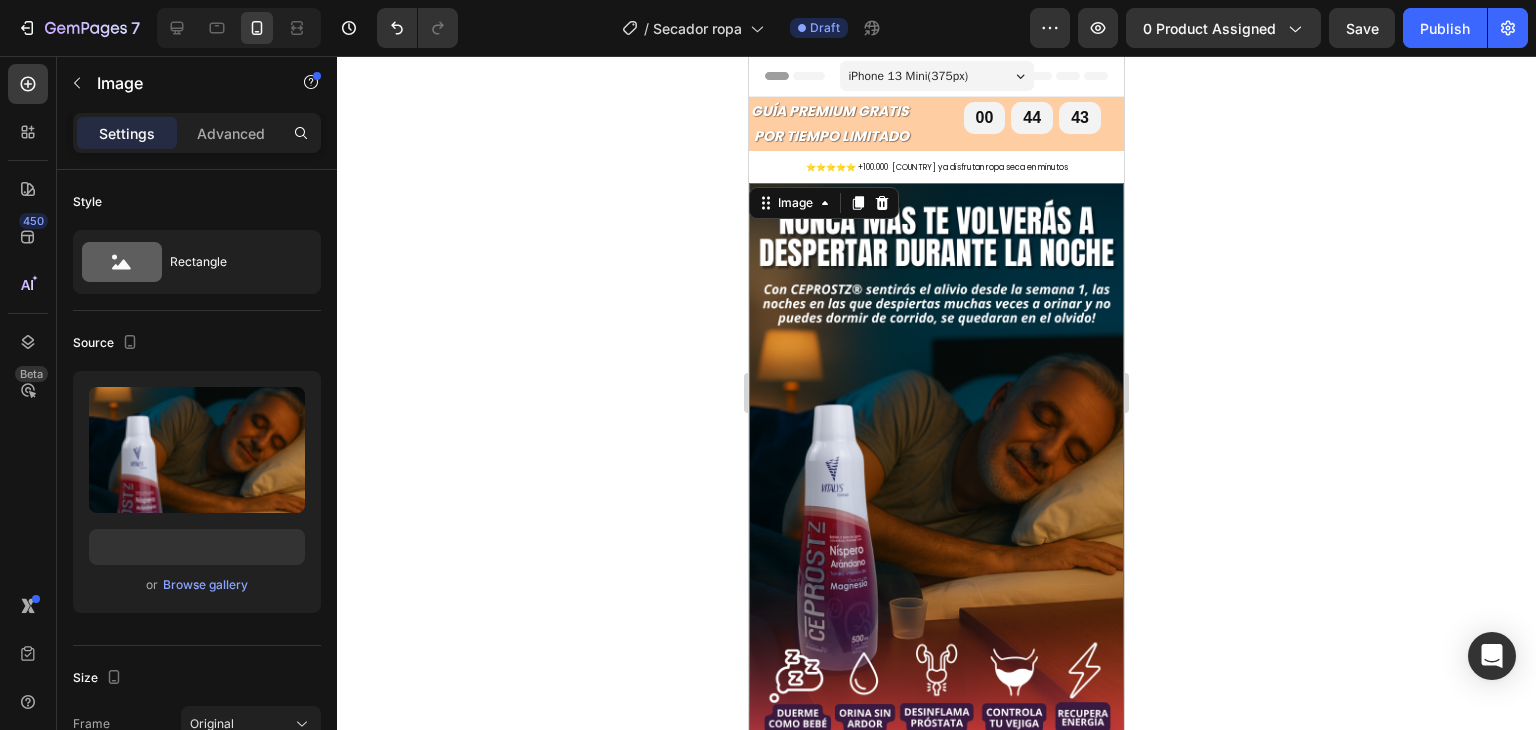 scroll, scrollTop: 0, scrollLeft: 0, axis: both 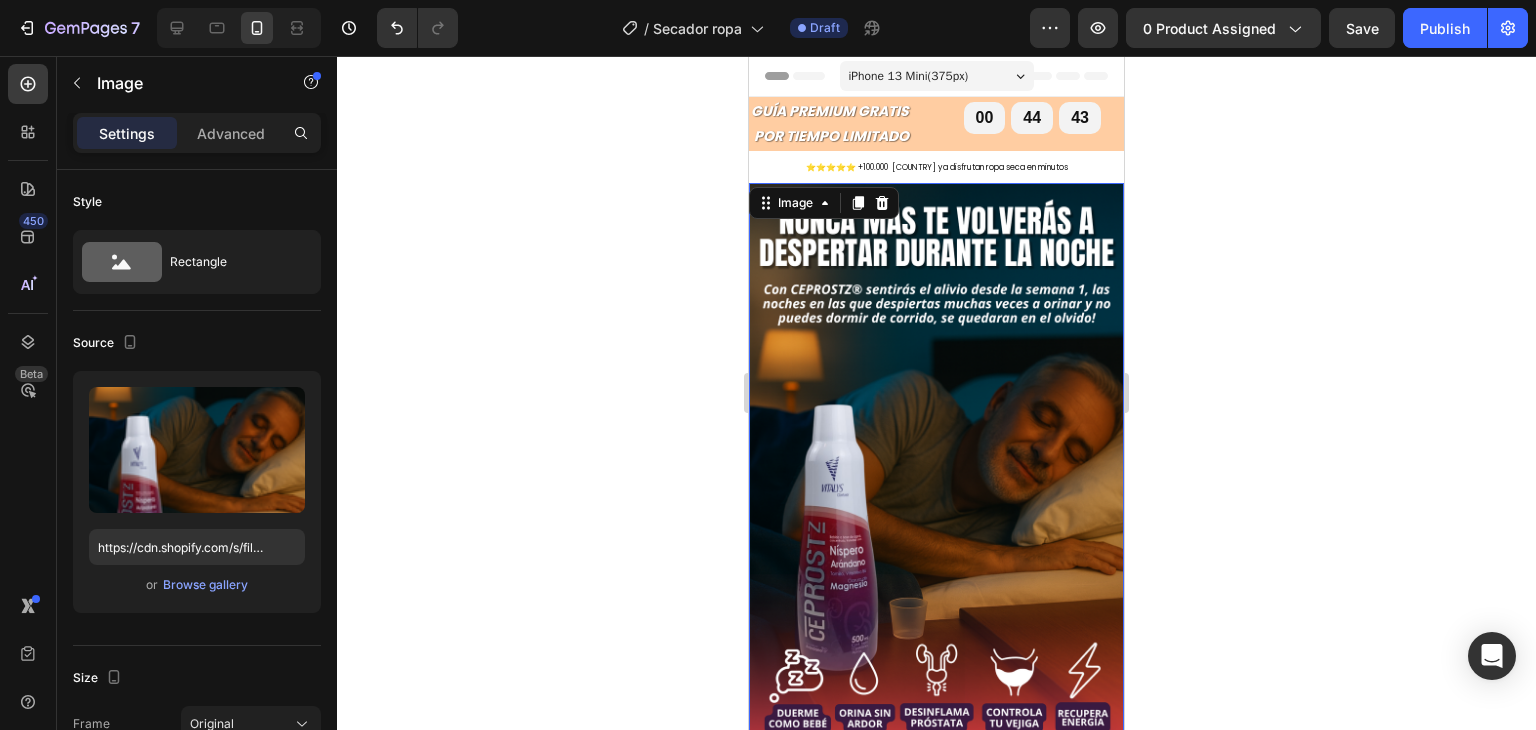 click at bounding box center (936, 464) 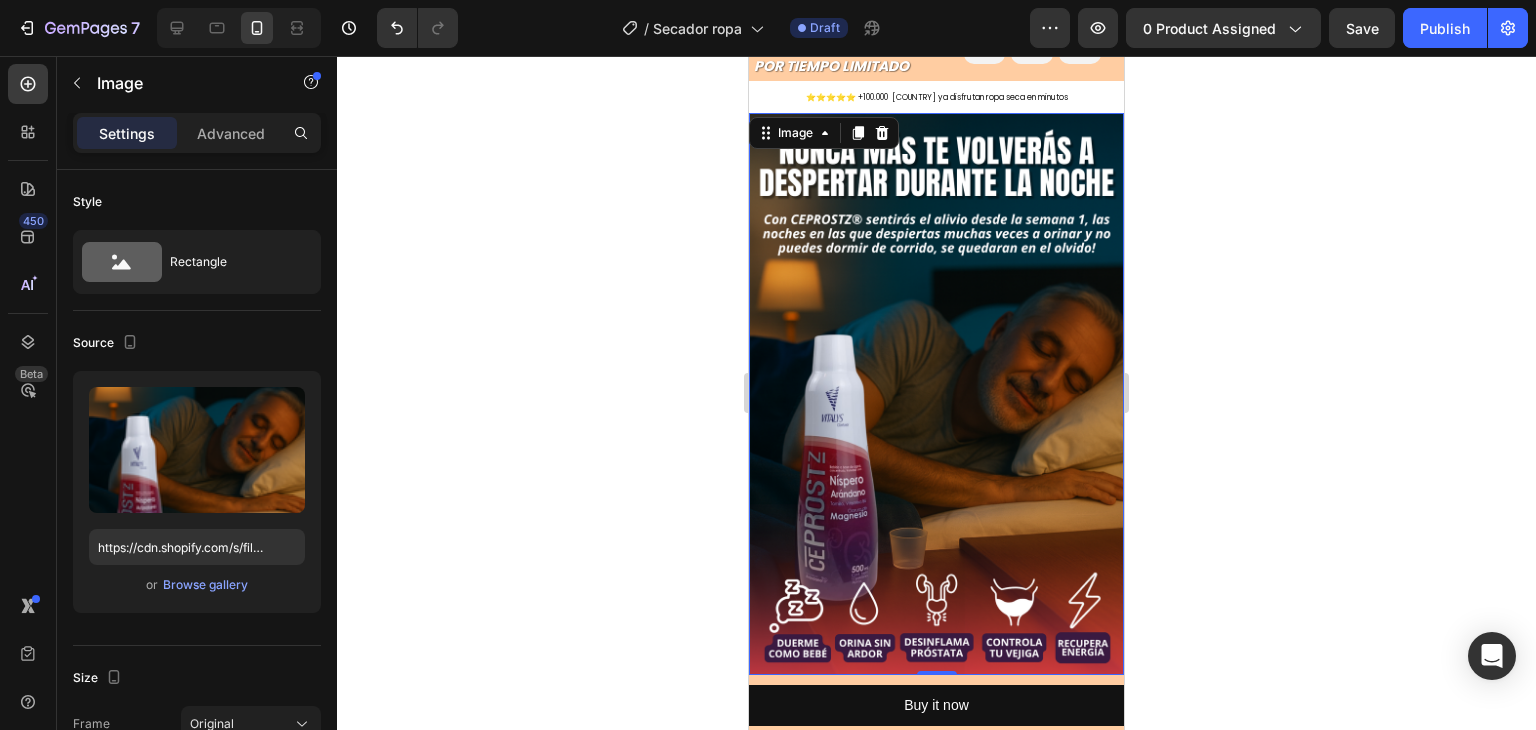 scroll, scrollTop: 0, scrollLeft: 0, axis: both 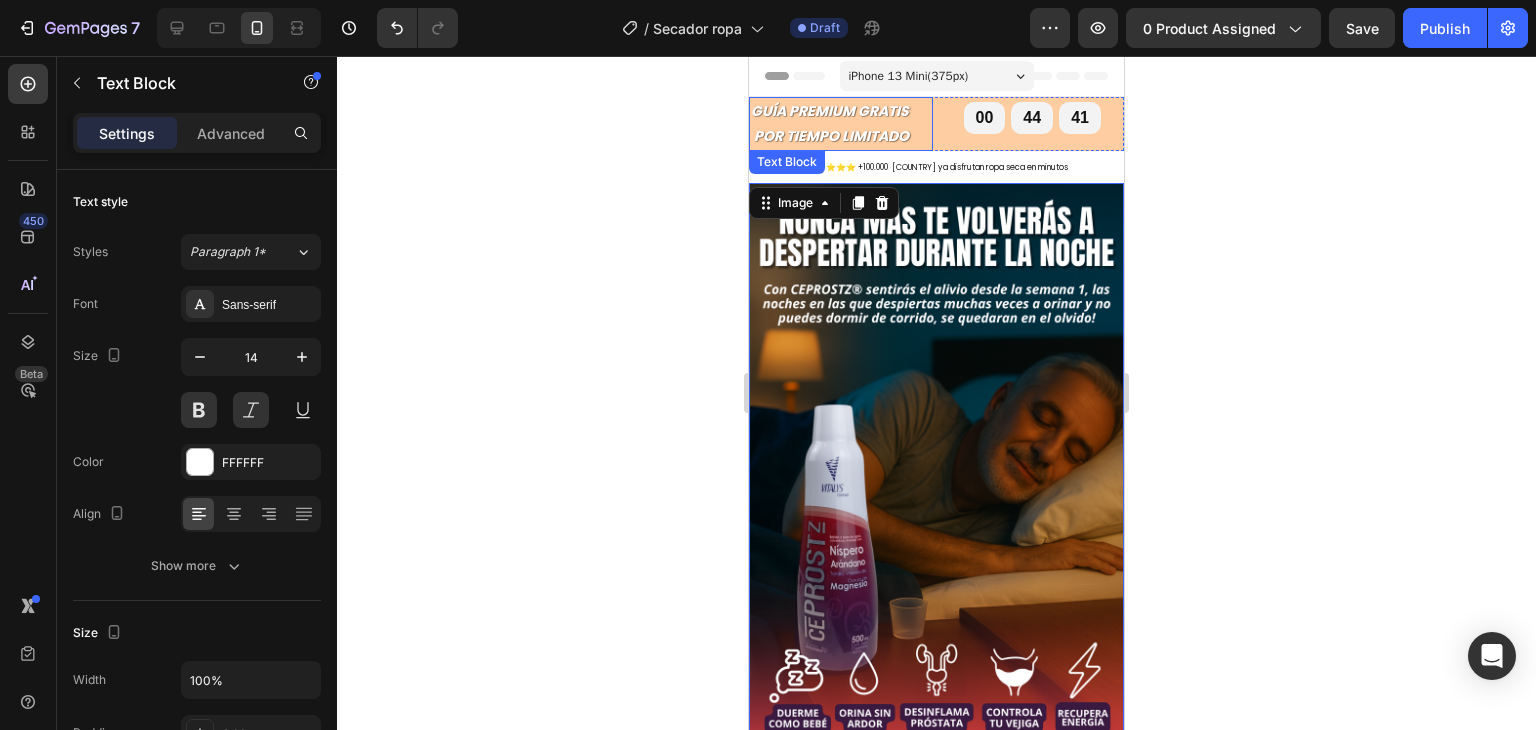 click on "GUÍA PREMIUM GRATIS  POR TIEMPO LIMITADO" at bounding box center (841, 124) 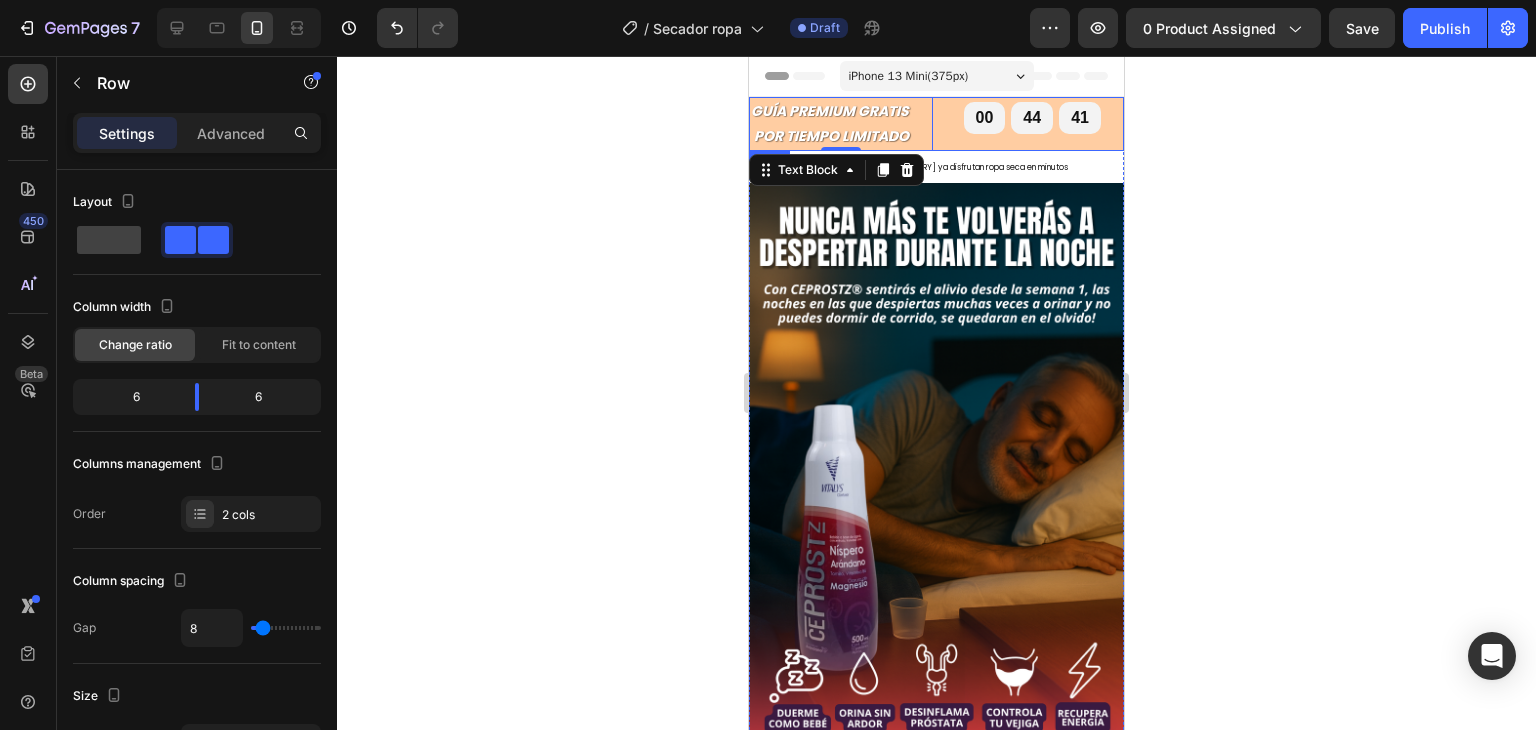 click on "GUÍA PREMIUM GRATIS  POR TIEMPO LIMITADO Text Block   0 00 44 41 Countdown Timer Row" at bounding box center (936, 124) 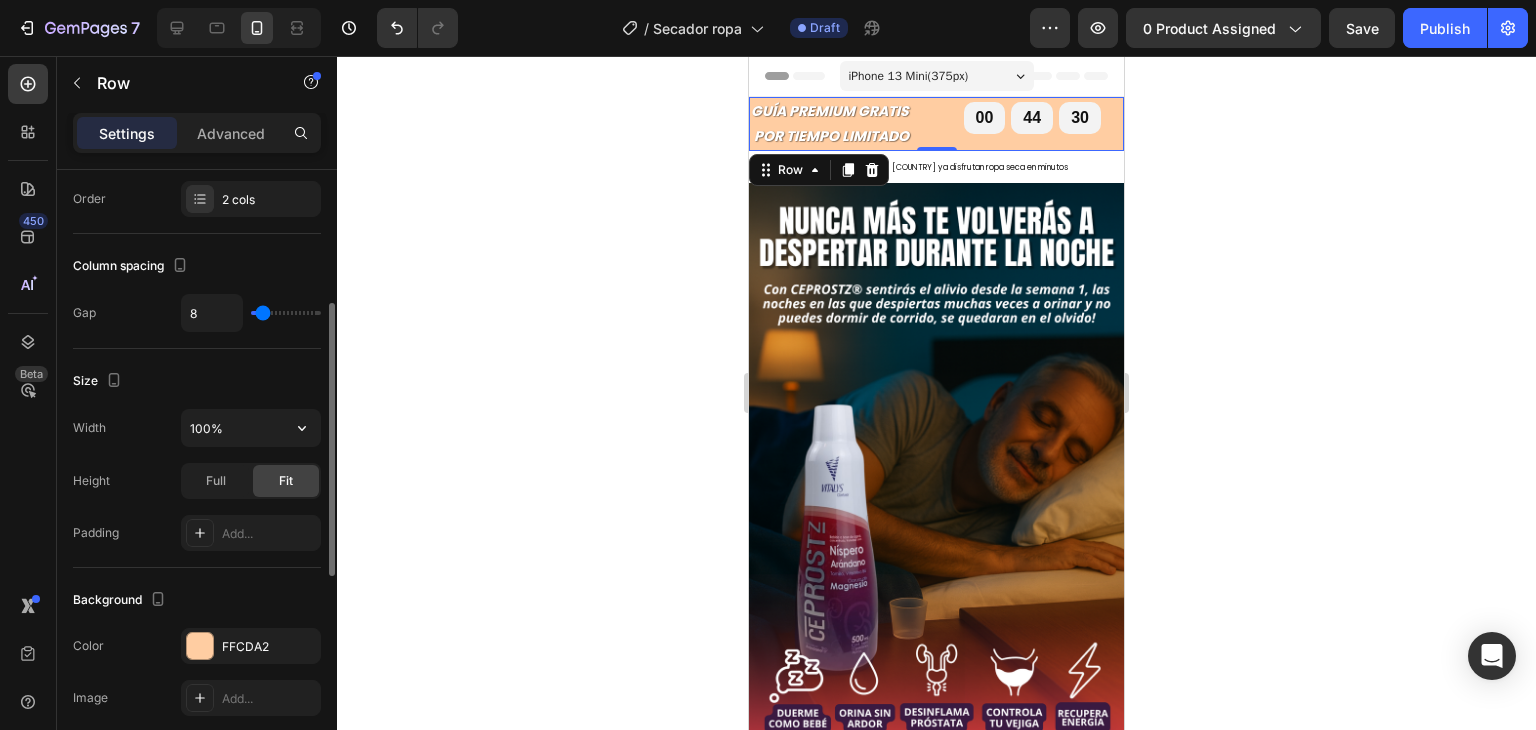 scroll, scrollTop: 310, scrollLeft: 0, axis: vertical 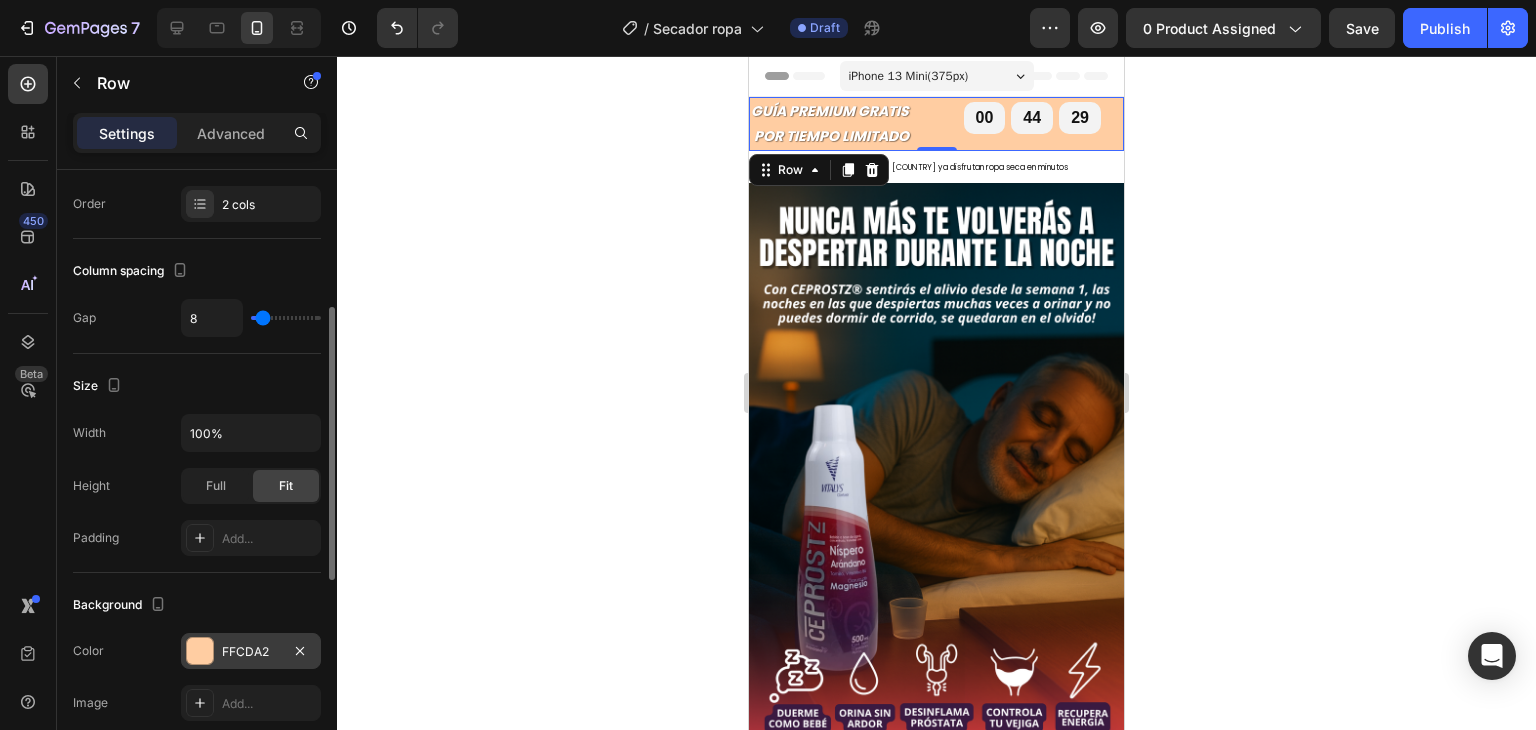 click at bounding box center (200, 651) 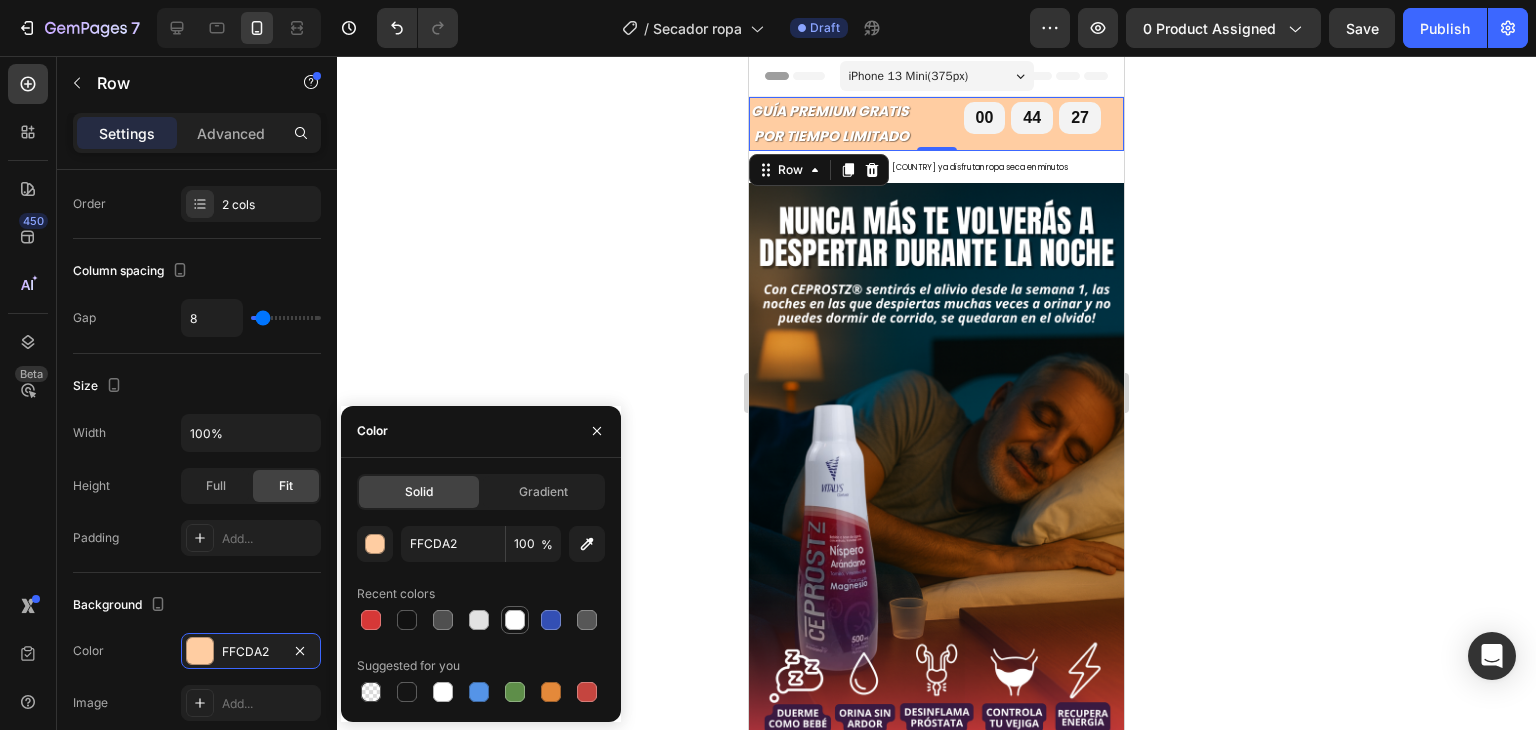 click at bounding box center [551, 620] 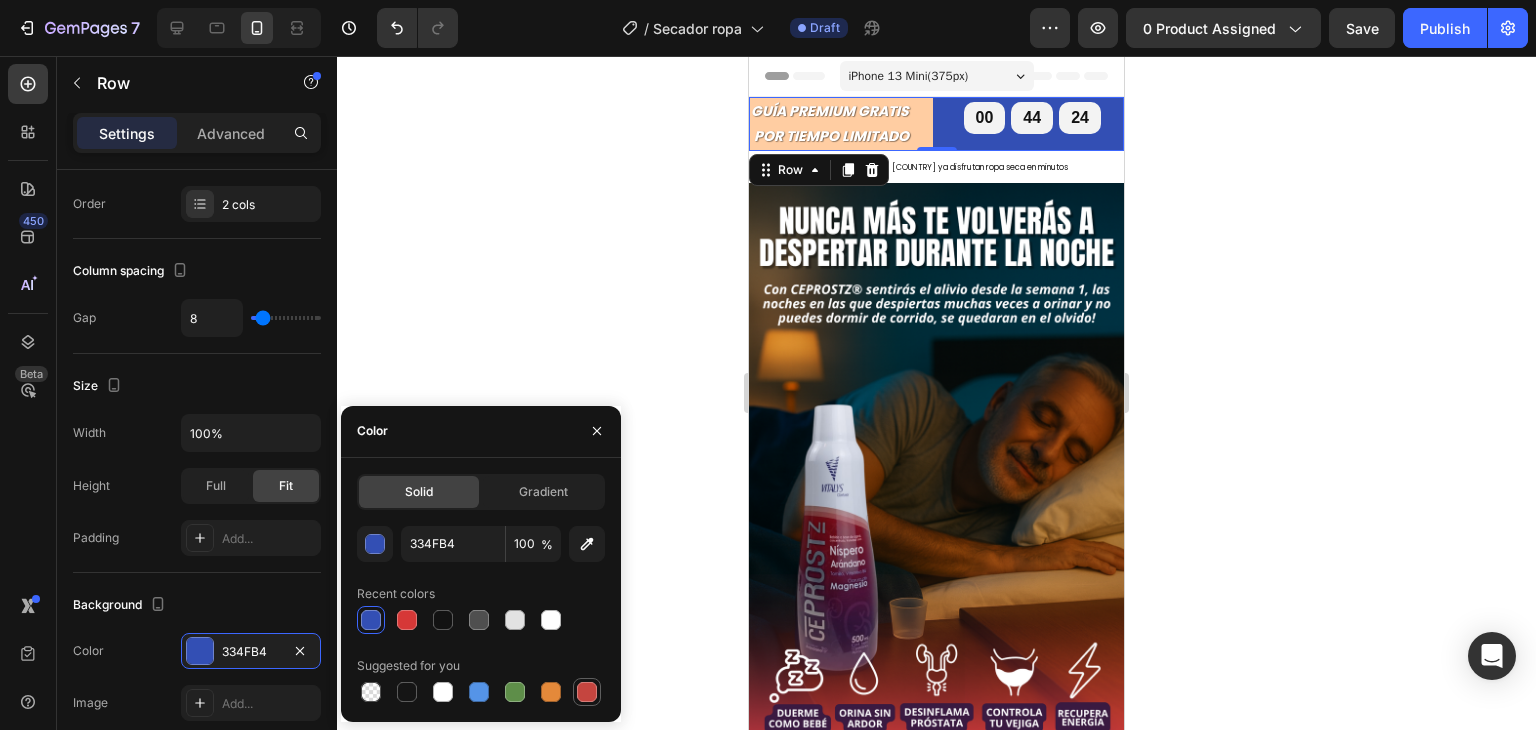 click at bounding box center [587, 692] 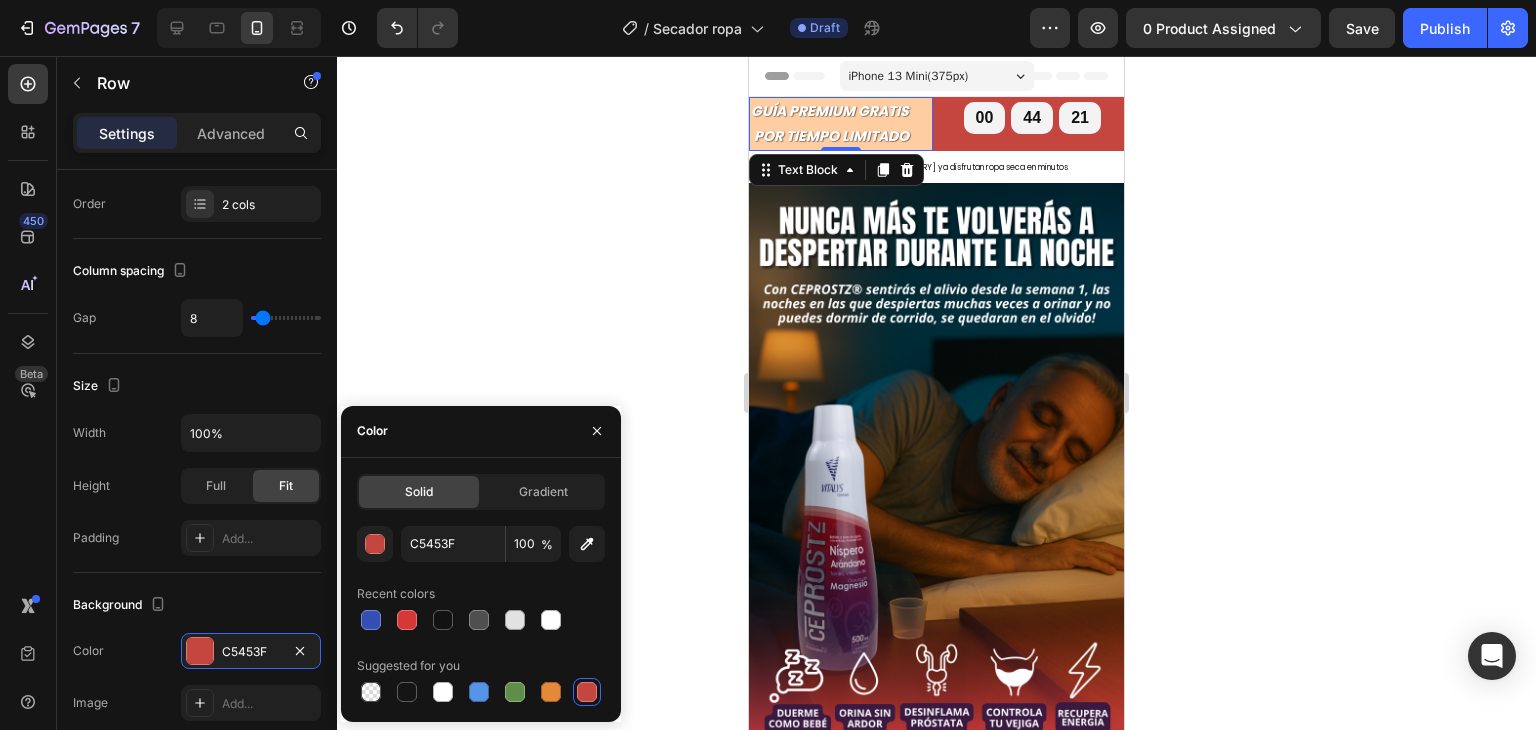click on "GUÍA PREMIUM GRATIS  POR TIEMPO LIMITADO" at bounding box center [841, 124] 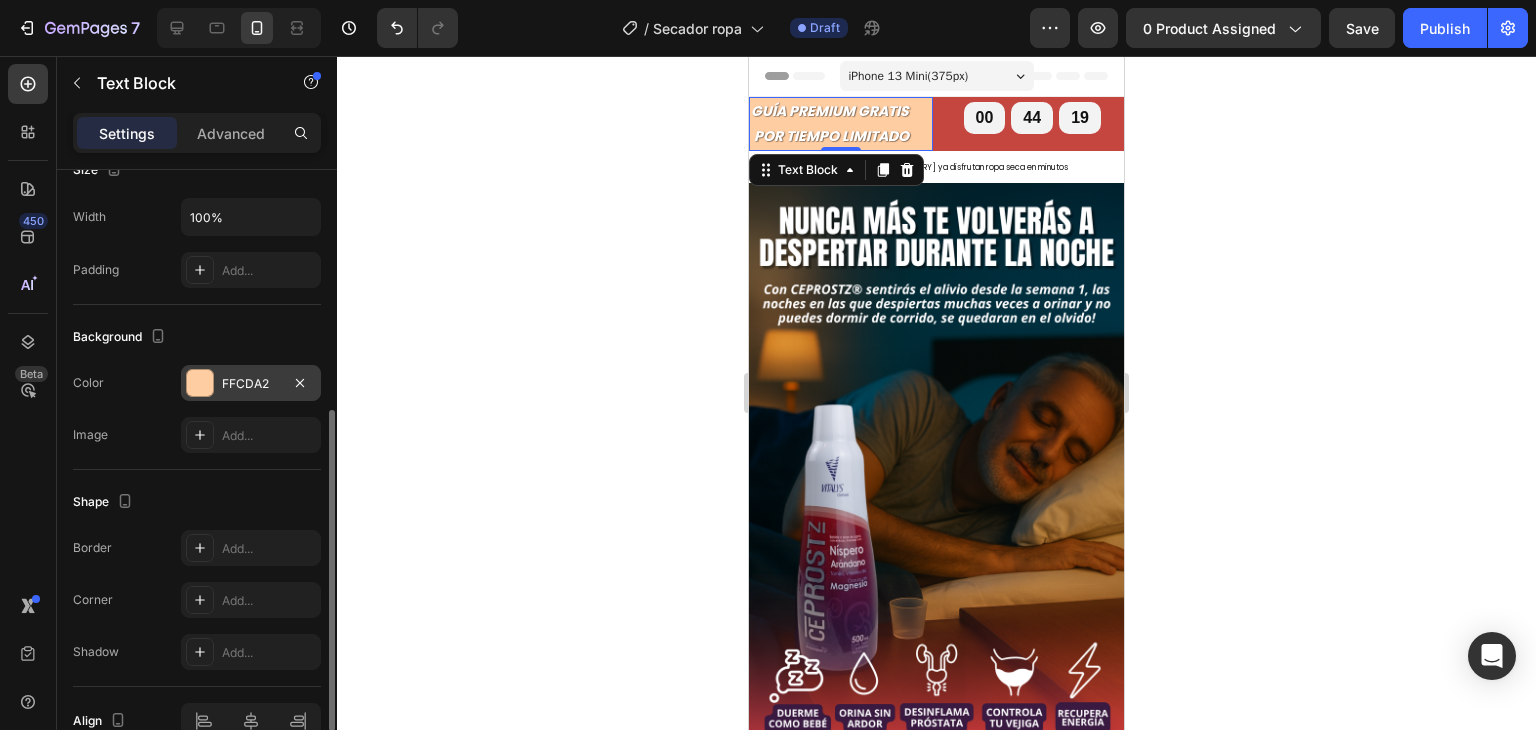 scroll, scrollTop: 462, scrollLeft: 0, axis: vertical 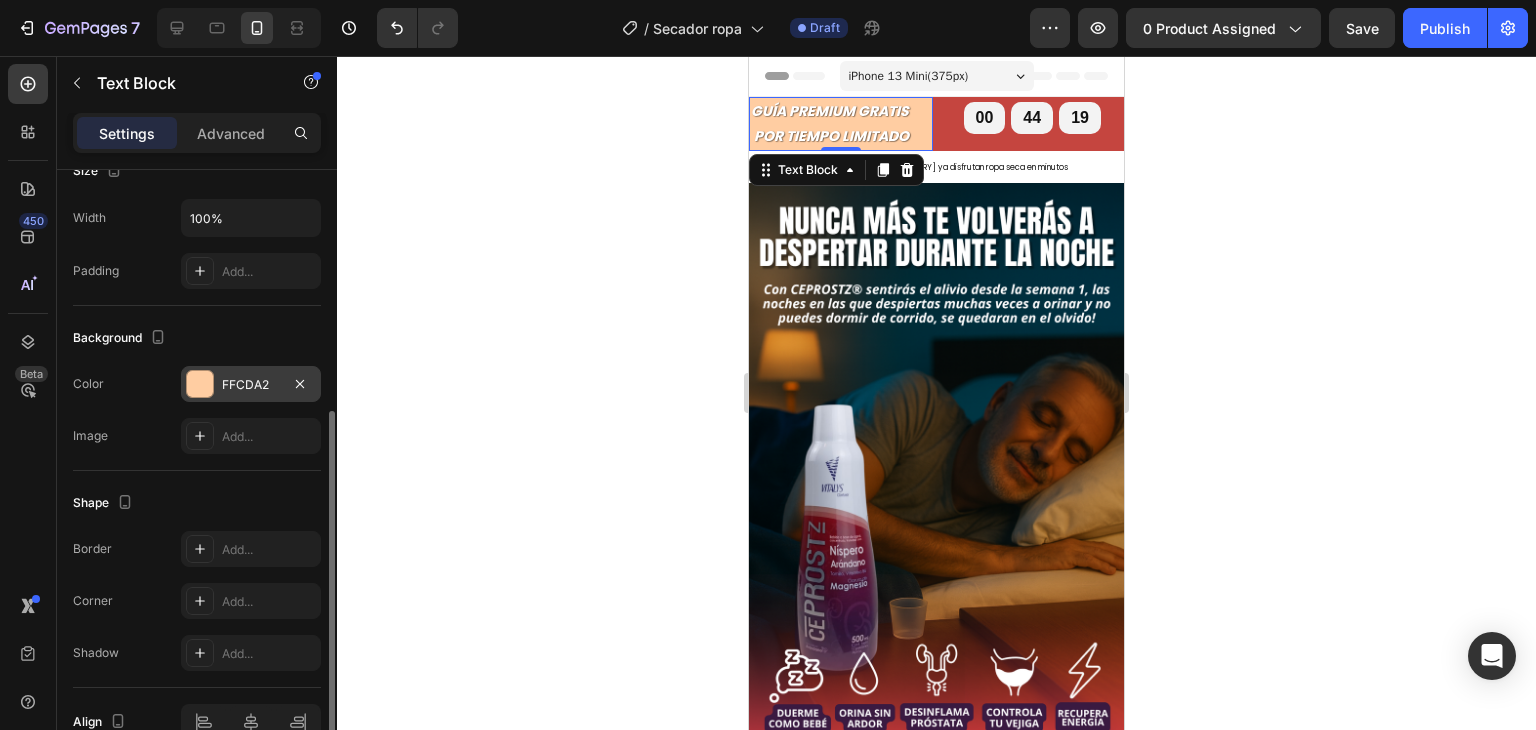 click at bounding box center (200, 384) 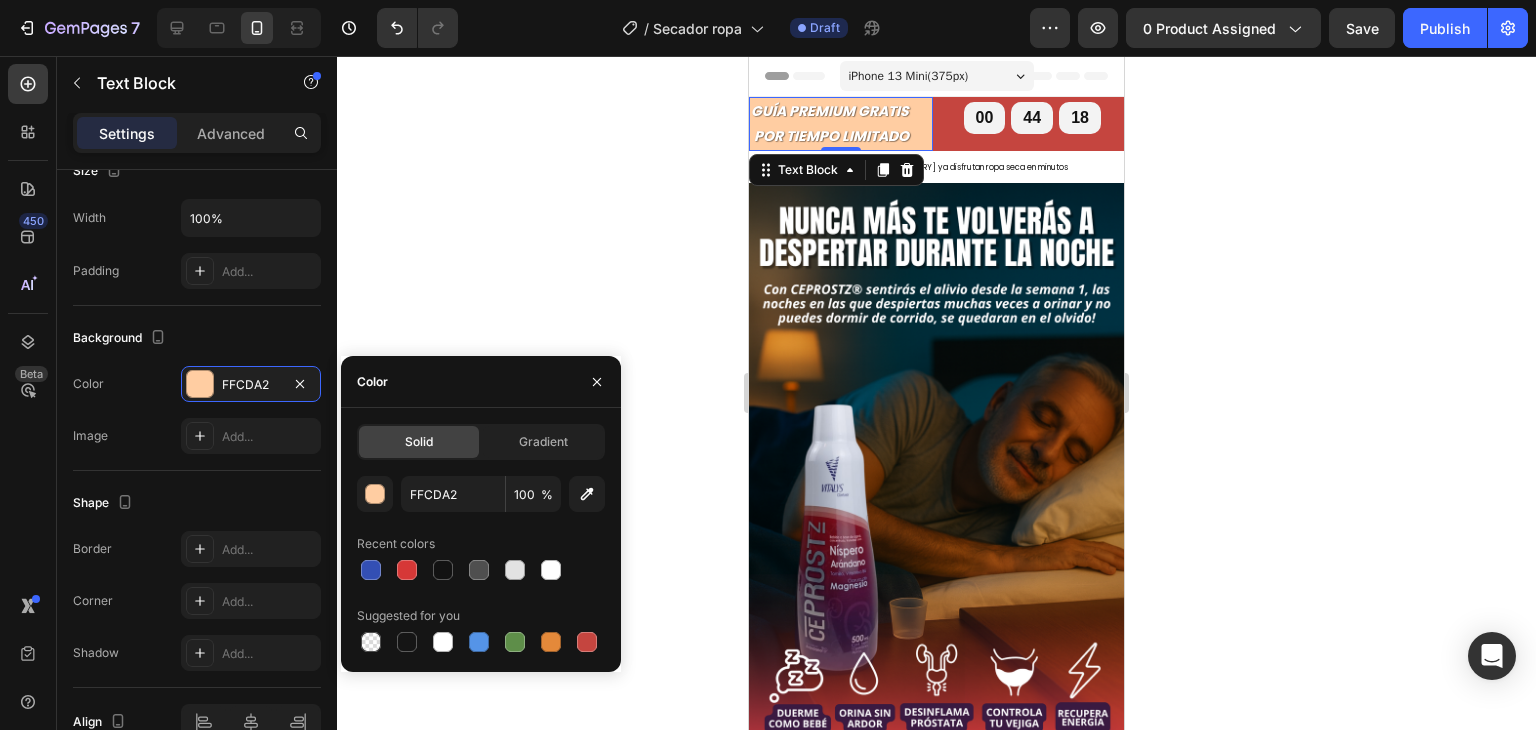 click on "Solid Gradient FFCDA2 100 % Recent colors Suggested for you" at bounding box center (481, 540) 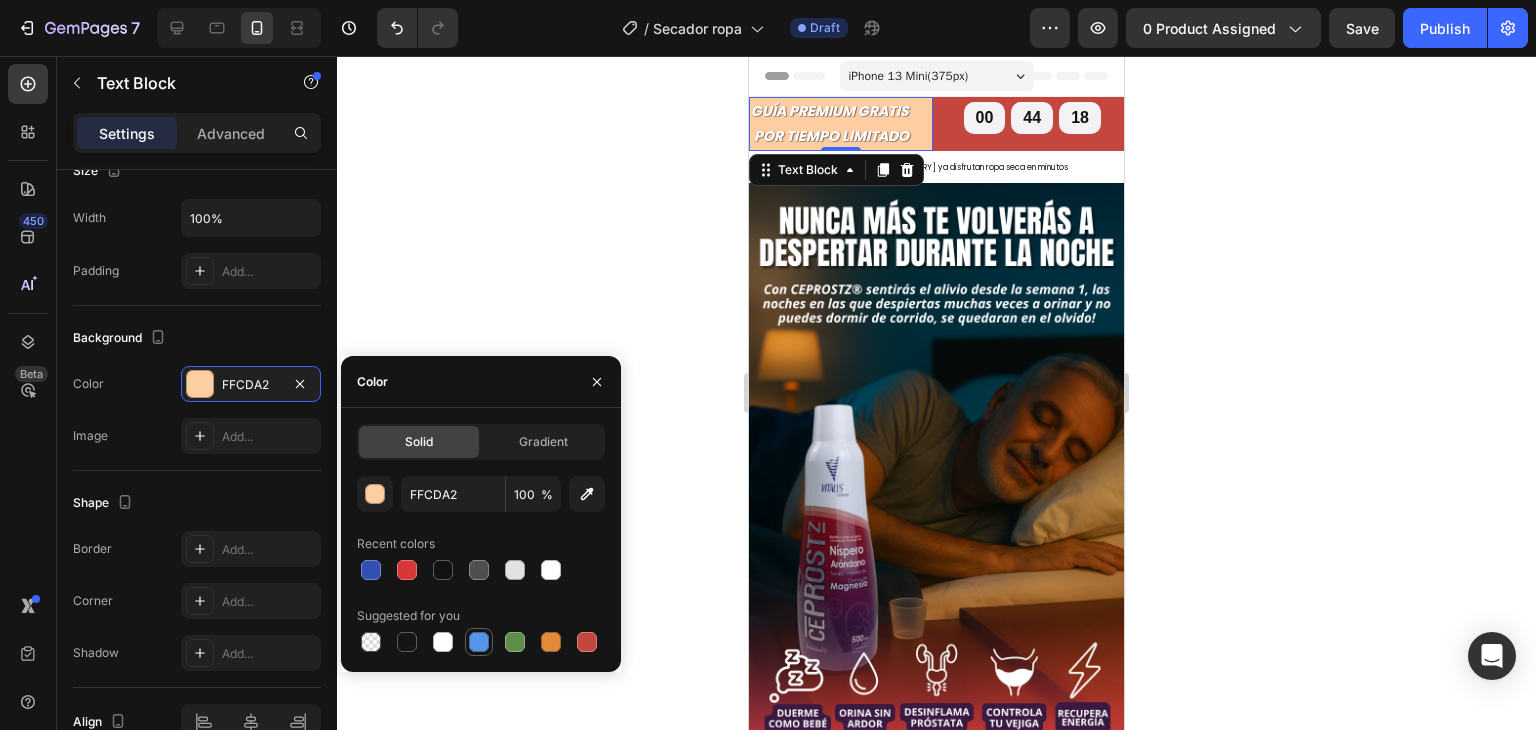 click at bounding box center (479, 642) 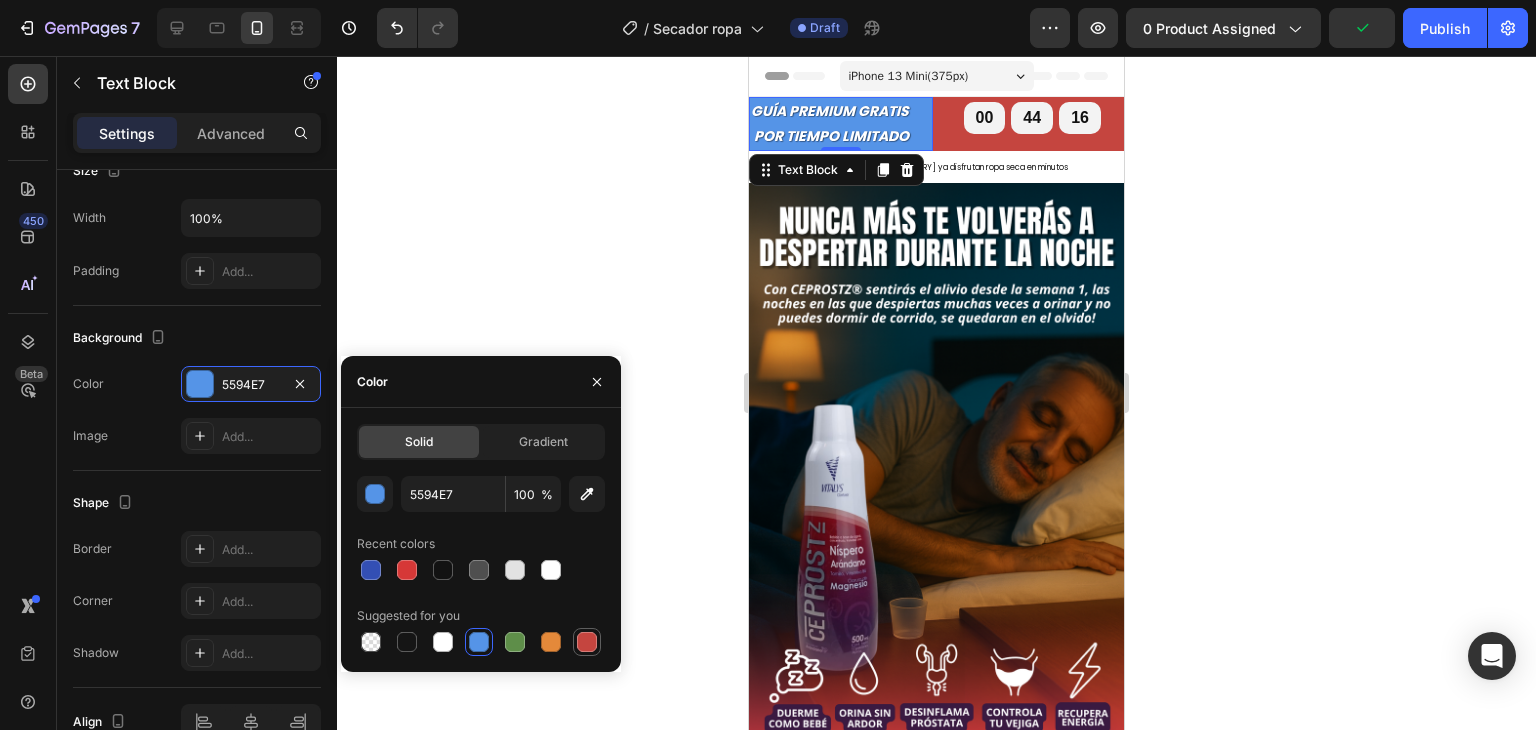 click at bounding box center (587, 642) 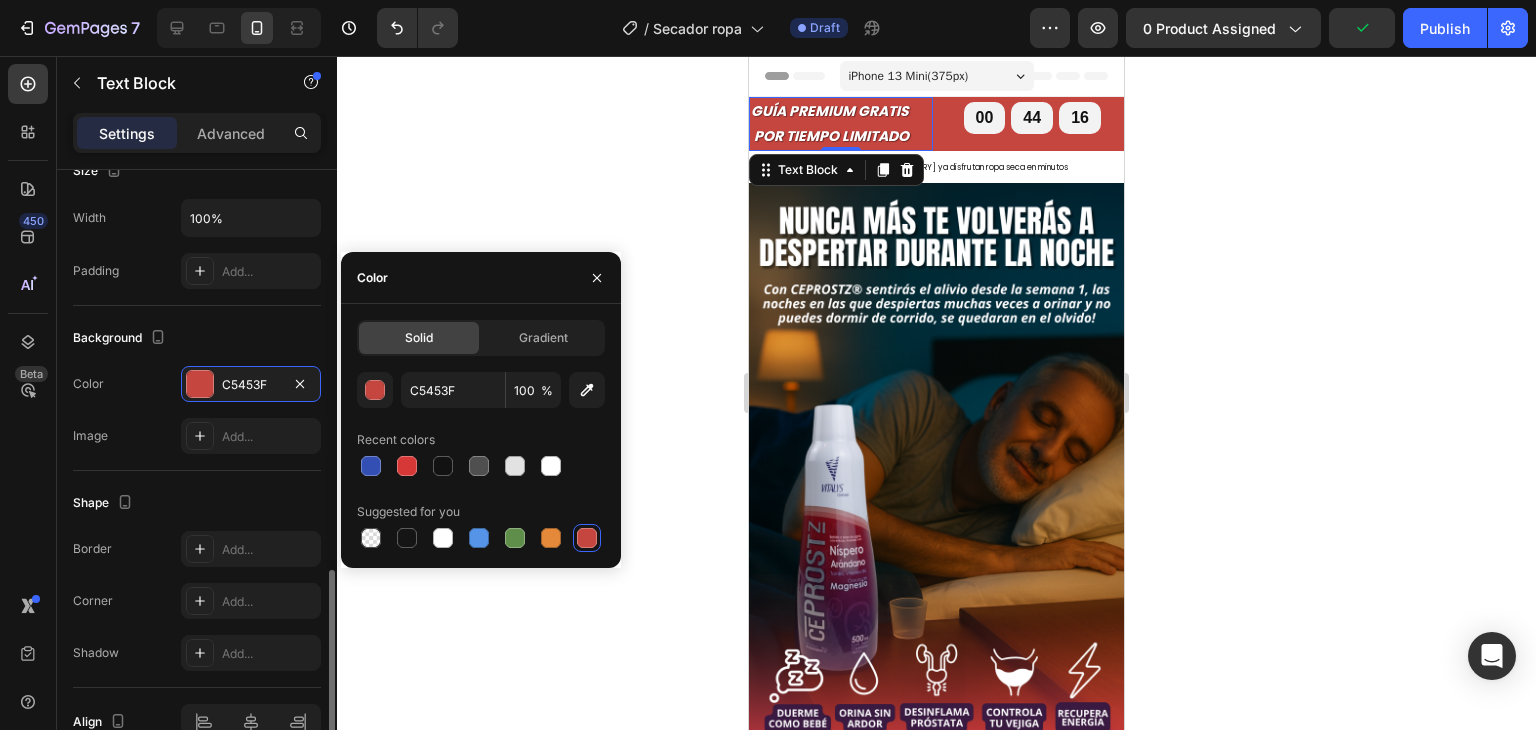 scroll, scrollTop: 566, scrollLeft: 0, axis: vertical 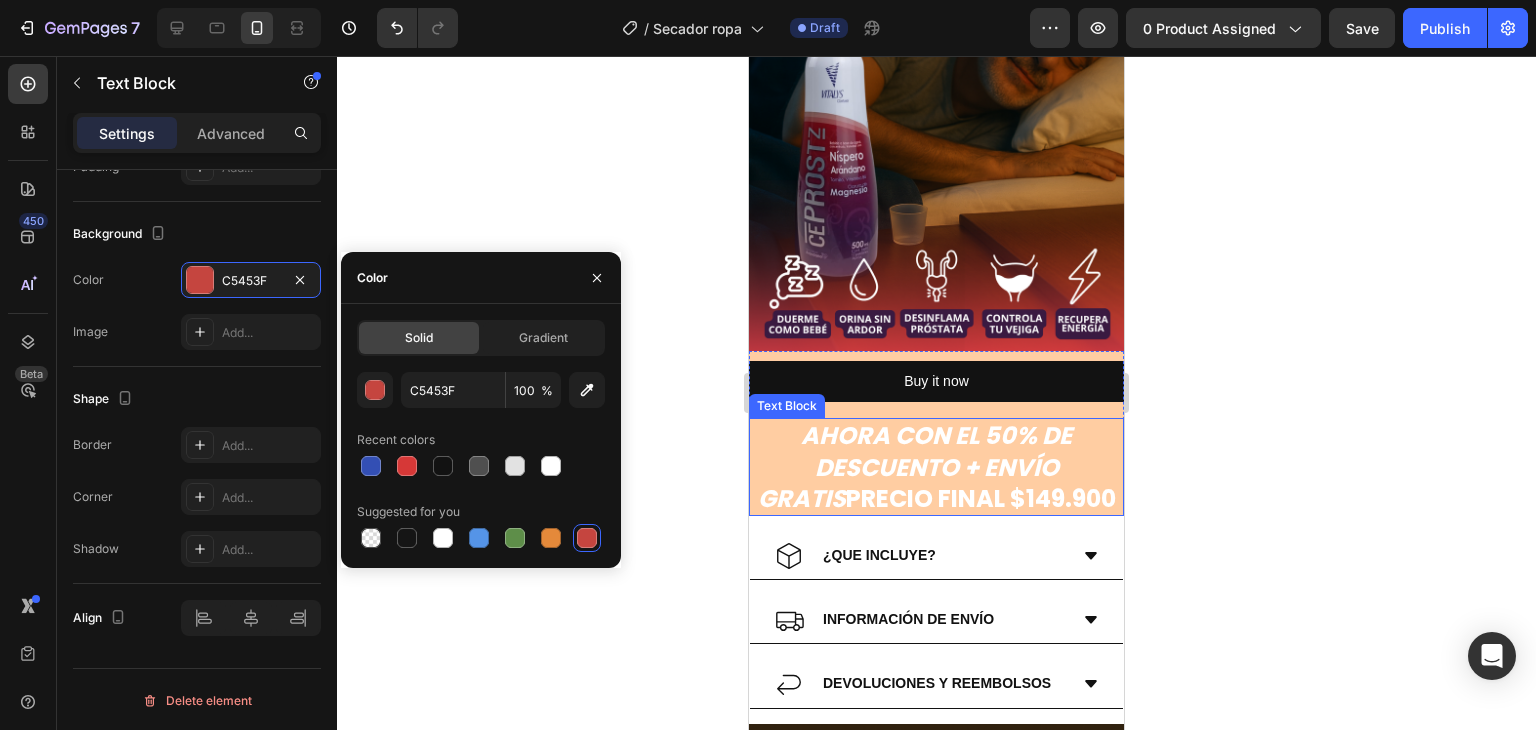 click on "PRECIO FINAL $149.900" at bounding box center [981, 498] 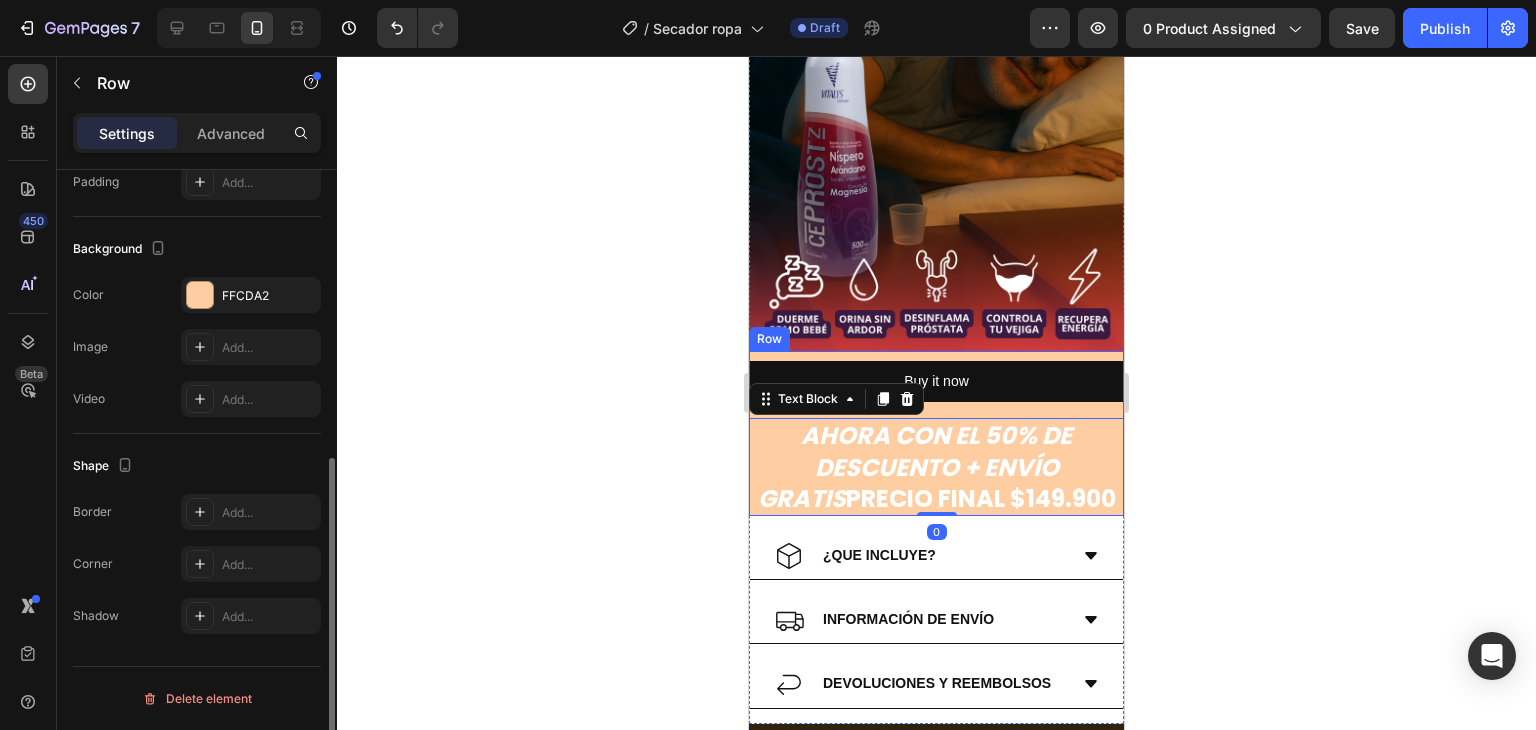 click on "Buy it now Dynamic Checkout AHORA CON EL 50% DE DESCUENTO + ENVÍO GRATIS  PRECIO FINAL $149.900 Text Block   0" at bounding box center (936, 433) 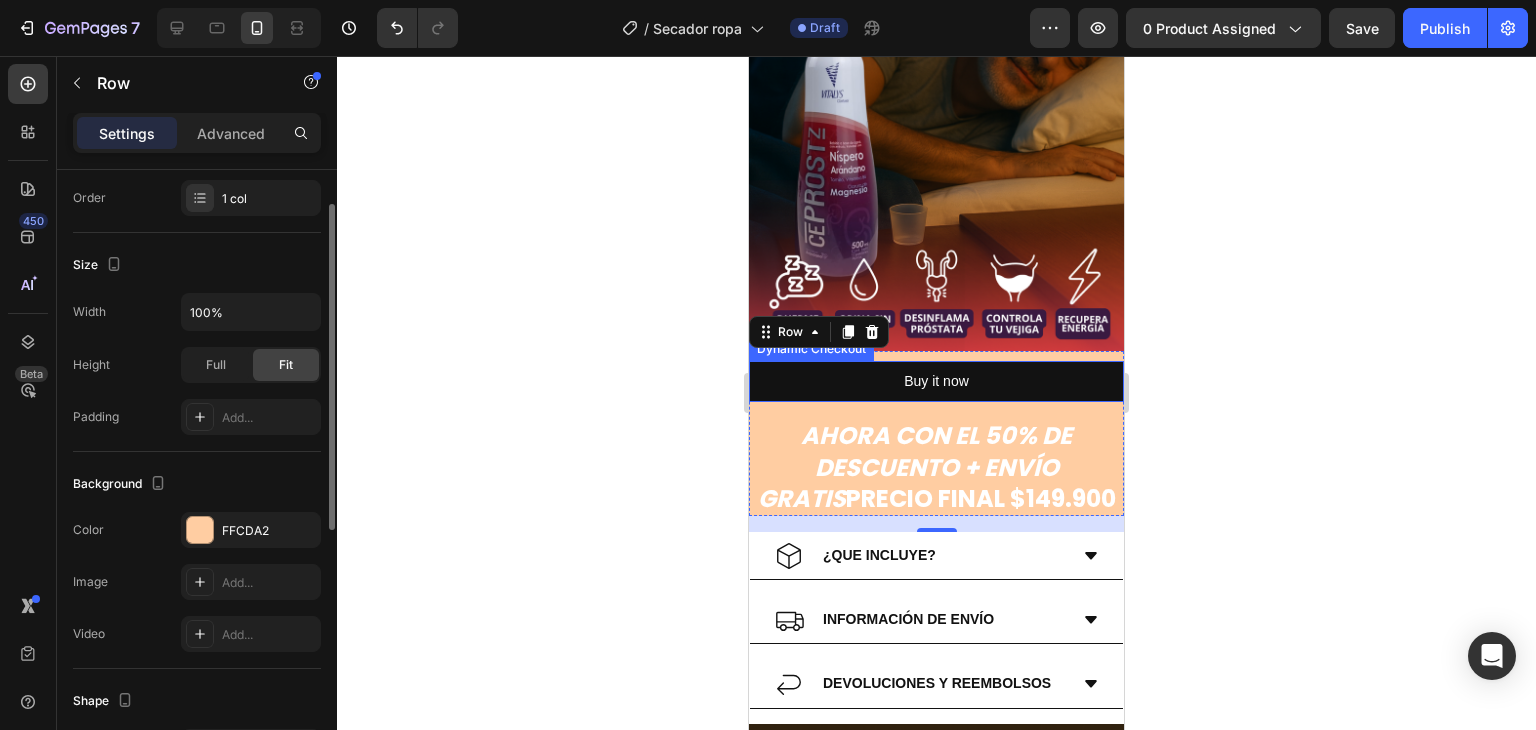 scroll, scrollTop: 317, scrollLeft: 0, axis: vertical 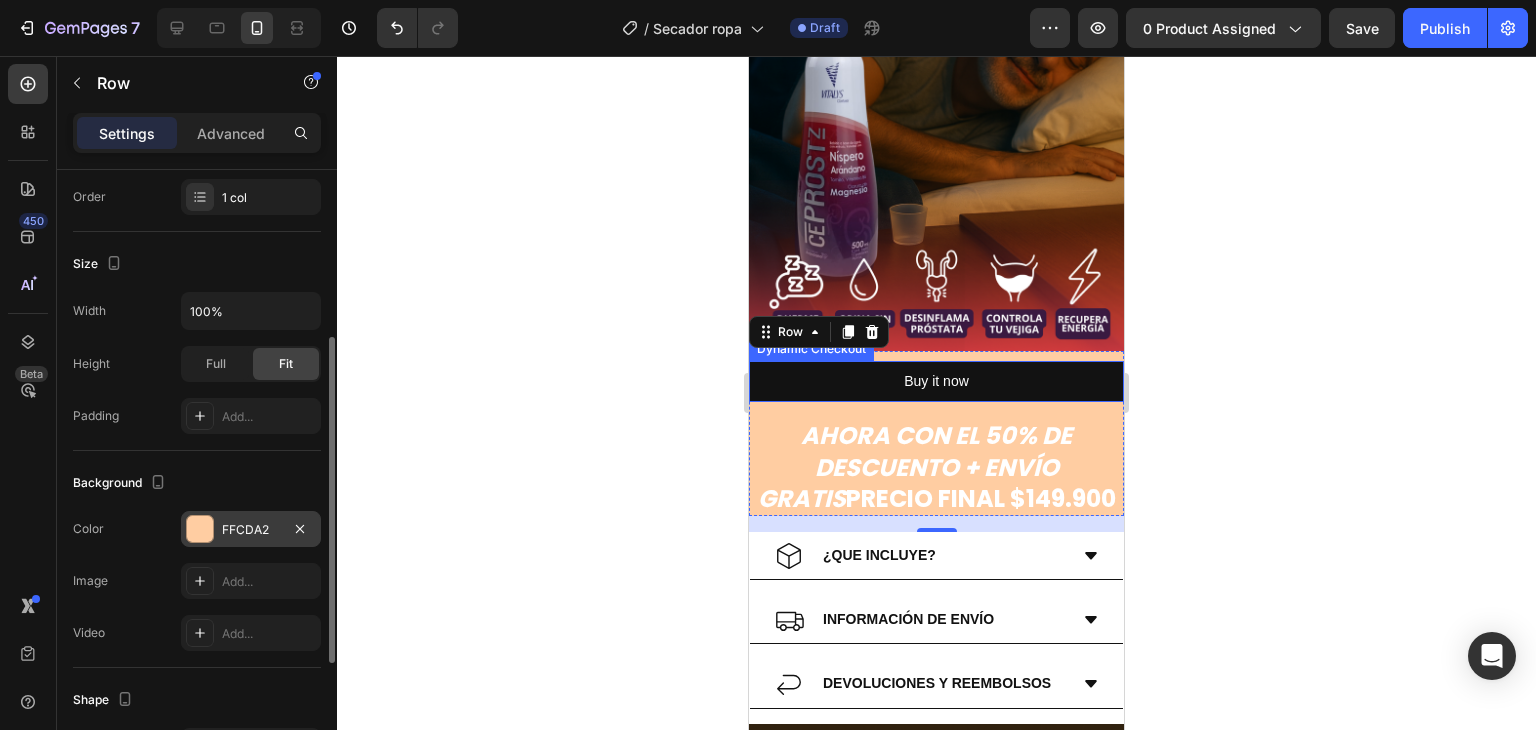 click at bounding box center (200, 529) 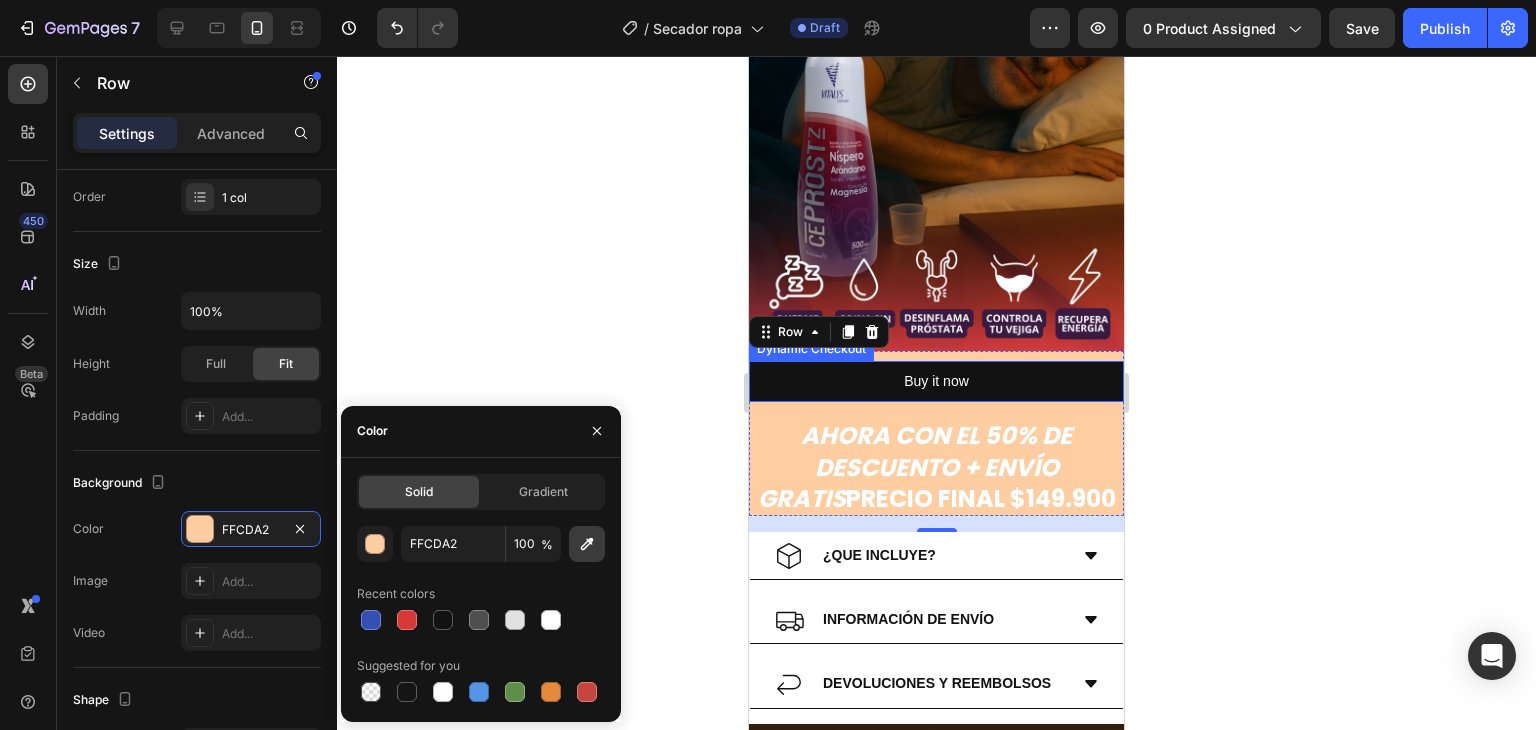 click 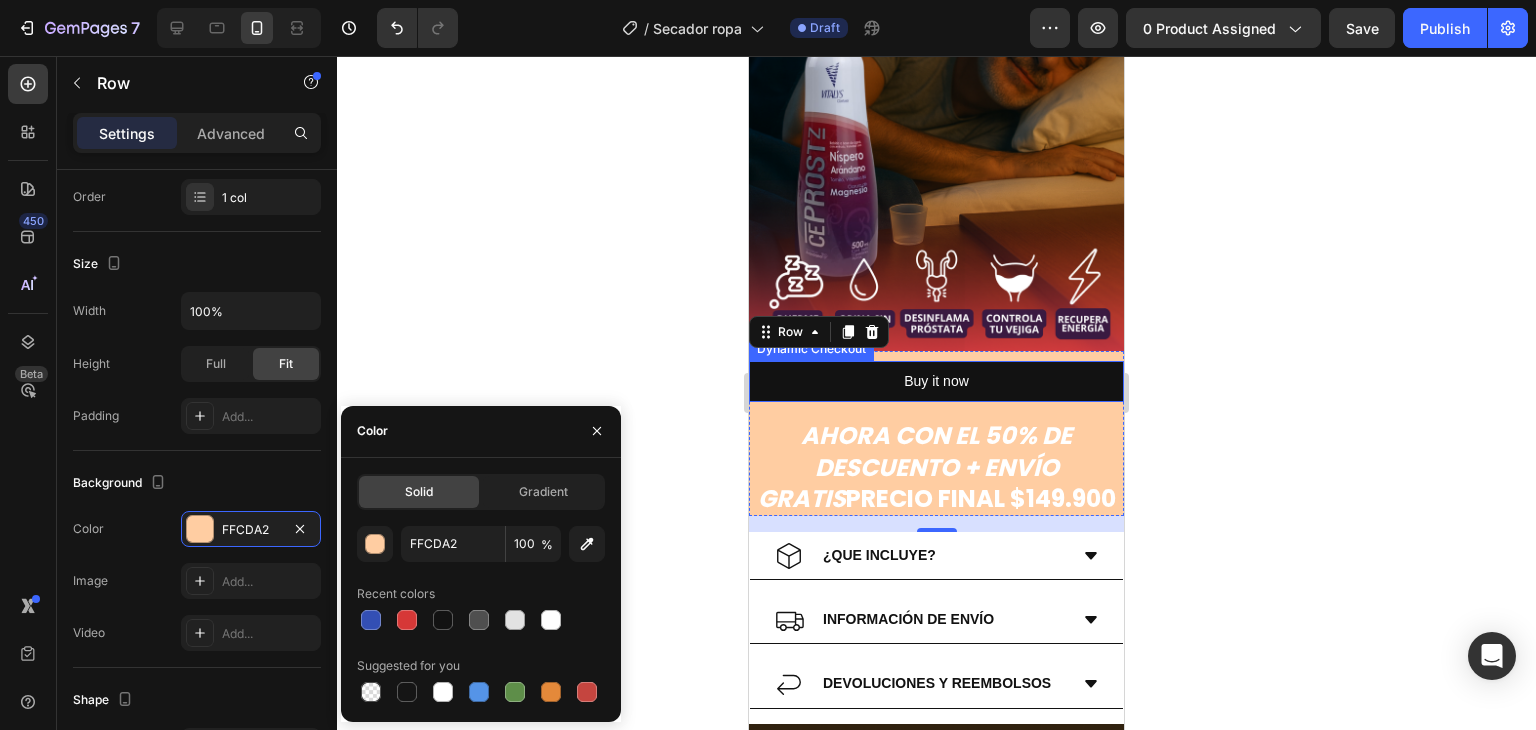 type on "B33433" 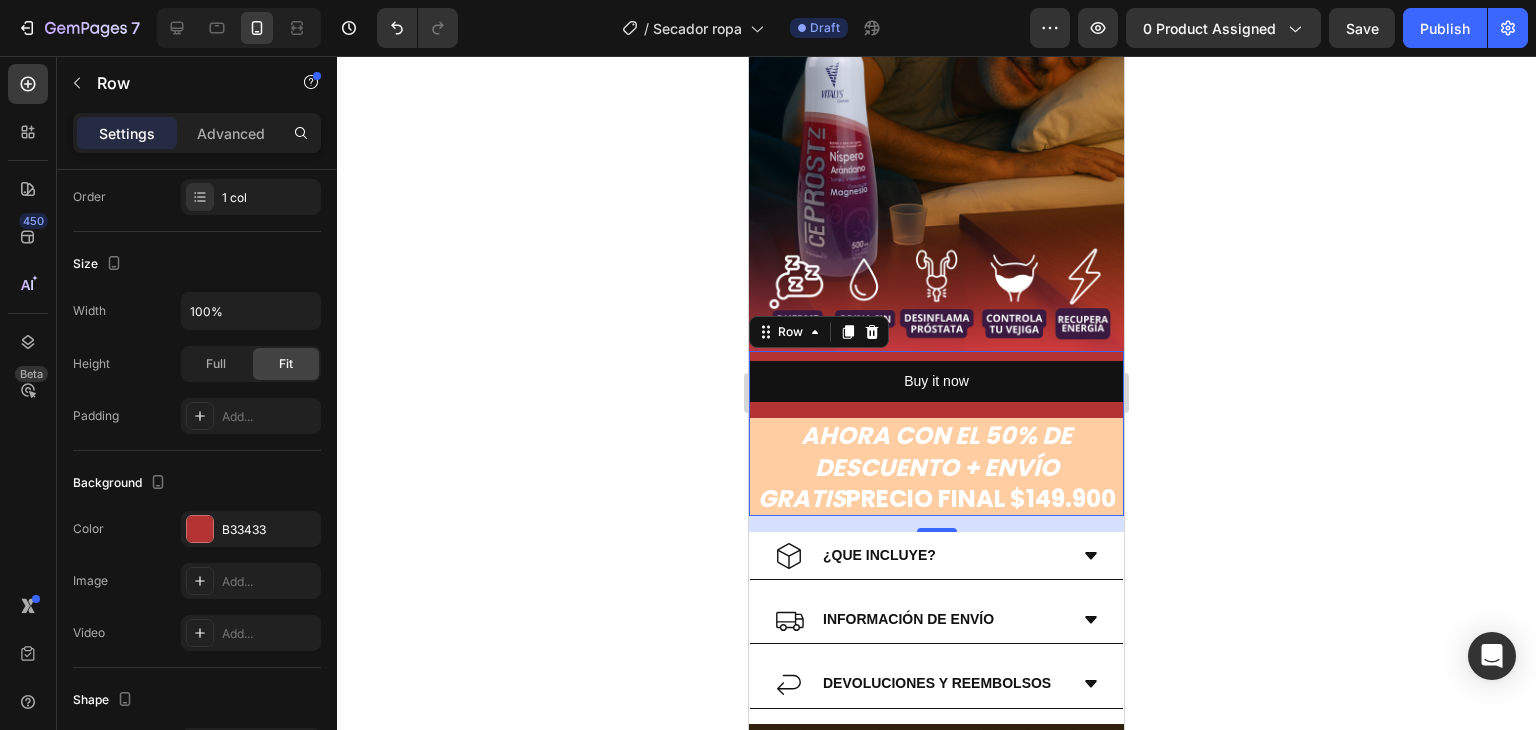 click 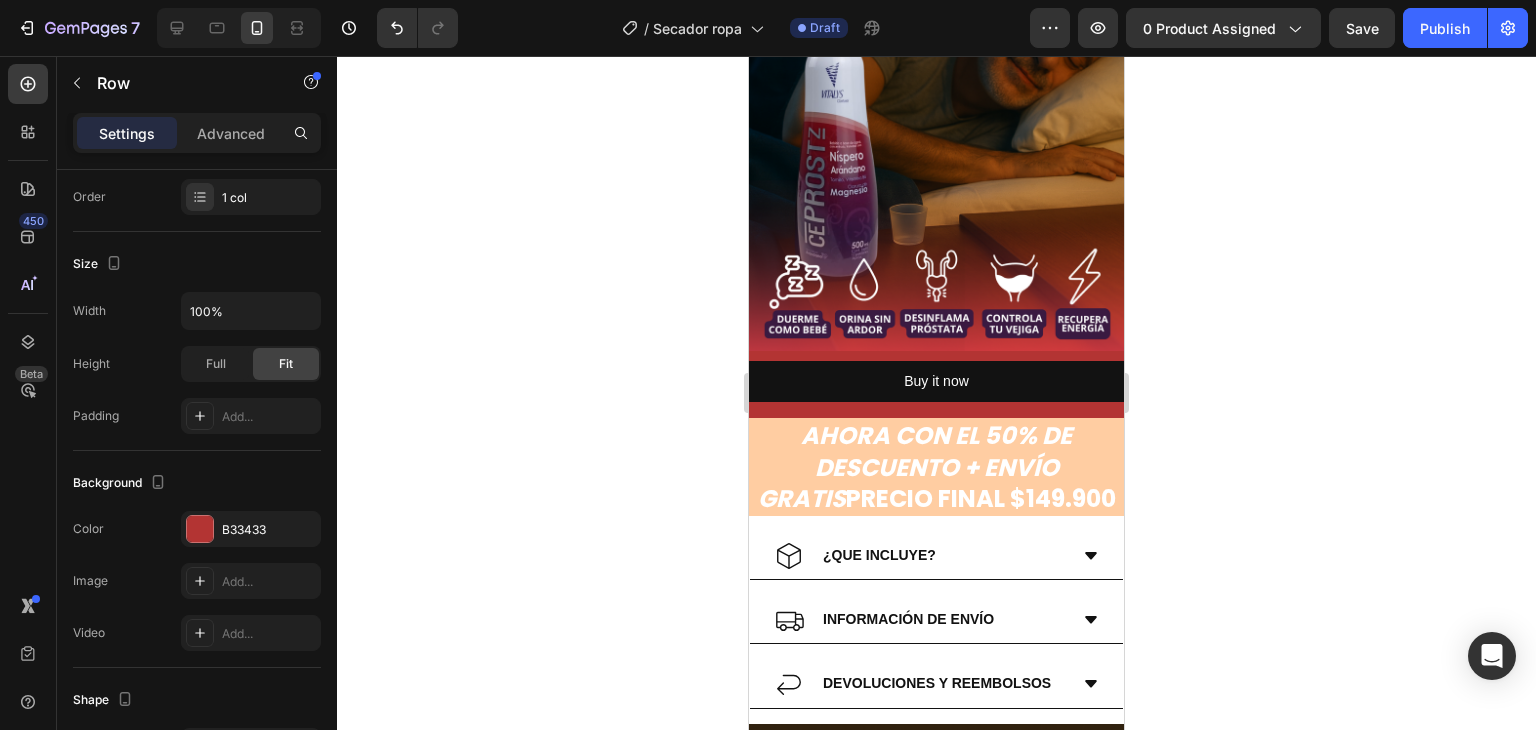 click 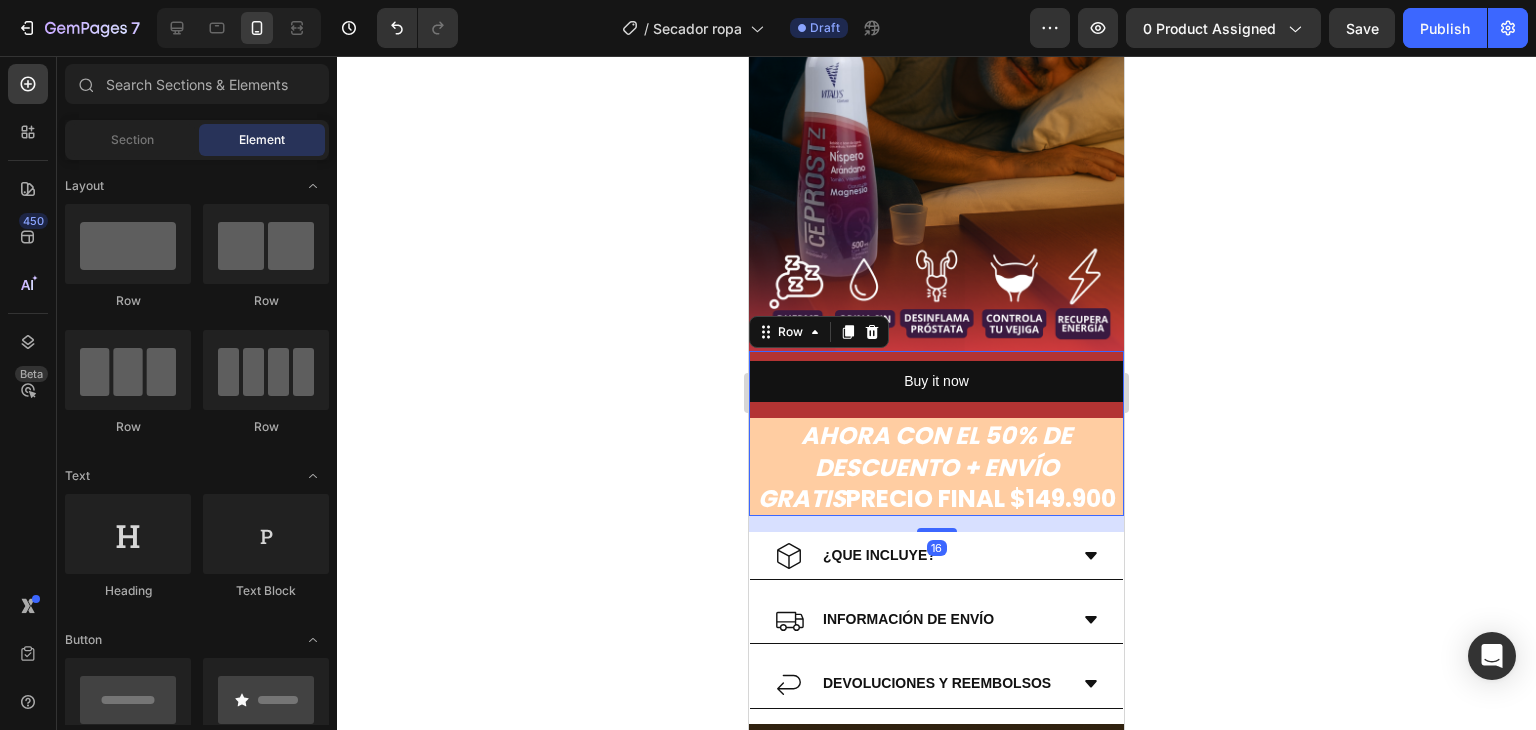 click on "Buy it now Dynamic Checkout AHORA CON EL 50% DE DESCUENTO + ENVÍO GRATIS  PRECIO FINAL $149.900 Text Block" at bounding box center [936, 433] 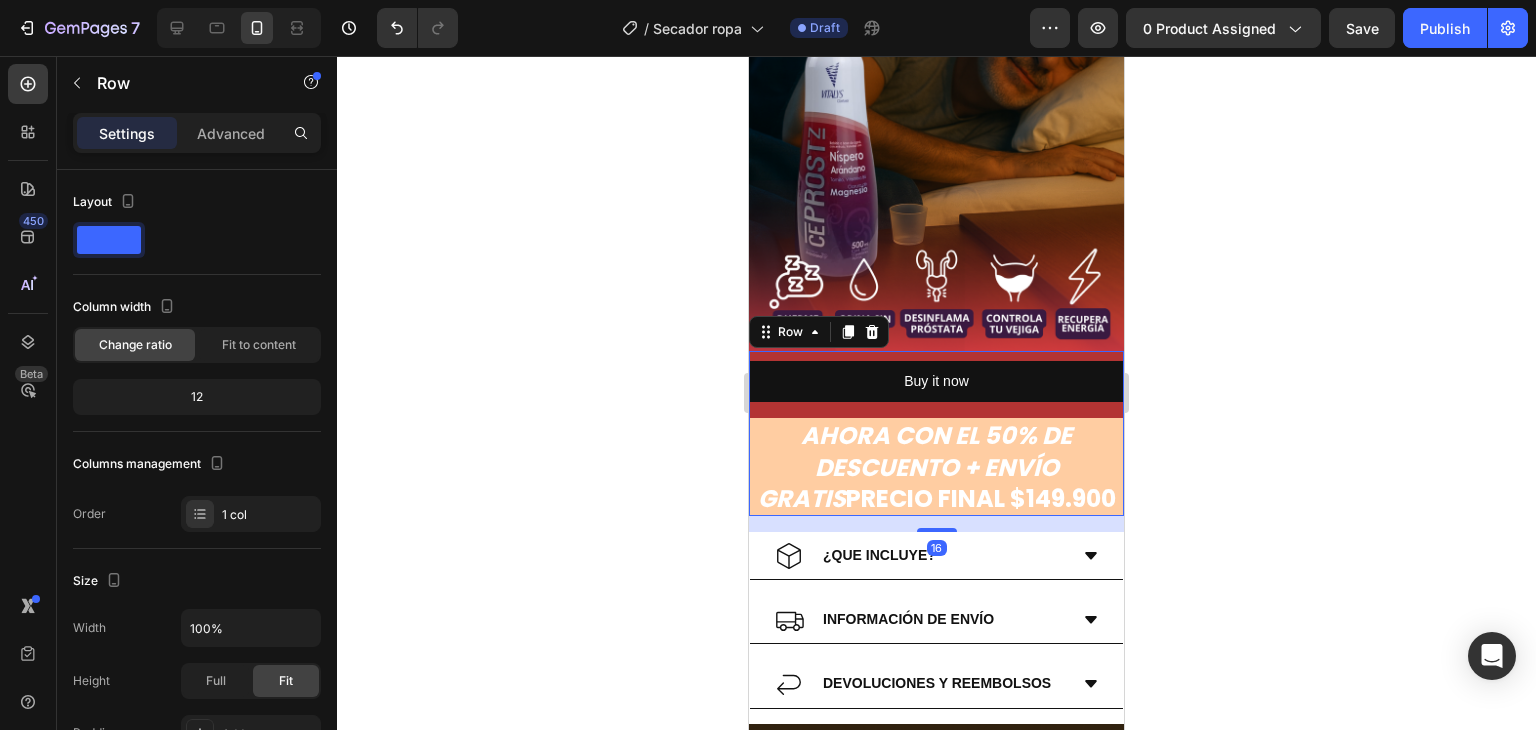 click on "Buy it now Dynamic Checkout AHORA CON EL 50% DE DESCUENTO + ENVÍO GRATIS  PRECIO FINAL $149.900 Text Block" at bounding box center (936, 433) 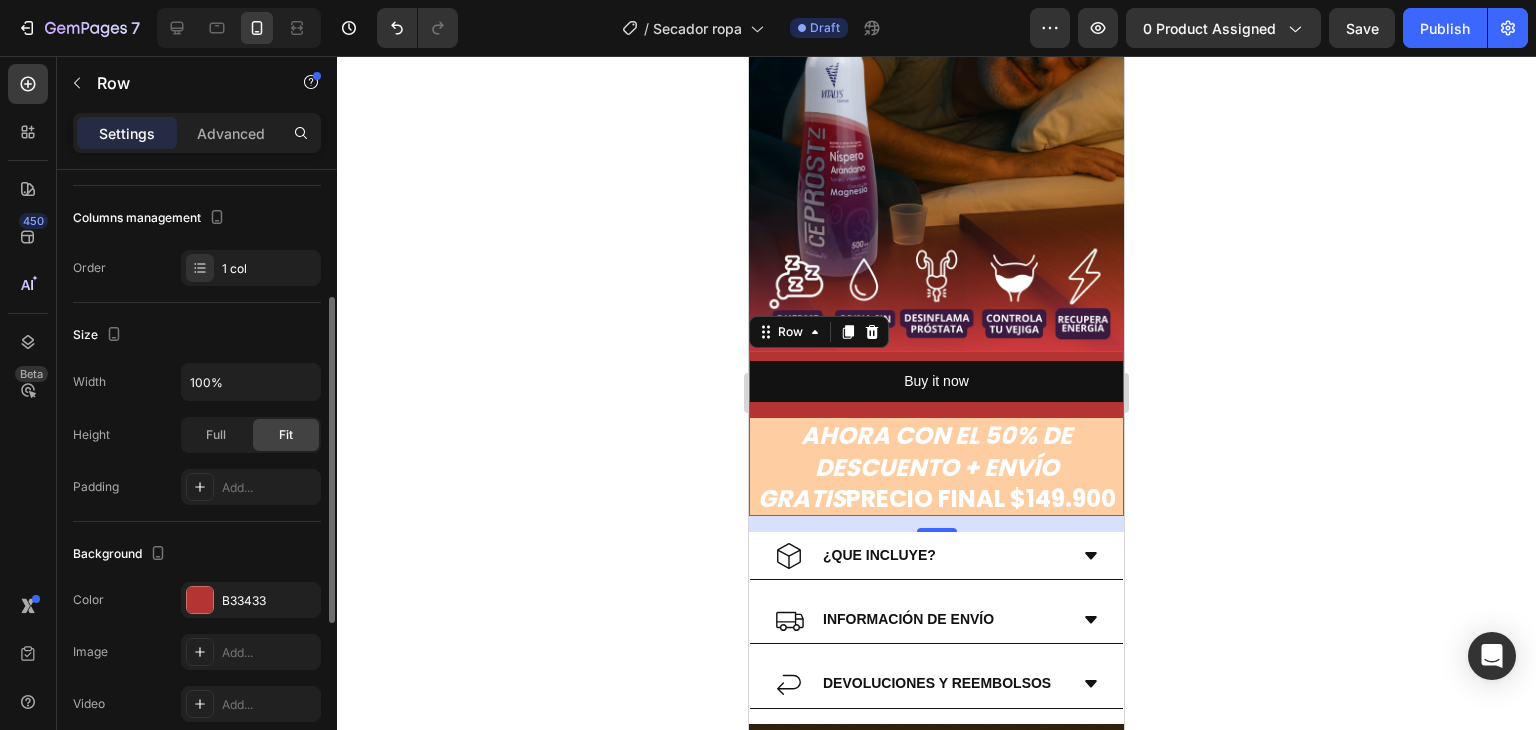 scroll, scrollTop: 249, scrollLeft: 0, axis: vertical 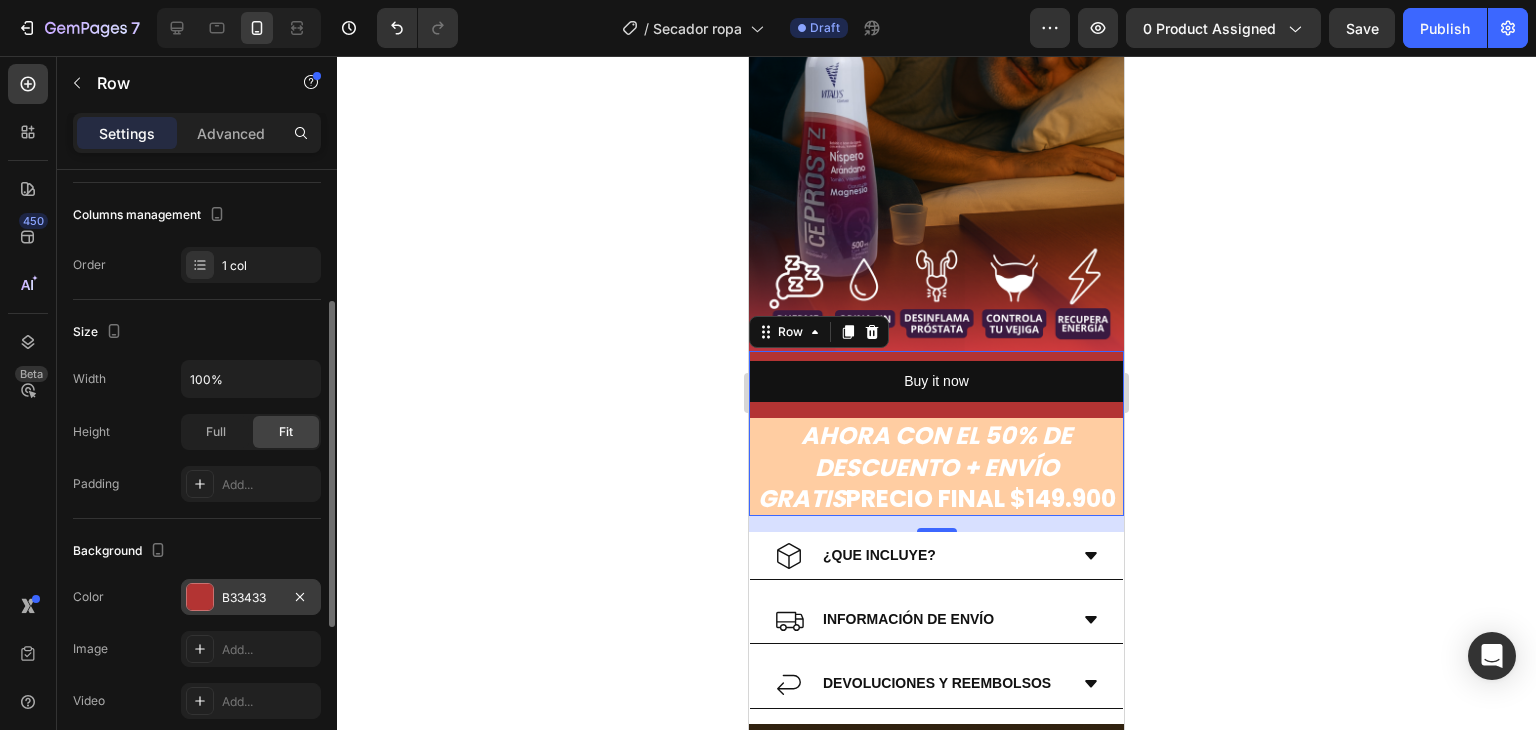 click at bounding box center (200, 597) 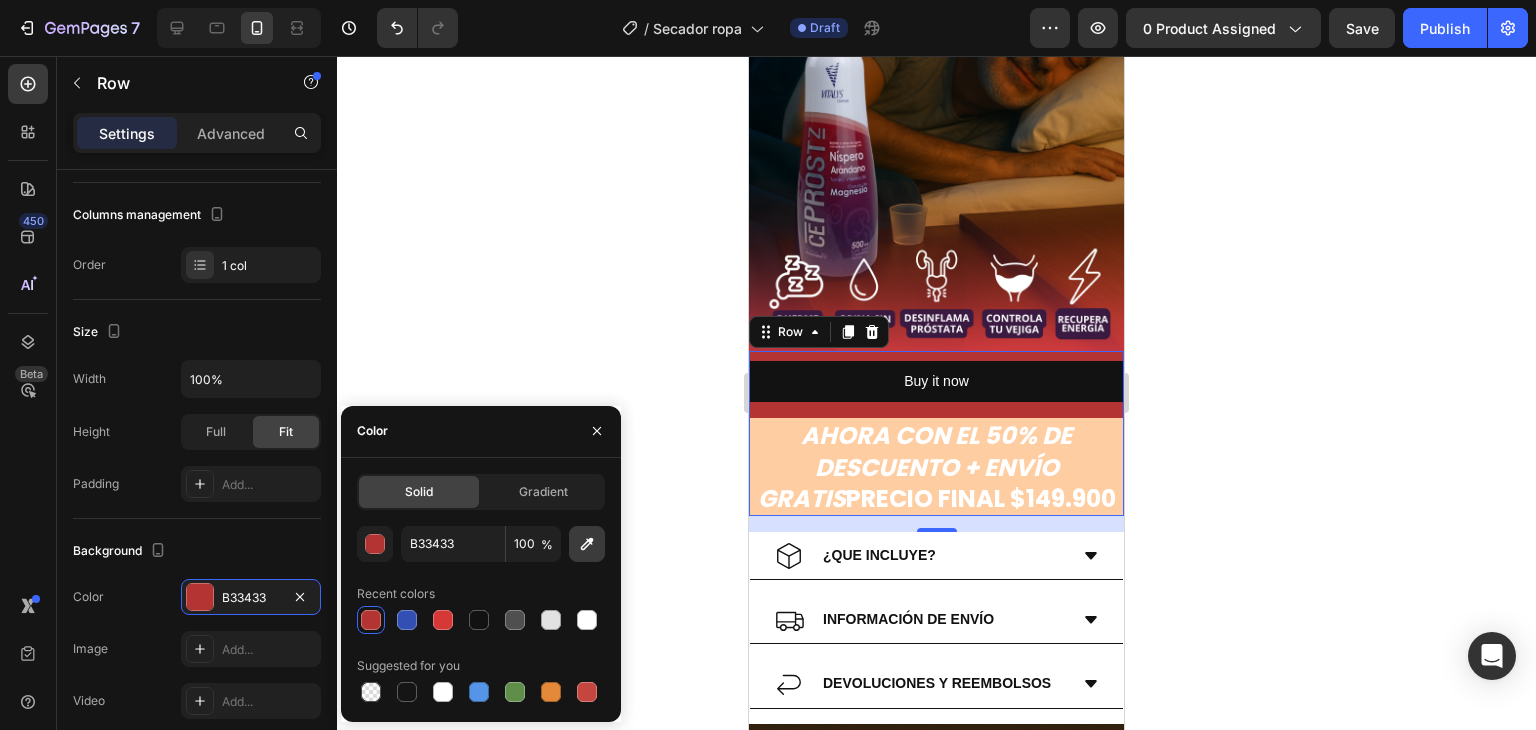 click at bounding box center (587, 544) 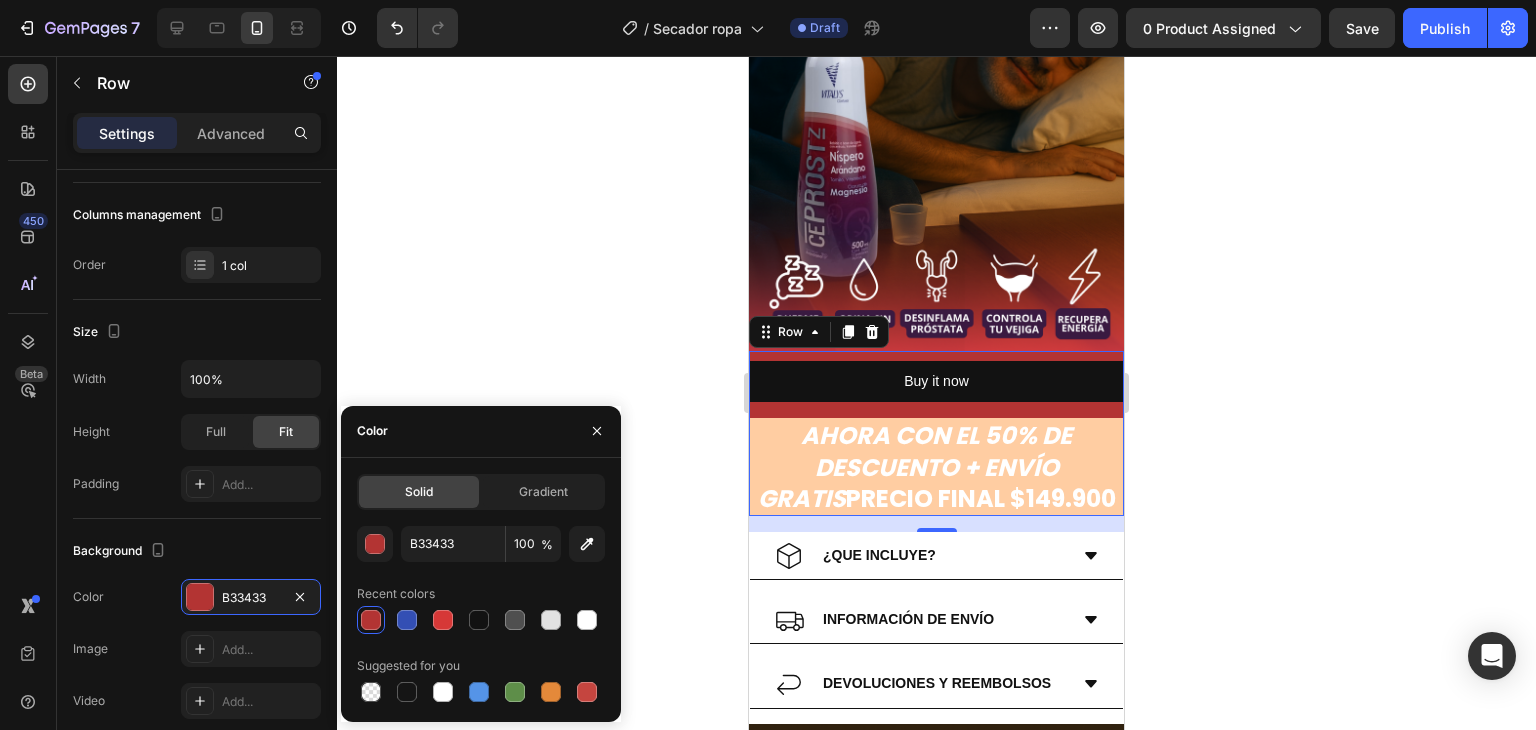 type on "CA3A3D" 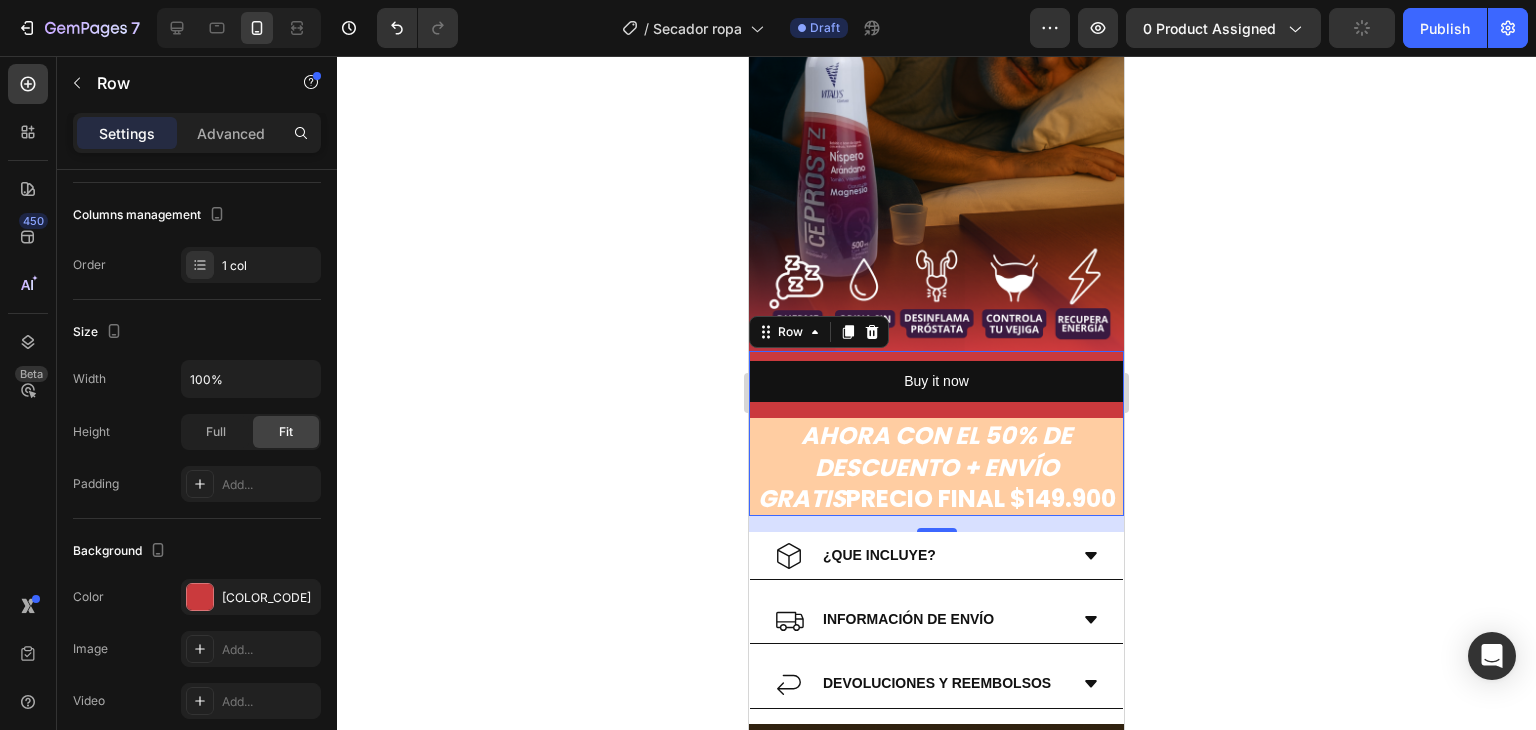 click 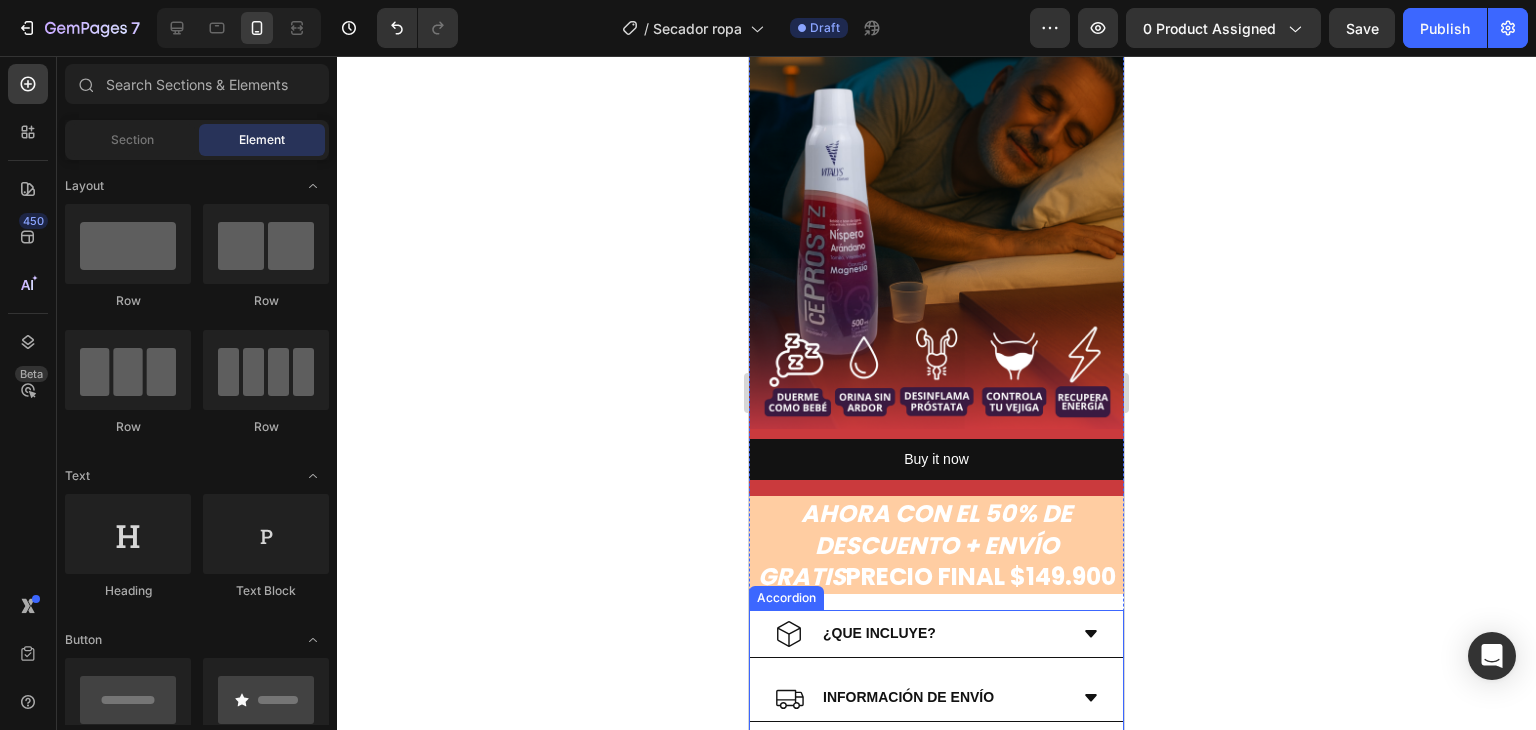 scroll, scrollTop: 315, scrollLeft: 0, axis: vertical 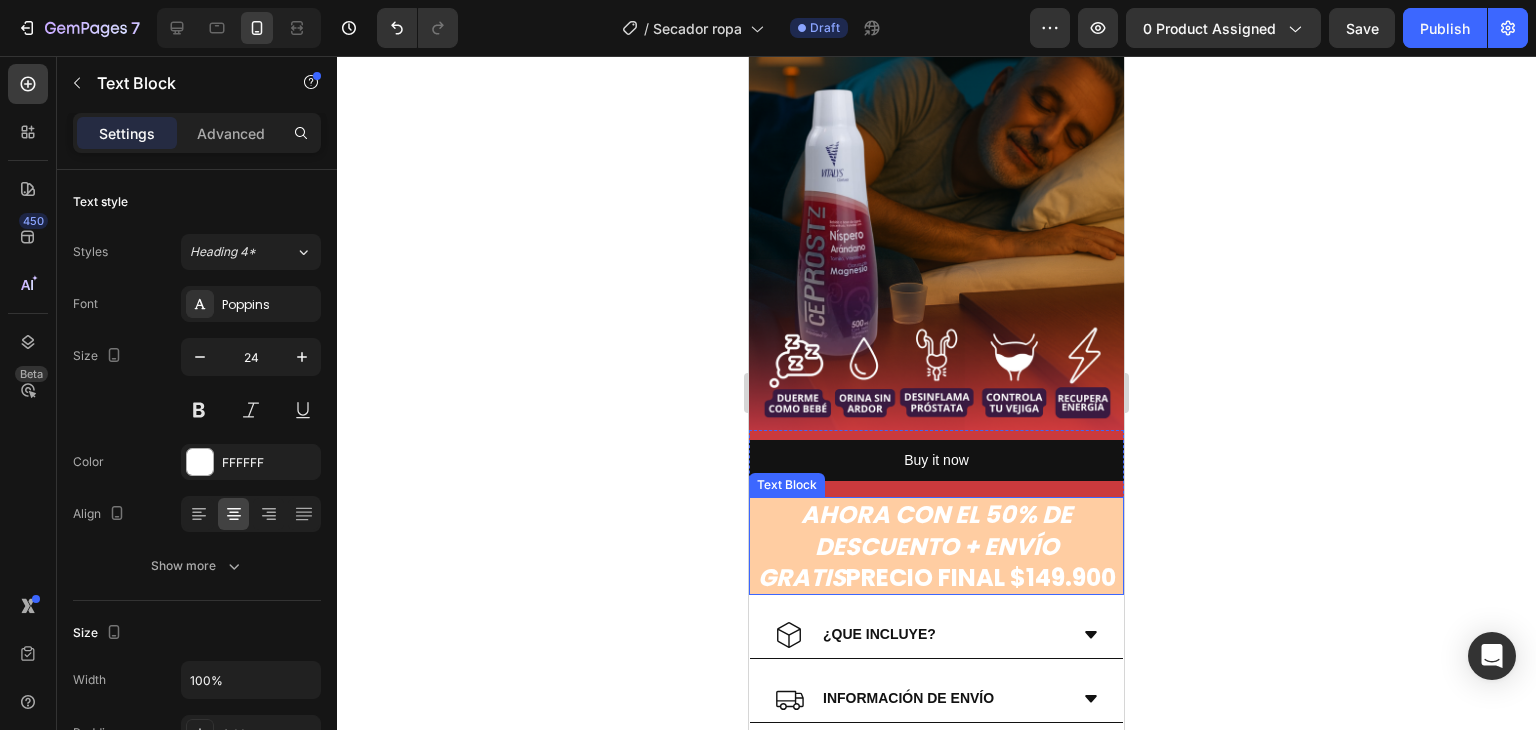 click on "AHORA CON EL 50% DE DESCUENTO + ENVÍO GRATIS  PRECIO FINAL $149.900" at bounding box center (936, 546) 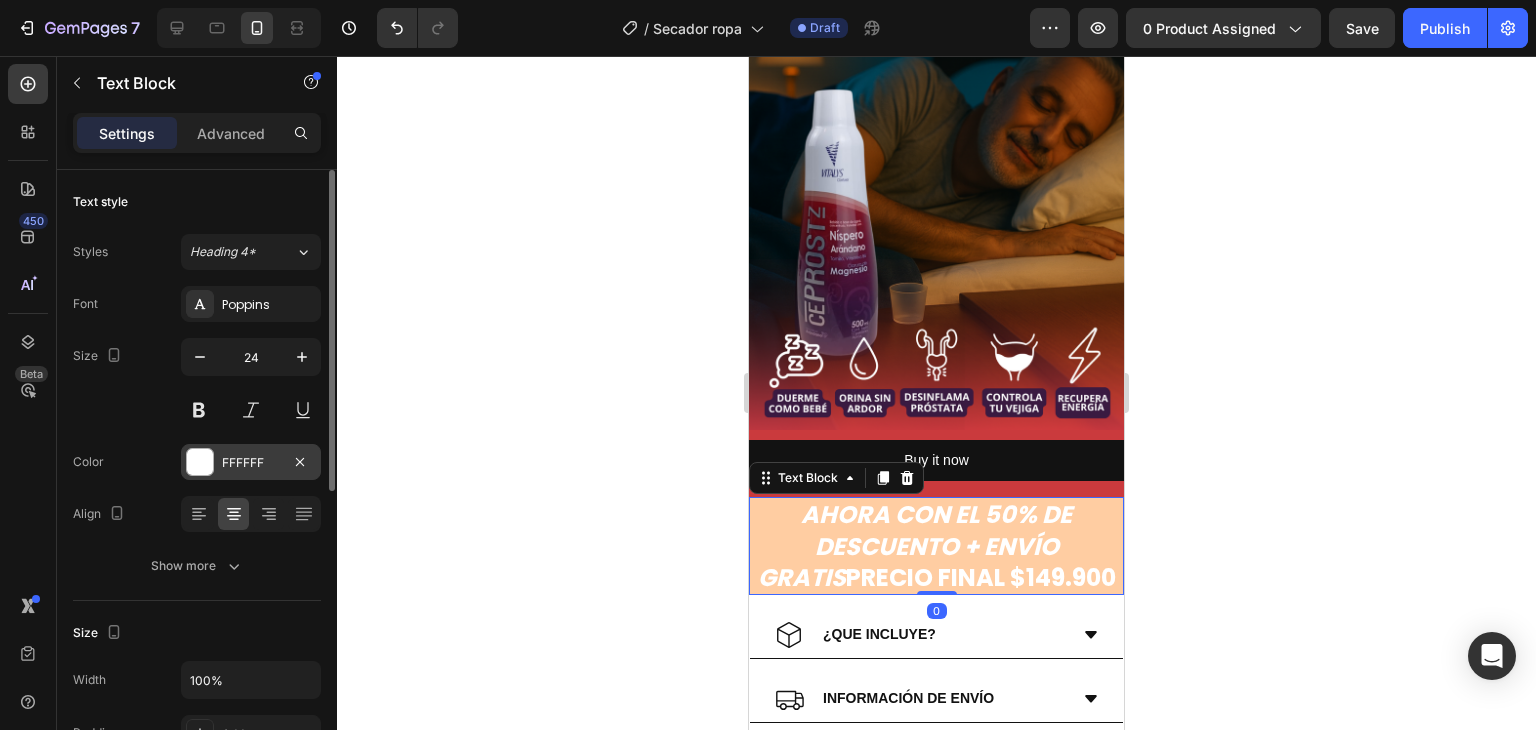 click at bounding box center (200, 462) 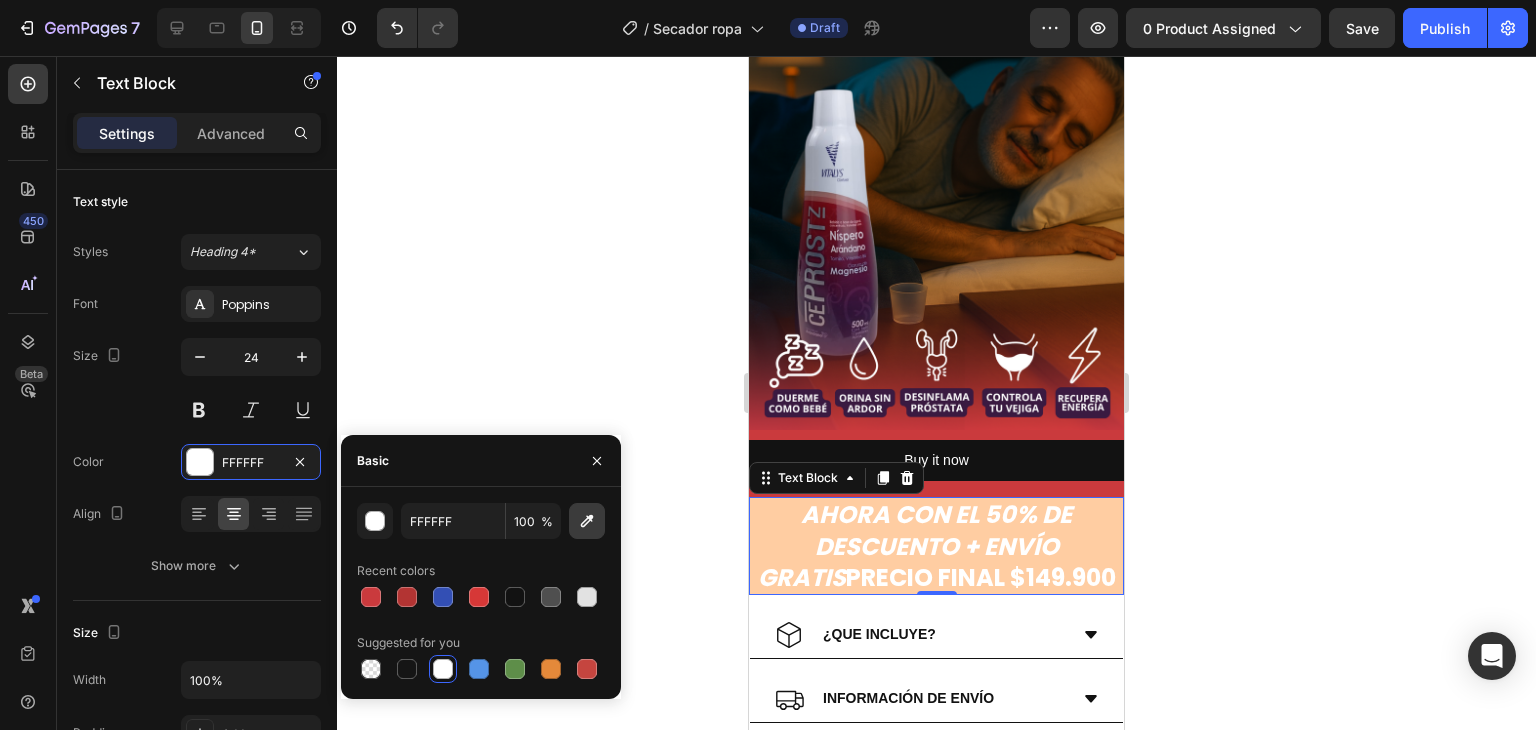 click at bounding box center (587, 521) 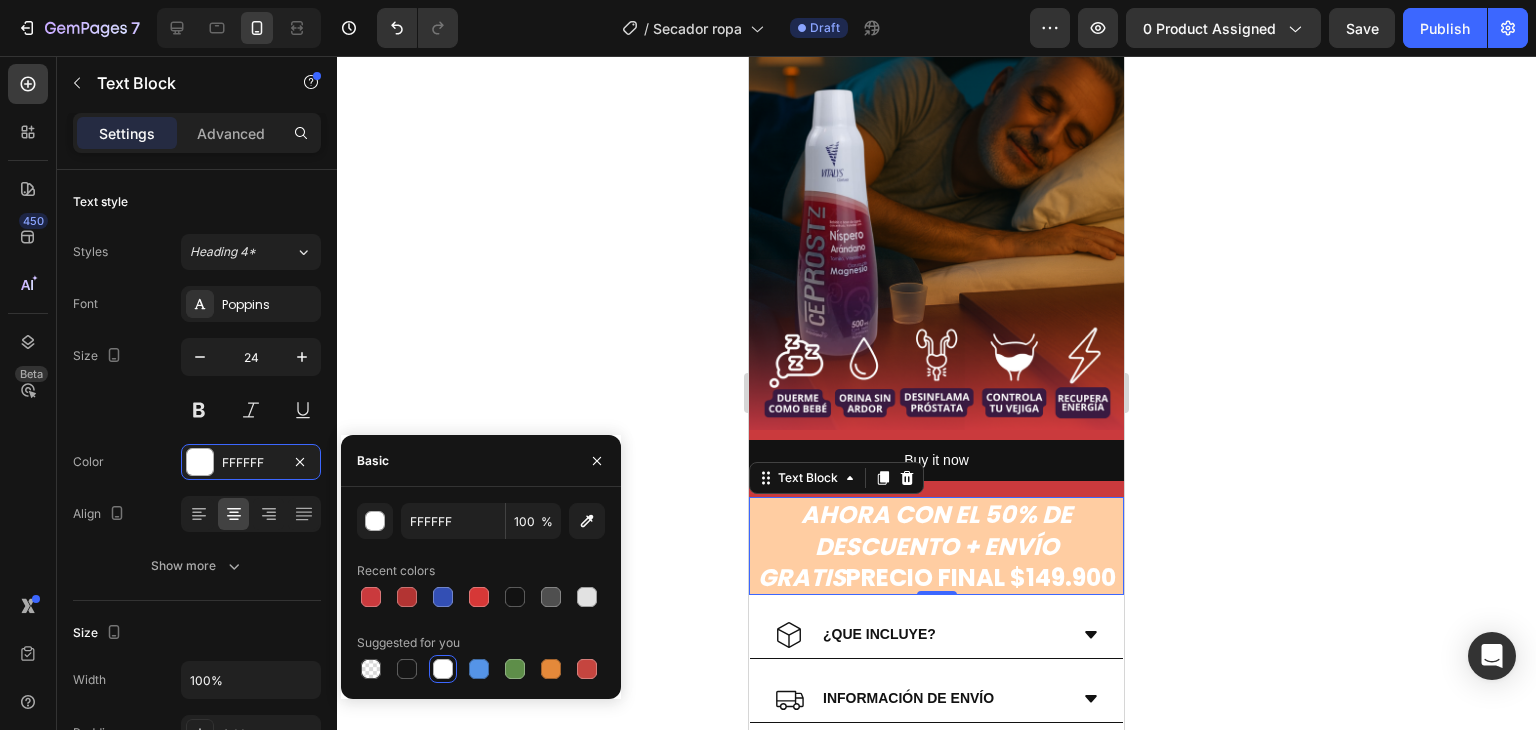 type on "CA3A3D" 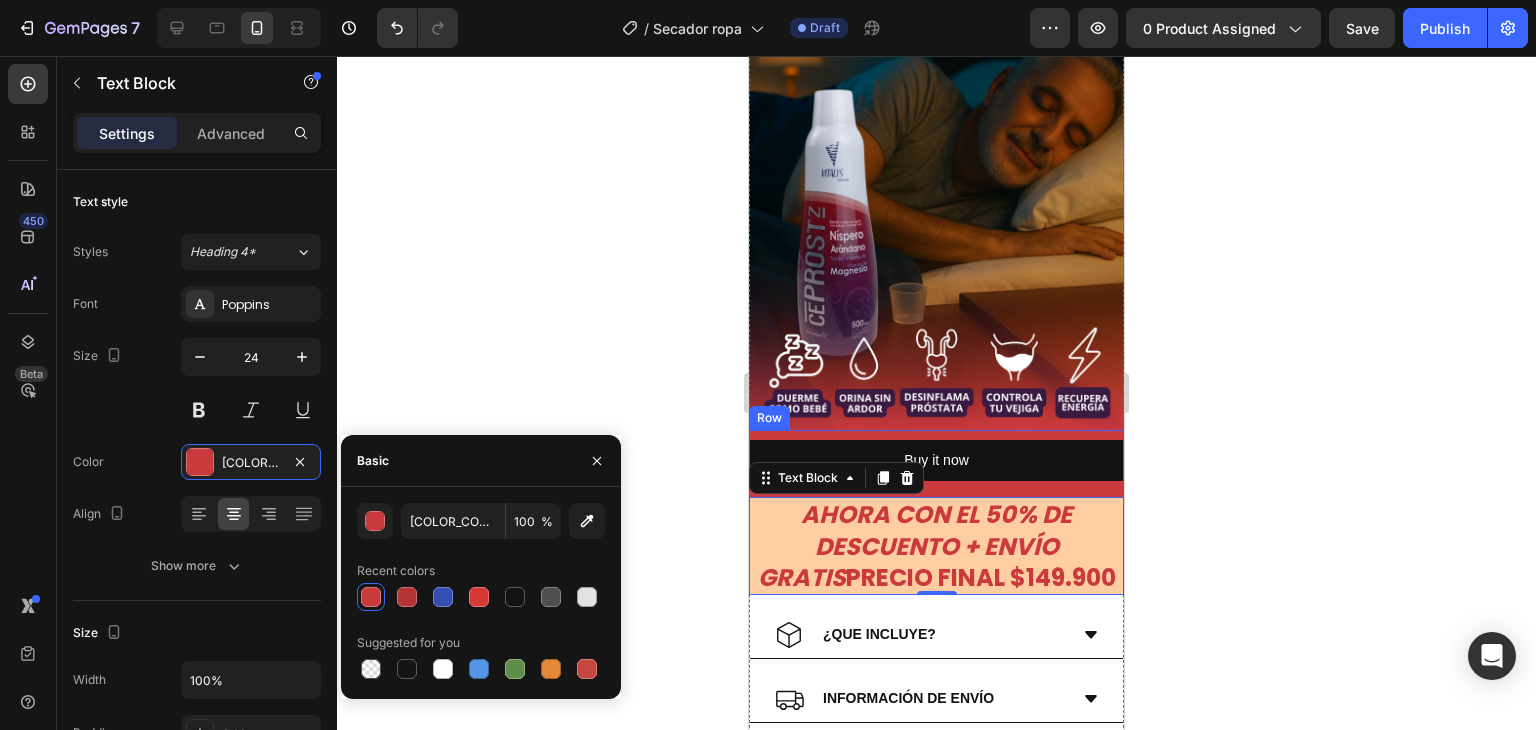 type 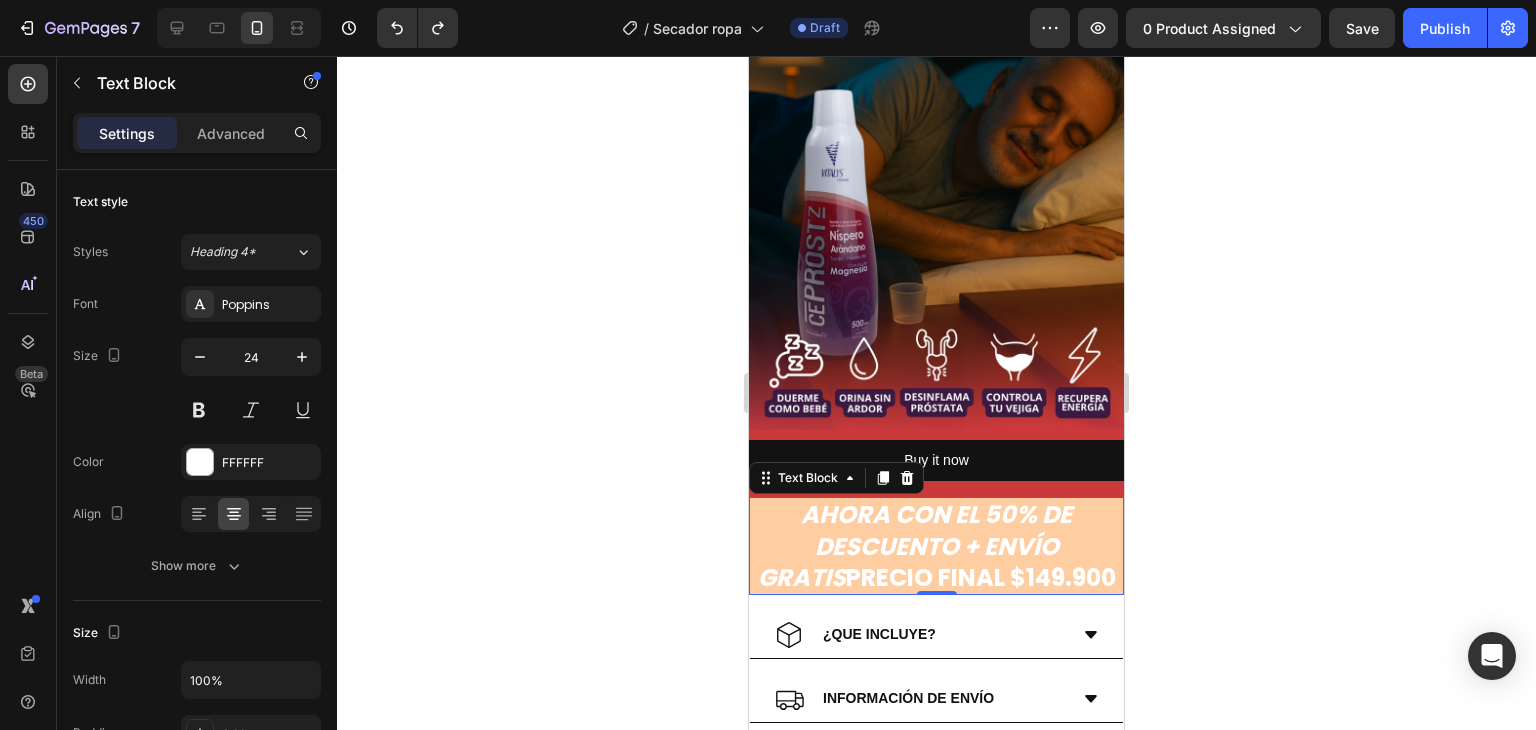 click on "AHORA CON EL 50% DE DESCUENTO + ENVÍO GRATIS  PRECIO FINAL $149.900" at bounding box center (936, 546) 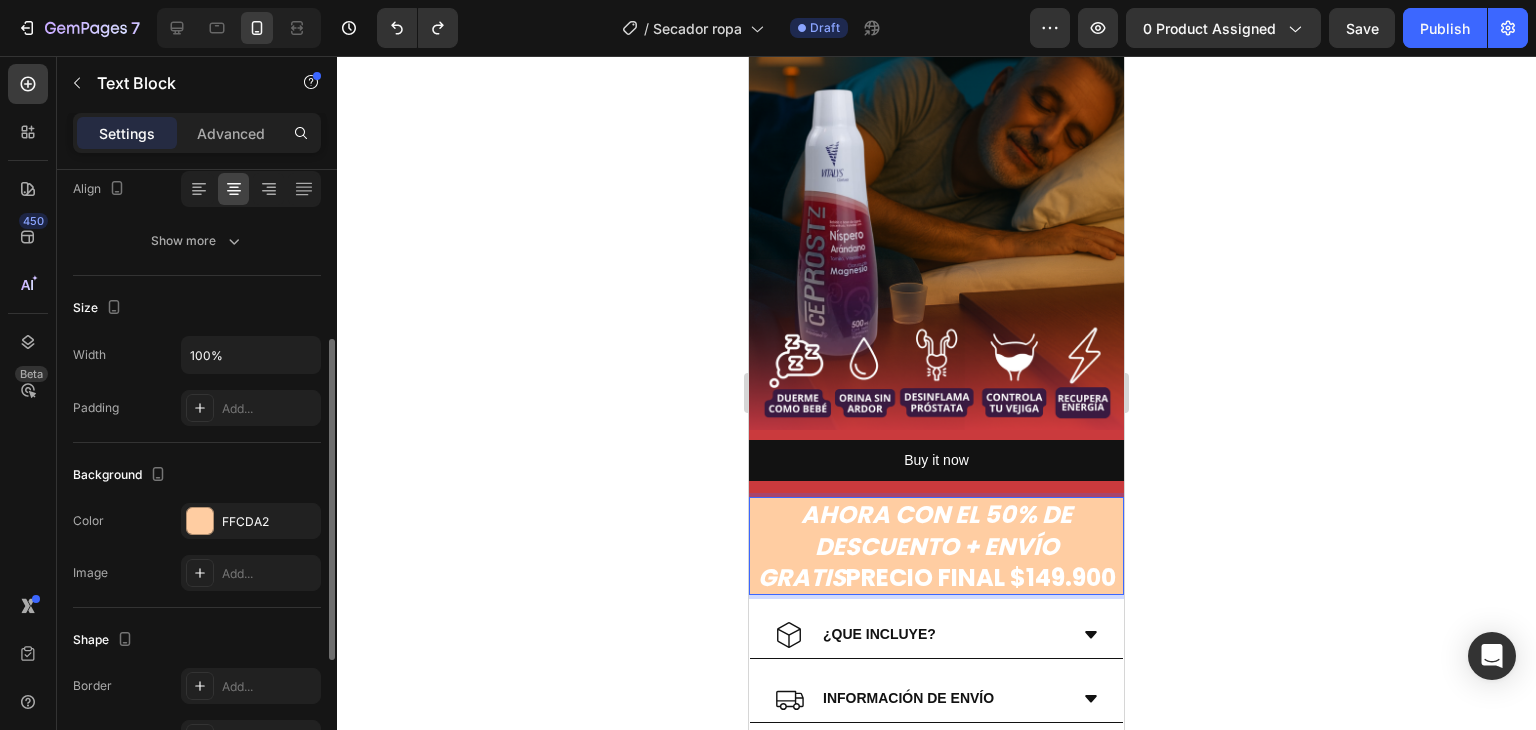 scroll, scrollTop: 351, scrollLeft: 0, axis: vertical 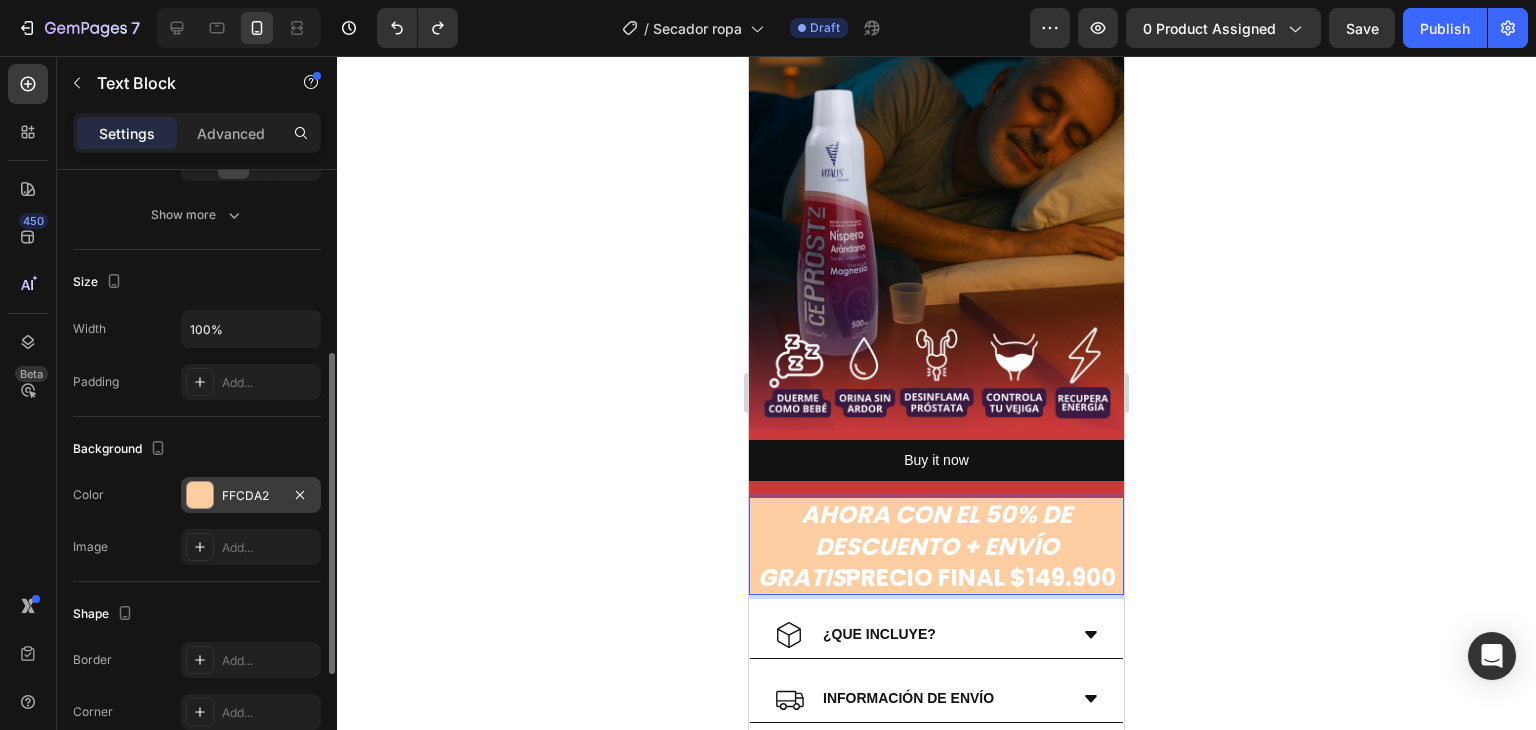 click at bounding box center (200, 495) 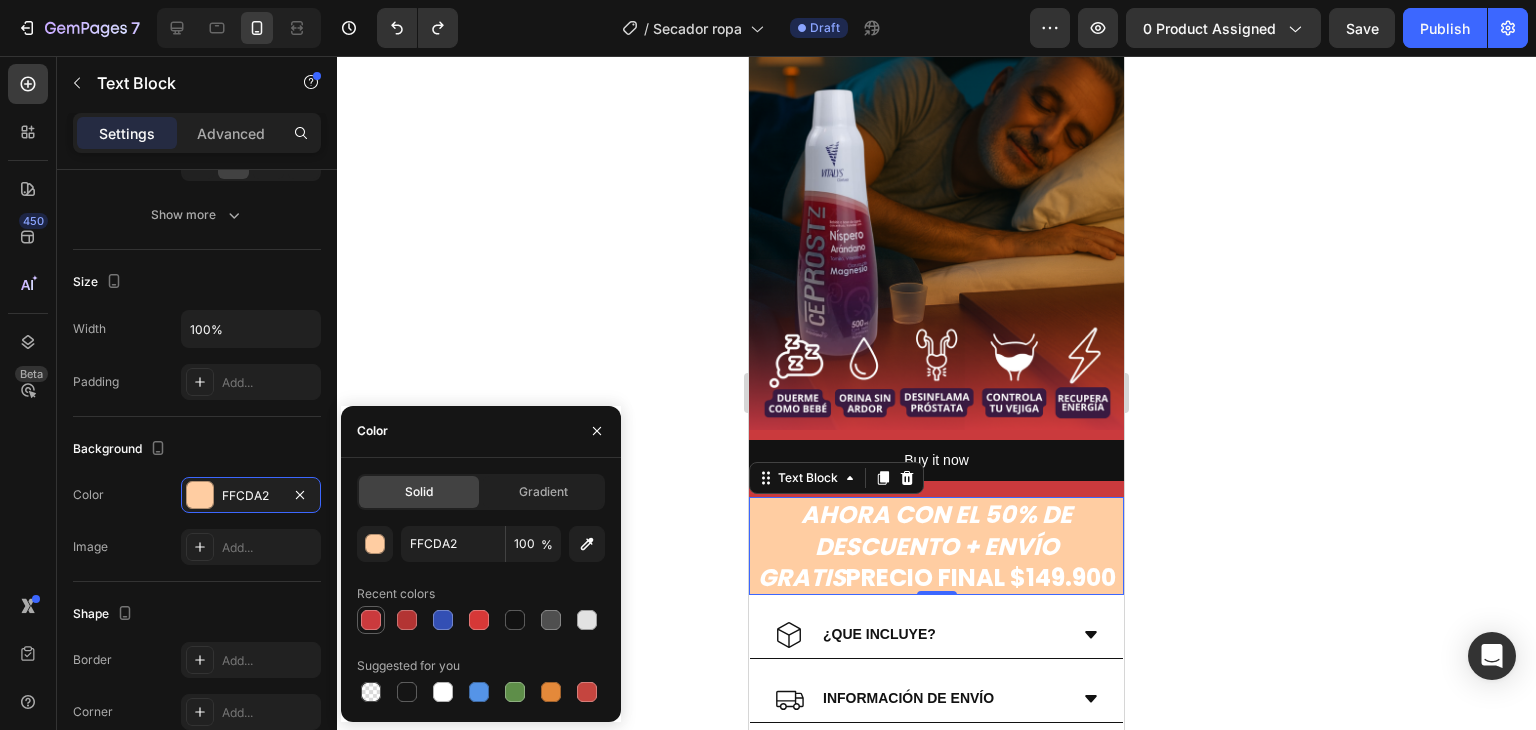 click at bounding box center (371, 620) 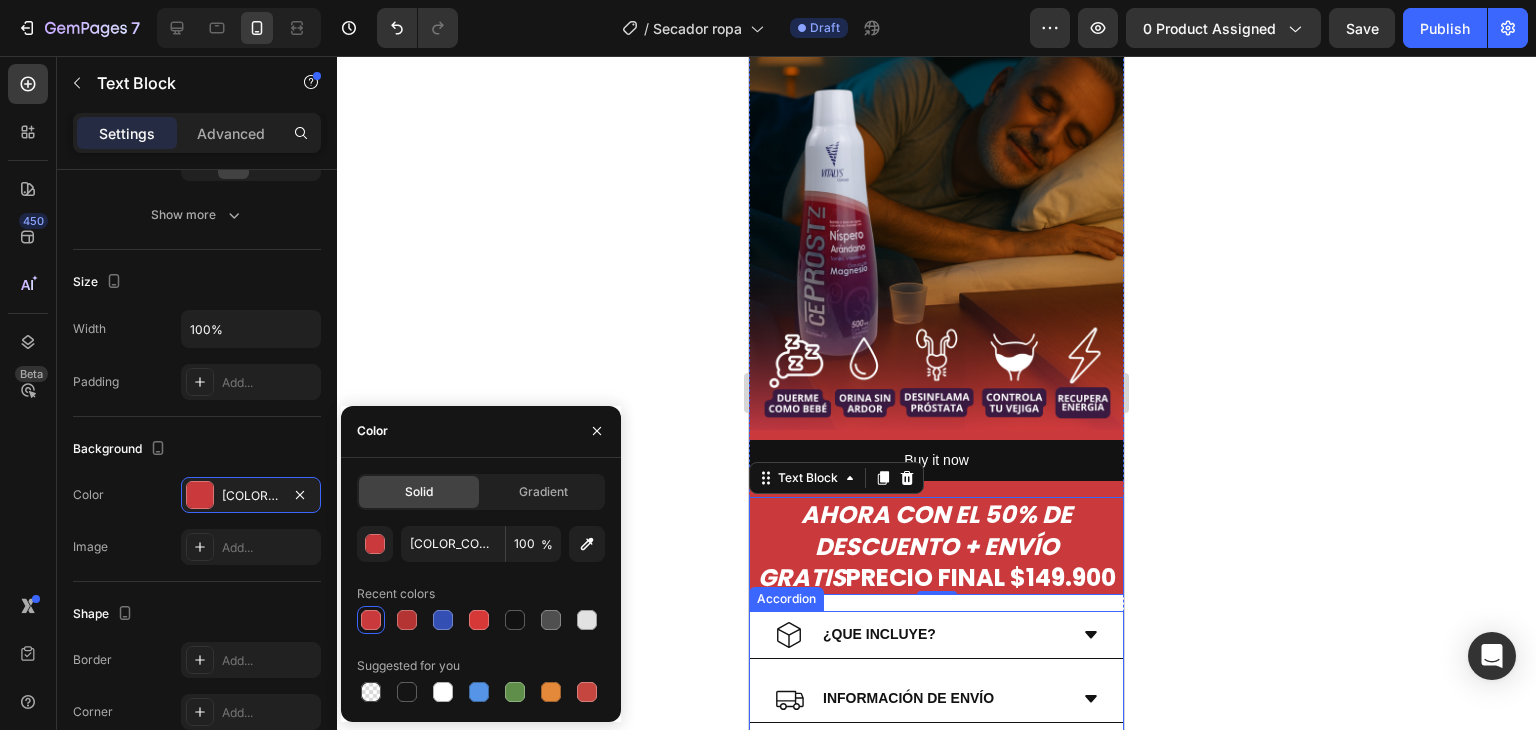 click 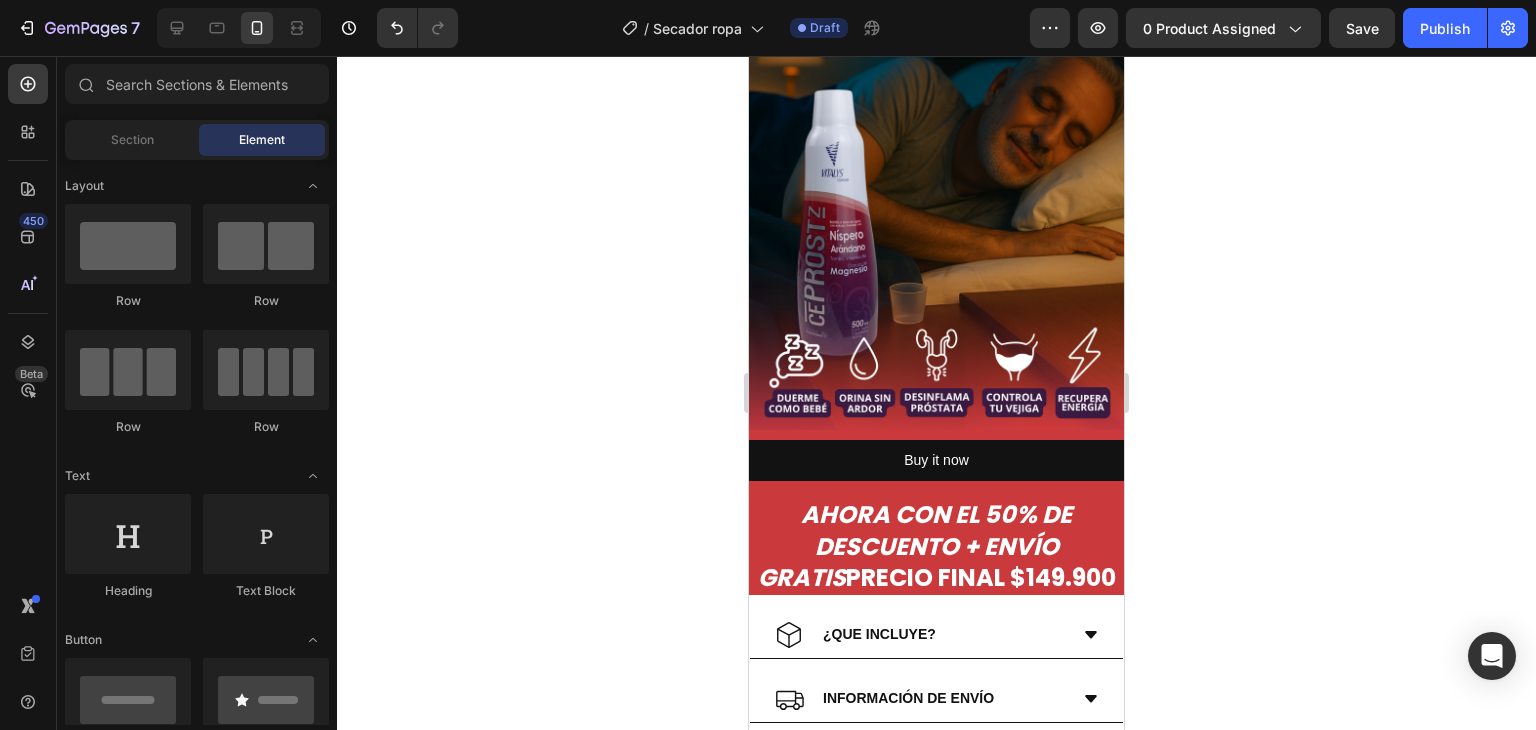 click 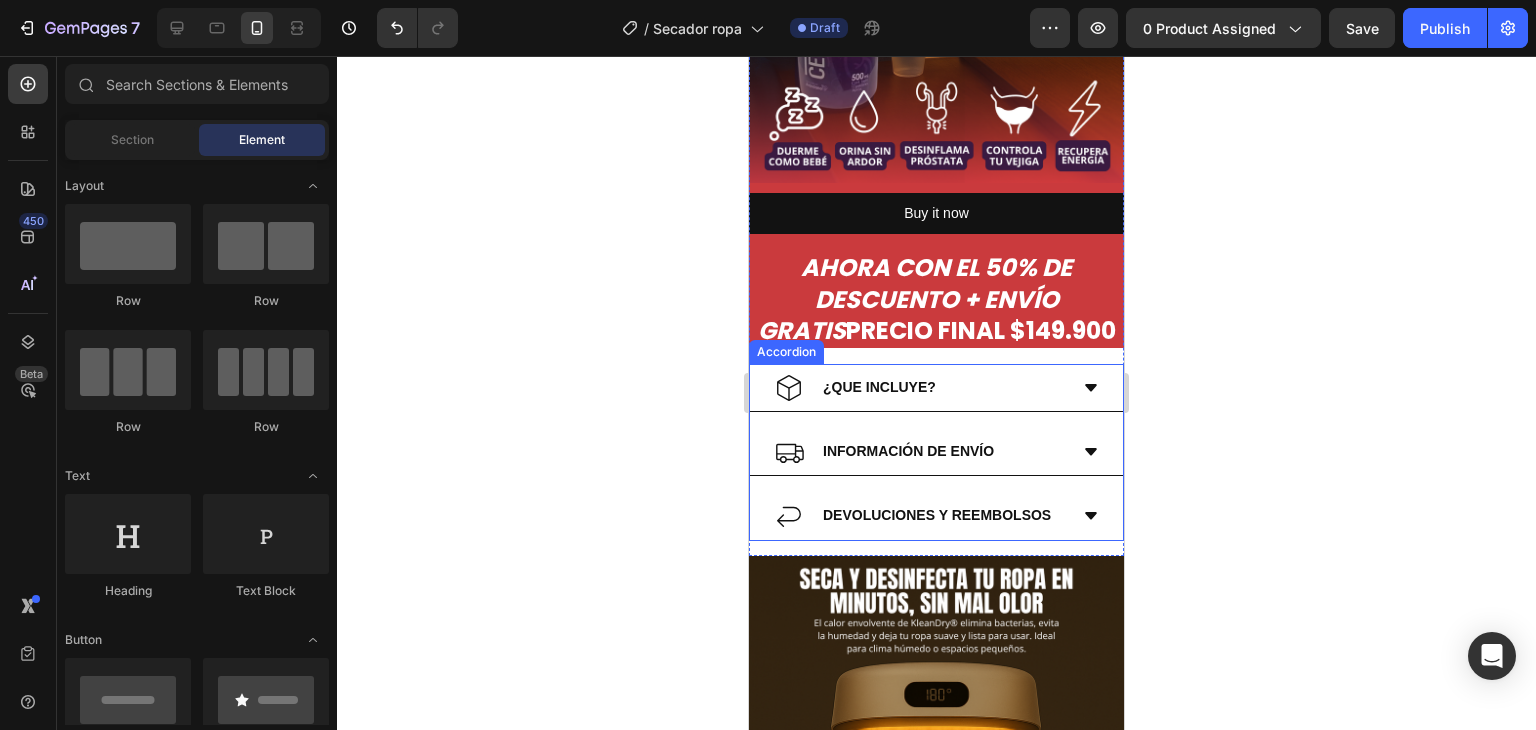 scroll, scrollTop: 614, scrollLeft: 0, axis: vertical 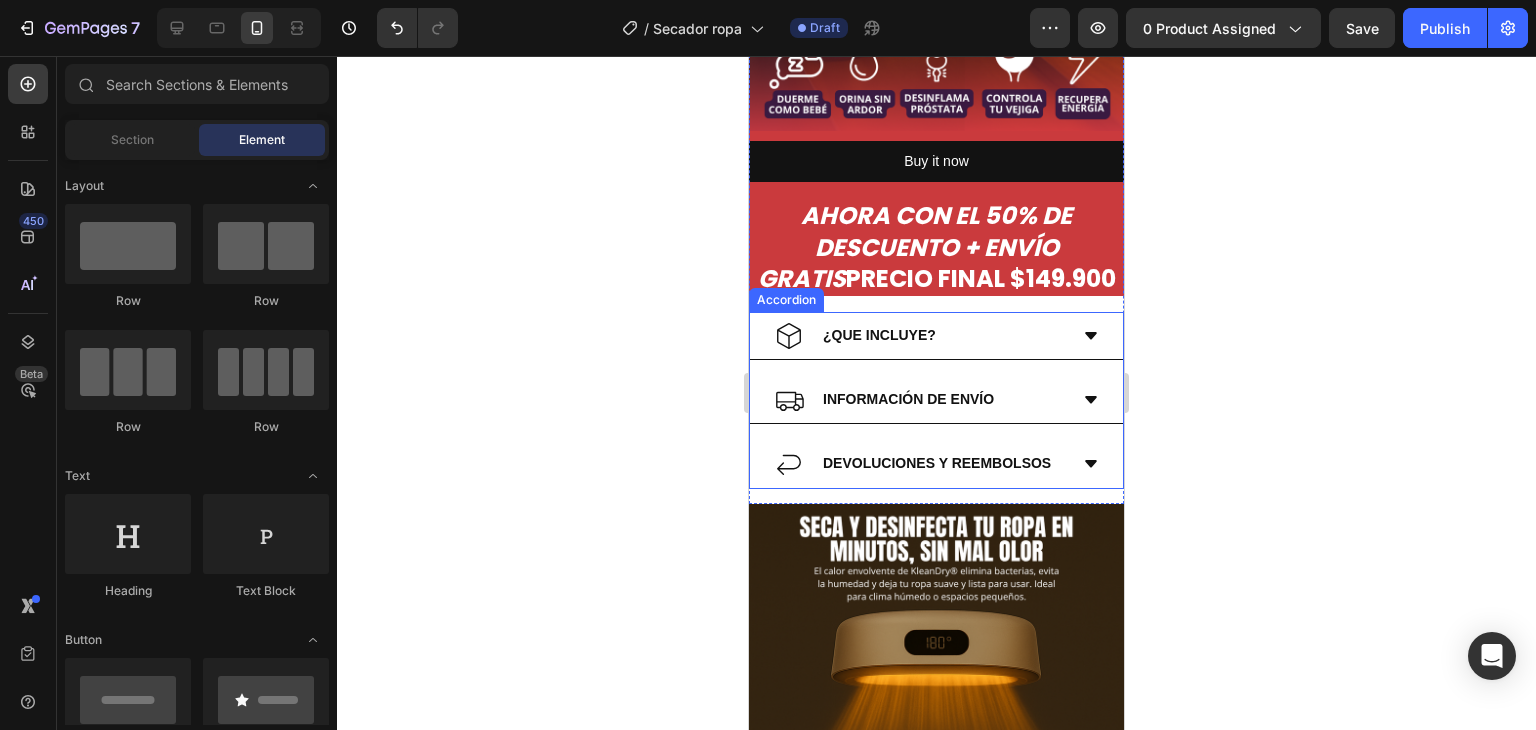 click on "Buy it now Dynamic Checkout AHORA CON EL 50% DE DESCUENTO + ENVÍO GRATIS  PRECIO FINAL $149.900 Text Block Row
¿QUE INCLUYE?
INFORMACIÓN DE ENVÍO
DEVOLUCIONES Y REEMBOLSOS Accordion" at bounding box center [936, 317] 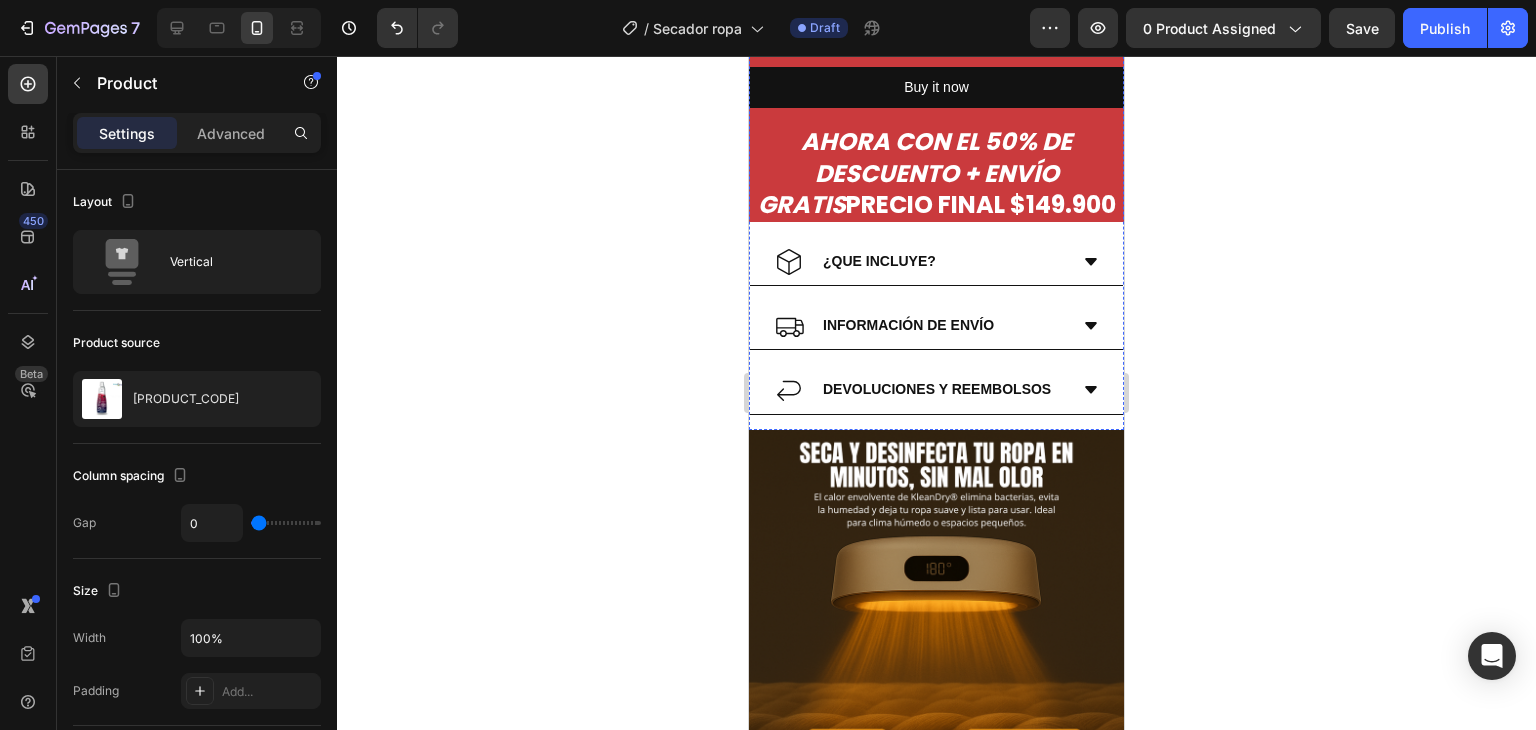 scroll, scrollTop: 683, scrollLeft: 0, axis: vertical 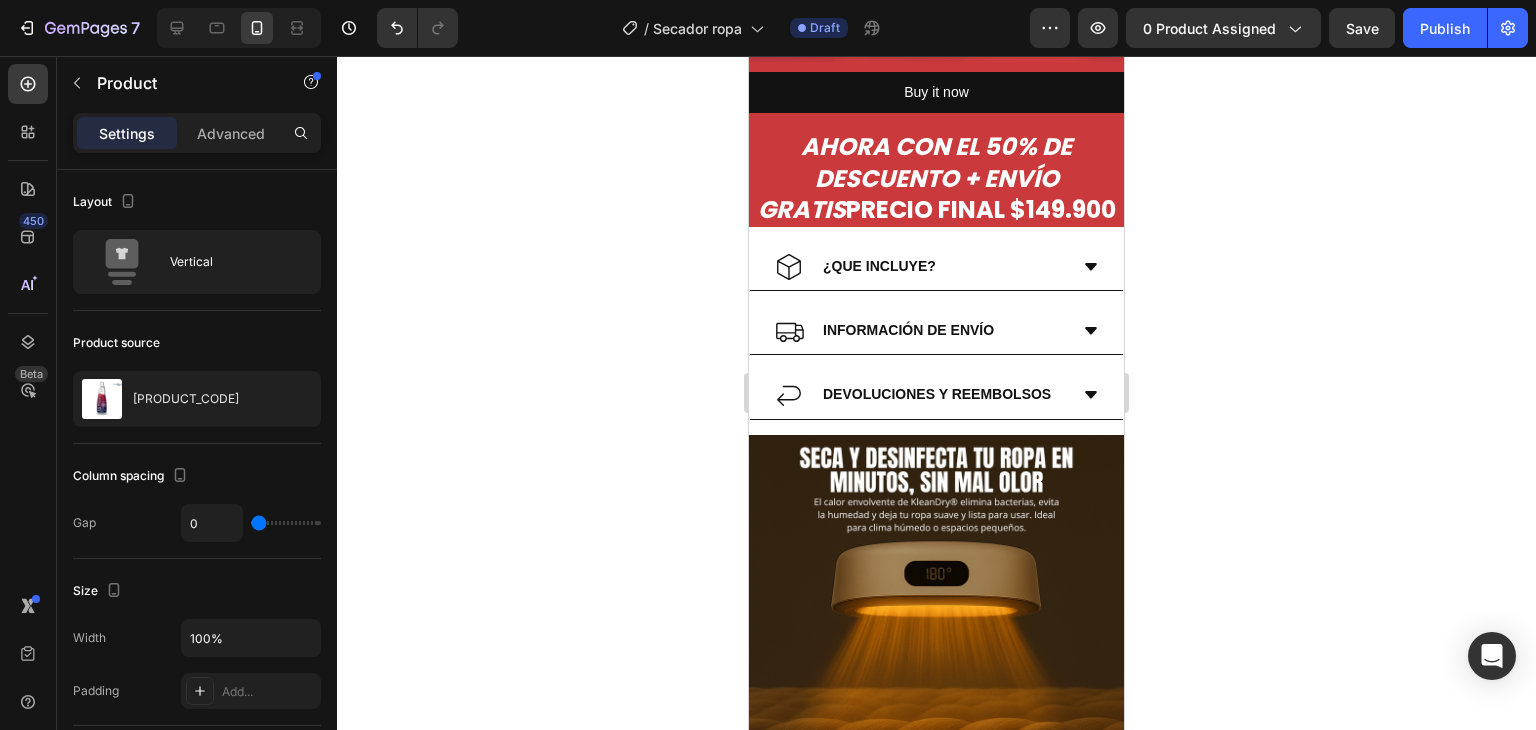 click on "Buy it now Dynamic Checkout AHORA CON EL 50% DE DESCUENTO + ENVÍO GRATIS  PRECIO FINAL $149.900 Text Block Row
¿QUE INCLUYE?
INFORMACIÓN DE ENVÍO
DEVOLUCIONES Y REEMBOLSOS Accordion" at bounding box center (936, 248) 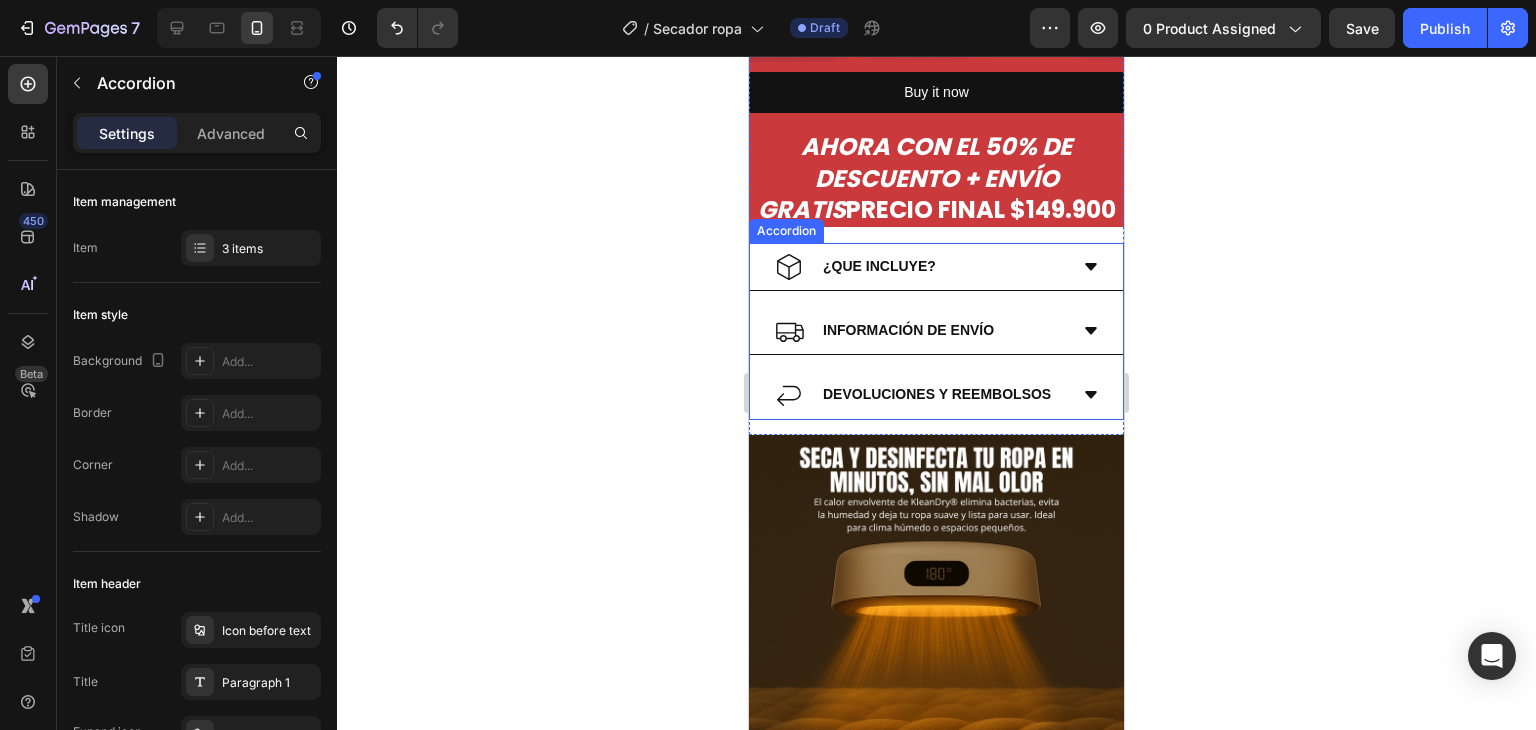 click on "¿QUE INCLUYE?" at bounding box center [936, 267] 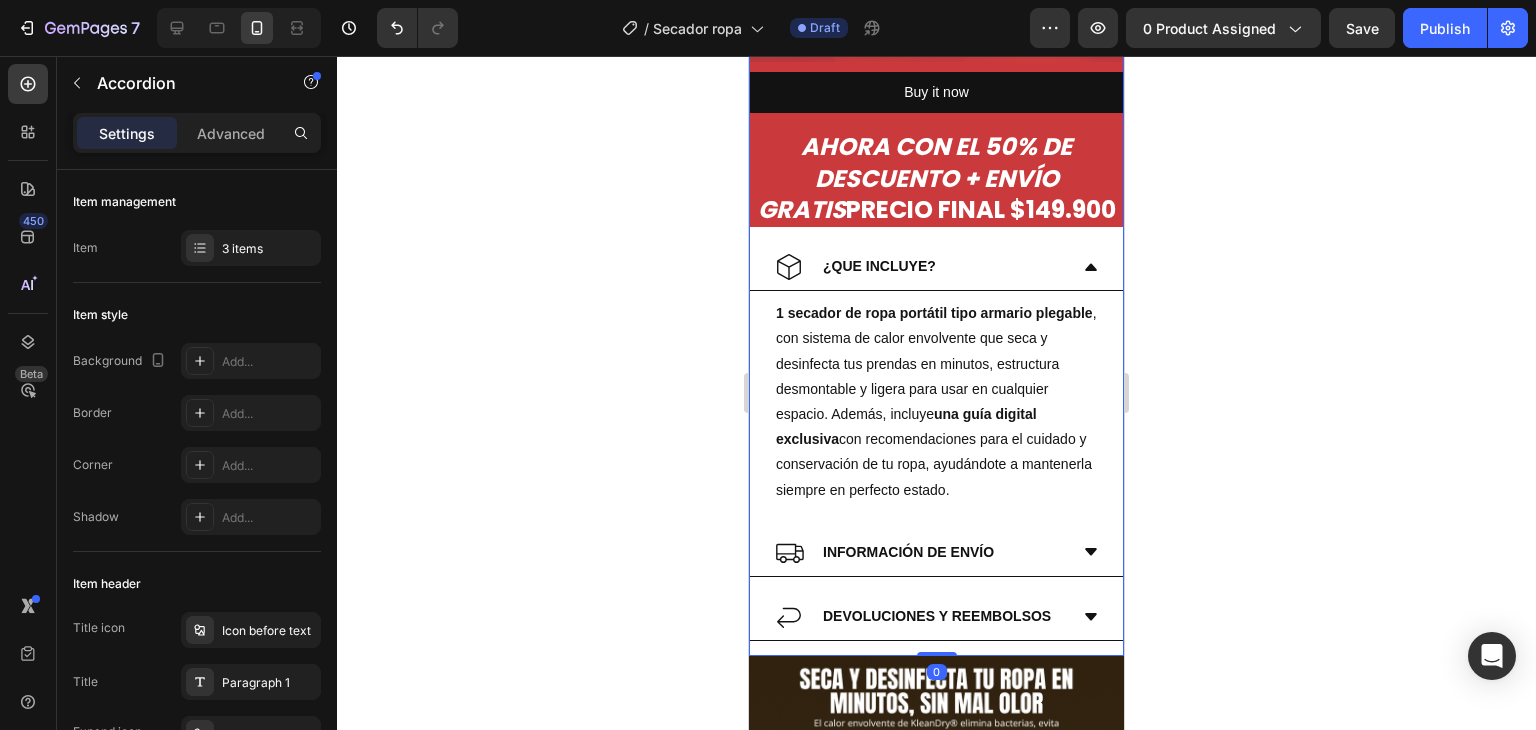 click on "Buy it now Dynamic Checkout AHORA CON EL 50% DE DESCUENTO + ENVÍO GRATIS  PRECIO FINAL $149.900 Text Block Row
¿QUE INCLUYE? 1 secador de ropa portátil tipo armario plegable , con sistema de calor envolvente que seca y desinfecta tus prendas en minutos, estructura desmontable y ligera para usar en cualquier espacio. Además, incluye  una guía digital exclusiva  con recomendaciones para el cuidado y conservación de tu ropa, ayudándote a mantenerla siempre en perfecto estado. Text Block
INFORMACIÓN DE ENVÍO
DEVOLUCIONES Y REEMBOLSOS Accordion" at bounding box center (936, 359) 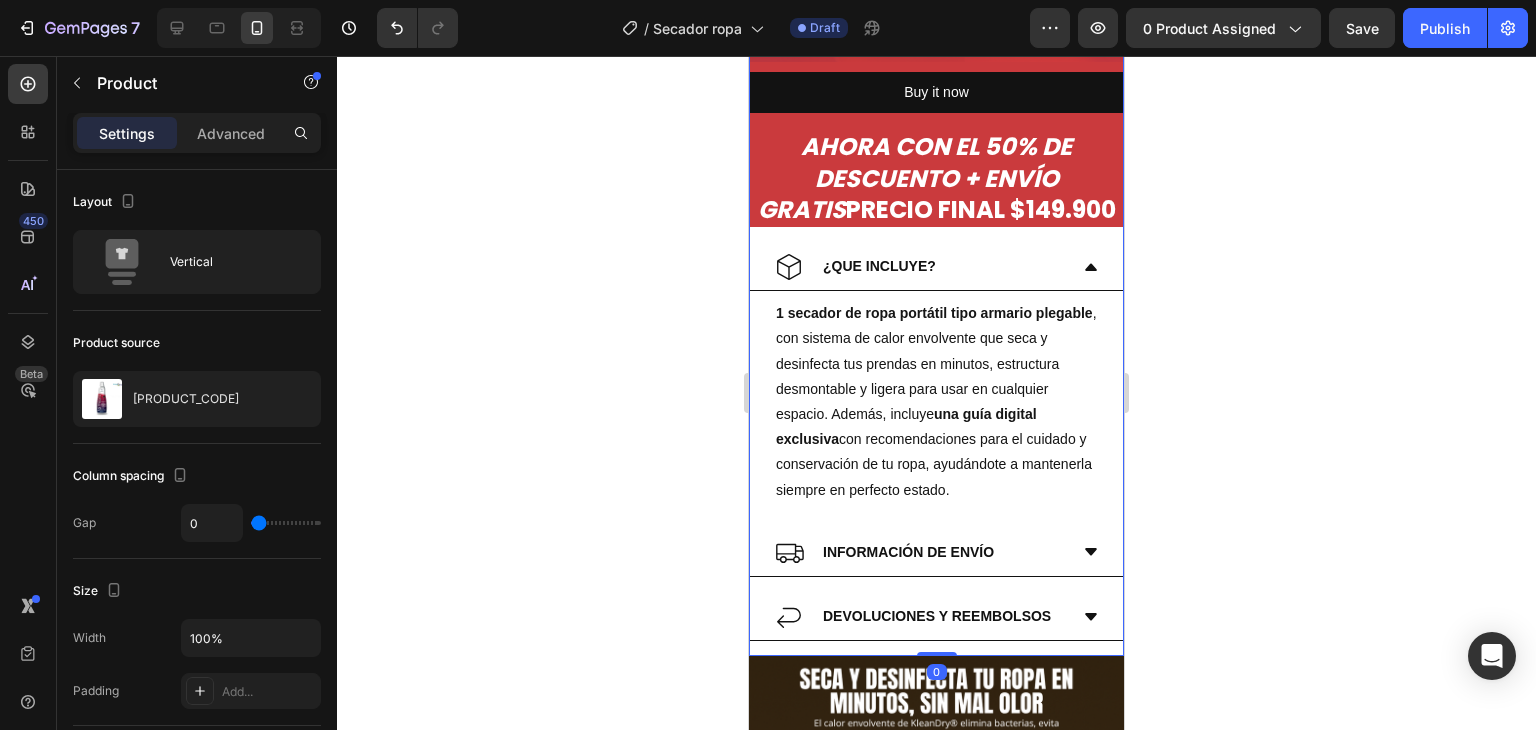 click on "Buy it now Dynamic Checkout AHORA CON EL 50% DE DESCUENTO + ENVÍO GRATIS  PRECIO FINAL $149.900 Text Block Row
¿QUE INCLUYE? 1 secador de ropa portátil tipo armario plegable , con sistema de calor envolvente que seca y desinfecta tus prendas en minutos, estructura desmontable y ligera para usar en cualquier espacio. Además, incluye  una guía digital exclusiva  con recomendaciones para el cuidado y conservación de tu ropa, ayudándote a mantenerla siempre en perfecto estado. Text Block
INFORMACIÓN DE ENVÍO
DEVOLUCIONES Y REEMBOLSOS Accordion" at bounding box center (936, 359) 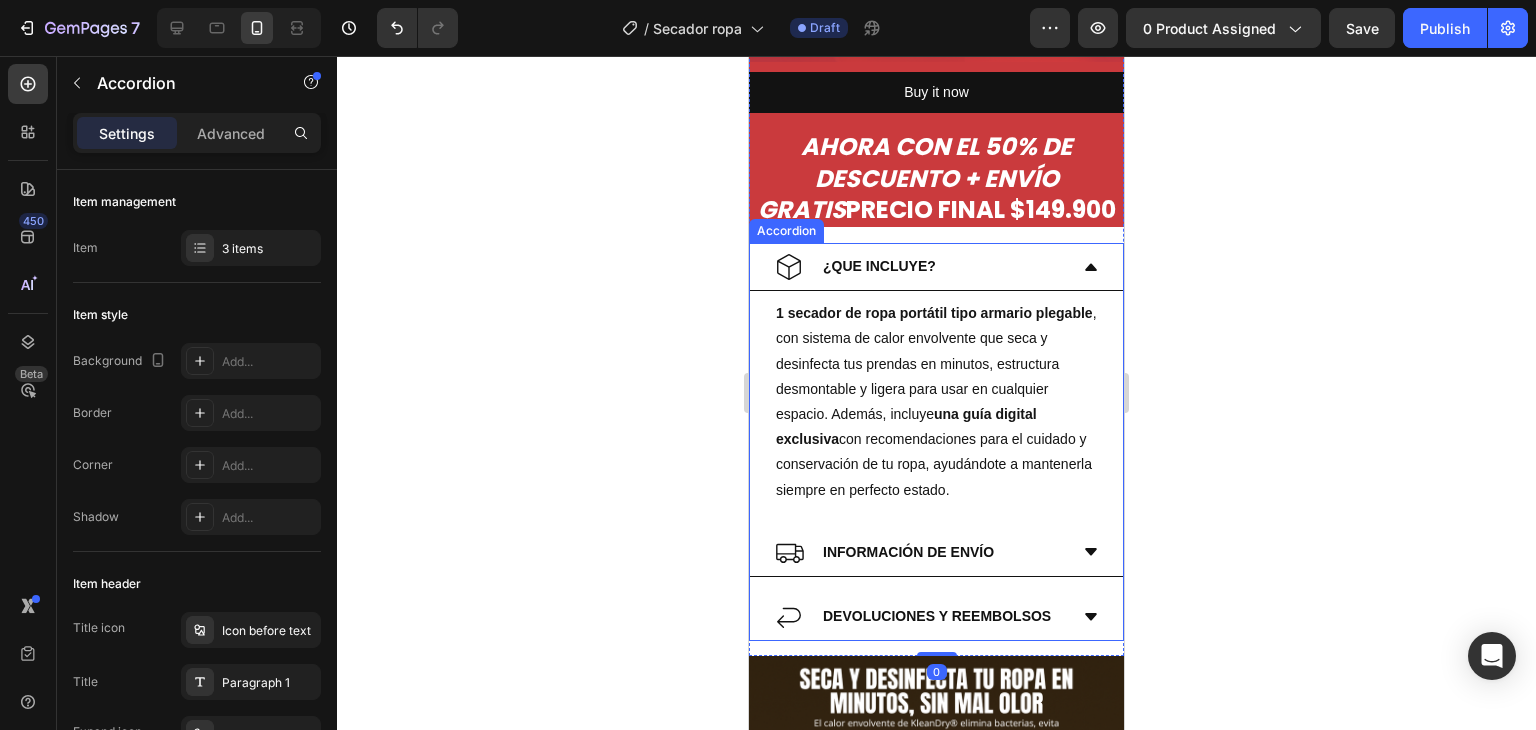 click on "1 secador de ropa portátil tipo armario plegable , con sistema de calor envolvente que seca y desinfecta tus prendas en minutos, estructura desmontable y ligera para usar en cualquier espacio. Además, incluye  una guía digital exclusiva  con recomendaciones para el cuidado y conservación de tu ropa, ayudándote a mantenerla siempre en perfecto estado. Text Block" at bounding box center [936, 402] 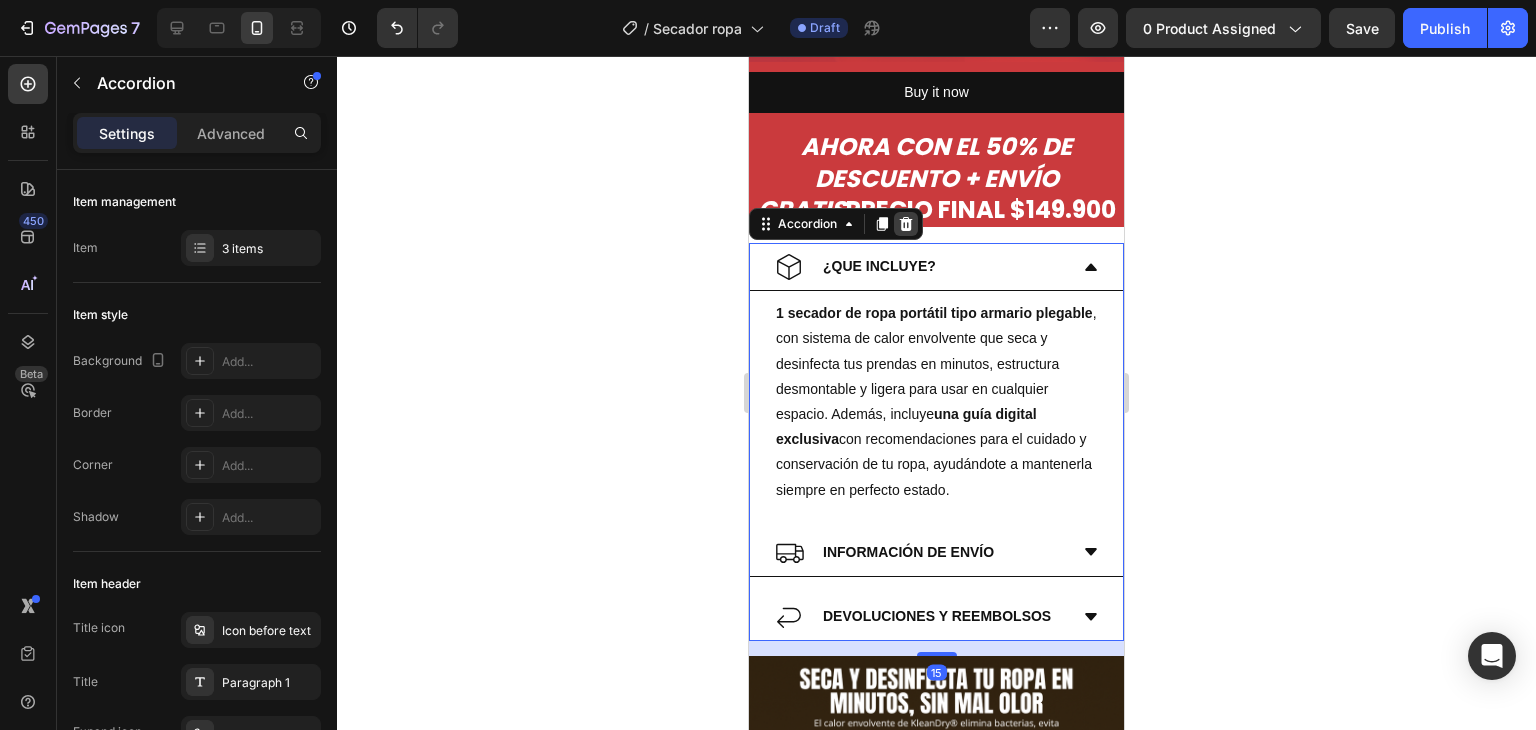 click 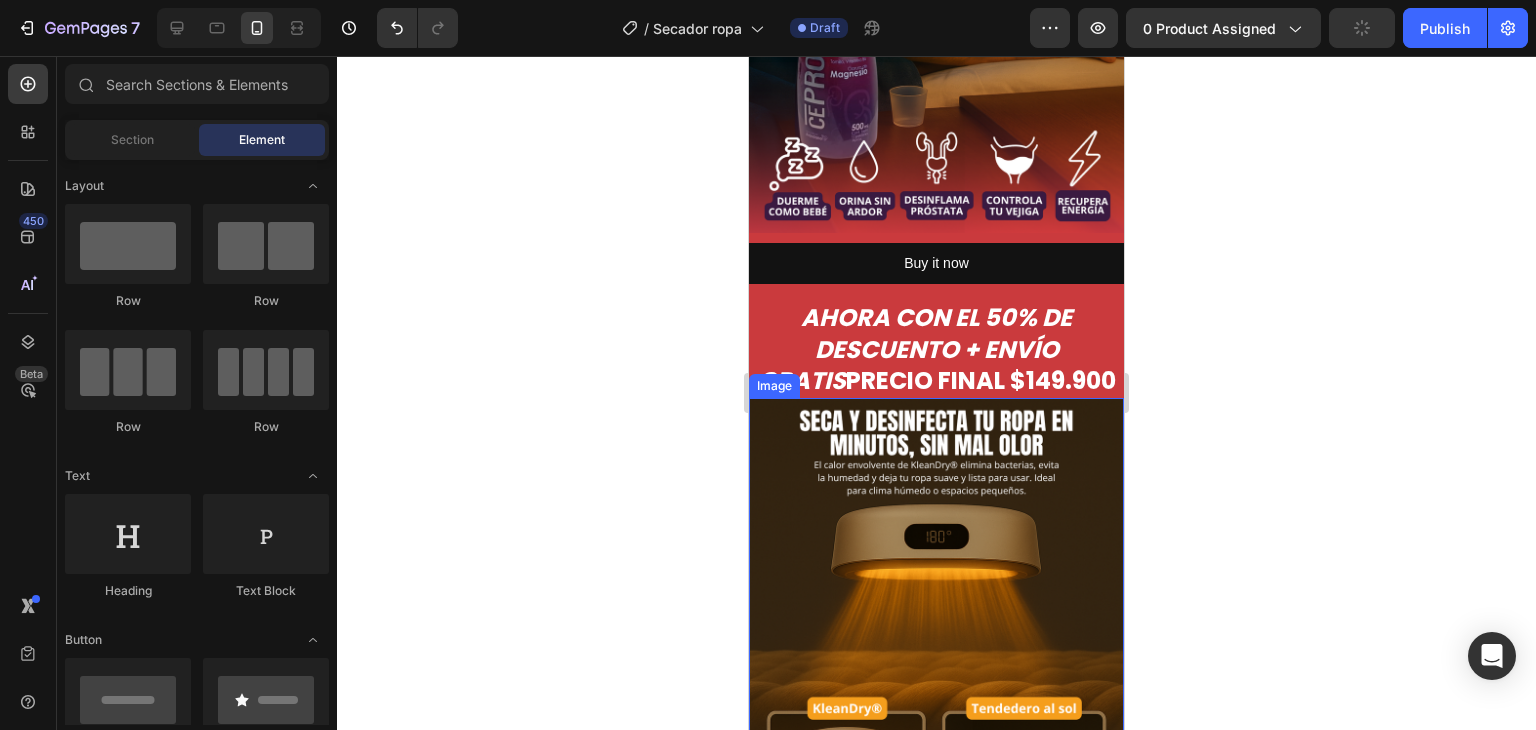 scroll, scrollTop: 511, scrollLeft: 0, axis: vertical 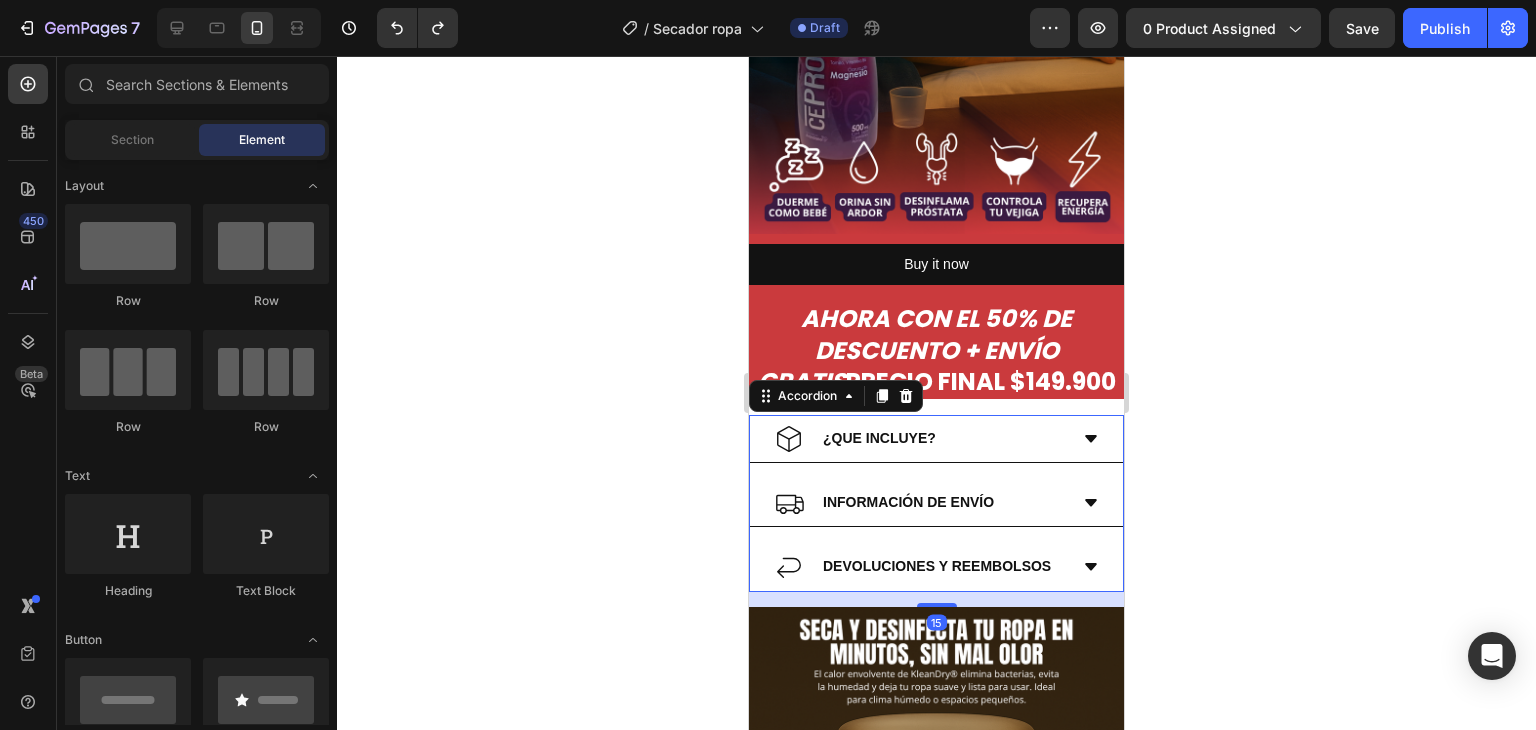 click on "¿QUE INCLUYE?" at bounding box center [936, 439] 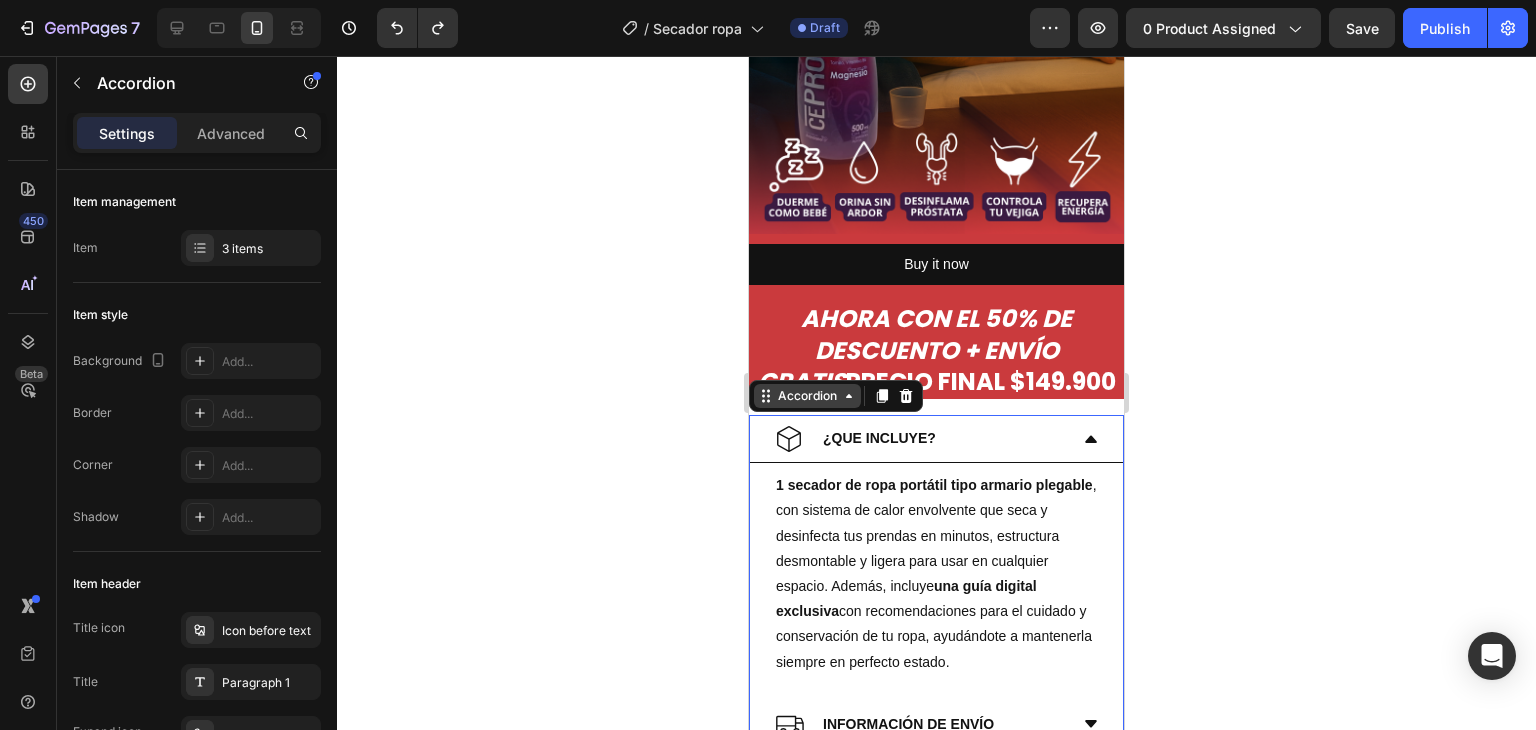 click 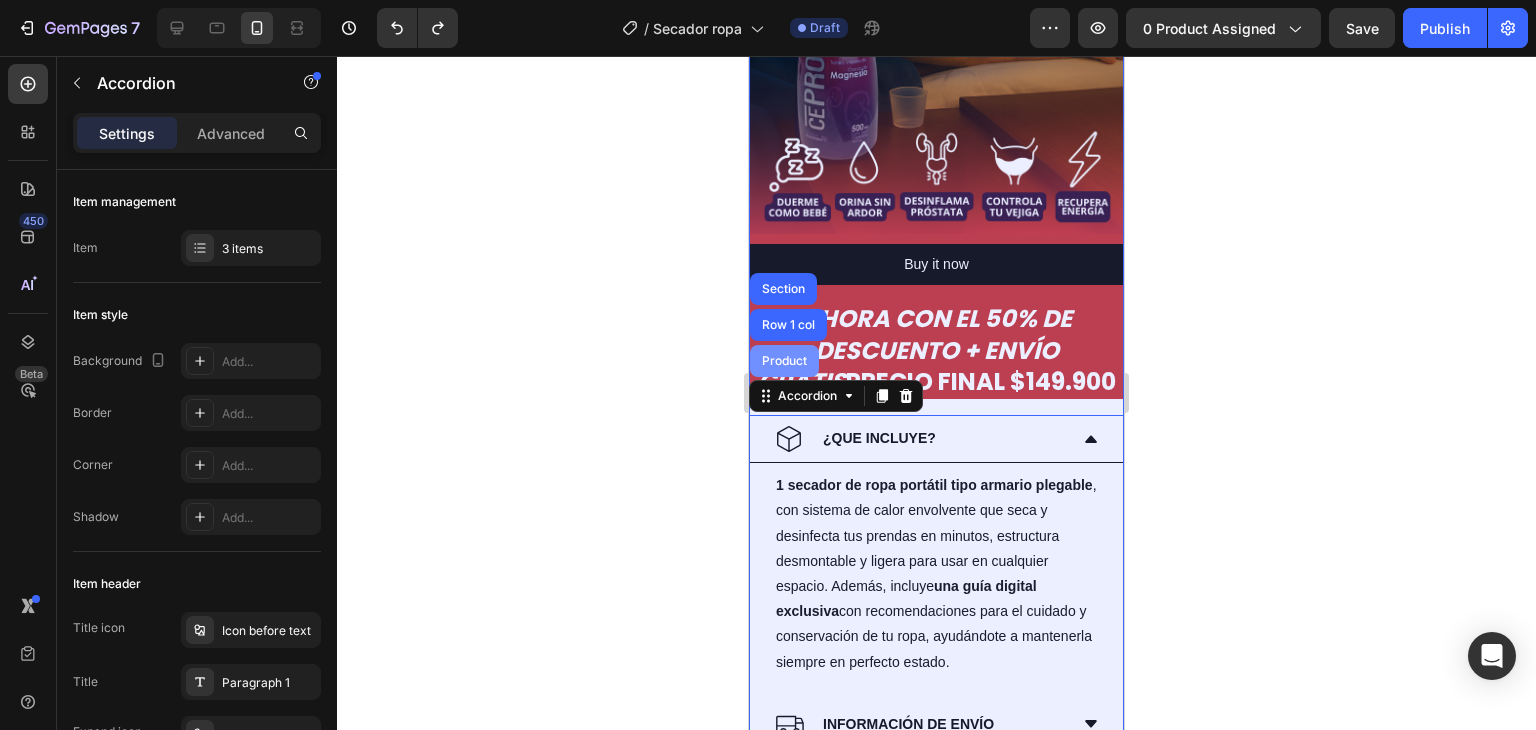 click on "Product" at bounding box center [784, 361] 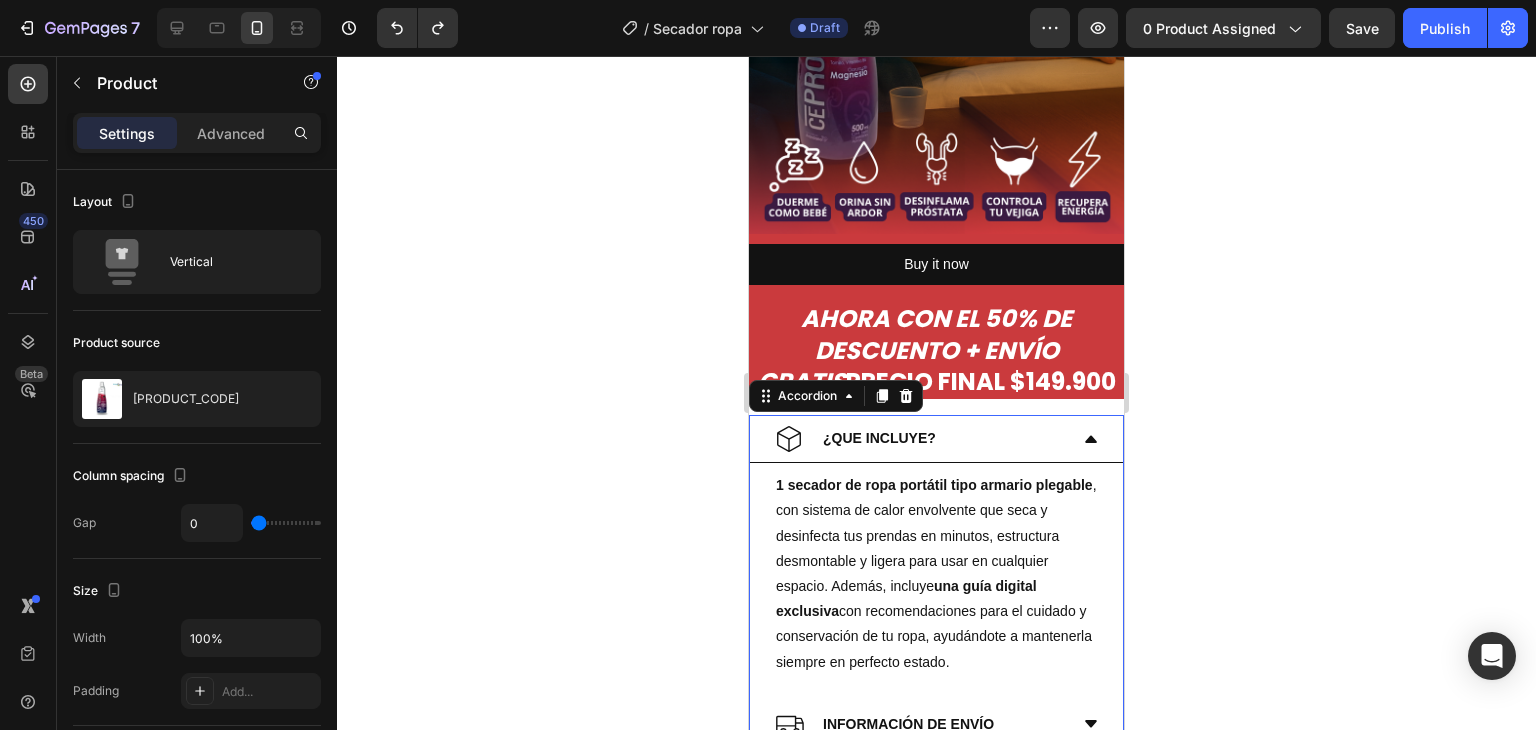 click on "¿QUE INCLUYE?" at bounding box center (936, 439) 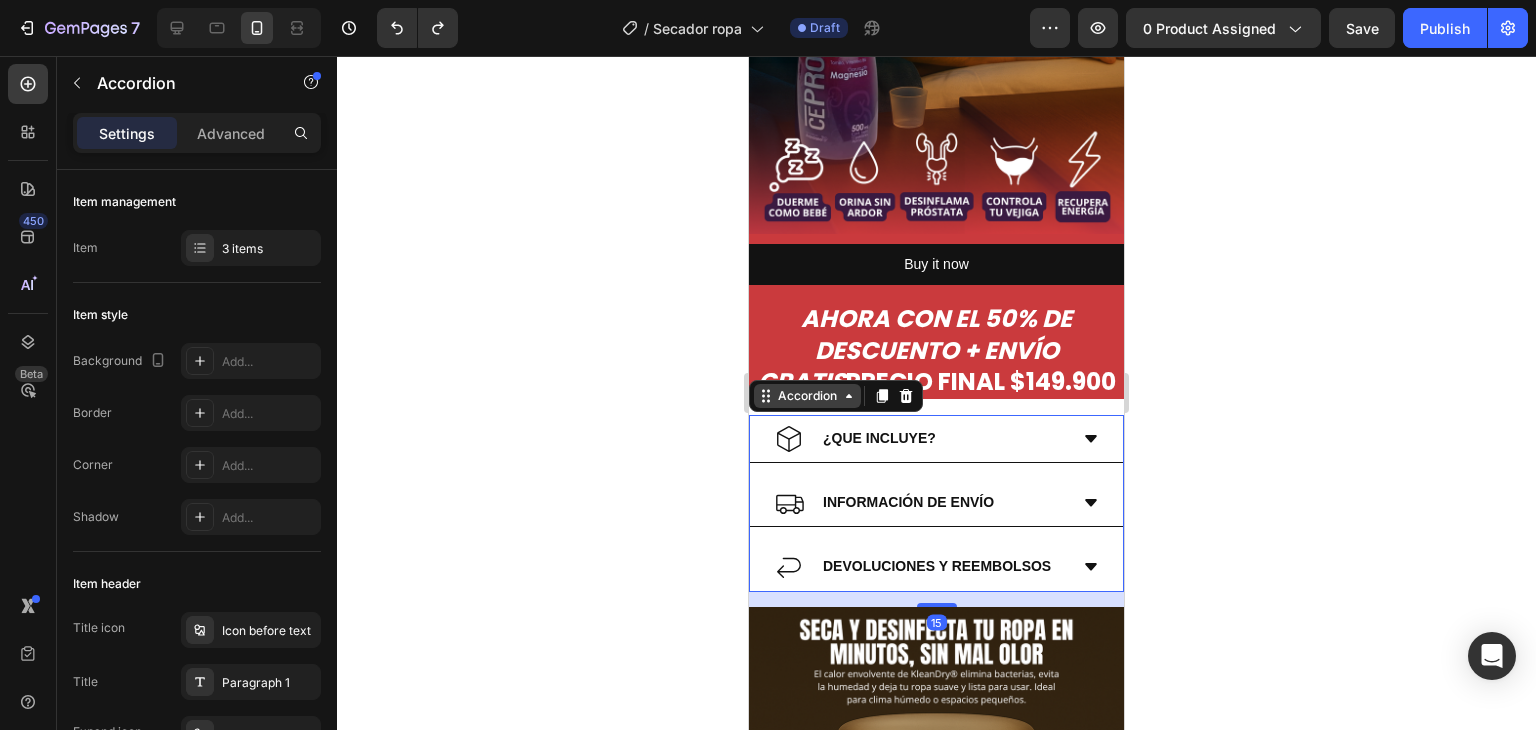 click 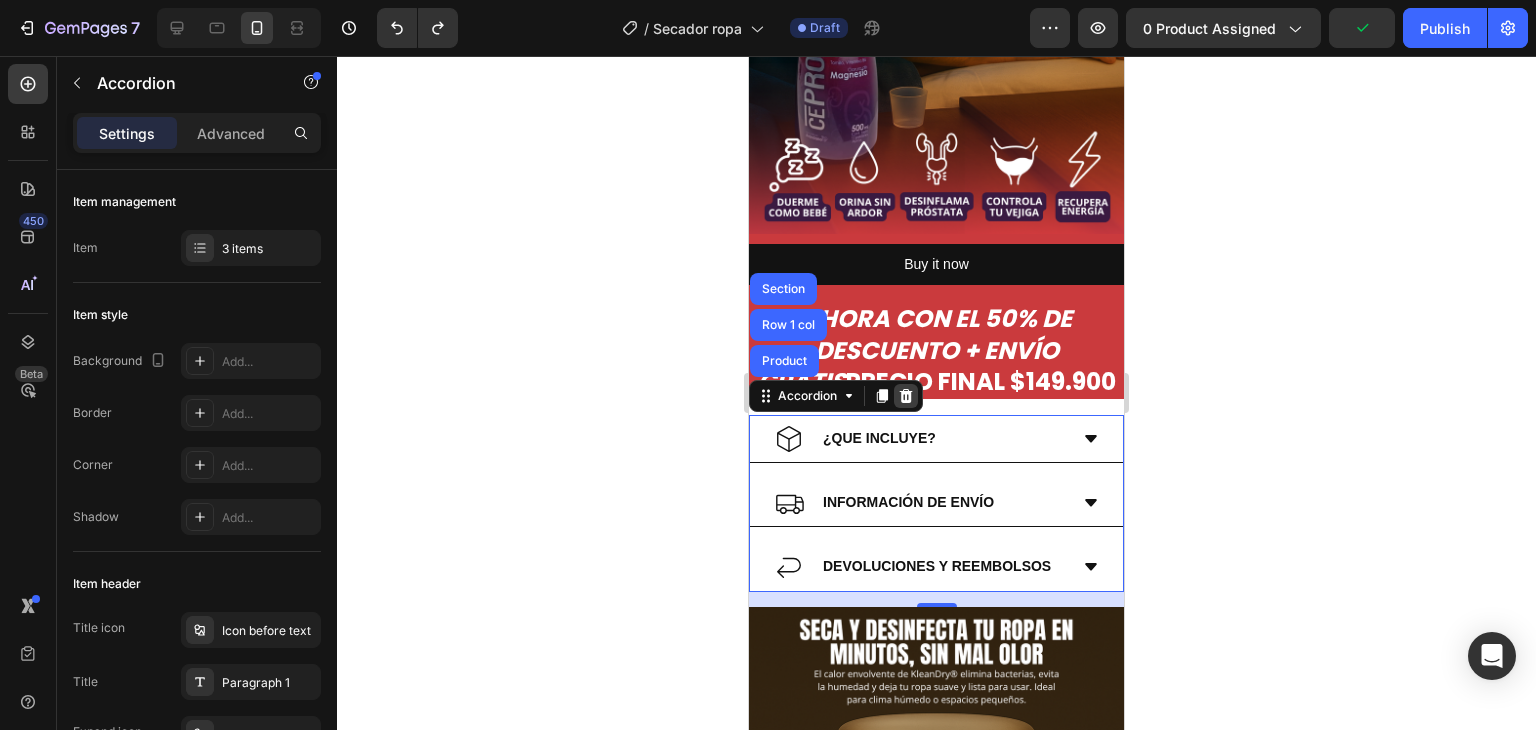 click 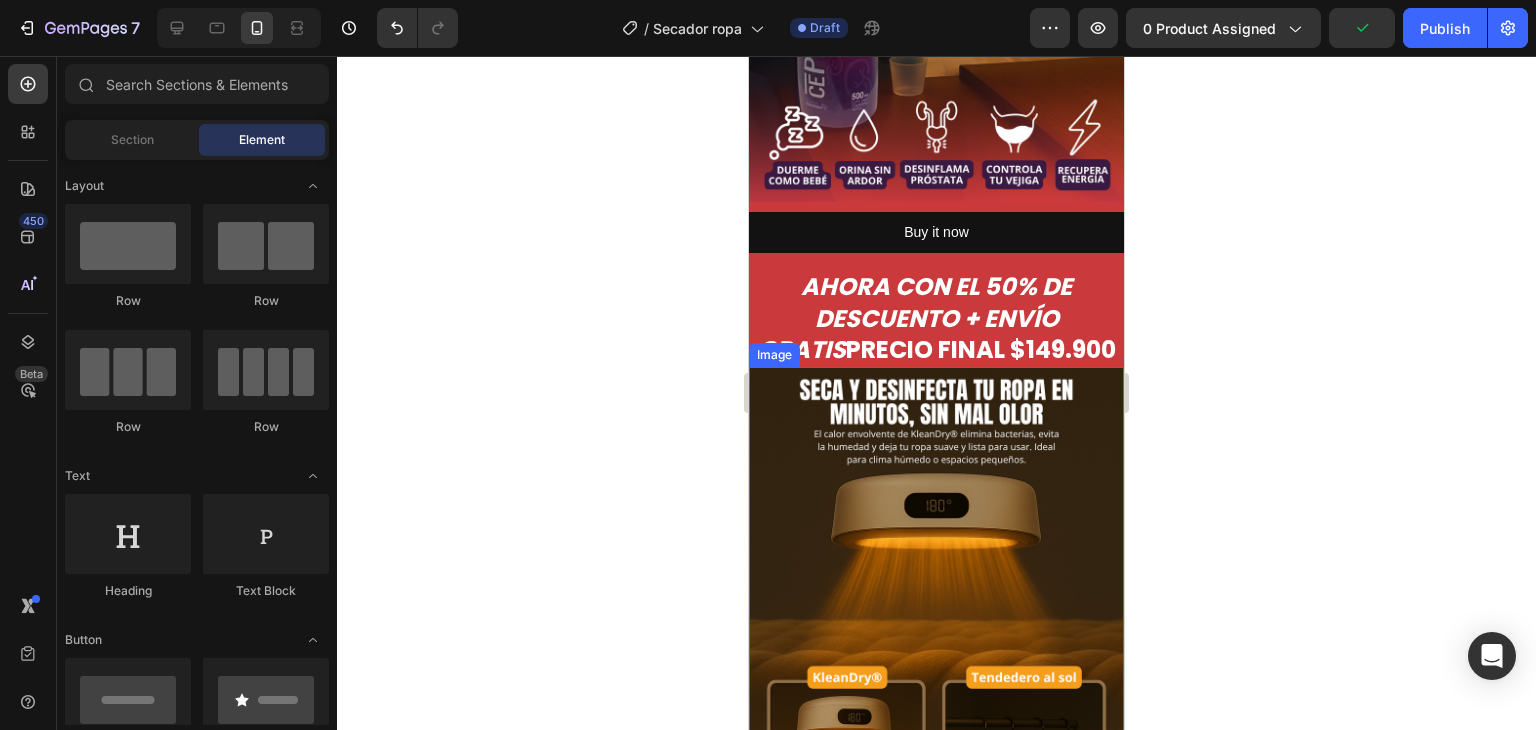 scroll, scrollTop: 542, scrollLeft: 0, axis: vertical 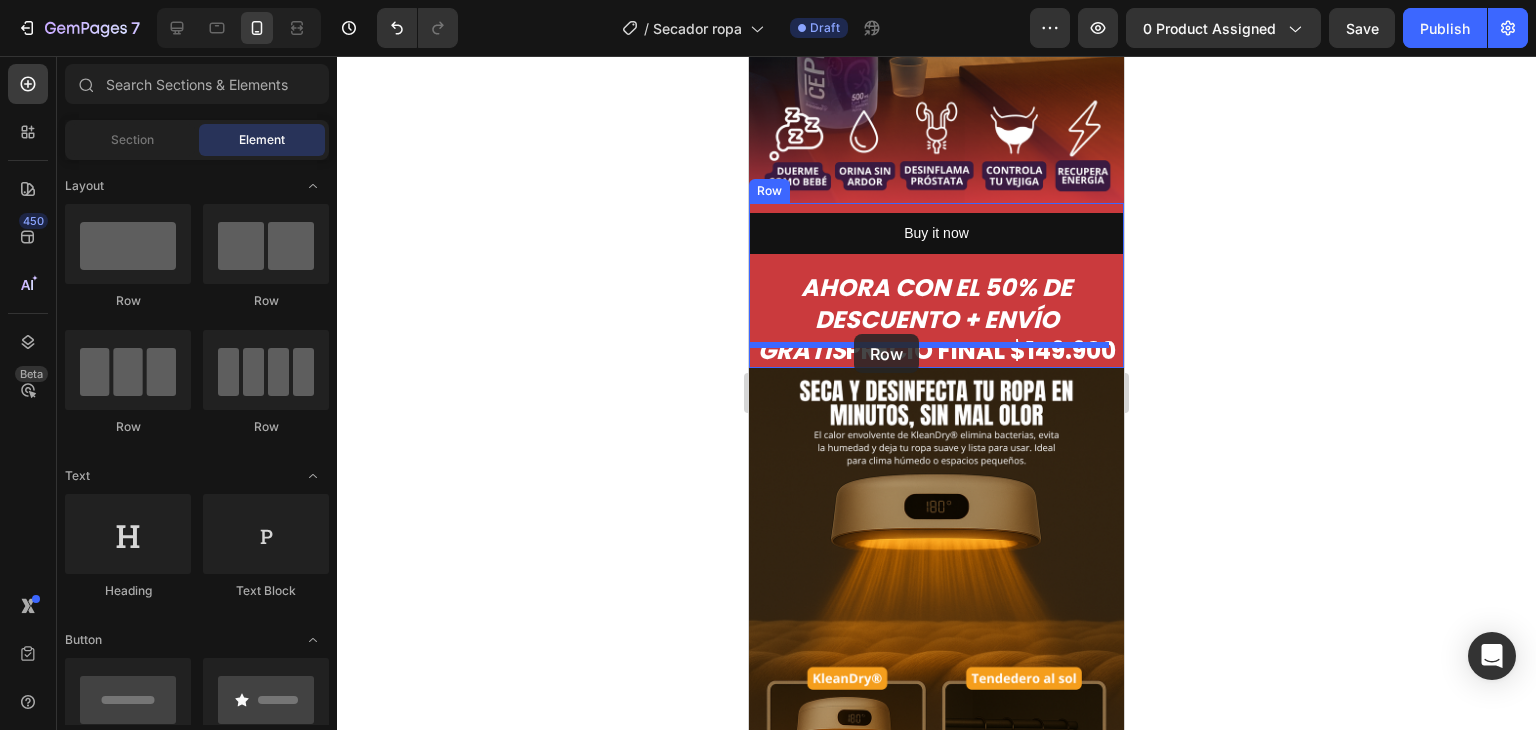 drag, startPoint x: 888, startPoint y: 325, endPoint x: 853, endPoint y: 334, distance: 36.138622 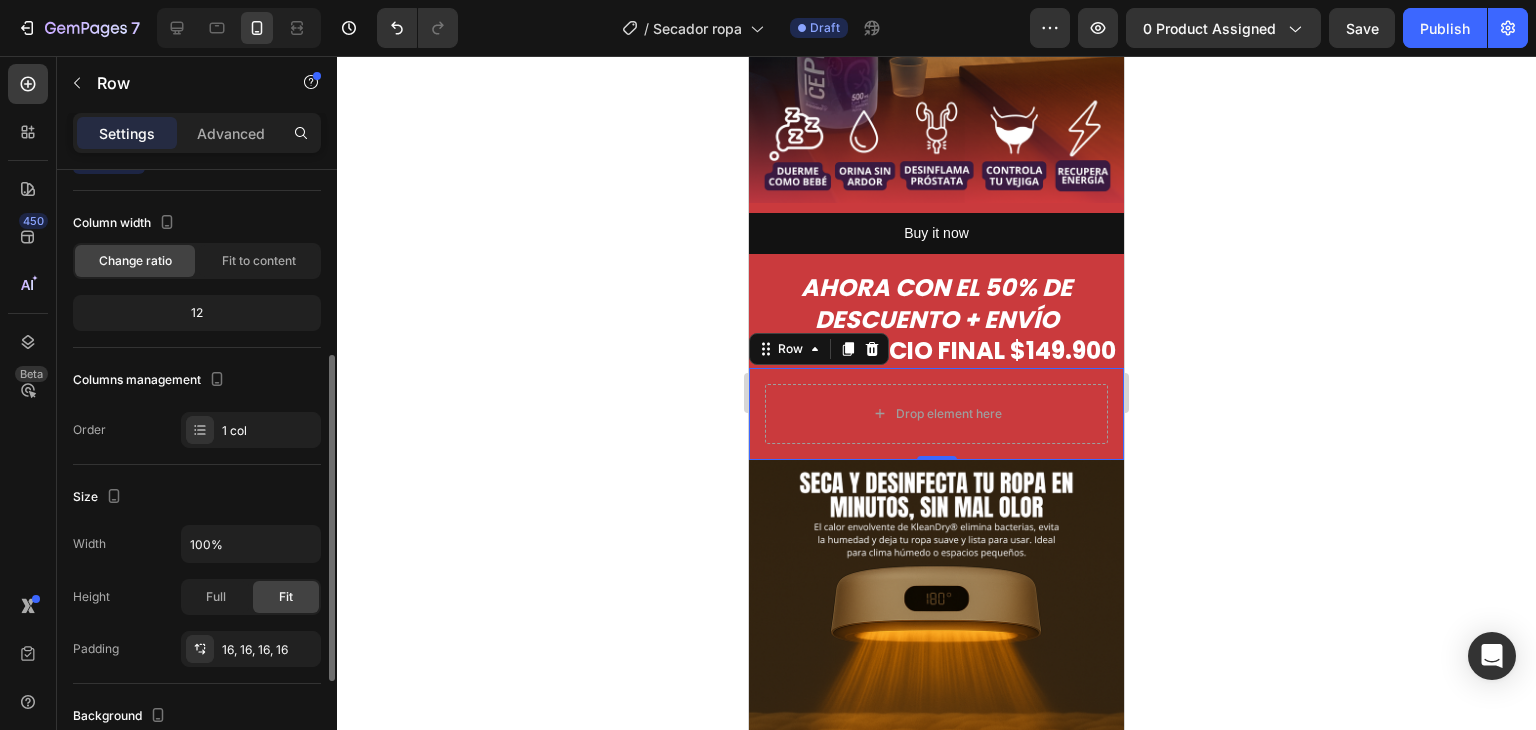 scroll, scrollTop: 0, scrollLeft: 0, axis: both 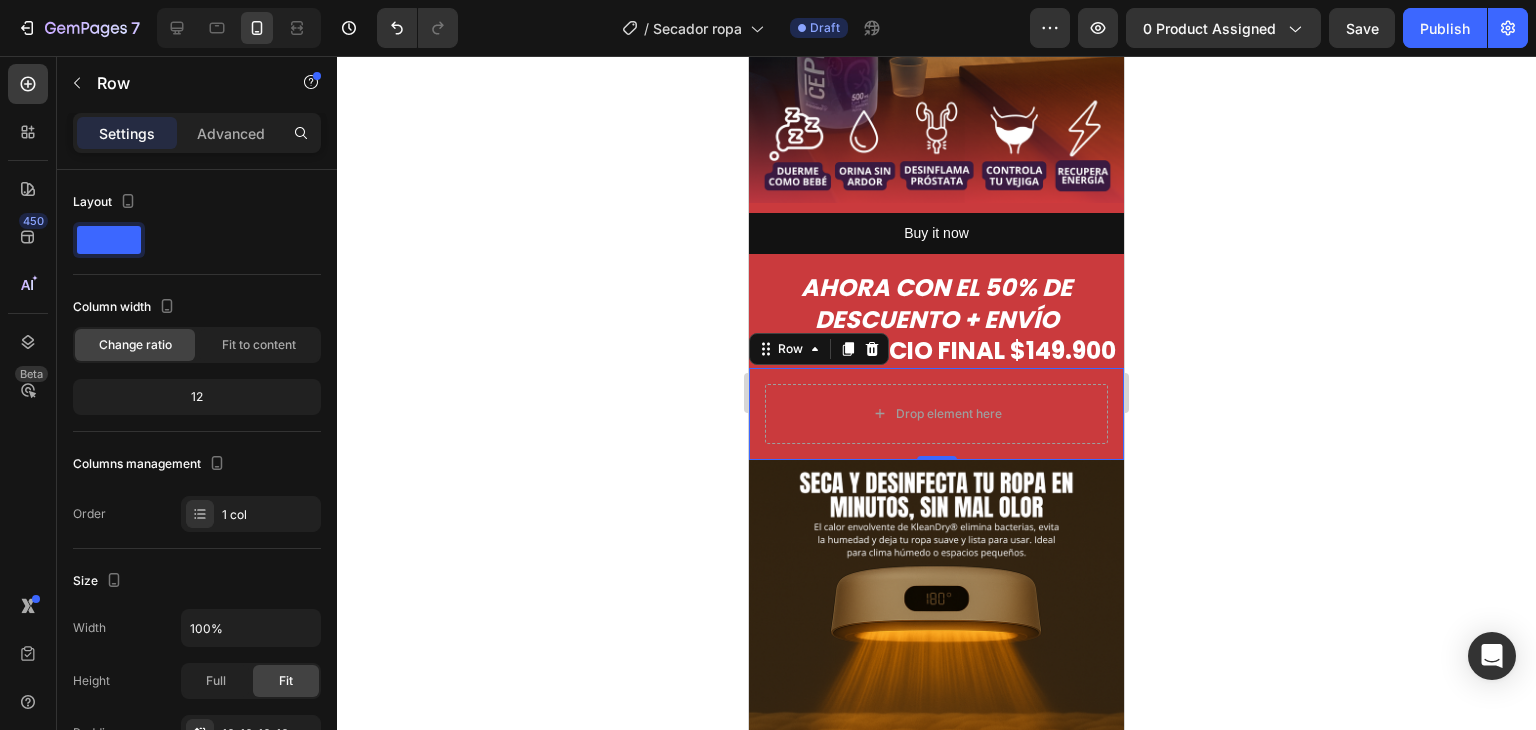 click on "Image" at bounding box center [936, 741] 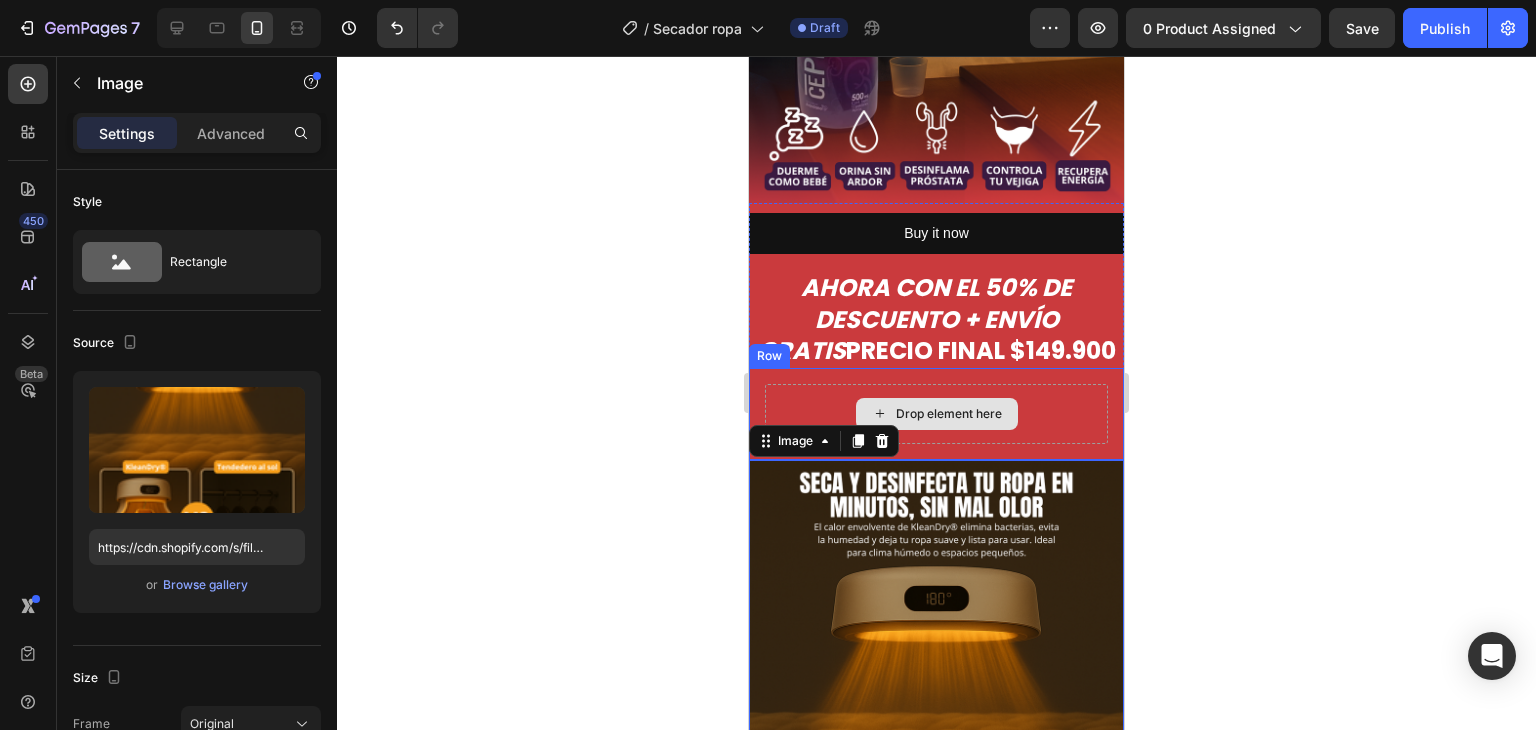 click on "Drop element here" at bounding box center (949, 414) 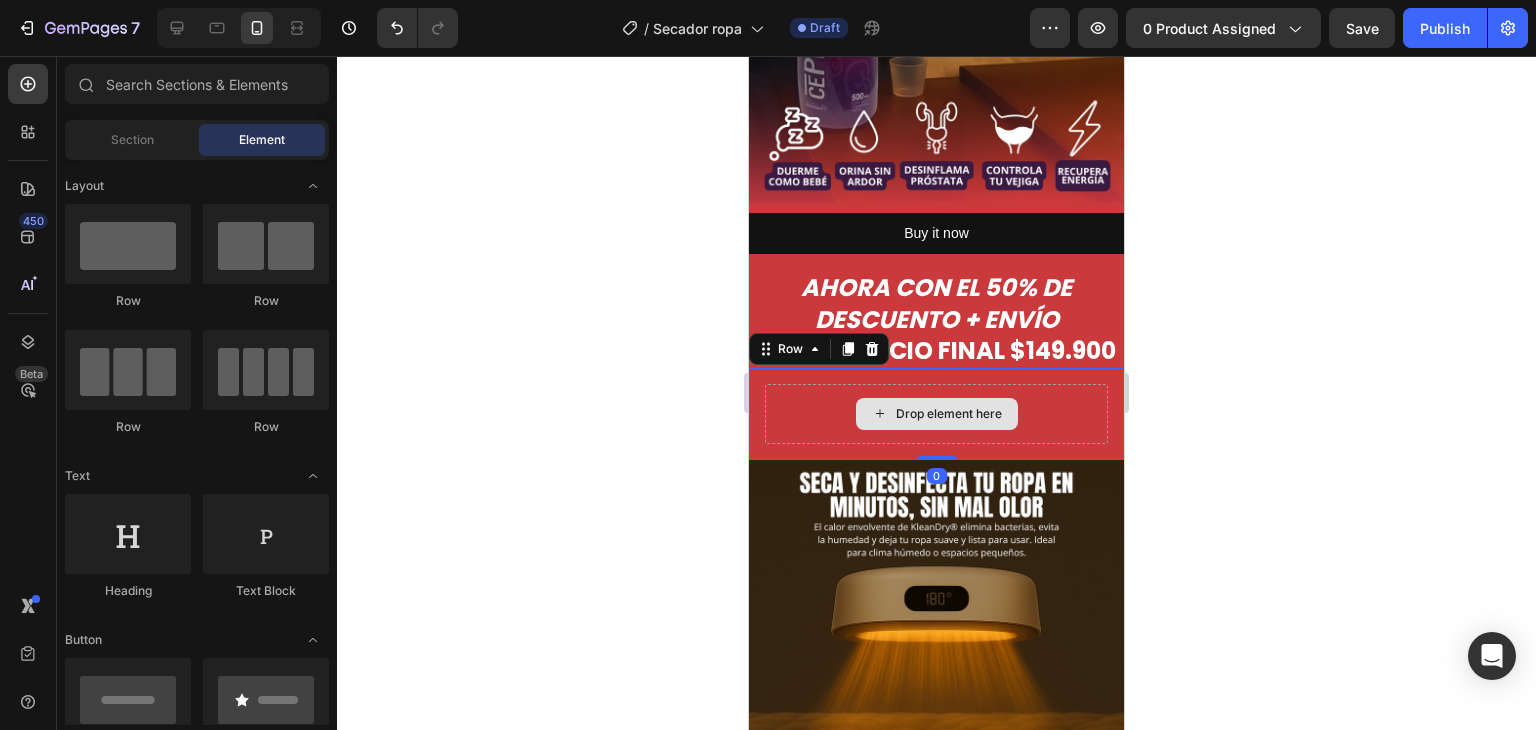 click on "Drop element here" at bounding box center [936, 414] 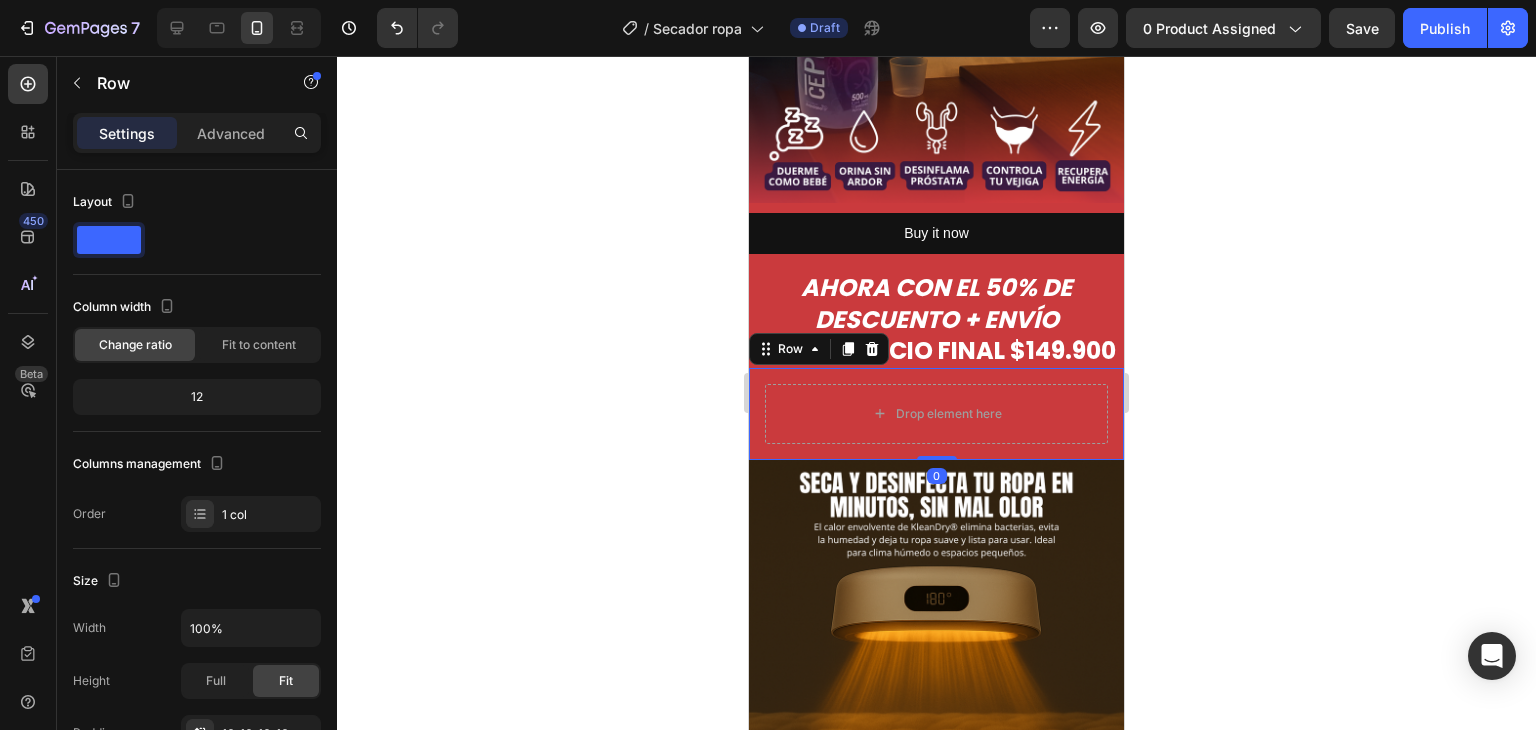 click on "Drop element here Row   0" at bounding box center (936, 414) 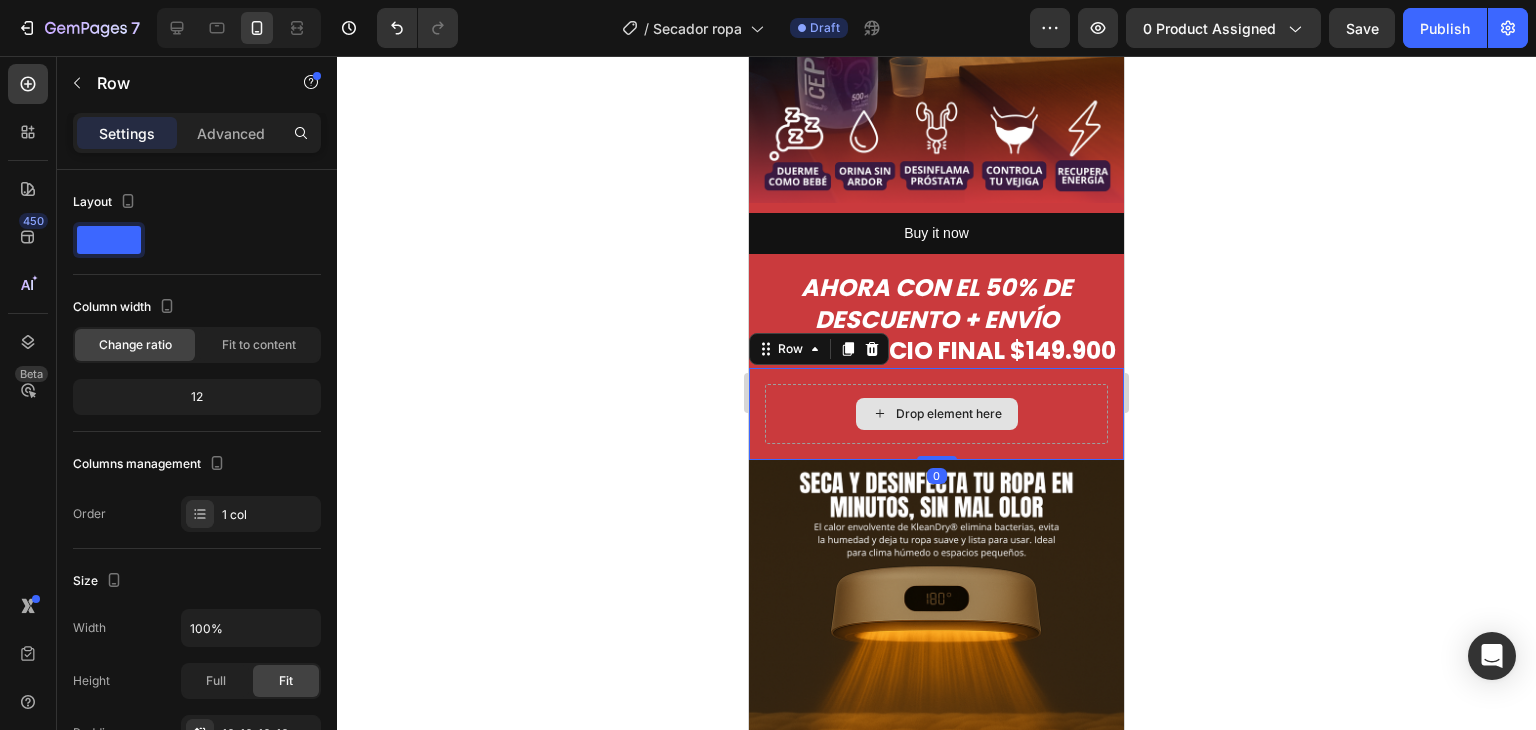 click on "Drop element here" at bounding box center (936, 414) 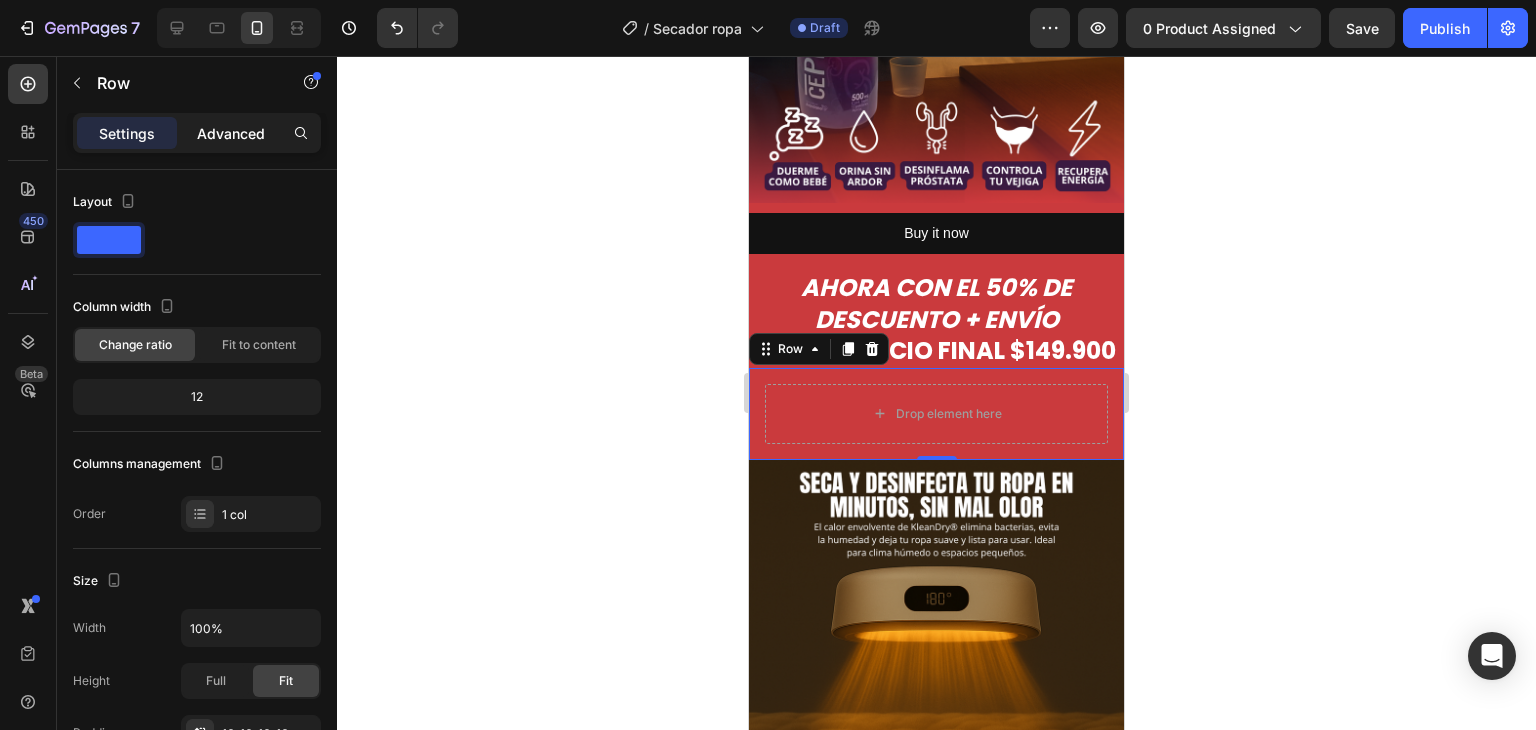 click on "Advanced" at bounding box center (231, 133) 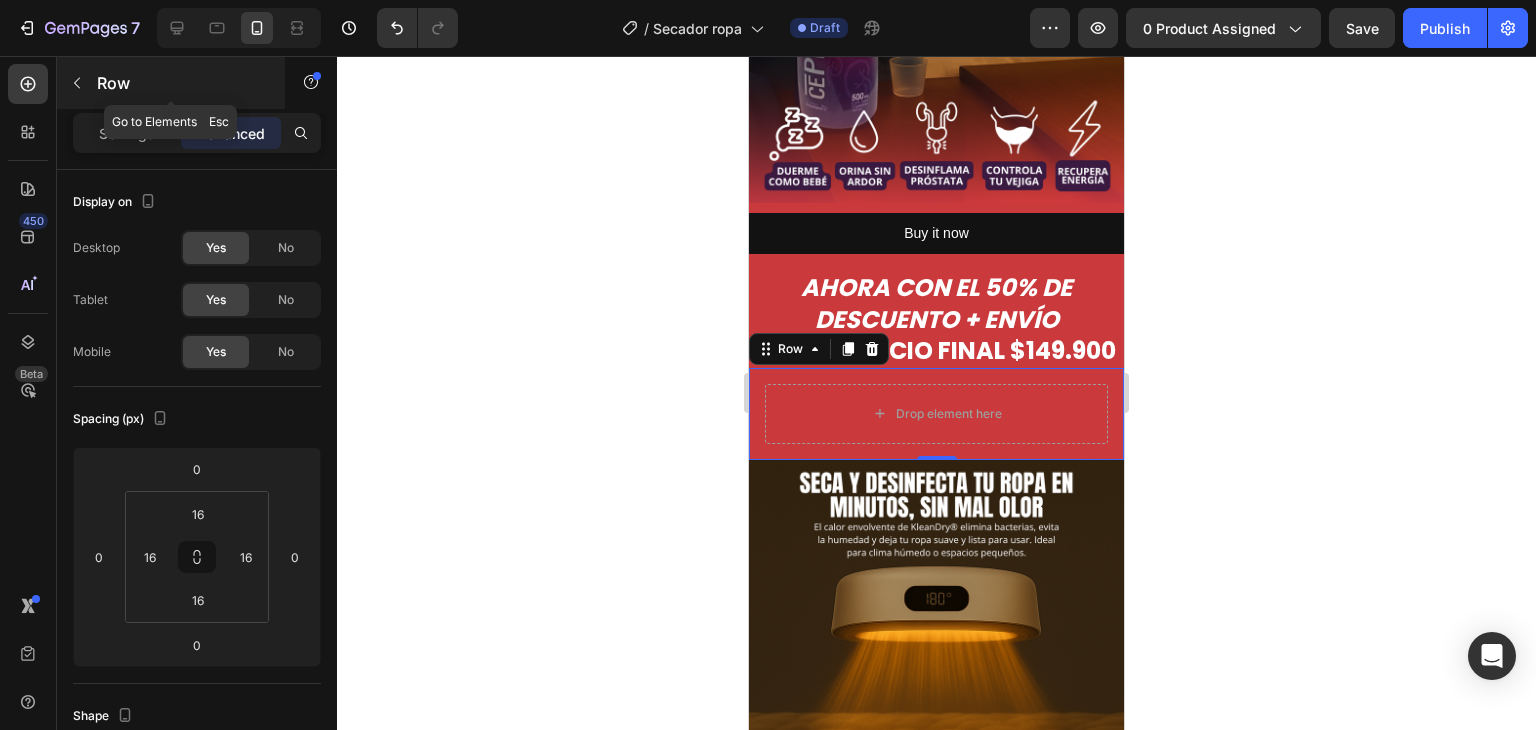 click at bounding box center [77, 83] 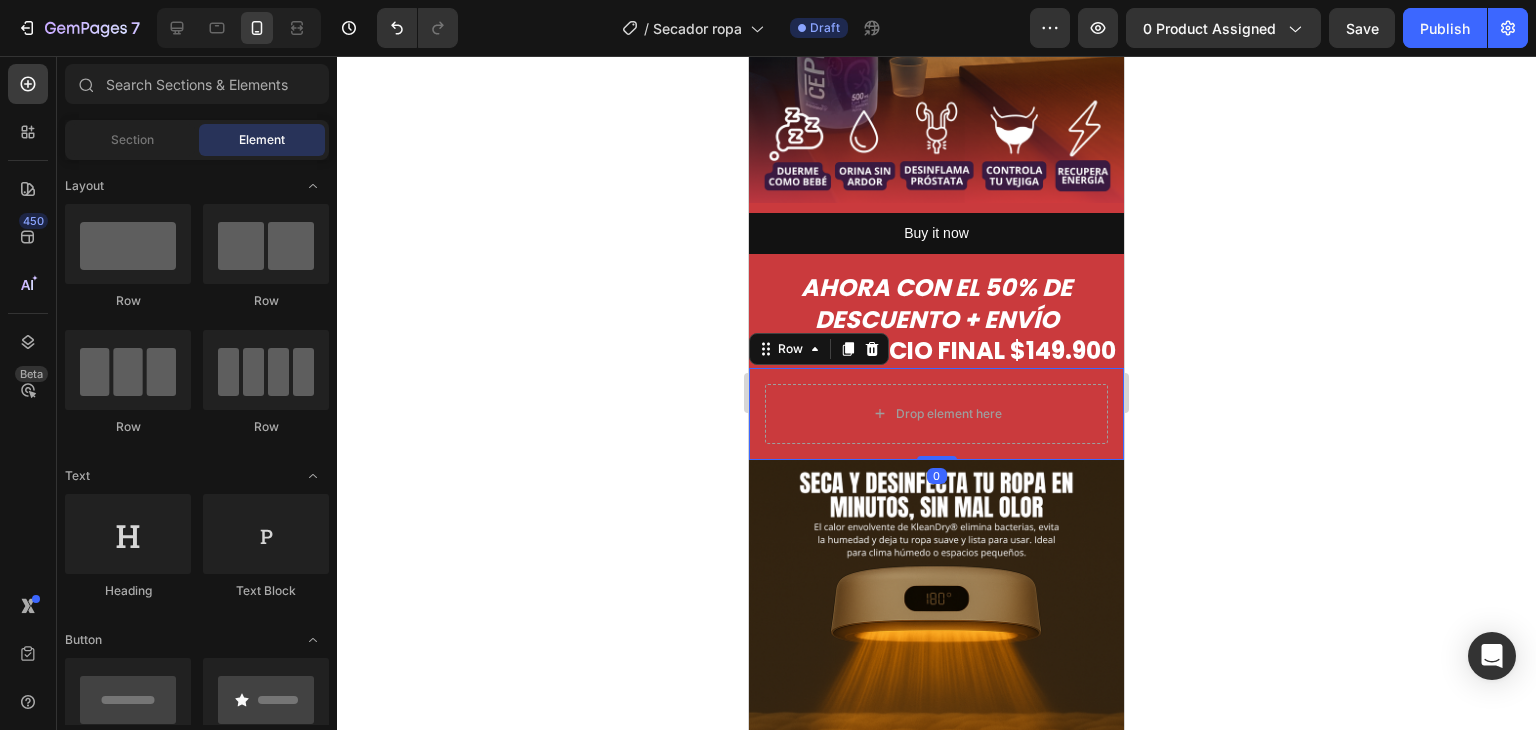click on "Drop element here Row   0" at bounding box center [936, 414] 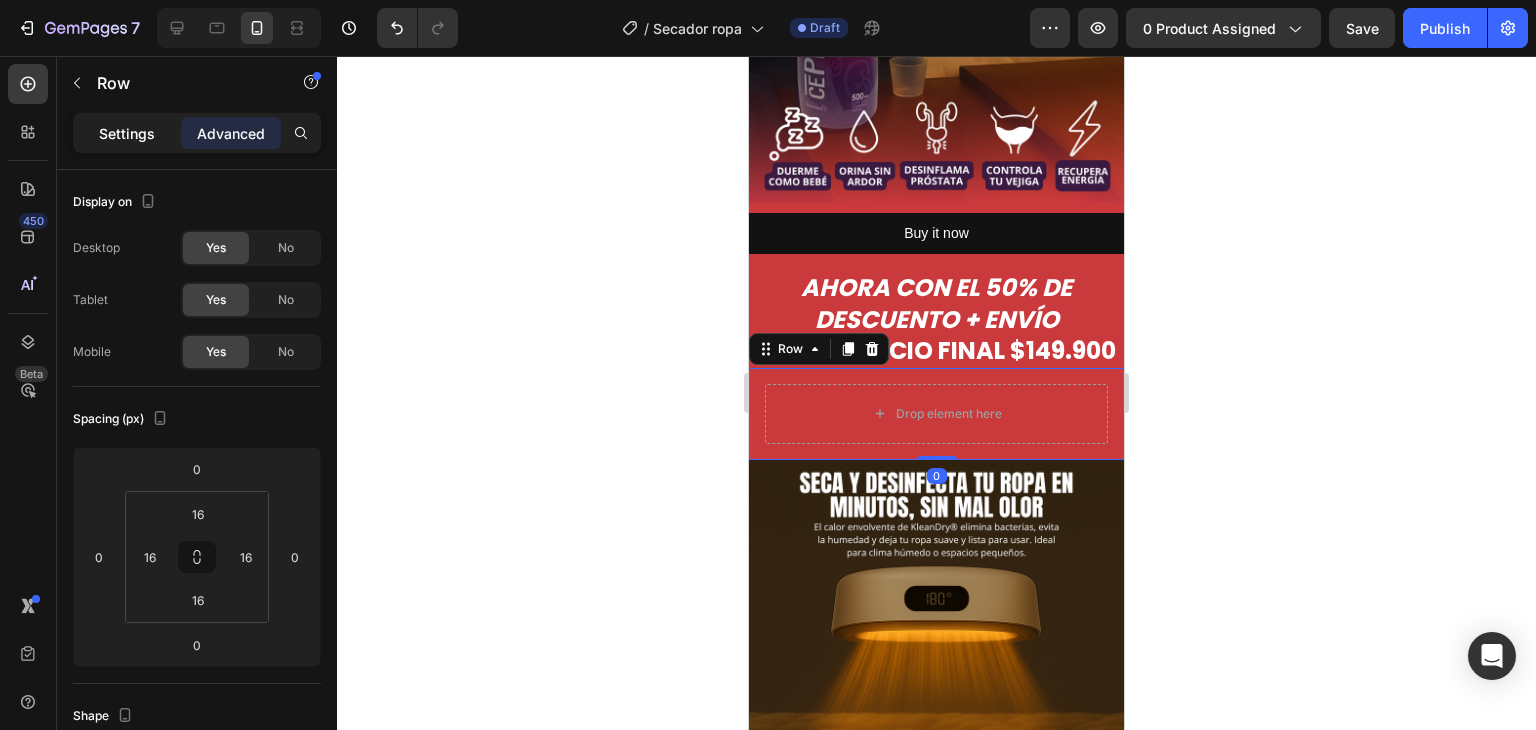 click on "Settings" 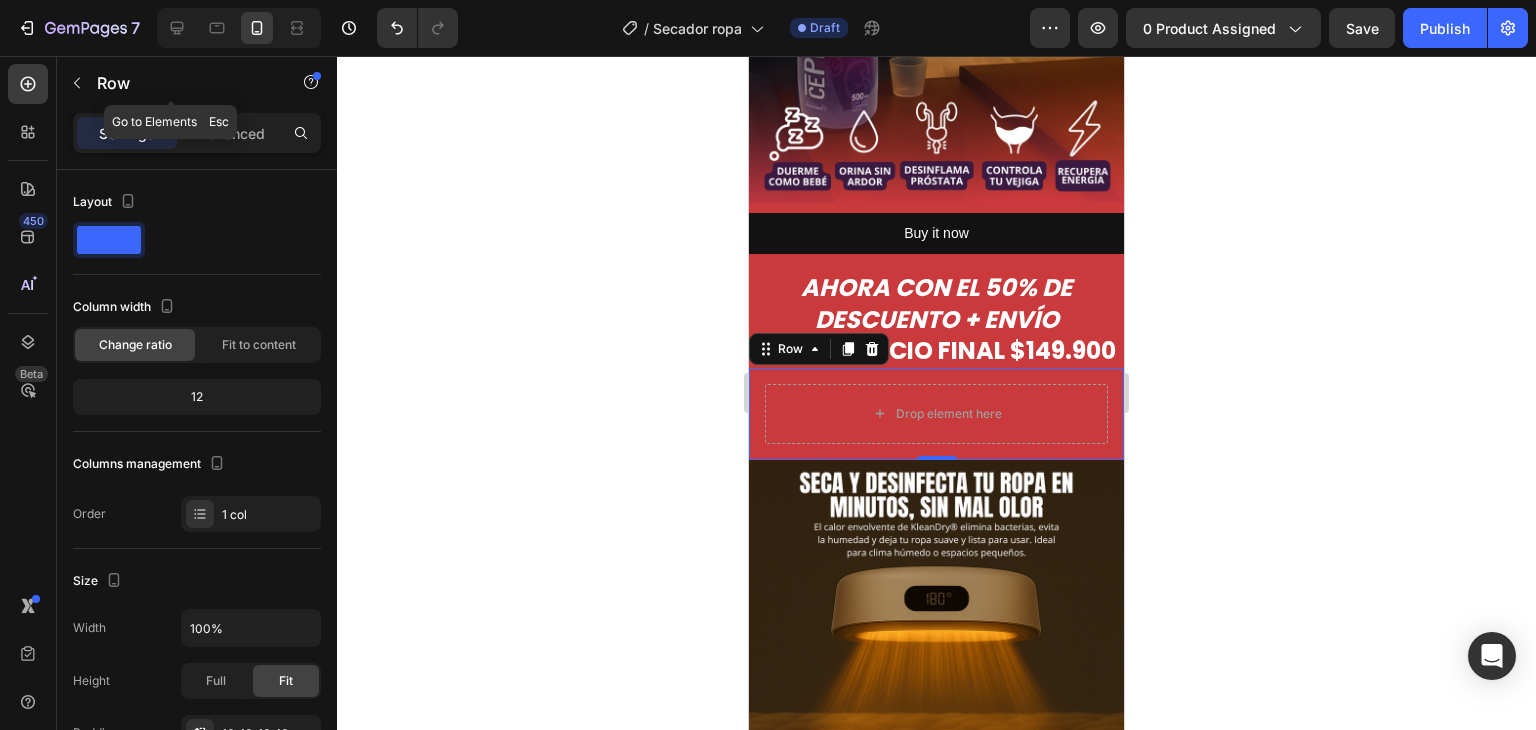 click at bounding box center (77, 83) 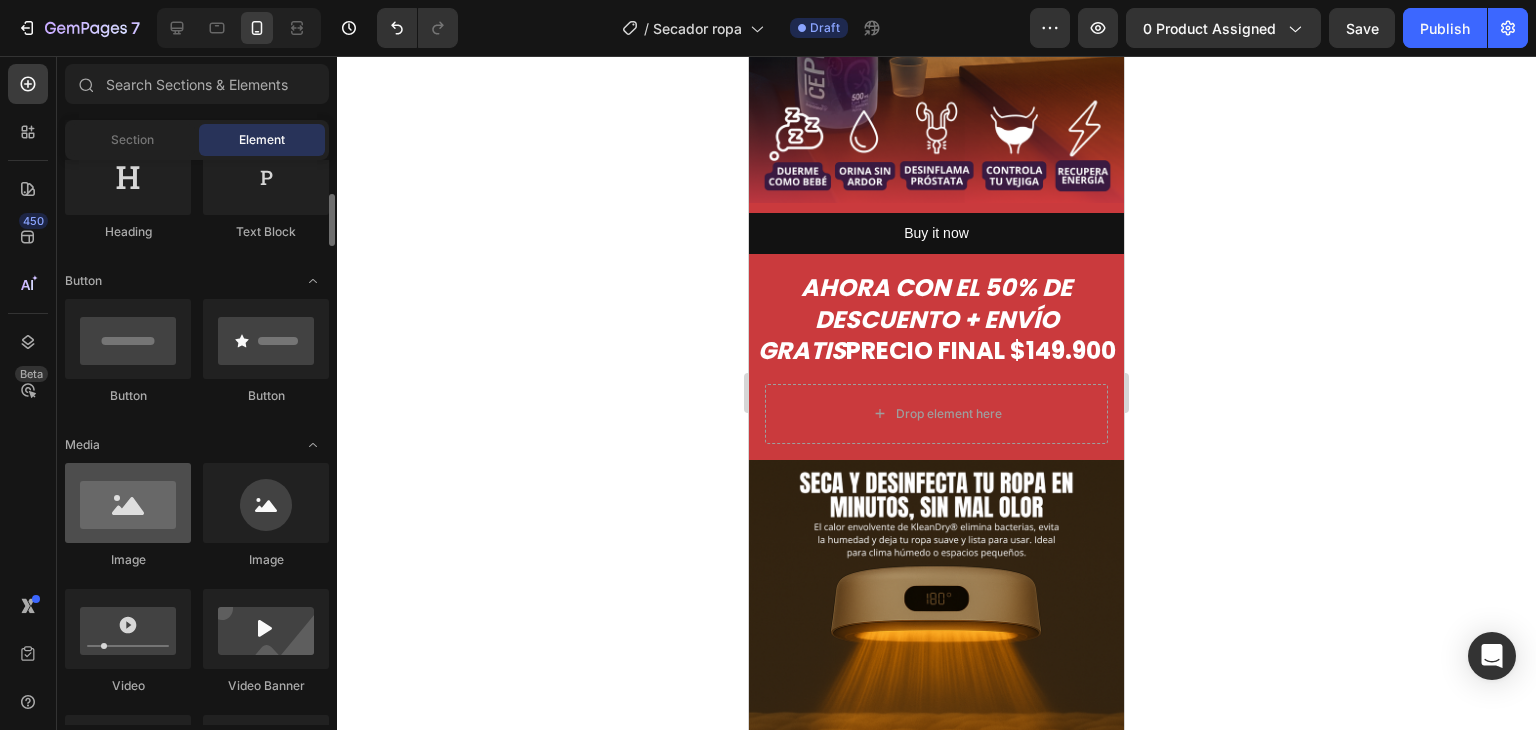 scroll, scrollTop: 360, scrollLeft: 0, axis: vertical 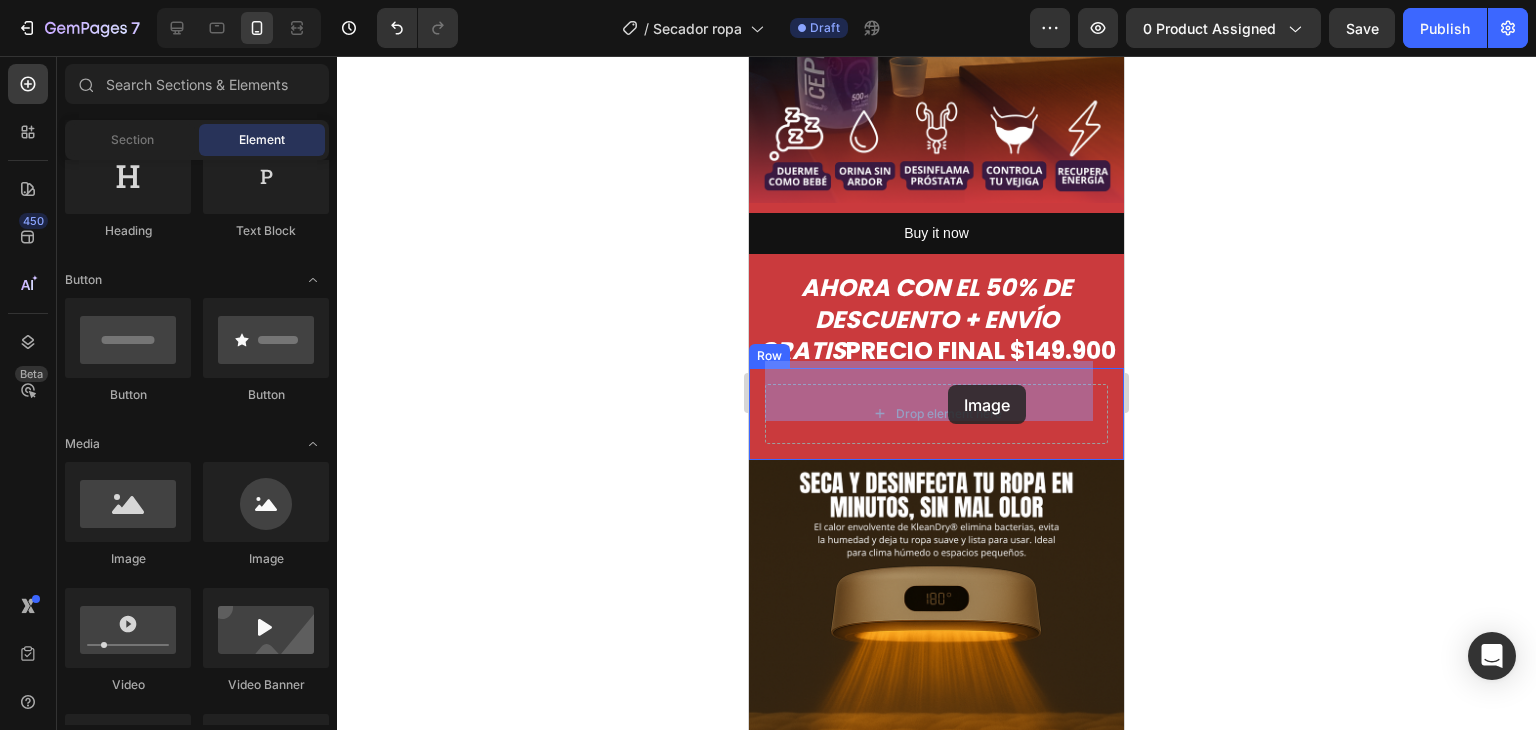 drag, startPoint x: 890, startPoint y: 553, endPoint x: 946, endPoint y: 385, distance: 177.08755 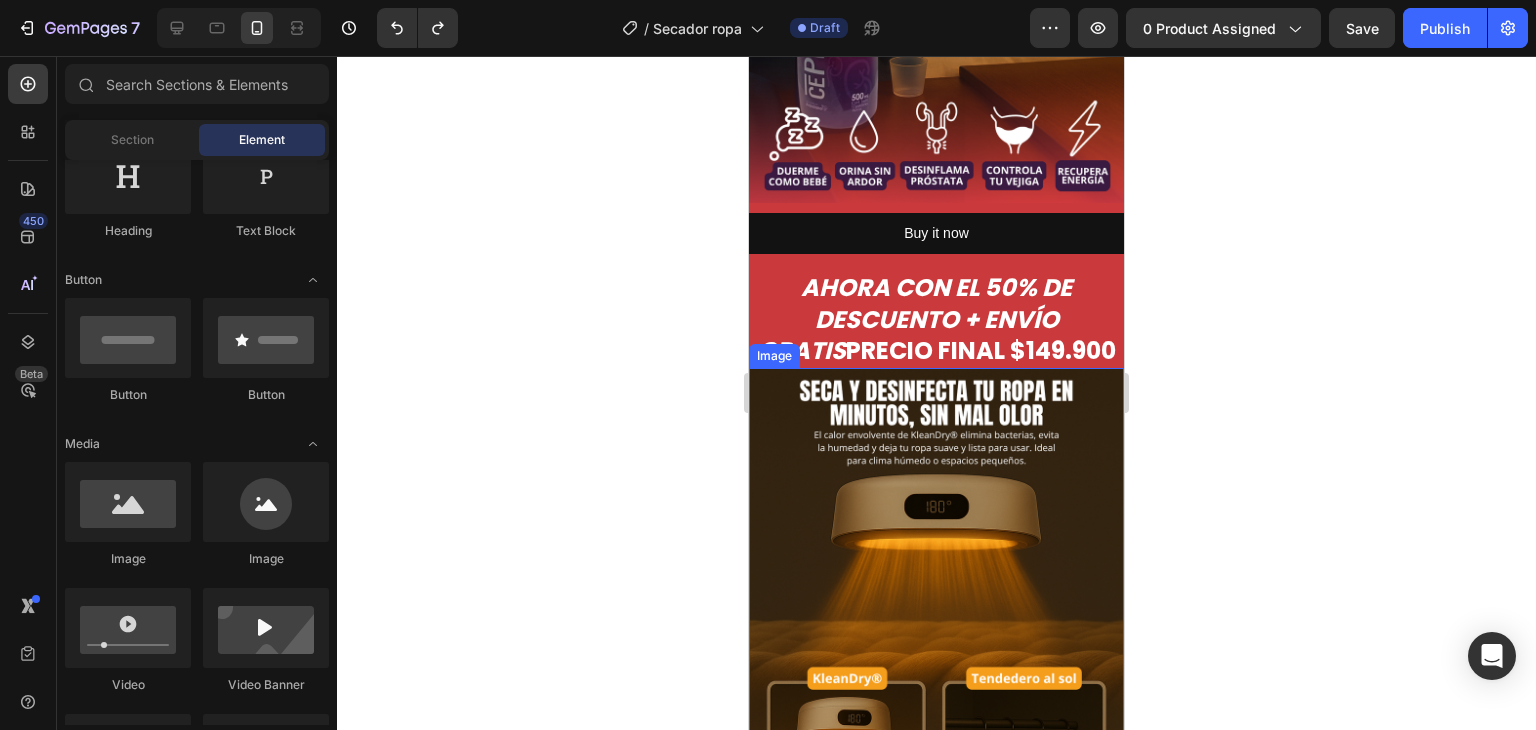 scroll, scrollTop: 0, scrollLeft: 0, axis: both 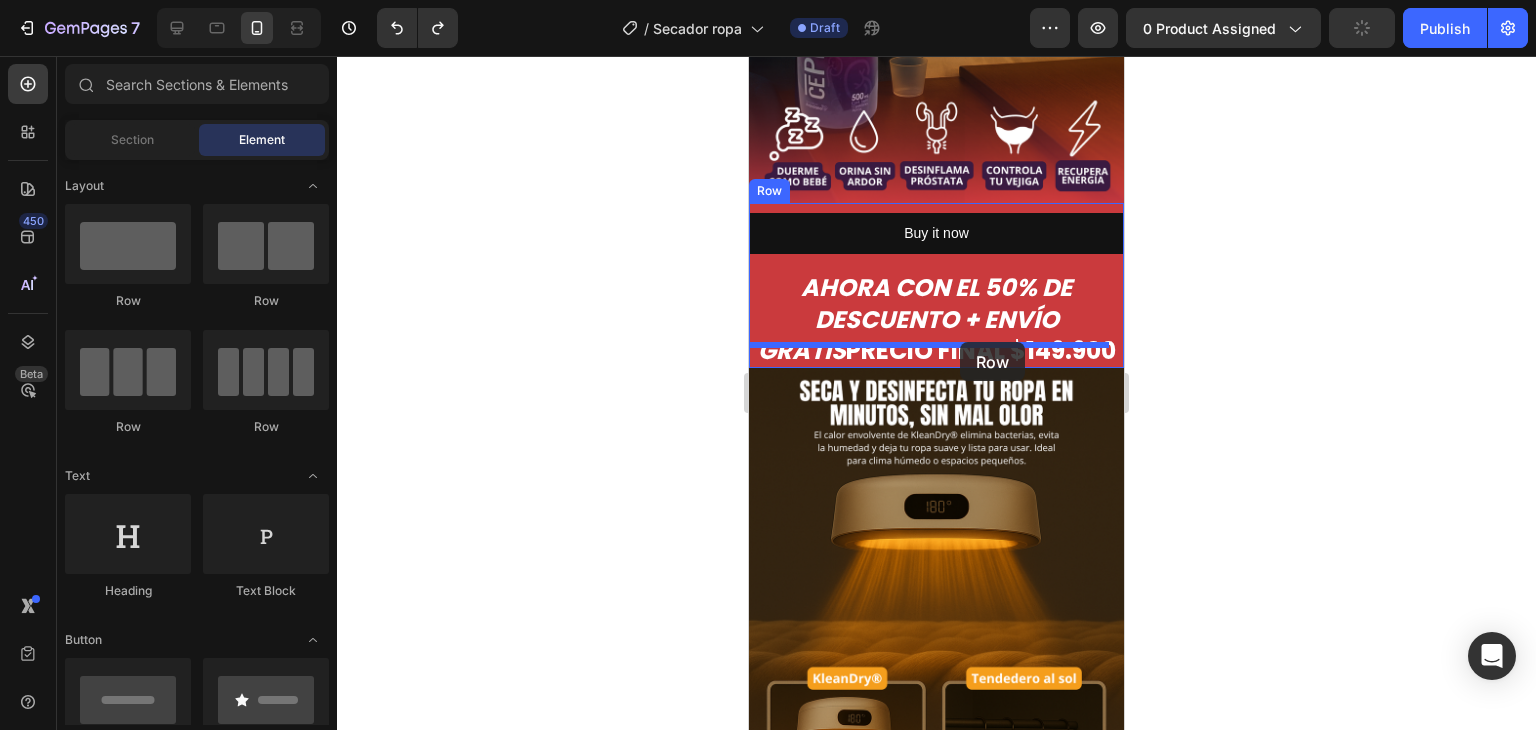 drag, startPoint x: 871, startPoint y: 306, endPoint x: 960, endPoint y: 342, distance: 96.00521 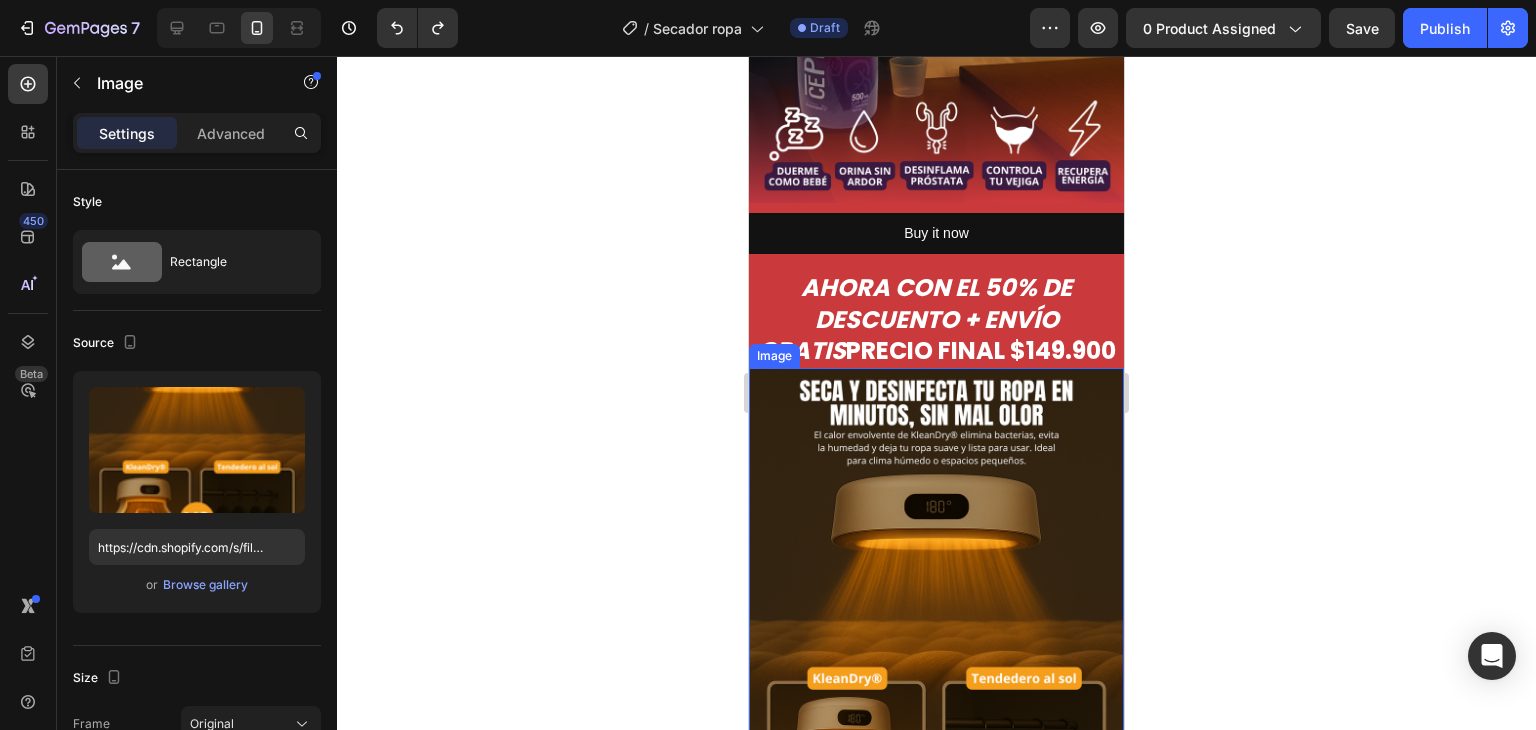 click at bounding box center [936, 649] 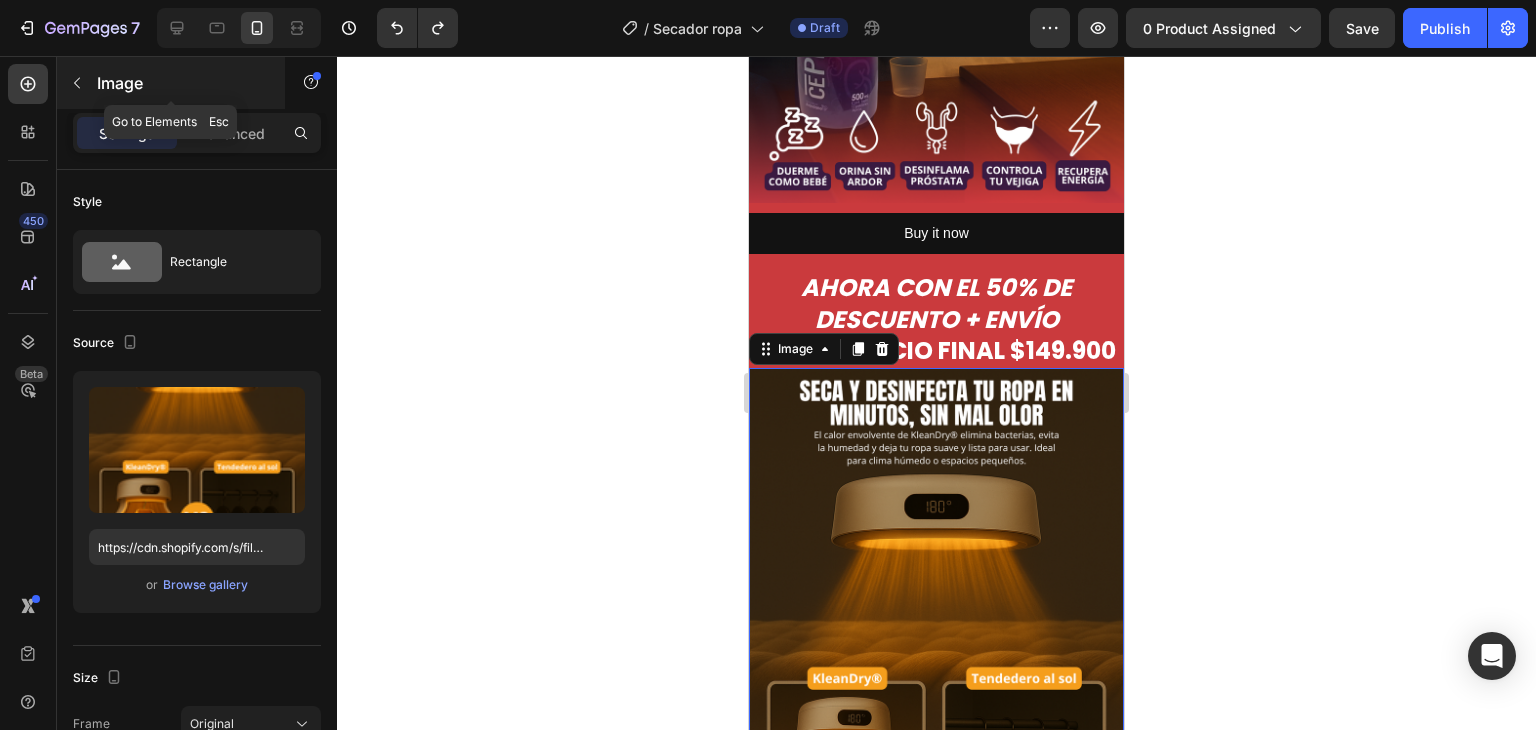 click on "Image" at bounding box center (182, 83) 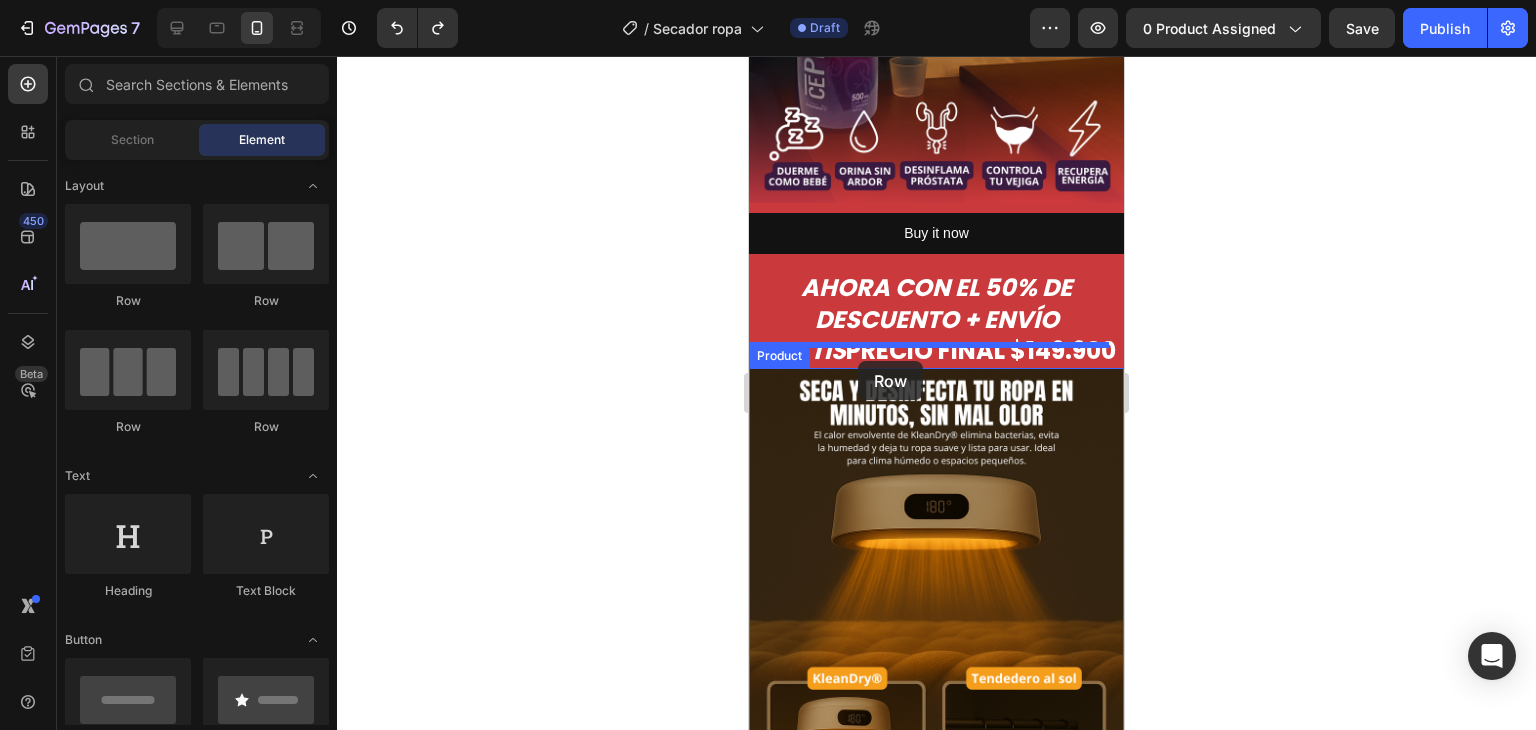 drag, startPoint x: 869, startPoint y: 310, endPoint x: 859, endPoint y: 361, distance: 51.971146 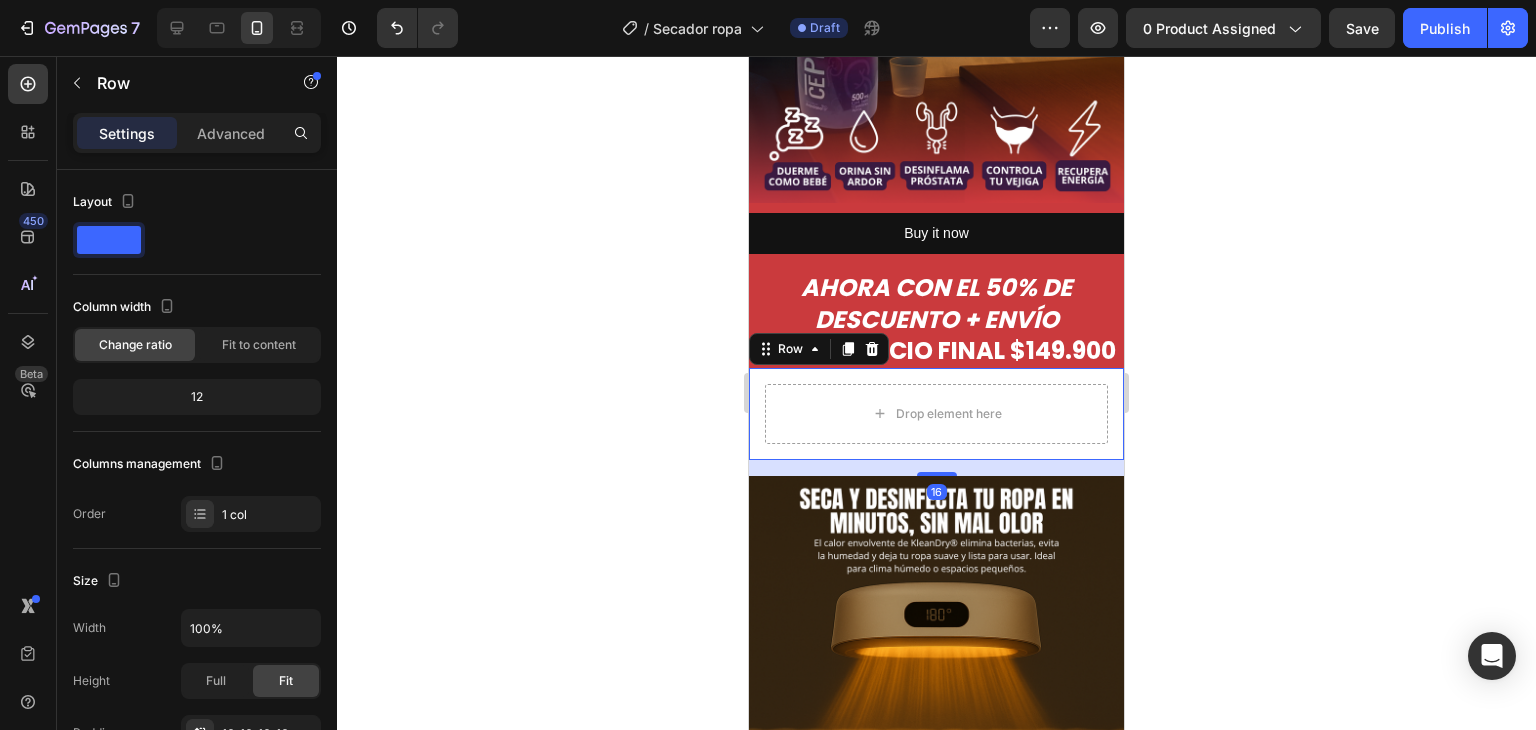 click 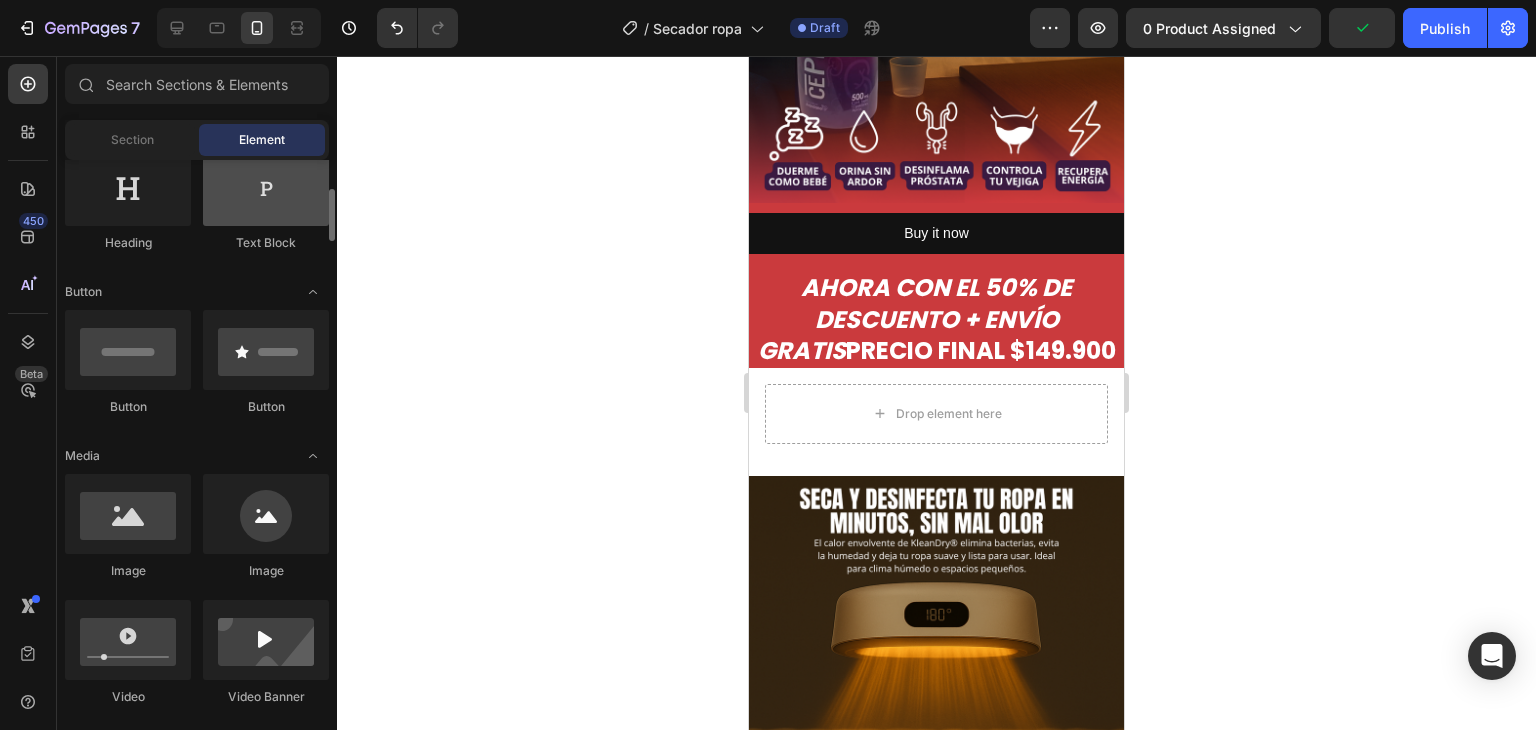 scroll, scrollTop: 348, scrollLeft: 0, axis: vertical 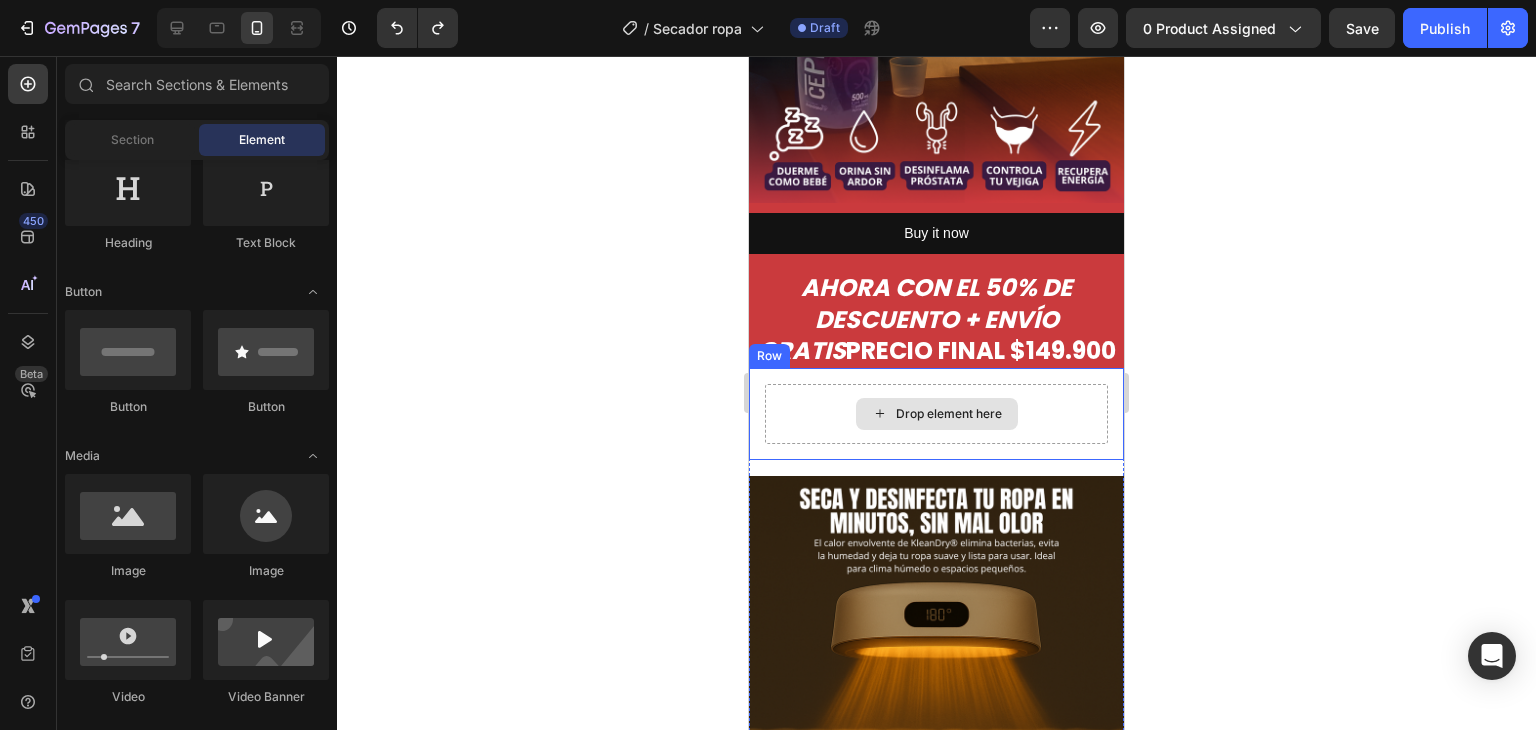 click on "Drop element here" at bounding box center (937, 414) 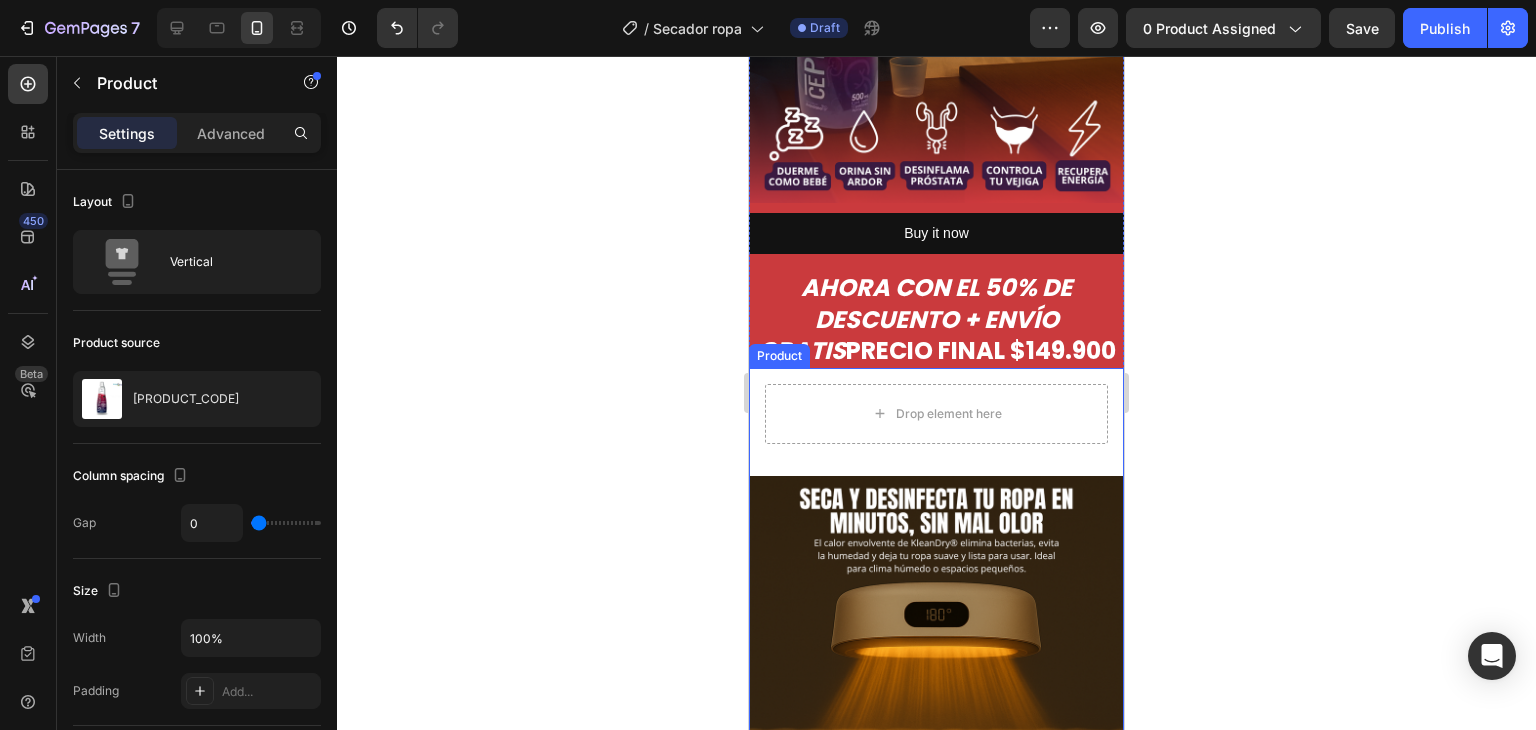 click on "Drop element here Row Image" at bounding box center (936, 703) 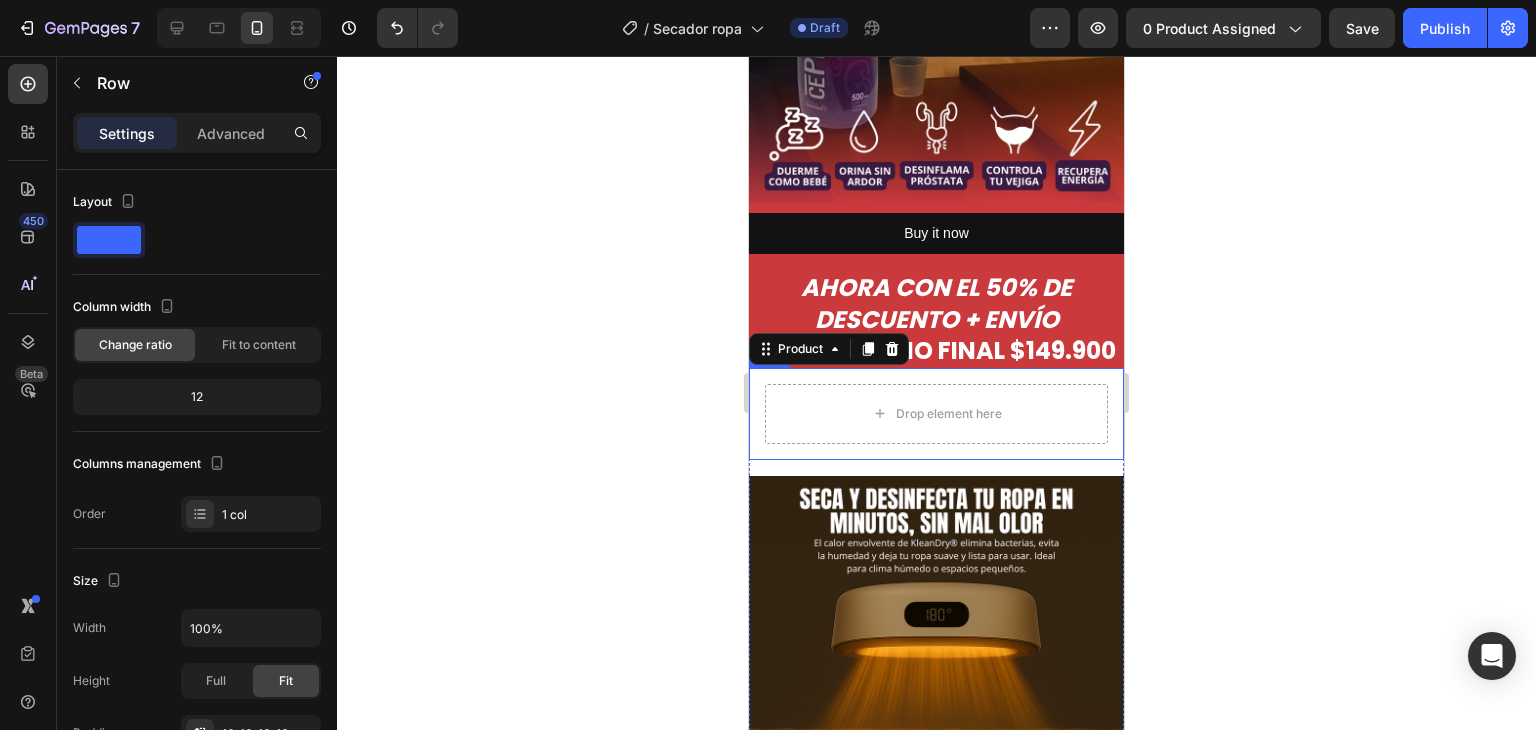 click on "Drop element here Row" at bounding box center (936, 414) 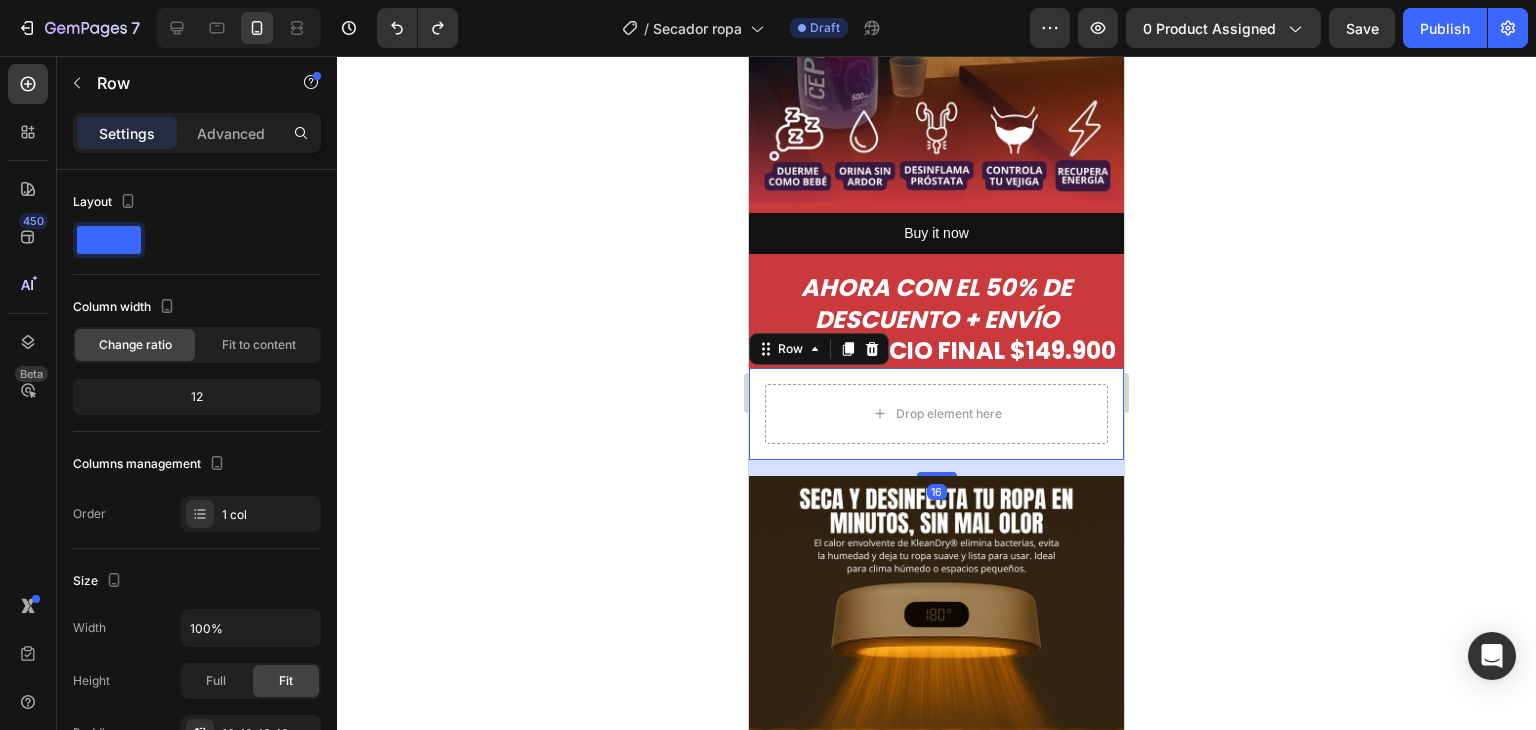 click on "Row" at bounding box center [819, 349] 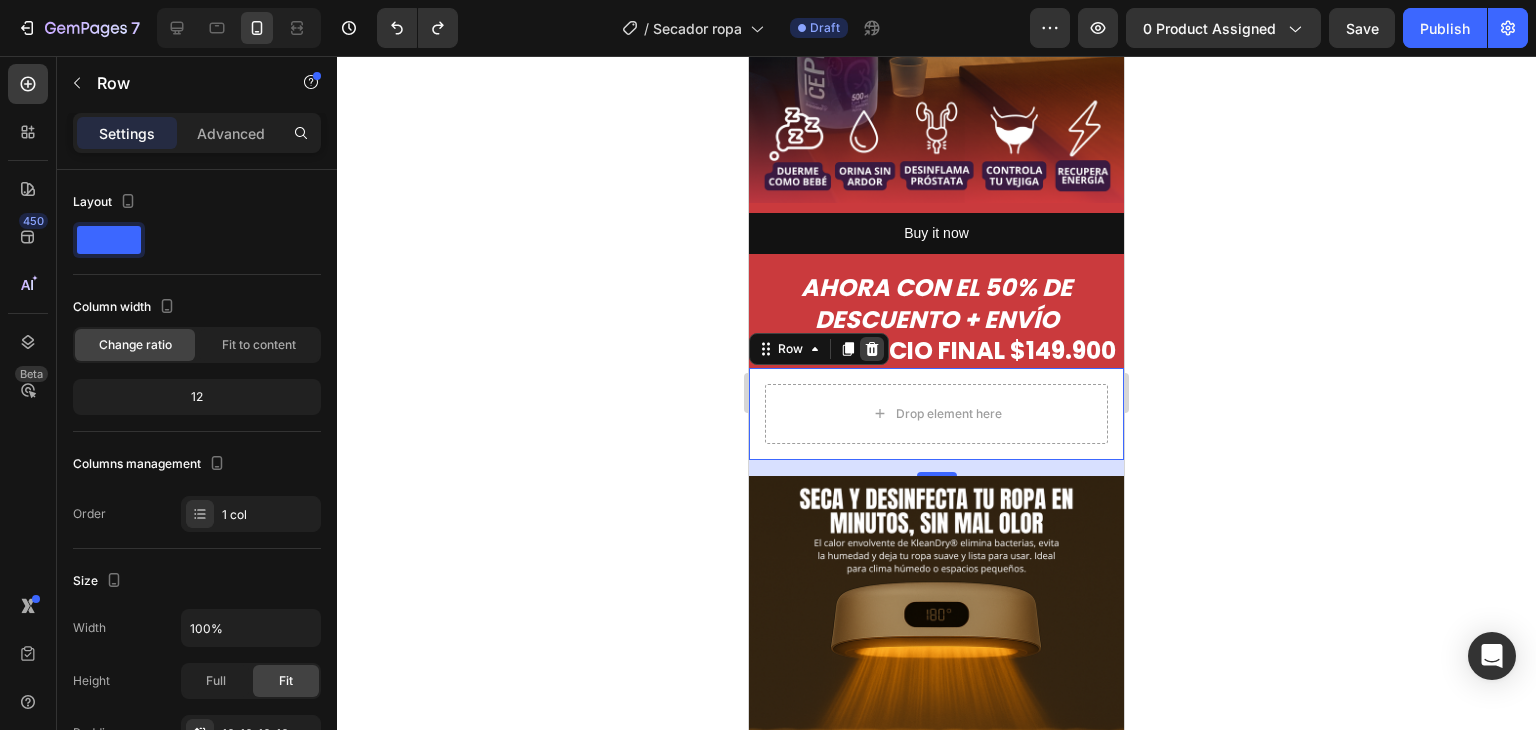 click 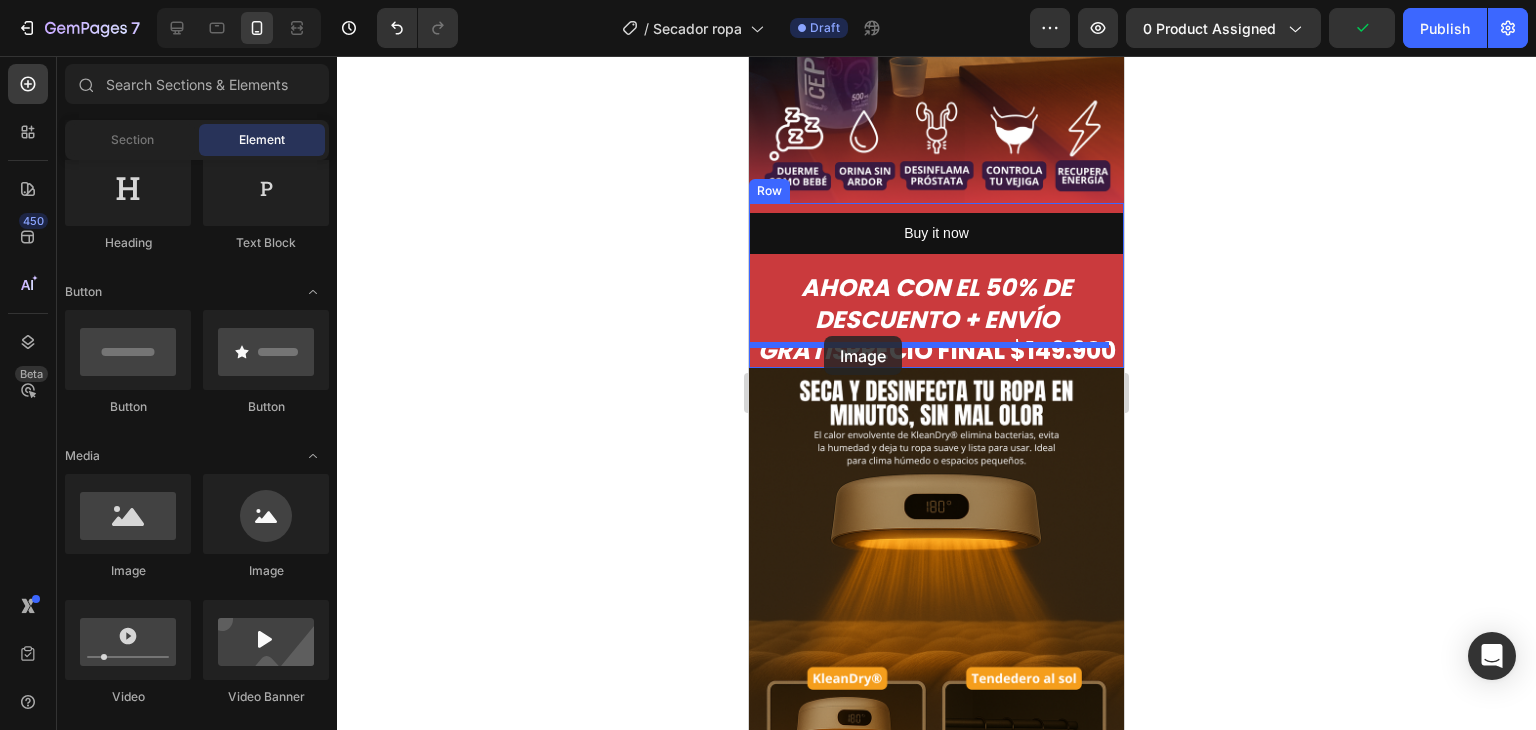 drag, startPoint x: 882, startPoint y: 607, endPoint x: 824, endPoint y: 337, distance: 276.15936 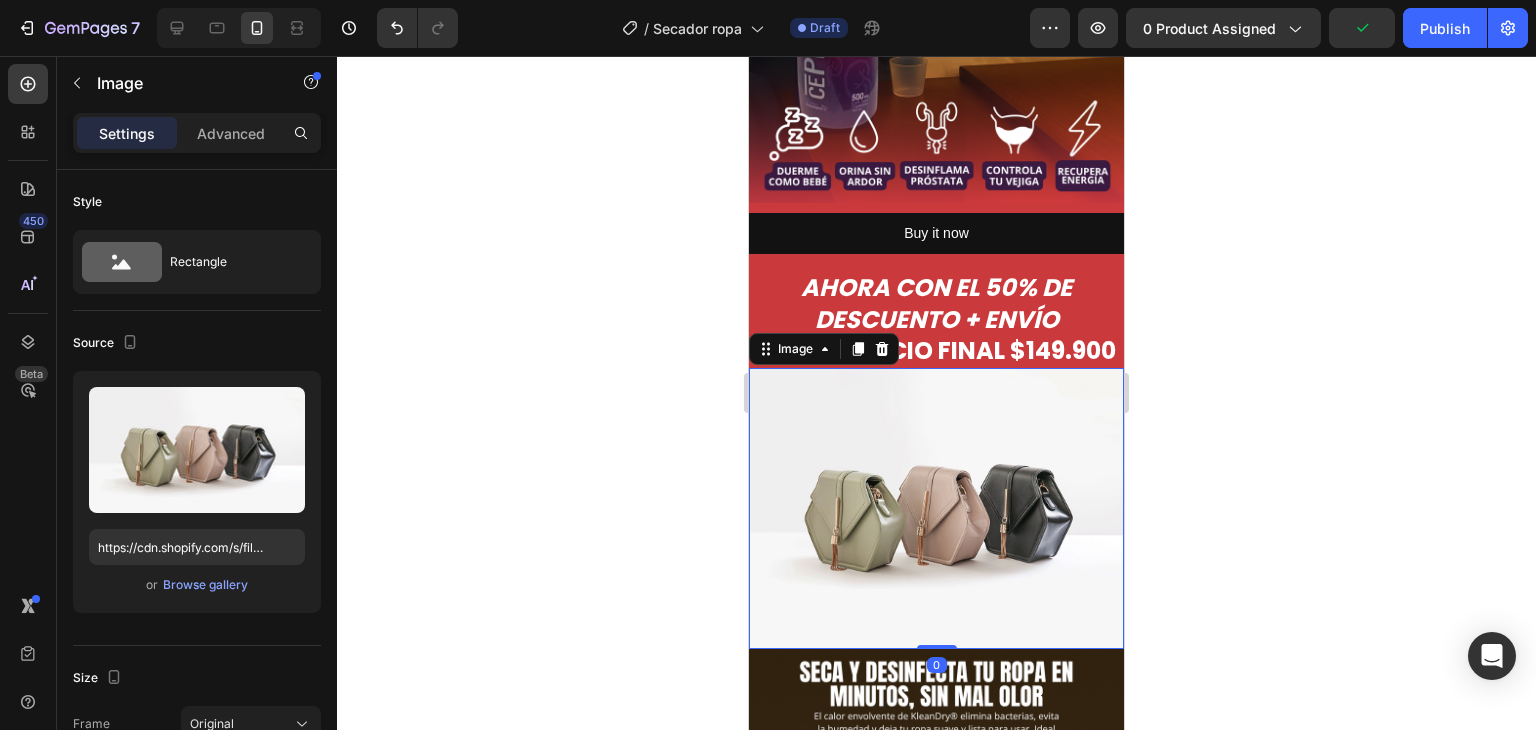 click at bounding box center [936, 508] 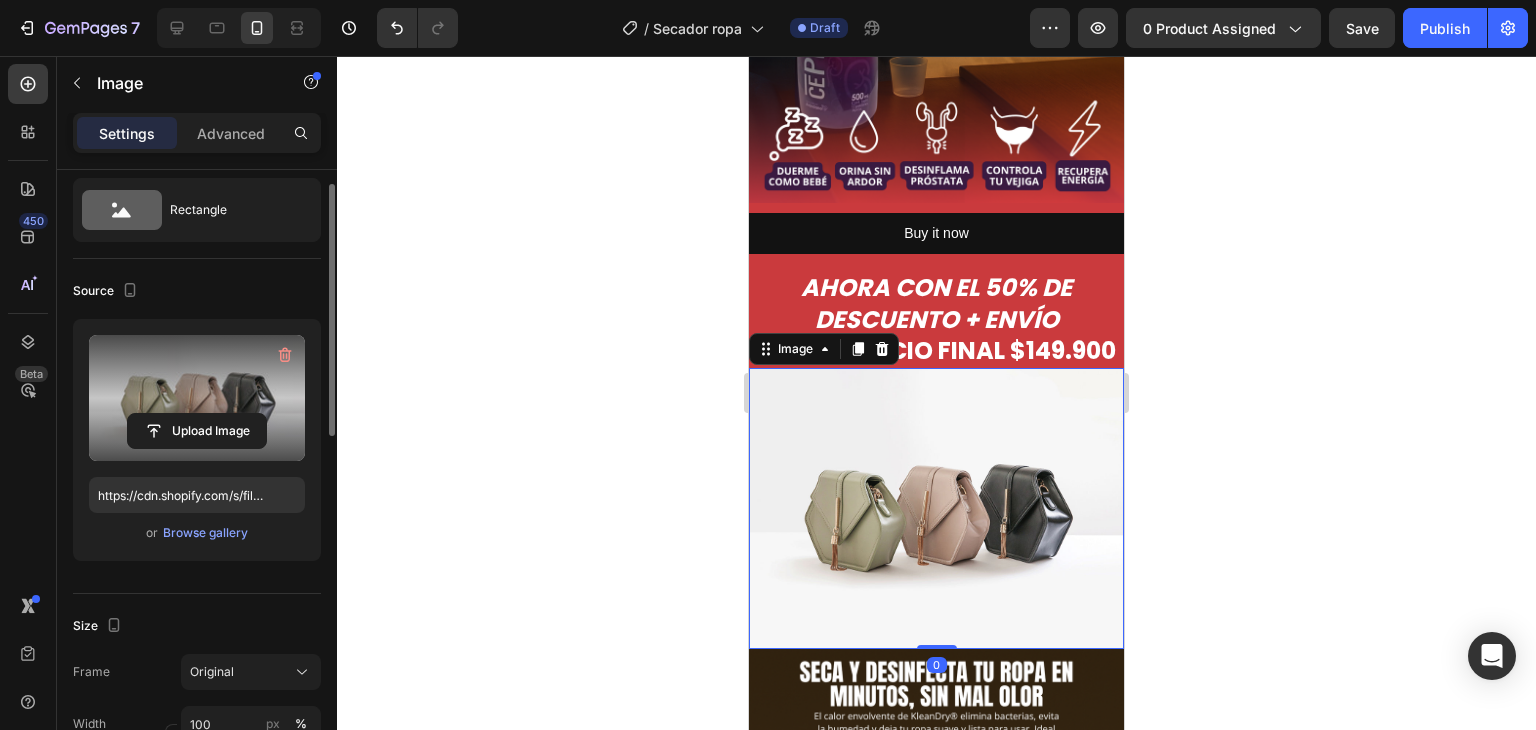 scroll, scrollTop: 54, scrollLeft: 0, axis: vertical 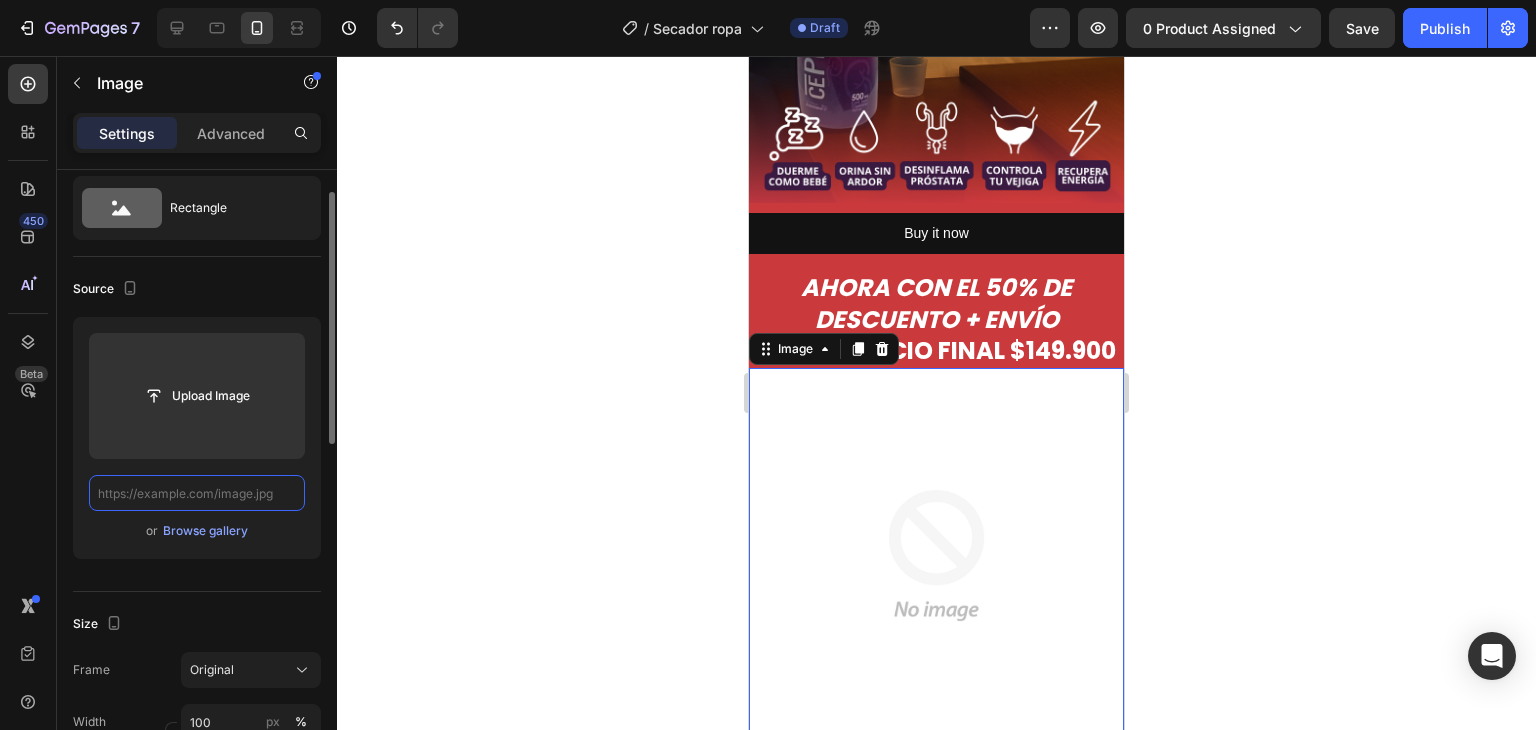 click at bounding box center (197, 493) 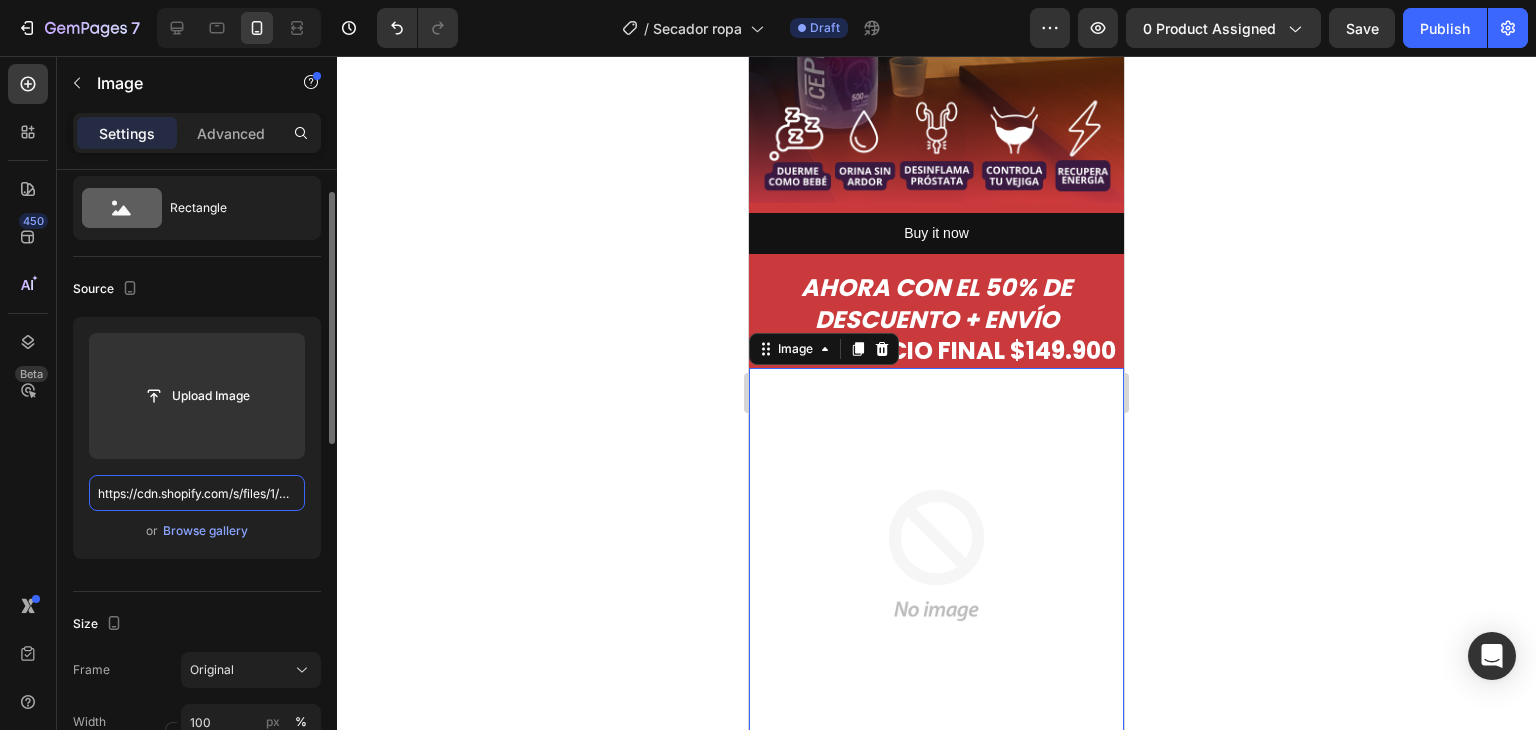 scroll, scrollTop: 0, scrollLeft: 278, axis: horizontal 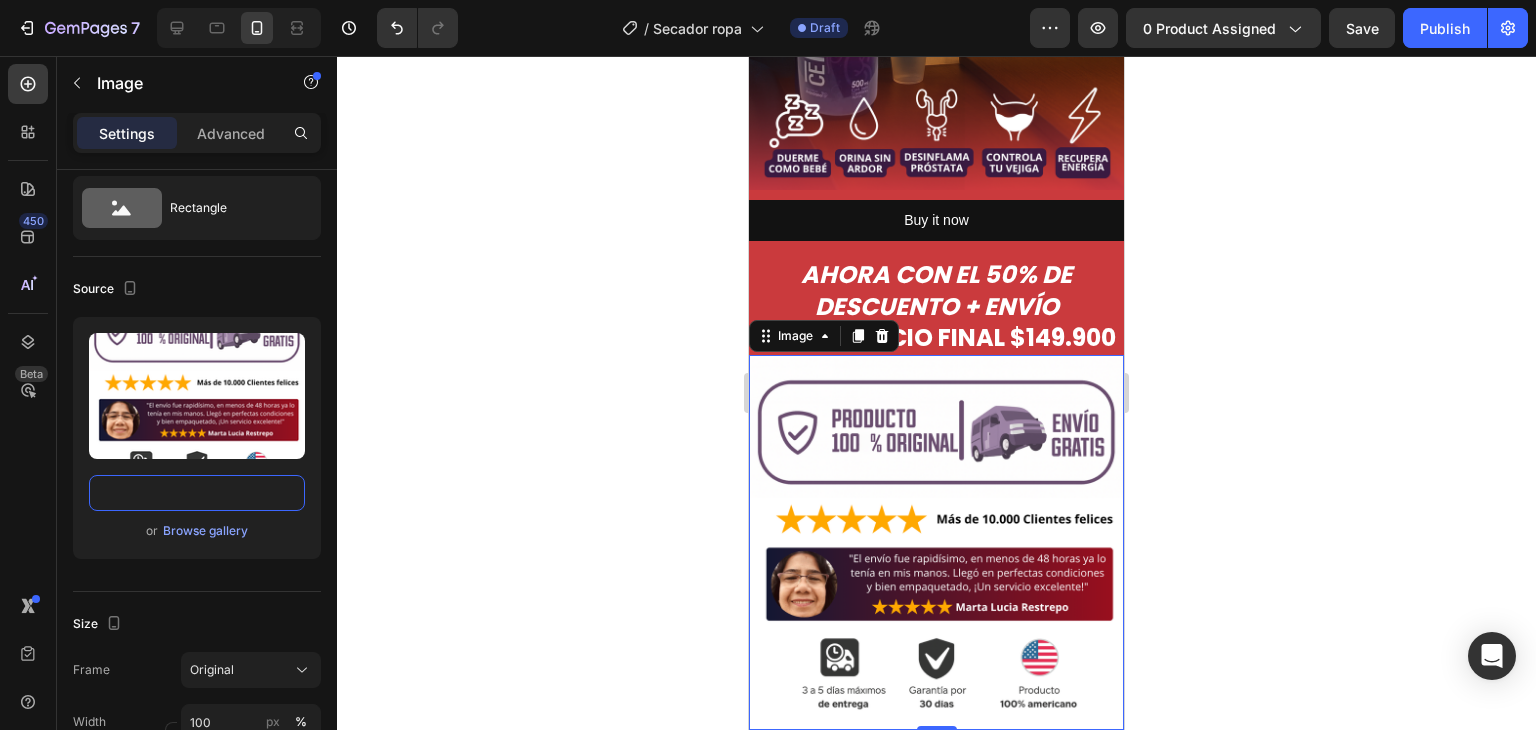 type on "https://cdn.shopify.com/s/files/1/0935/8940/6014/files/16.png?v=1754264364" 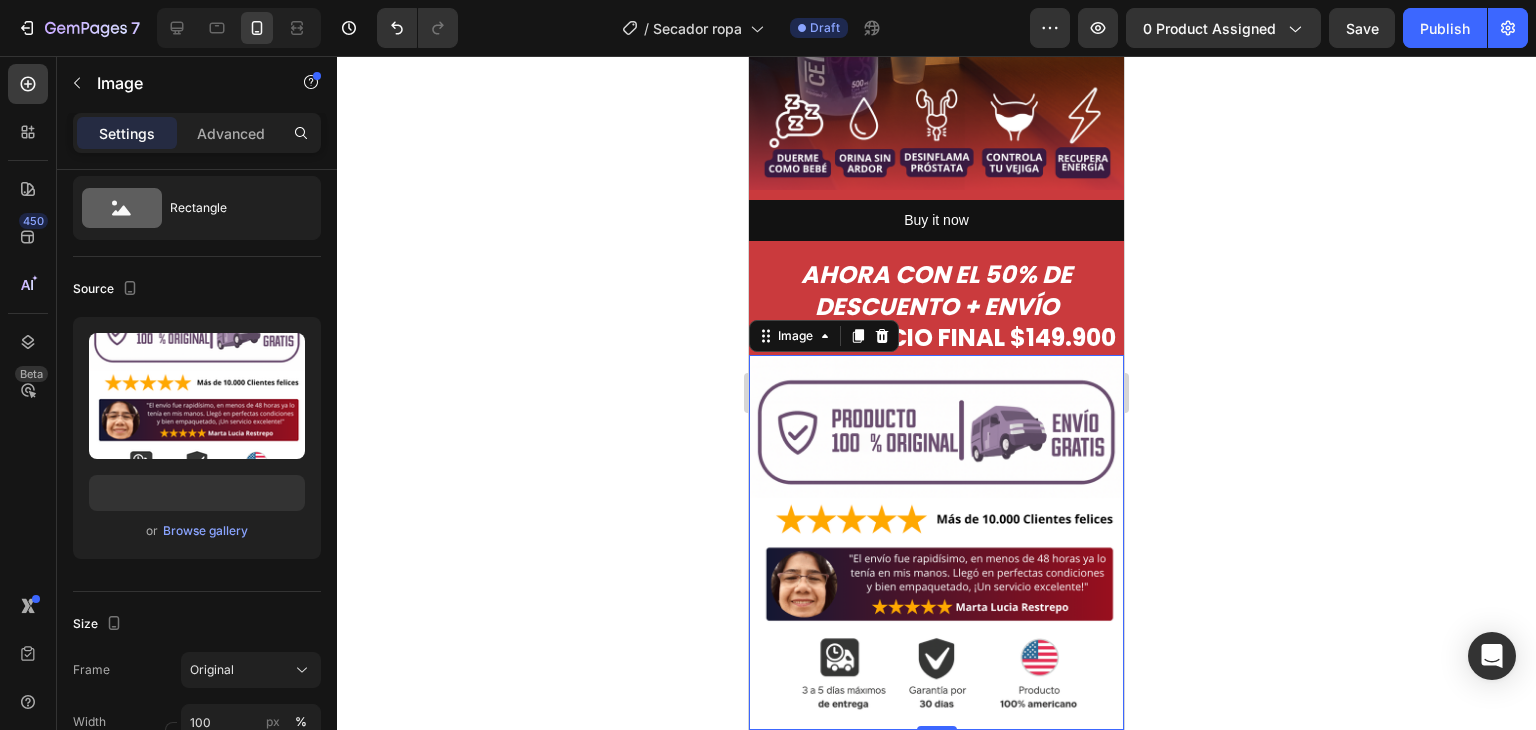 scroll, scrollTop: 0, scrollLeft: 0, axis: both 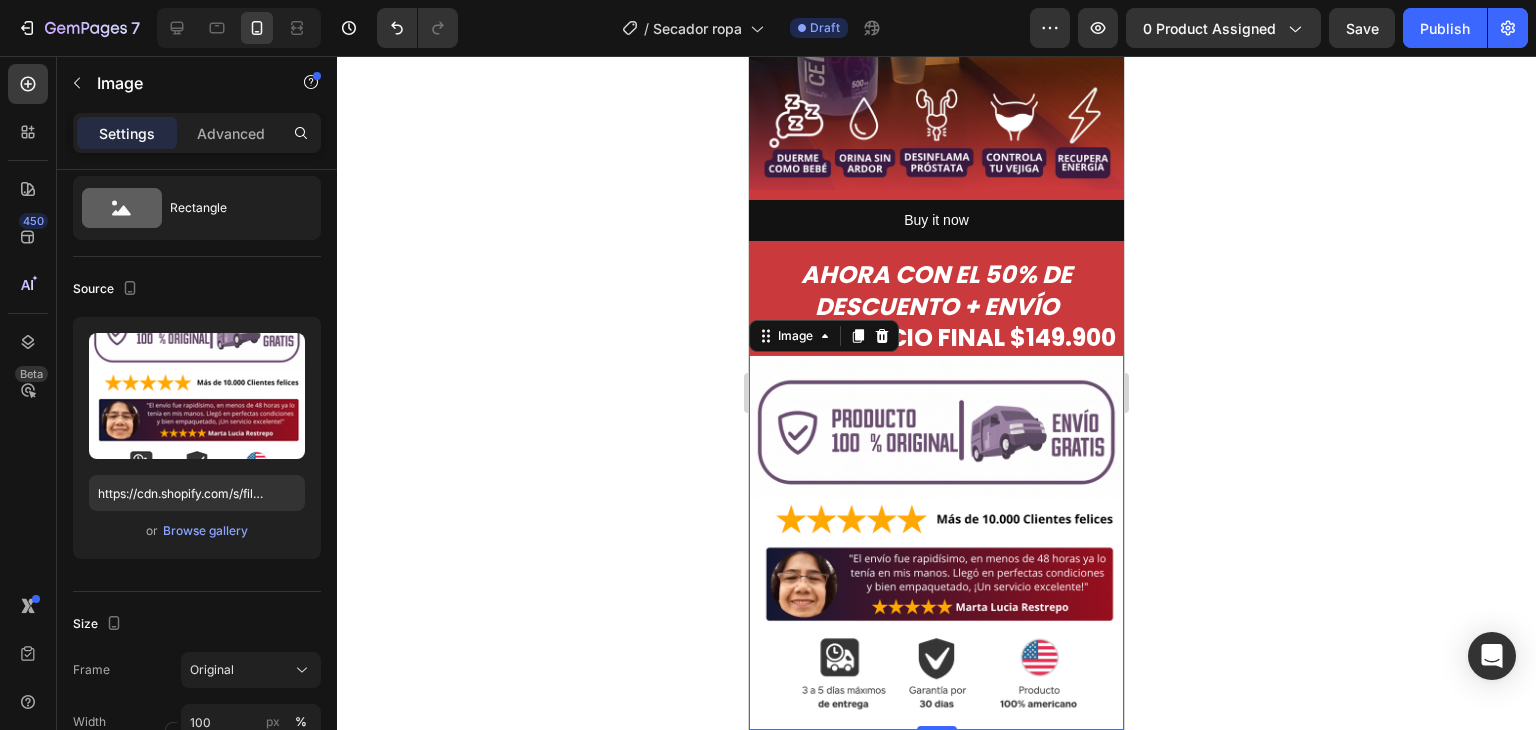 click 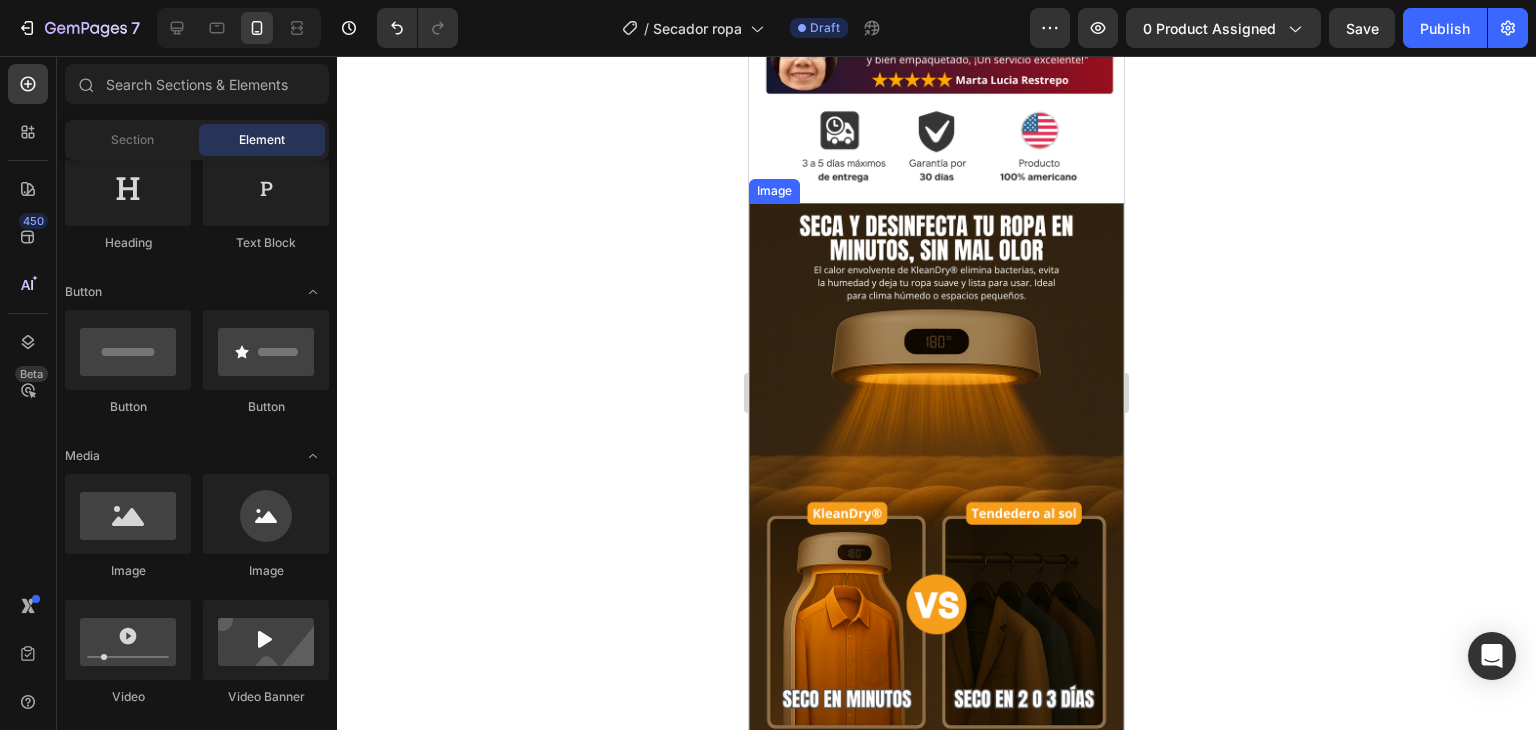 scroll, scrollTop: 1083, scrollLeft: 0, axis: vertical 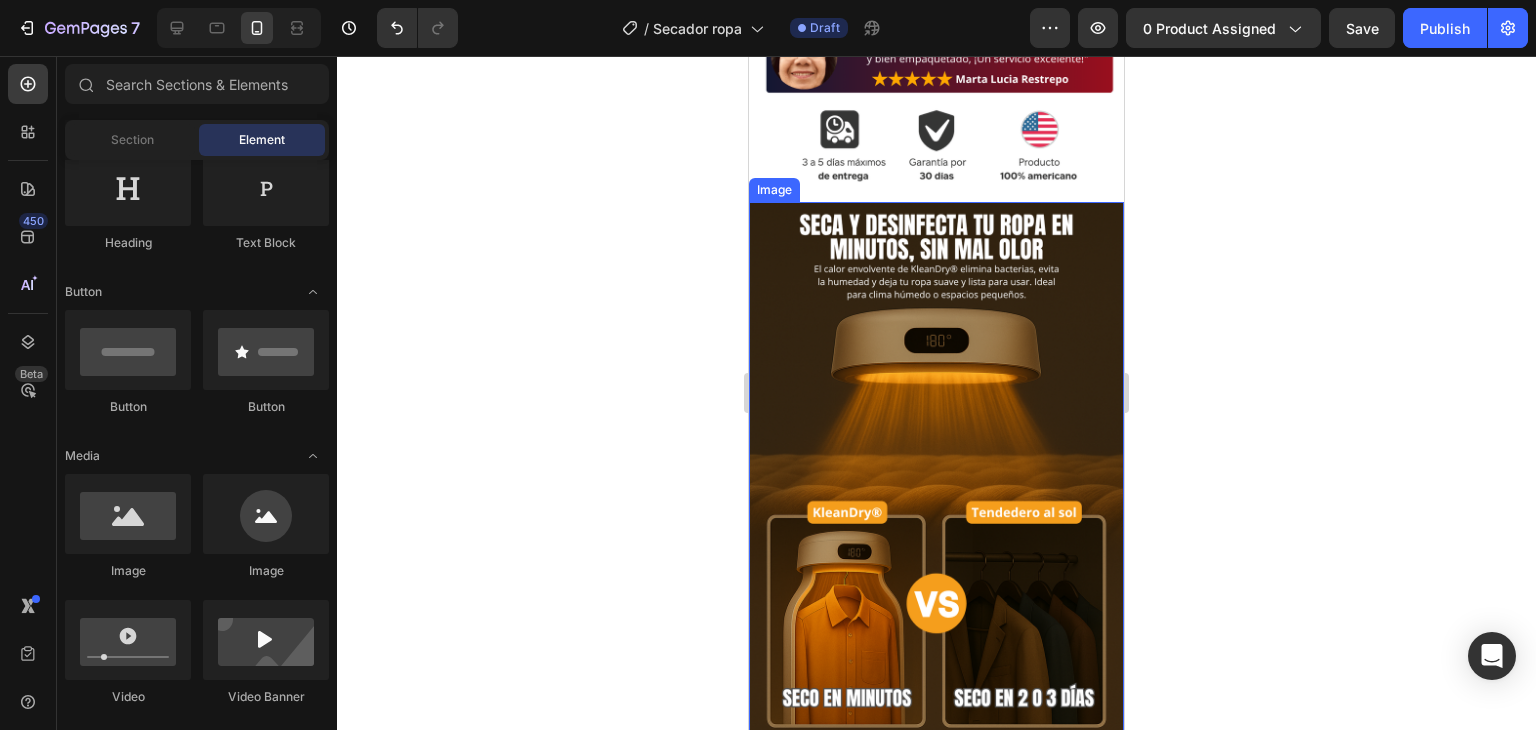 click at bounding box center [936, 483] 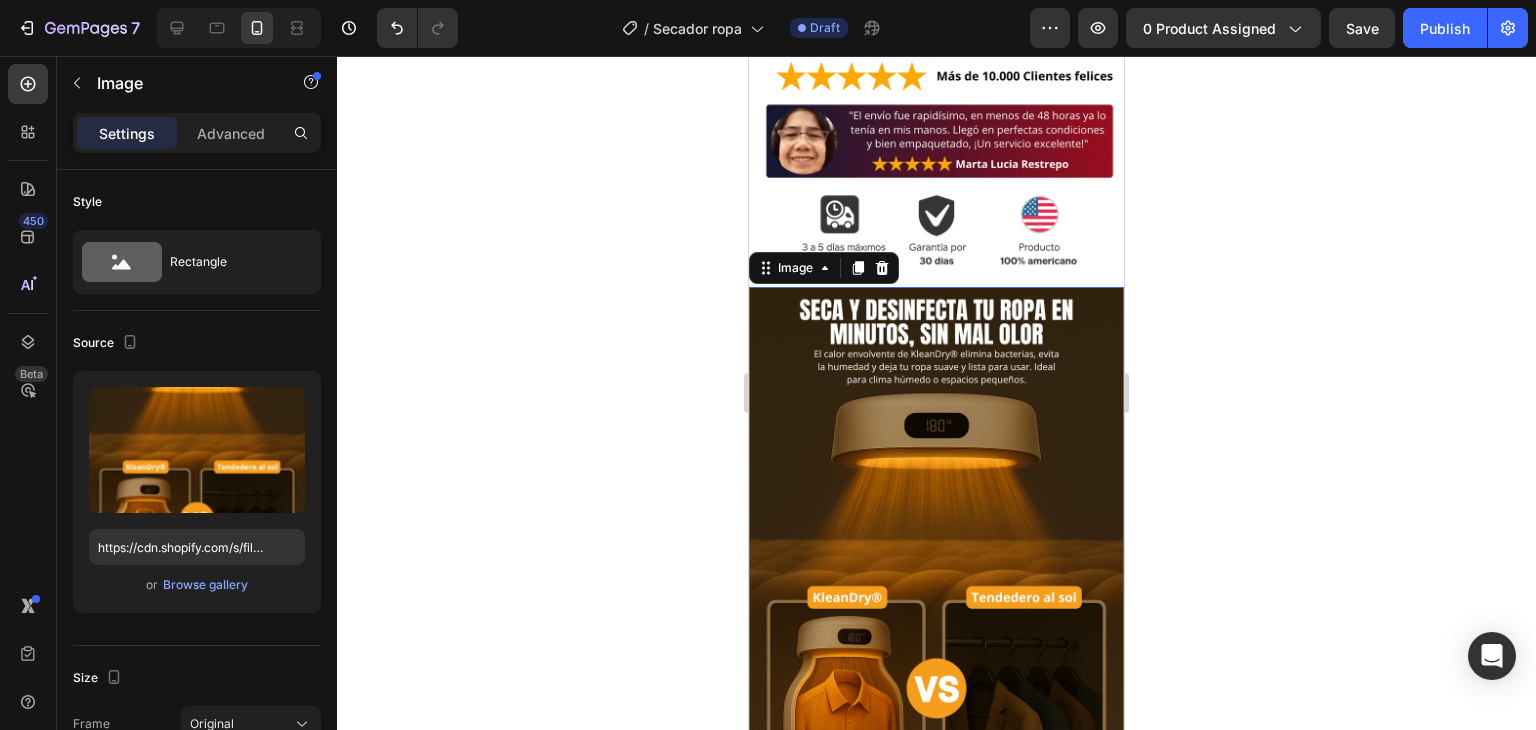 scroll, scrollTop: 999, scrollLeft: 0, axis: vertical 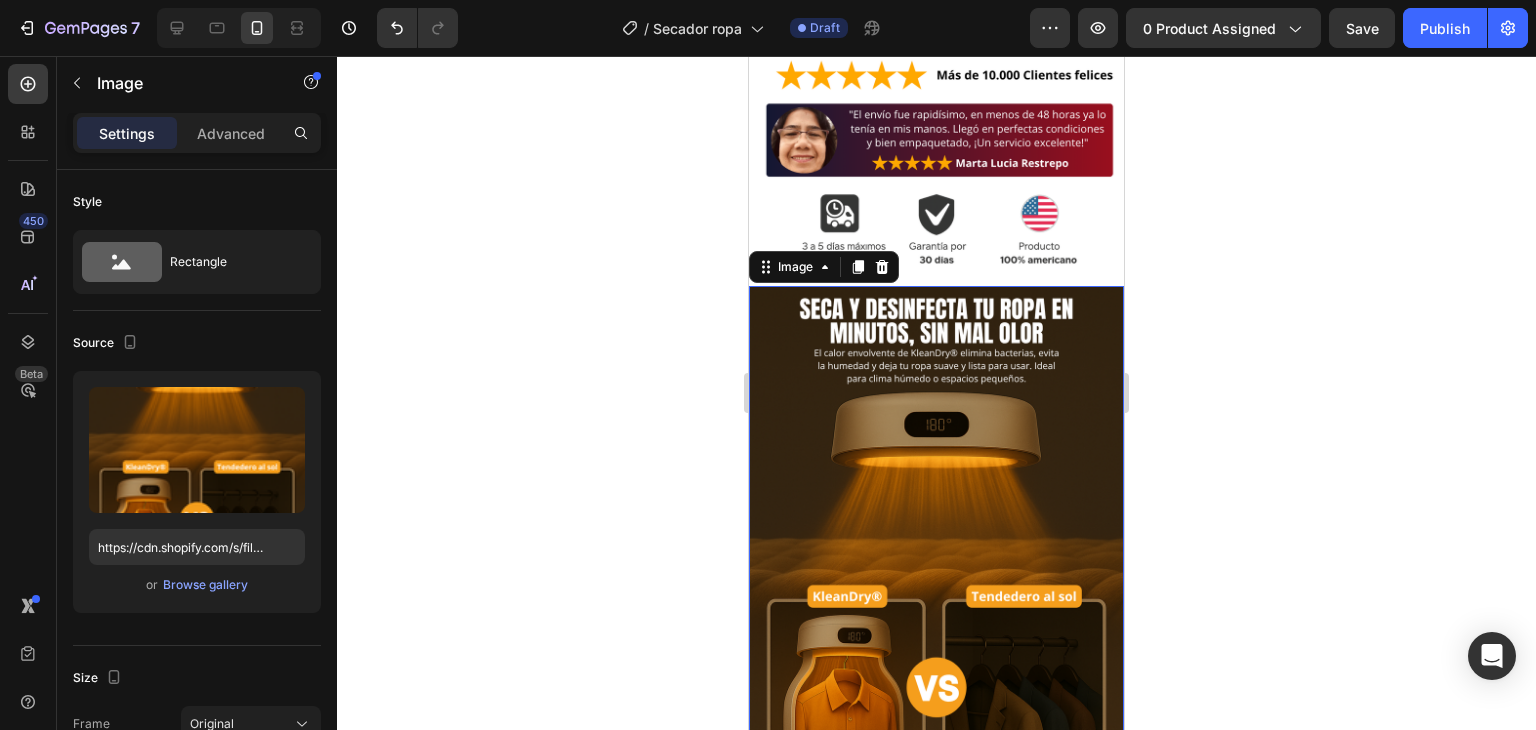 click at bounding box center (936, 567) 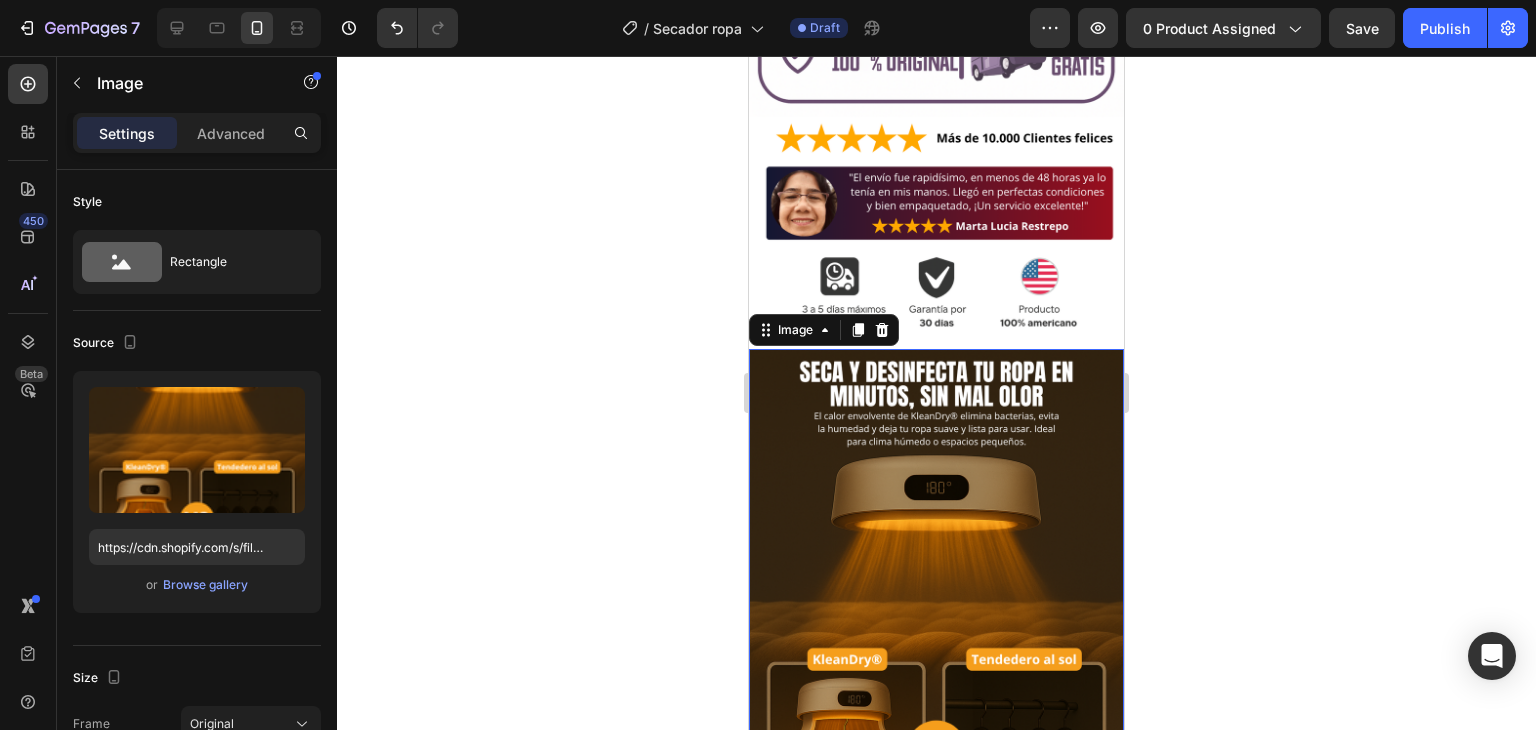 scroll, scrollTop: 935, scrollLeft: 0, axis: vertical 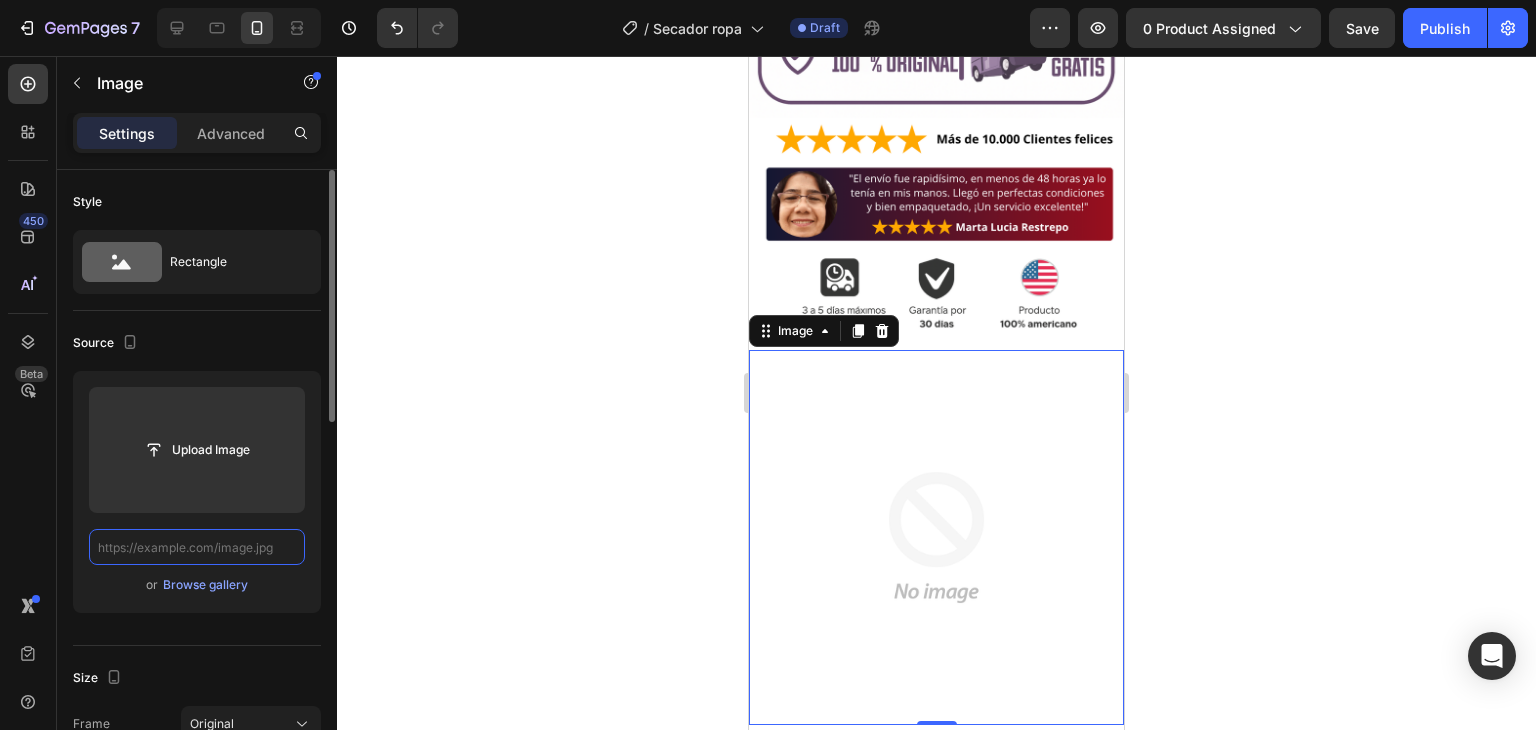 paste on "https://cdn.shopify.com/s/files/1/0935/8940/6014/files/12.png?v=1754264369" 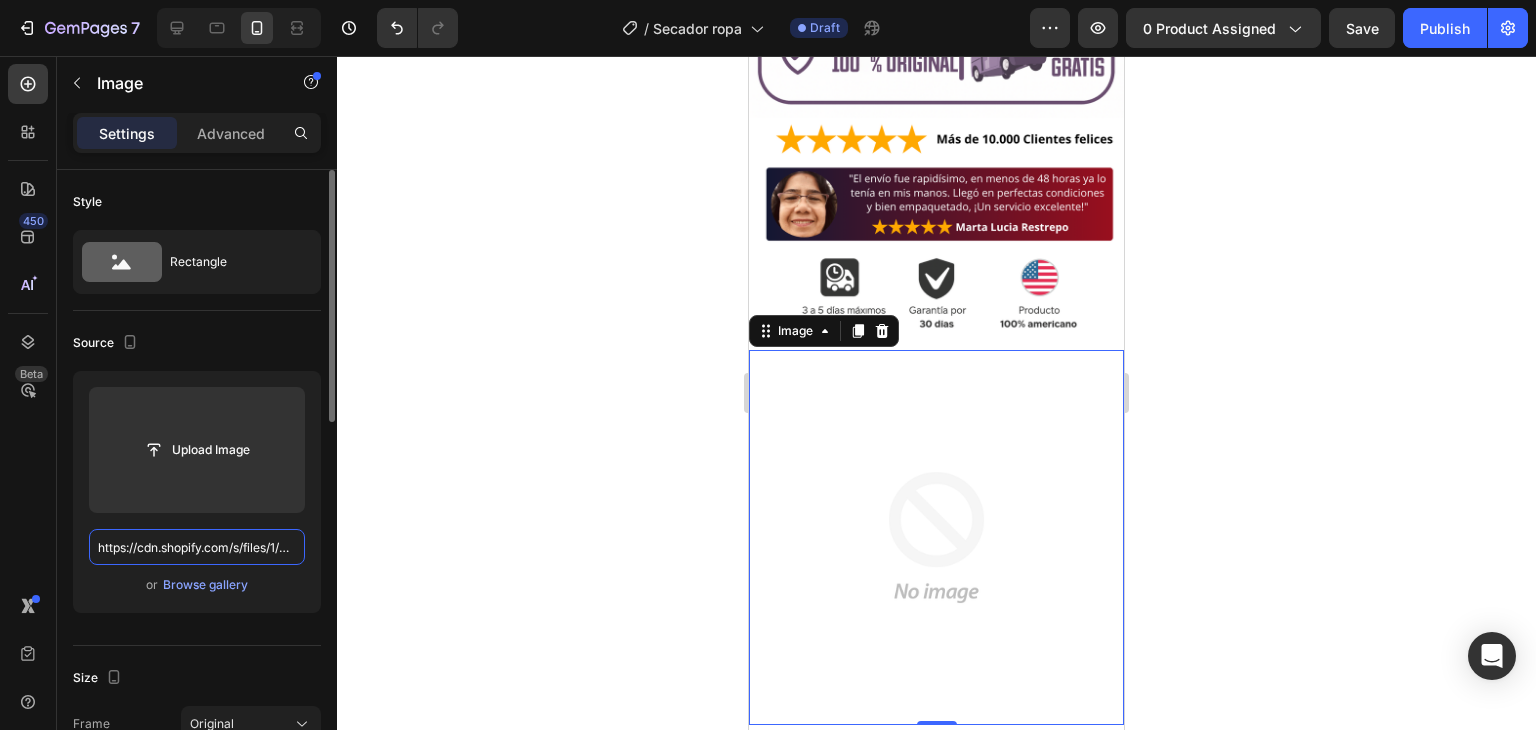 scroll, scrollTop: 0, scrollLeft: 278, axis: horizontal 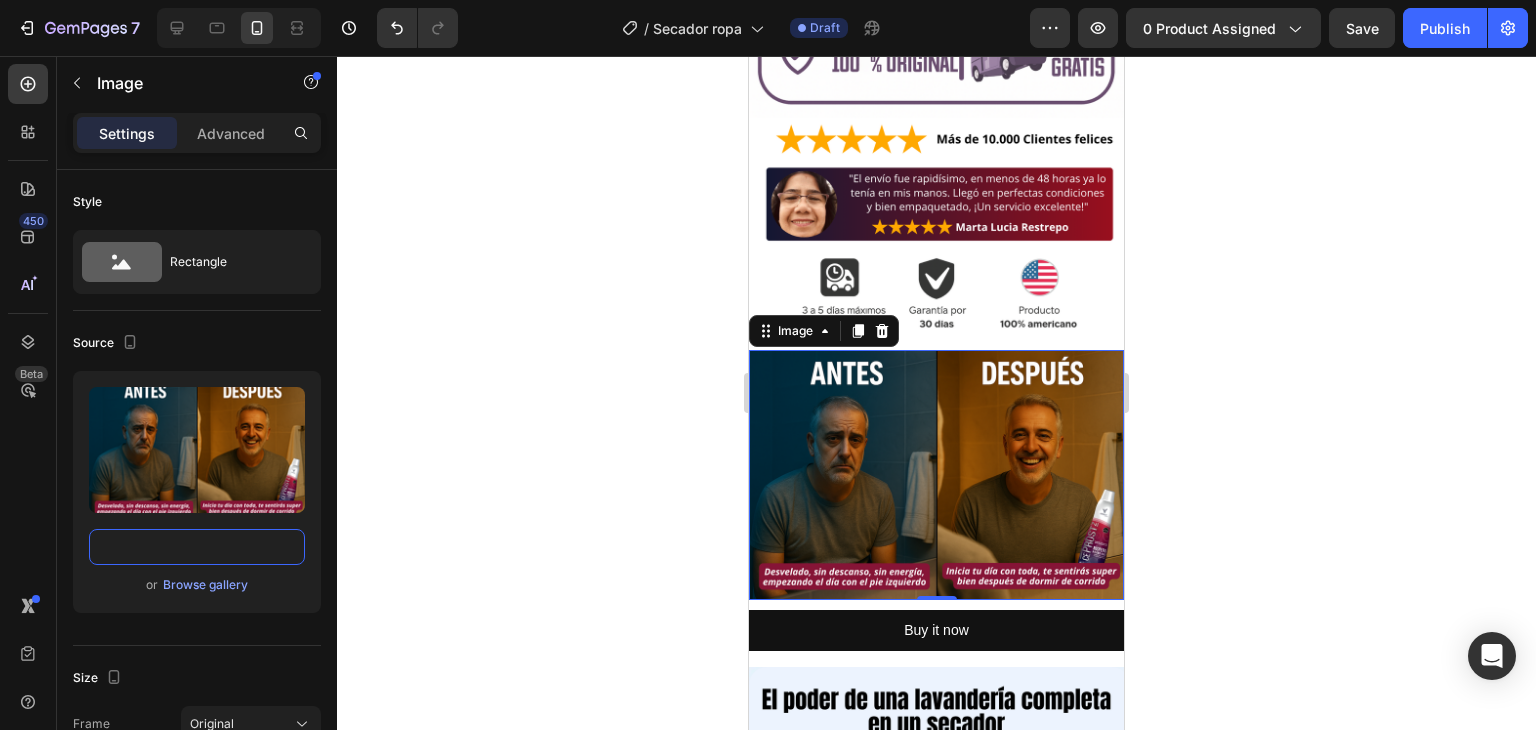 type on "https://cdn.shopify.com/s/files/1/0935/8940/6014/files/12.png?v=1754264369" 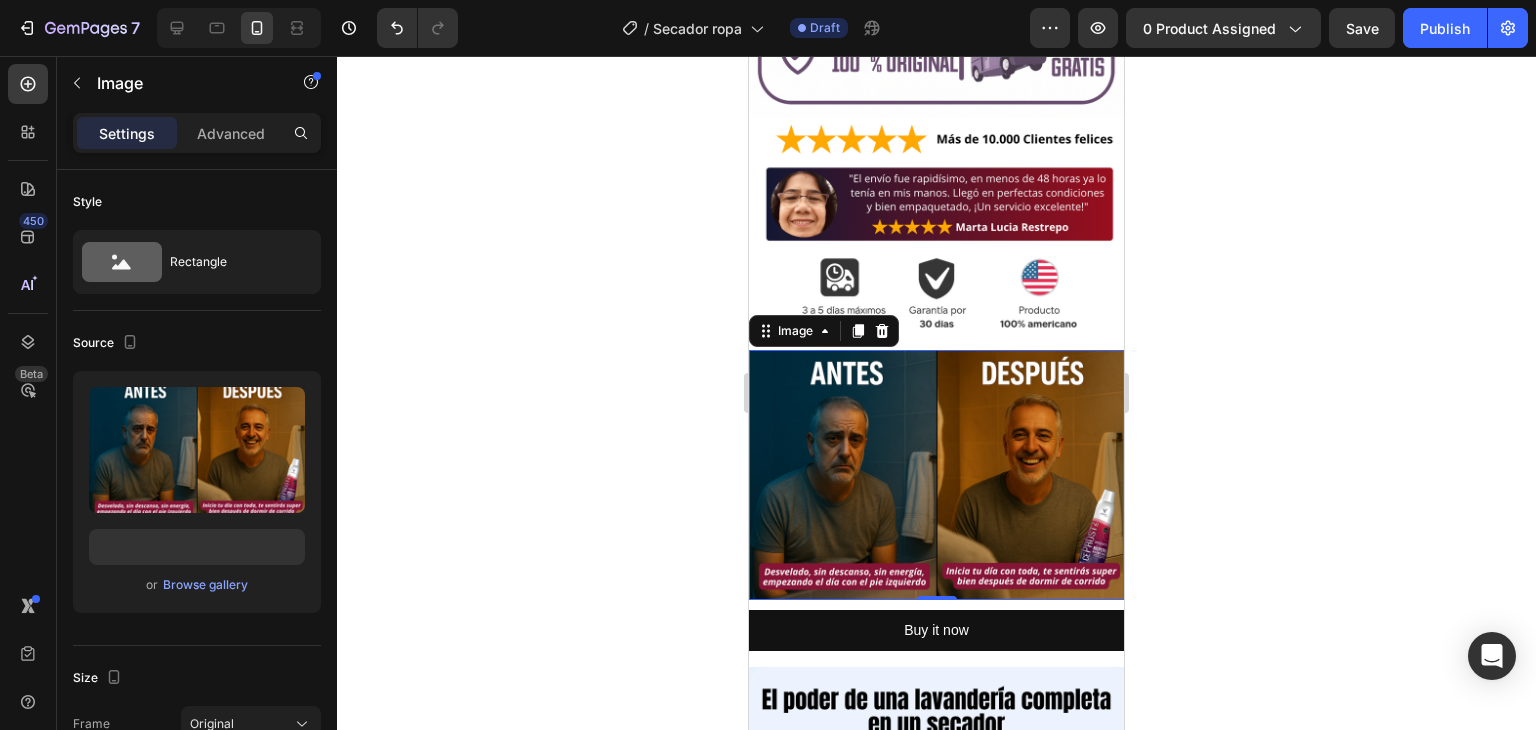 scroll, scrollTop: 0, scrollLeft: 0, axis: both 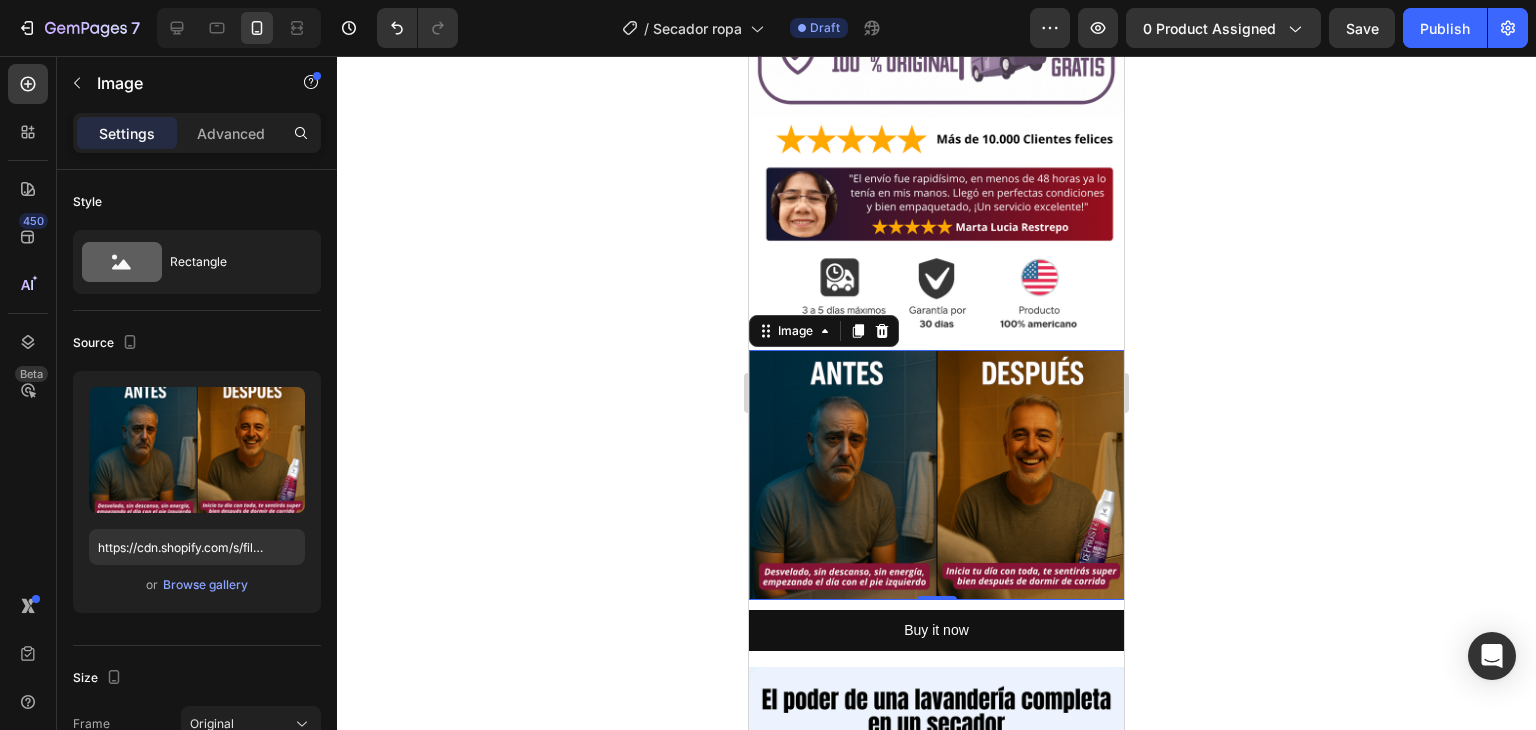 click at bounding box center (936, 475) 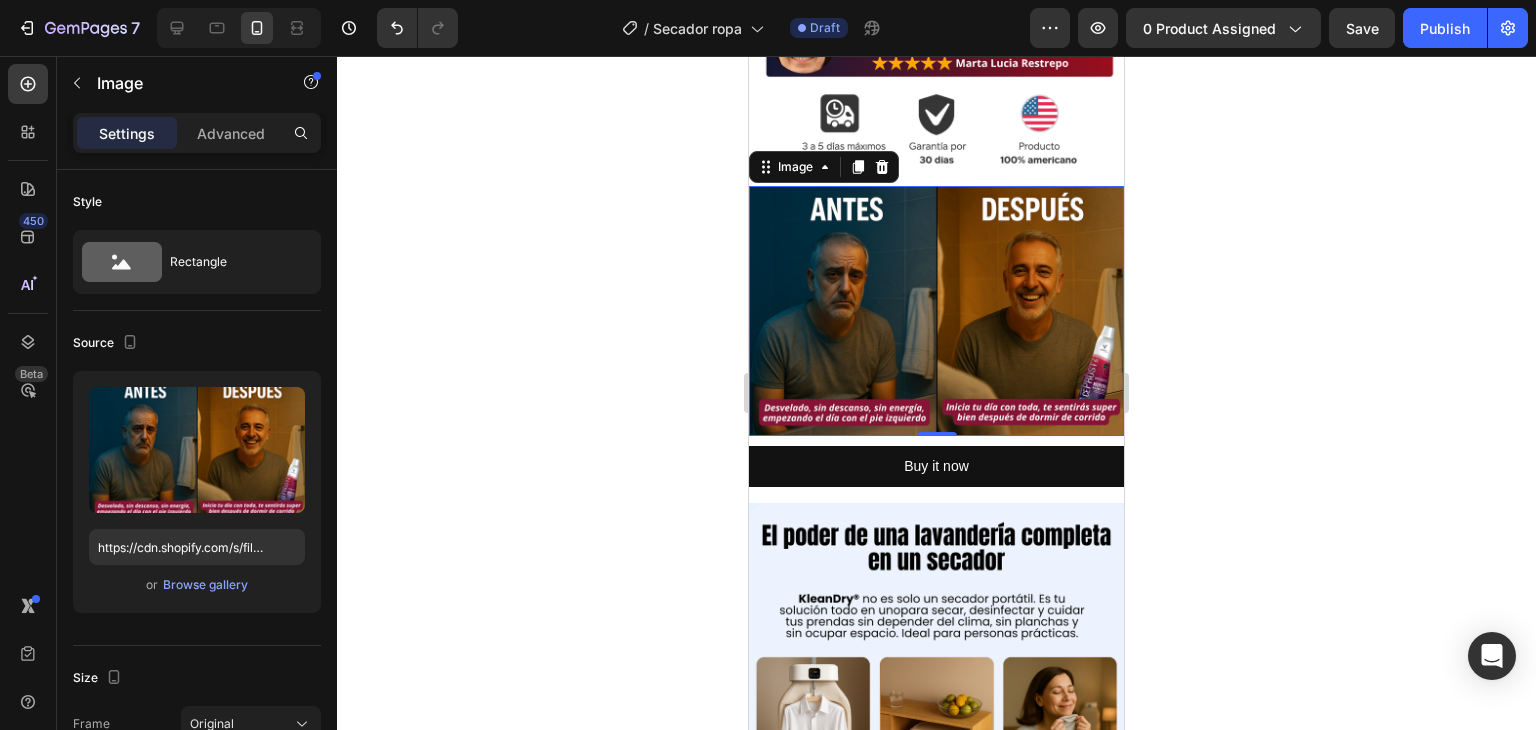 scroll, scrollTop: 1163, scrollLeft: 0, axis: vertical 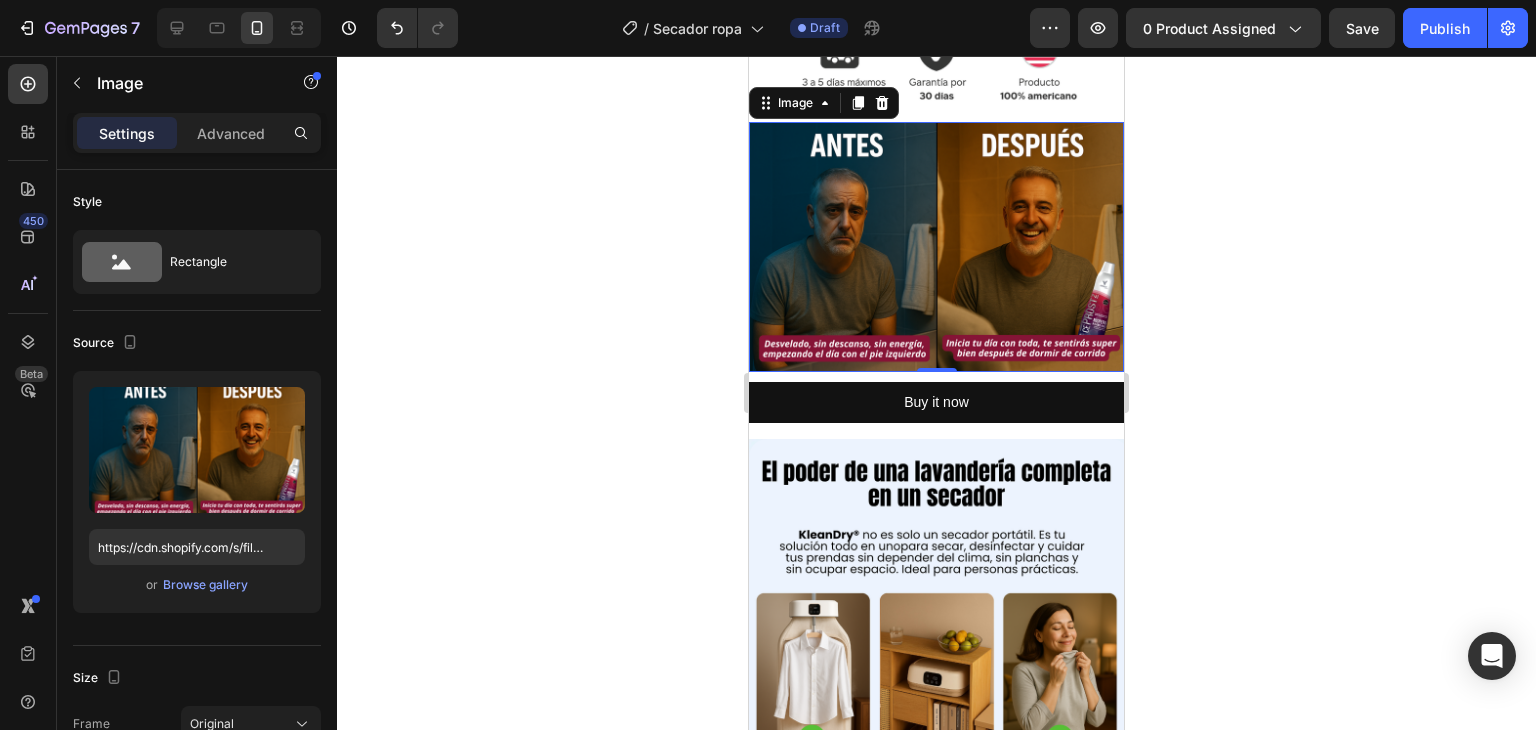 click at bounding box center (936, 247) 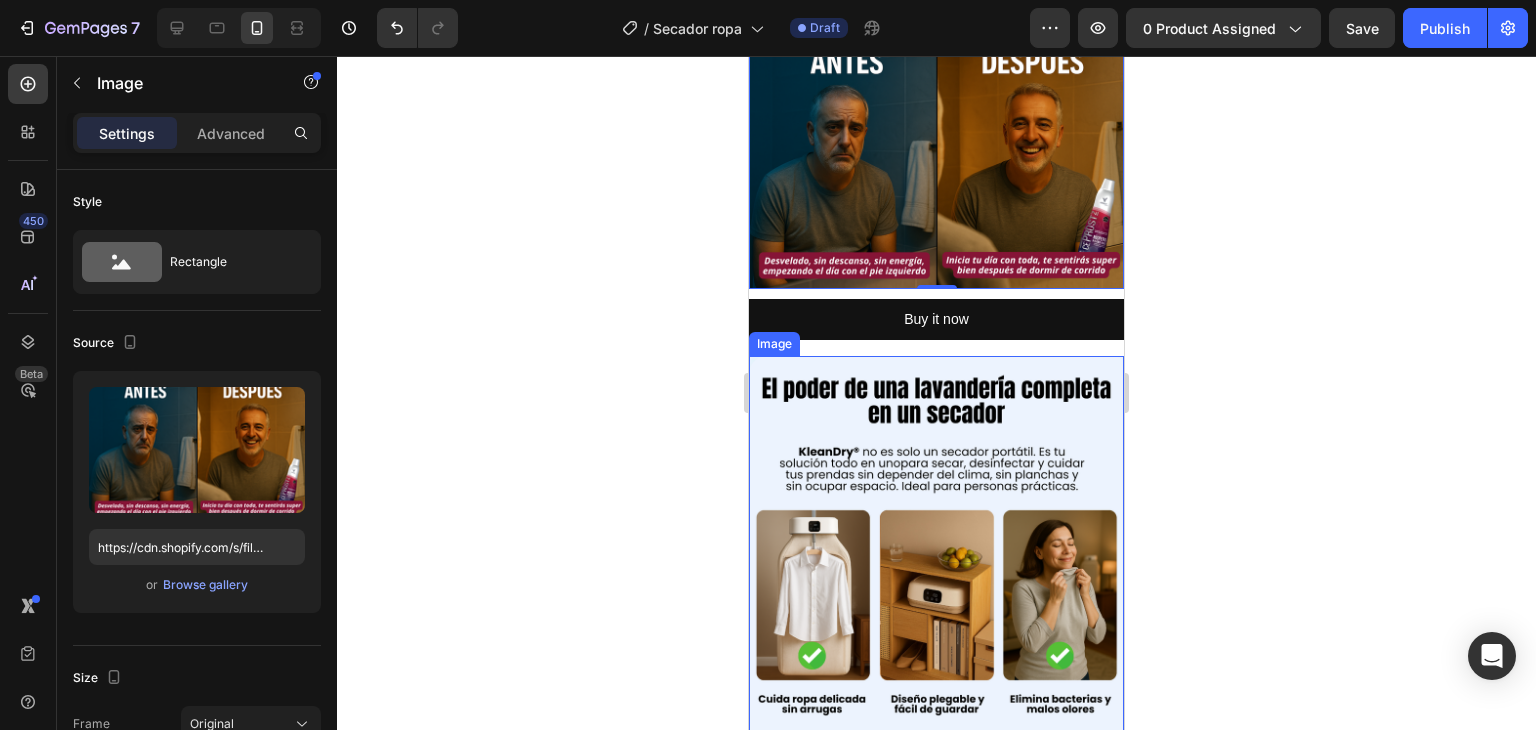 scroll, scrollTop: 1252, scrollLeft: 0, axis: vertical 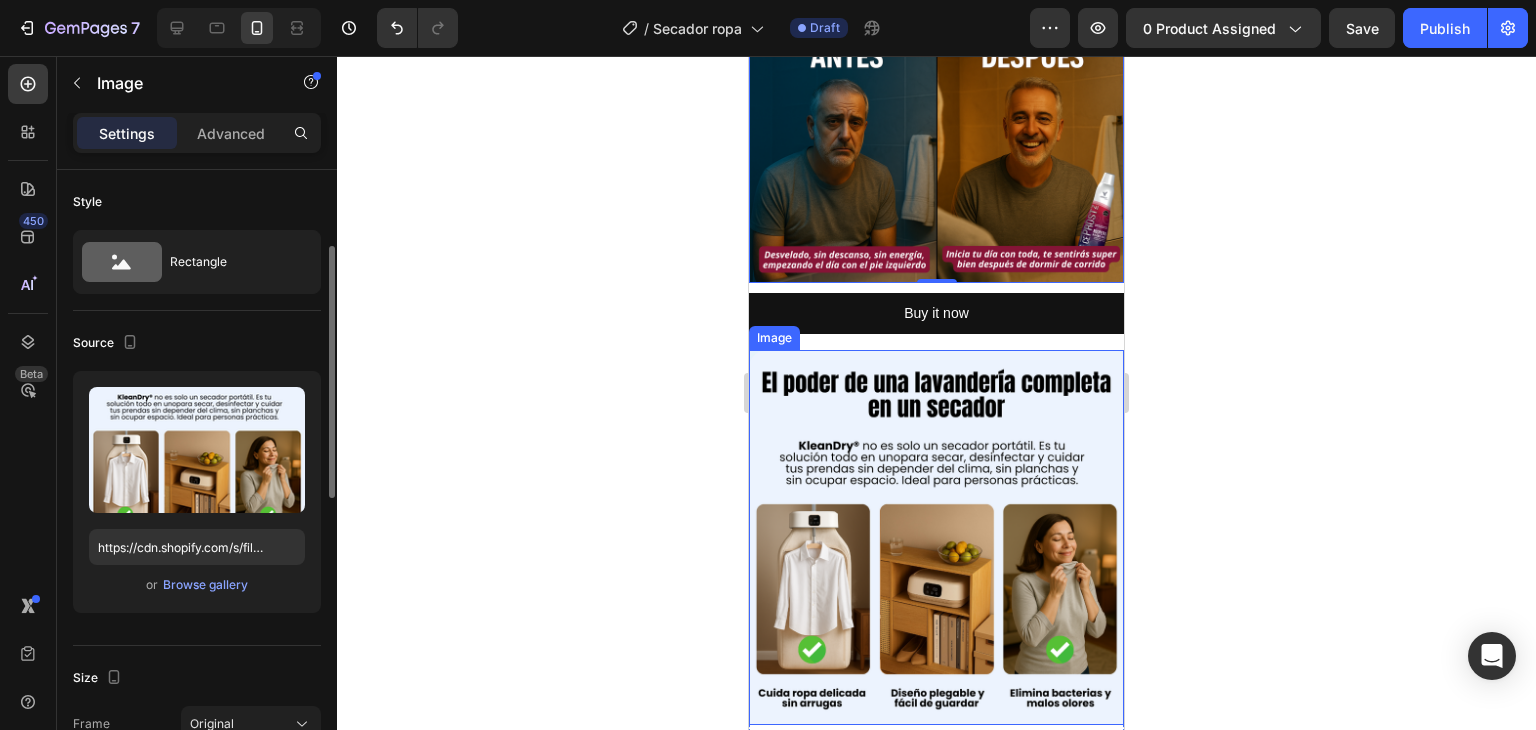 click at bounding box center [936, 537] 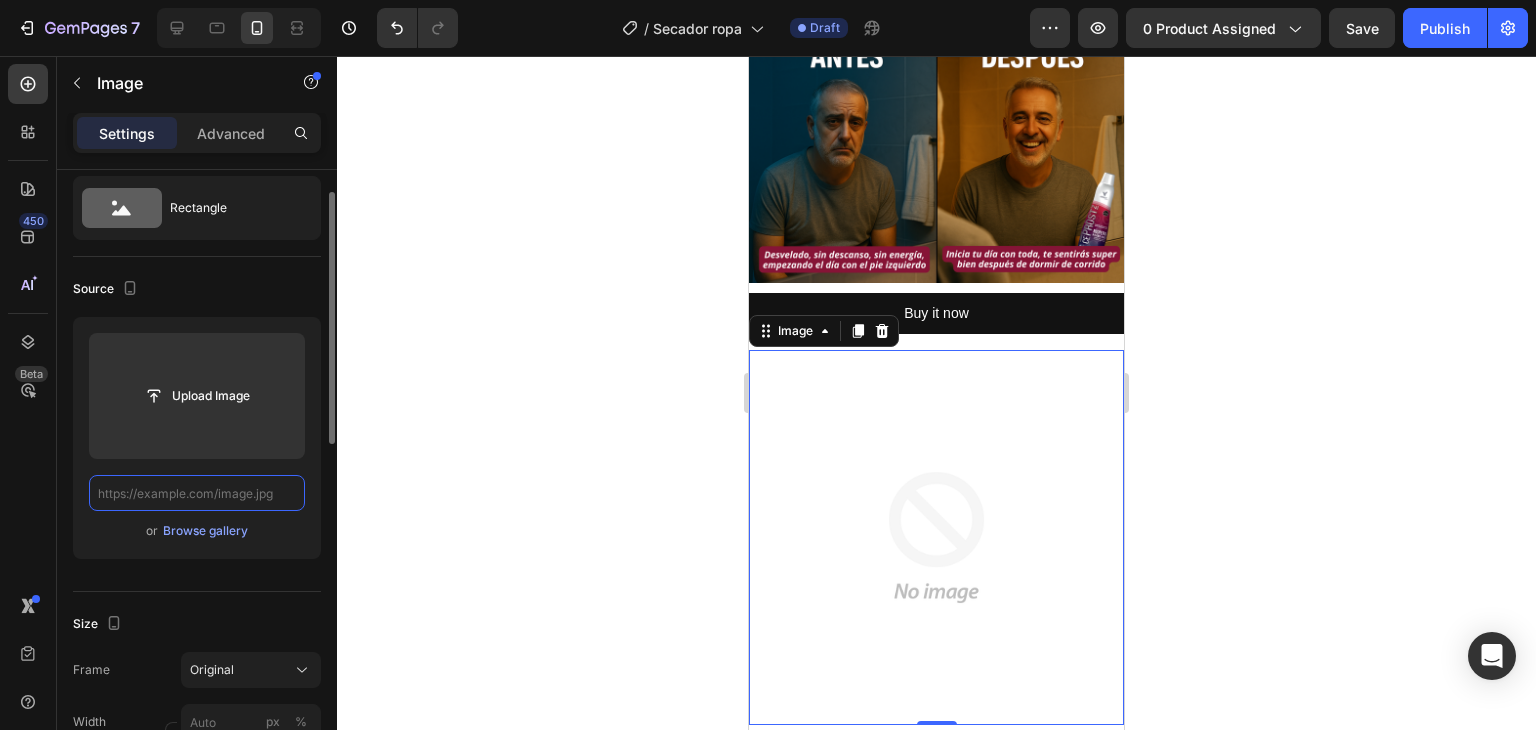 scroll, scrollTop: 0, scrollLeft: 0, axis: both 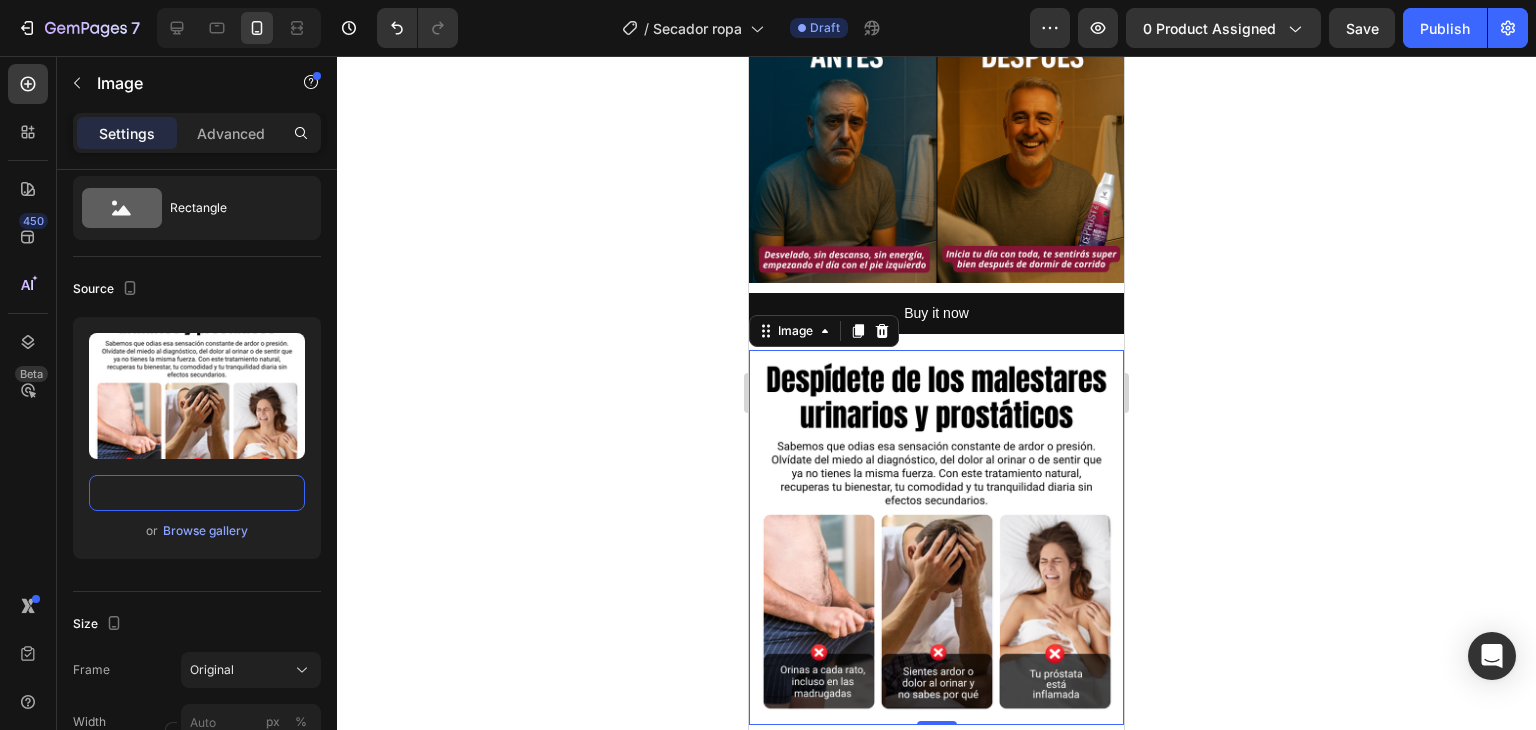type on "https://cdn.shopify.com/s/files/1/0935/8940/6014/files/13.png?v=1754264365" 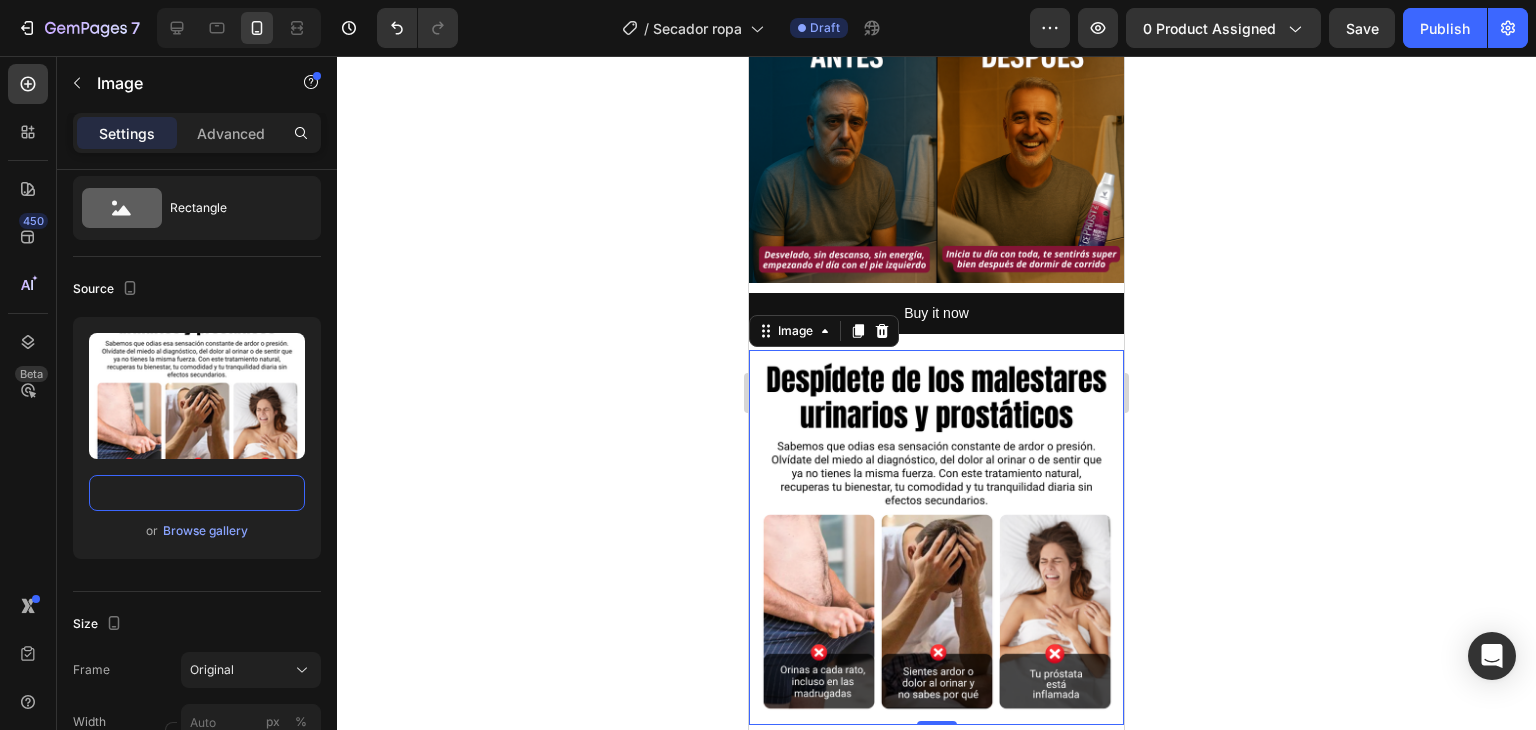 scroll, scrollTop: 0, scrollLeft: 0, axis: both 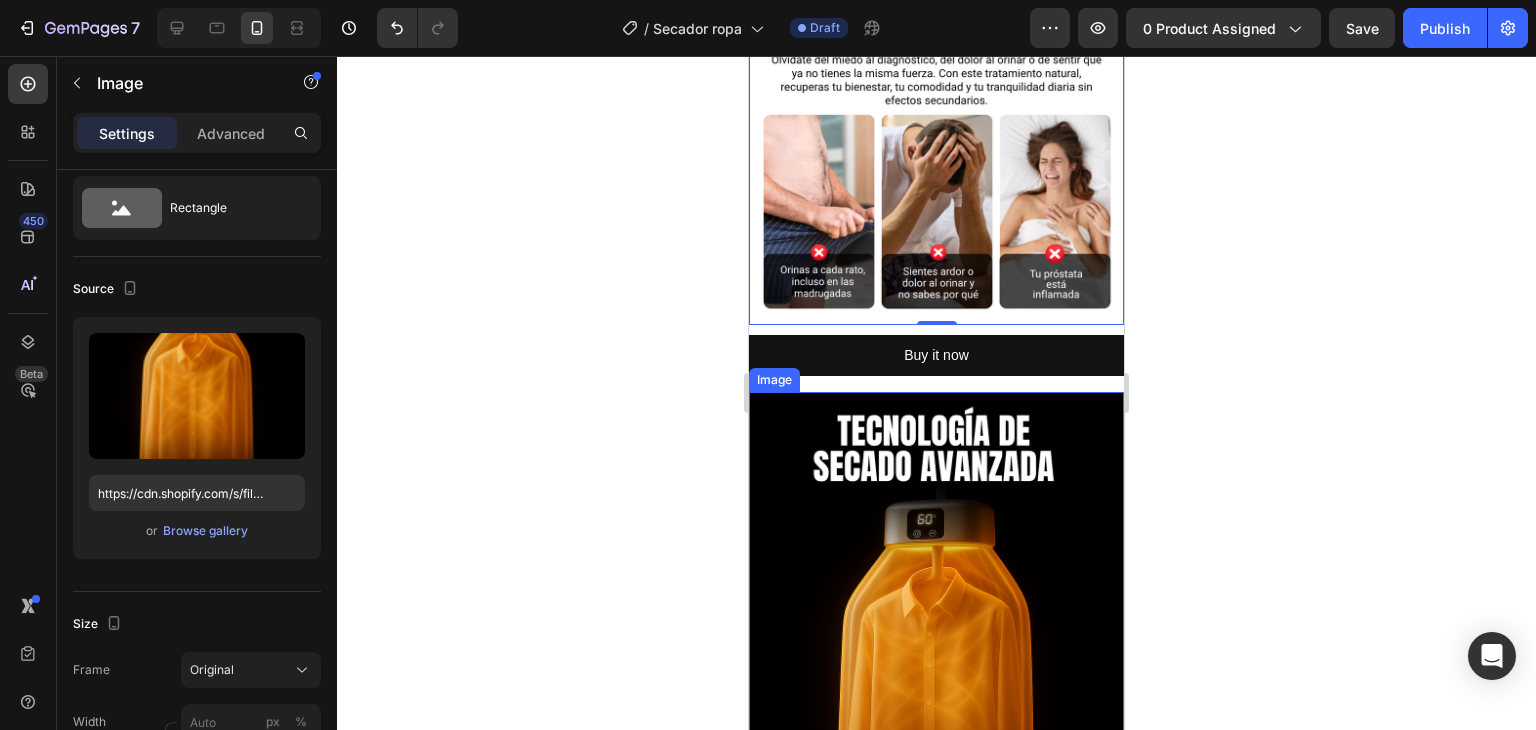 click at bounding box center (936, 673) 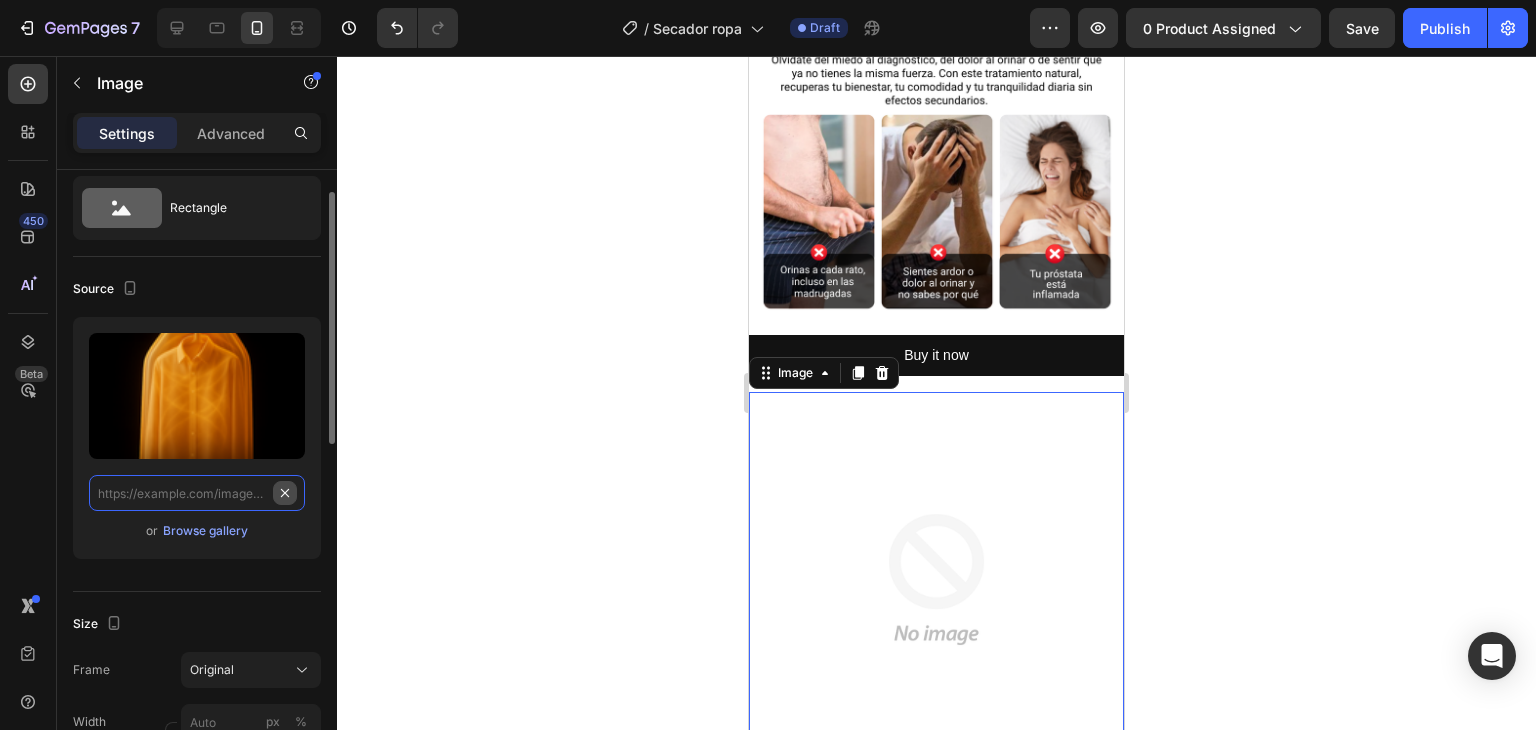 scroll, scrollTop: 0, scrollLeft: 0, axis: both 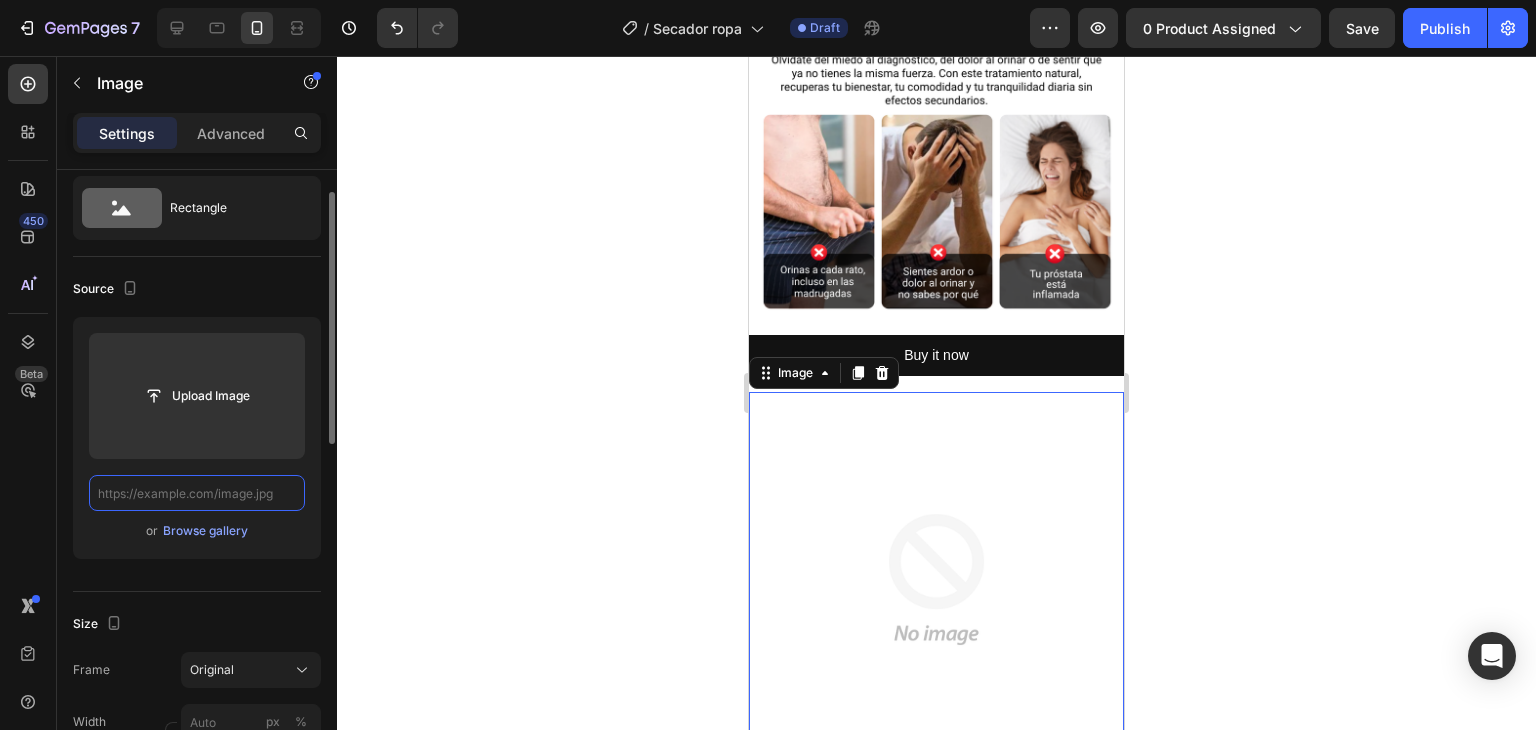 click at bounding box center [197, 493] 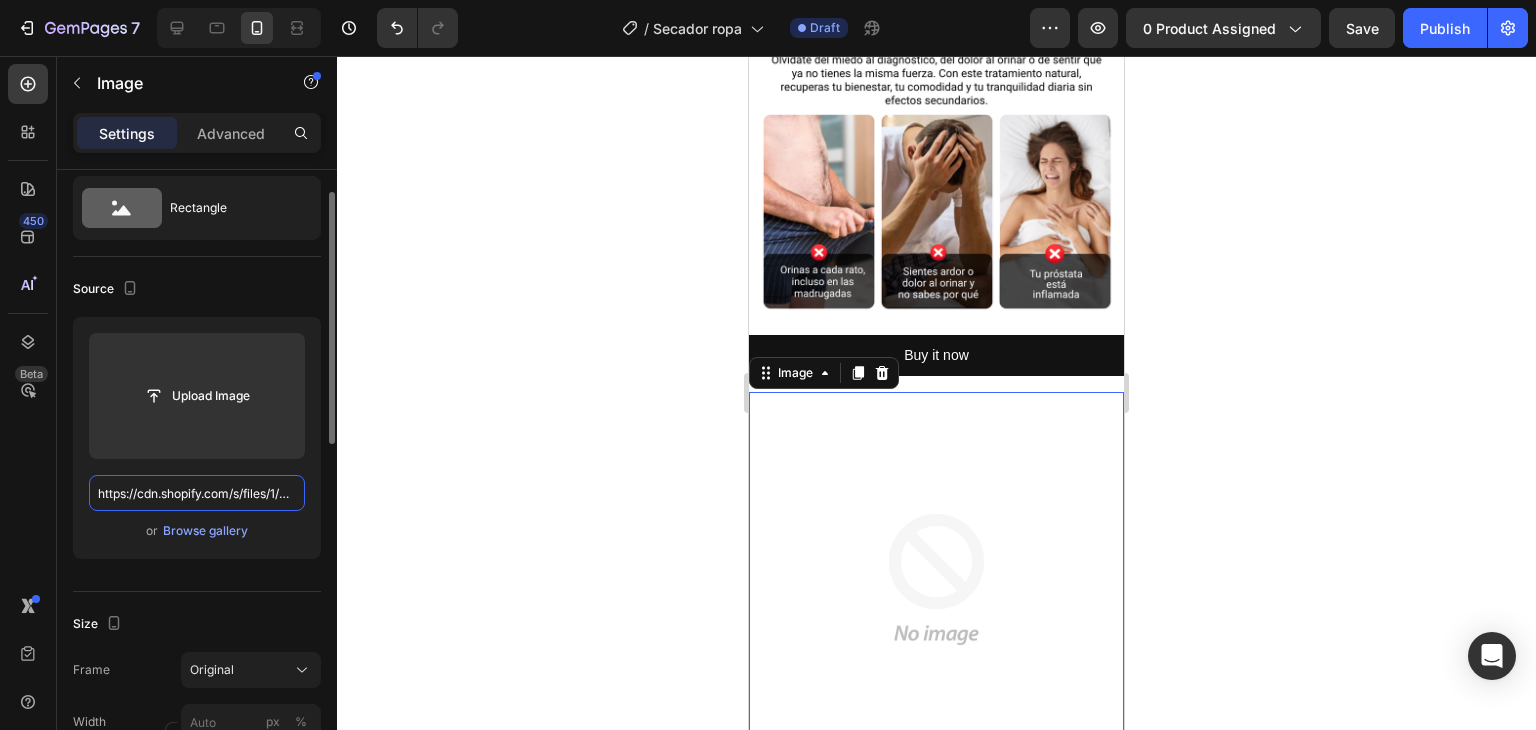 scroll, scrollTop: 0, scrollLeft: 277, axis: horizontal 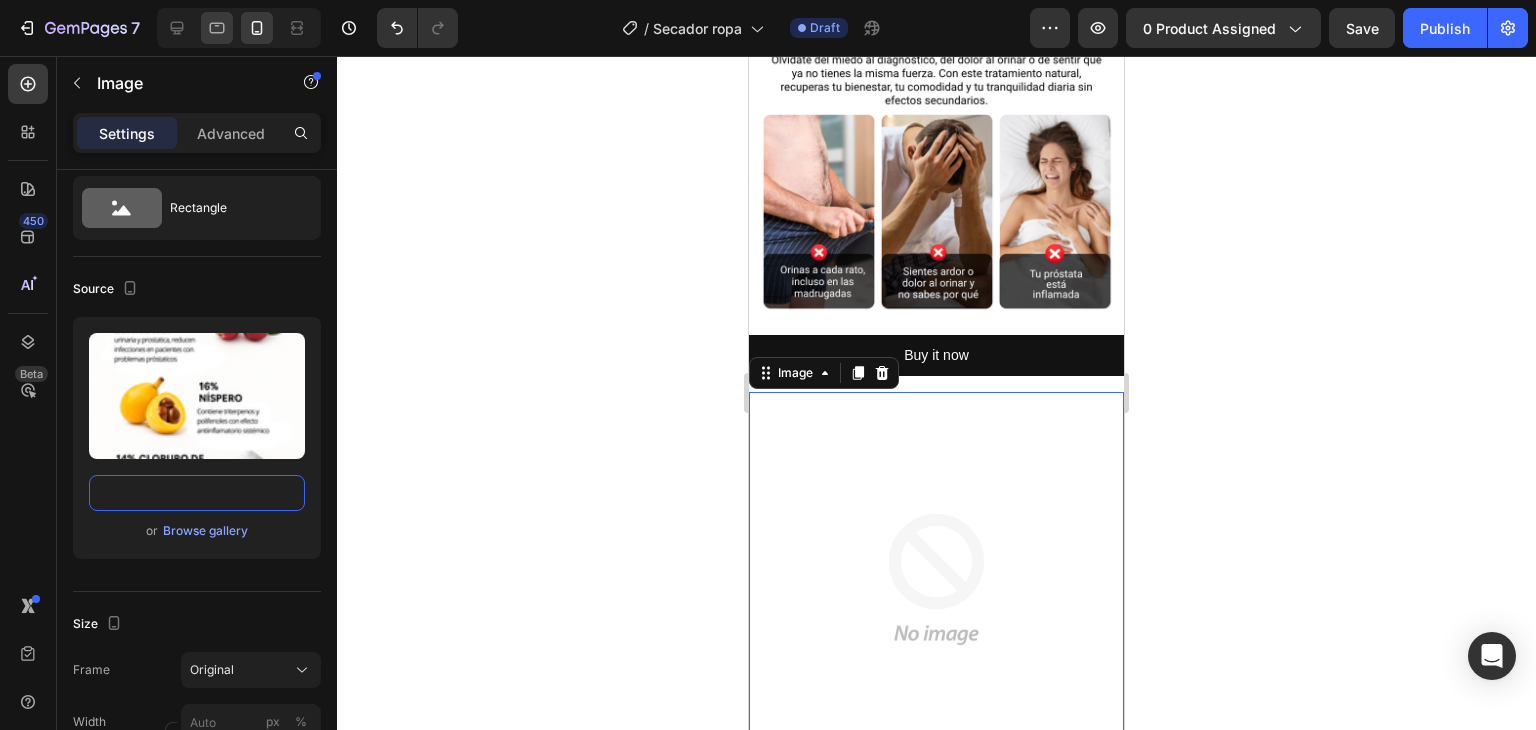 type on "https://cdn.shopify.com/s/files/1/0935/8940/6014/files/14.png?v=1754264365" 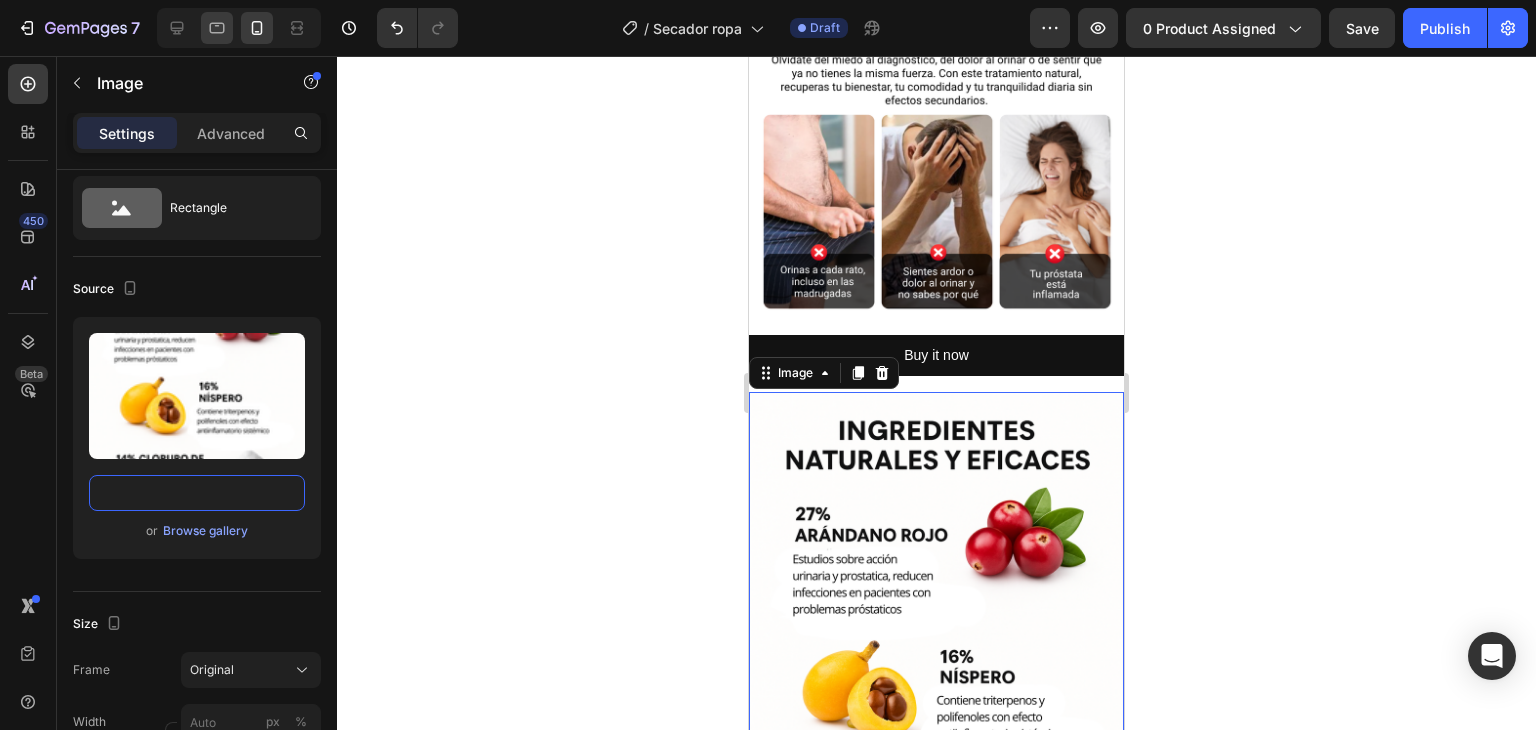 scroll, scrollTop: 0, scrollLeft: 0, axis: both 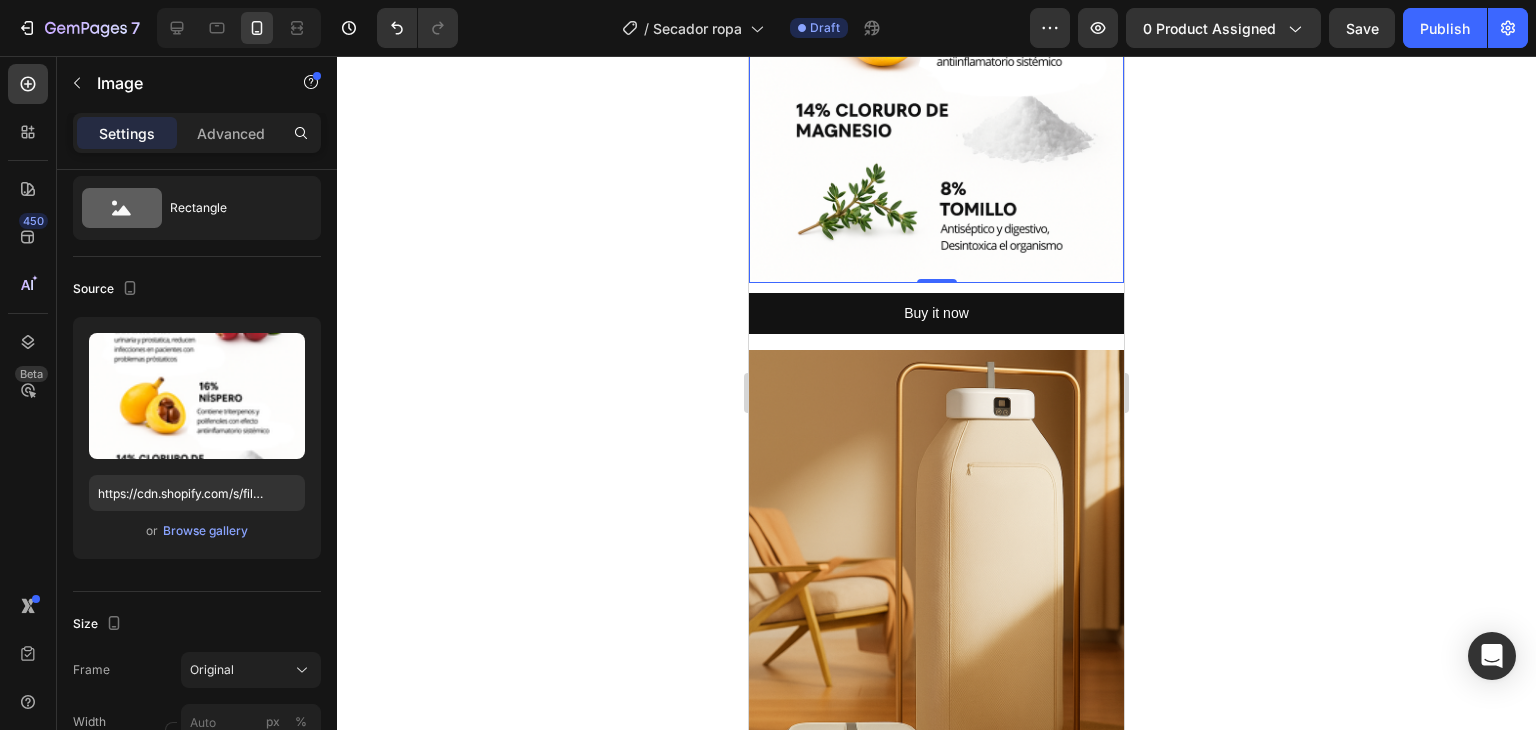 click at bounding box center [936, 631] 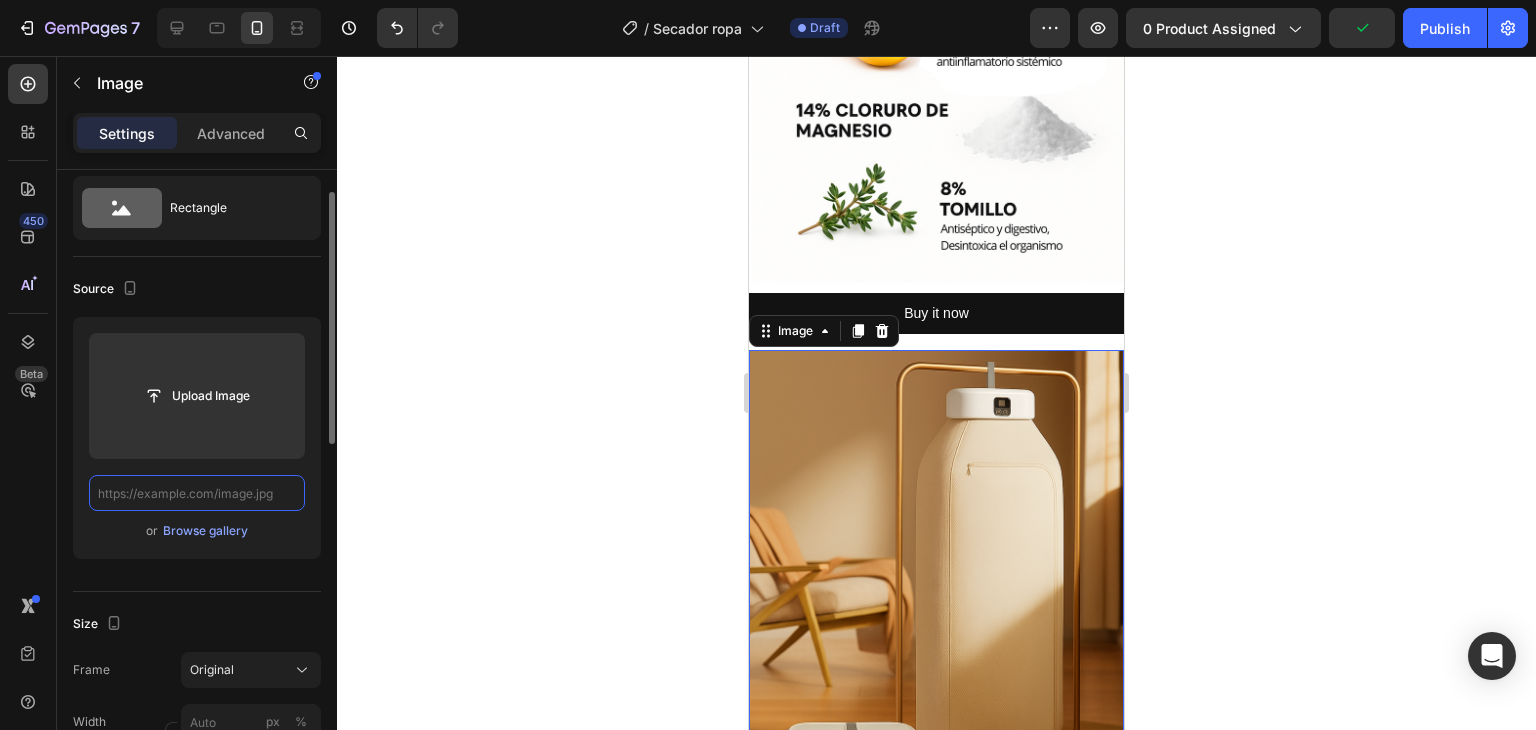 scroll, scrollTop: 0, scrollLeft: 0, axis: both 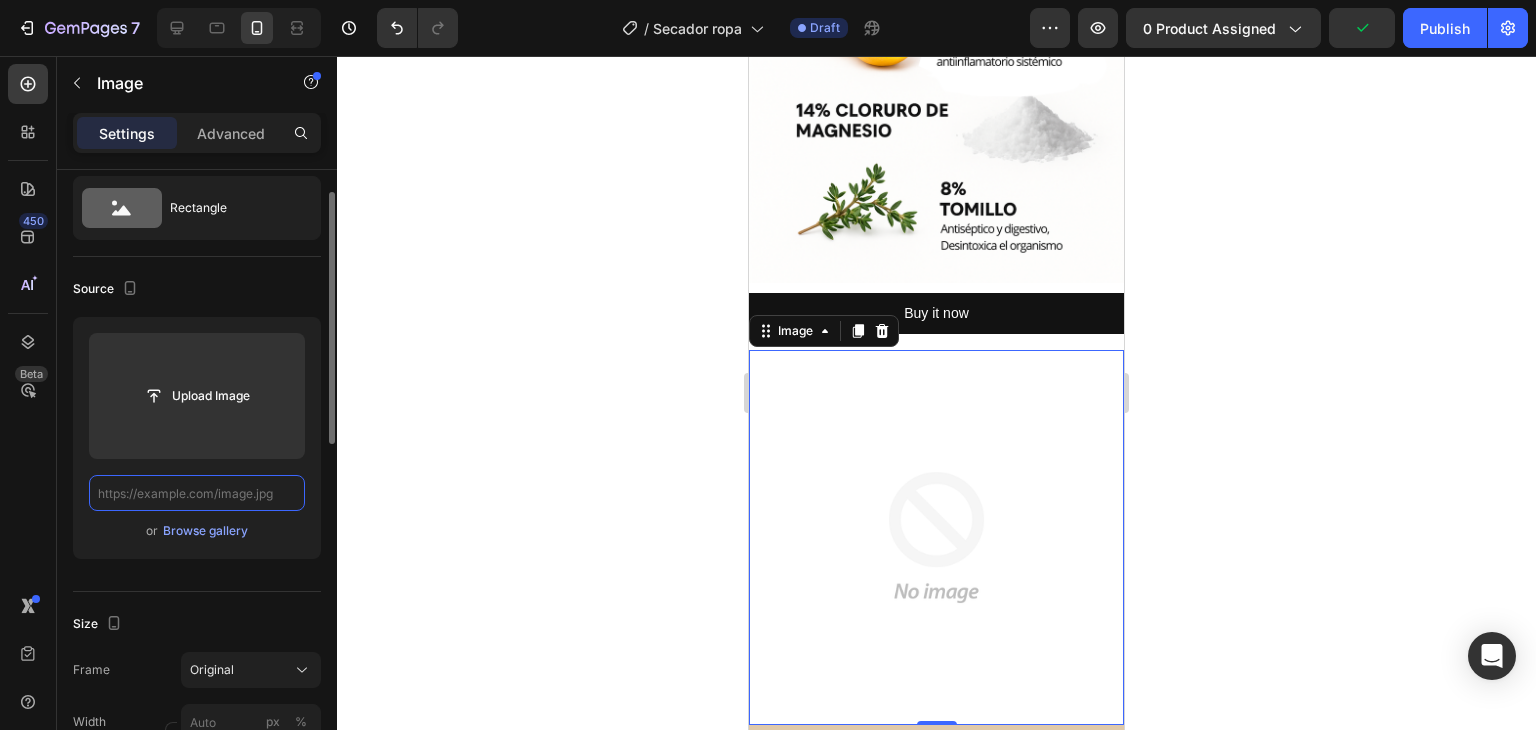 click at bounding box center [197, 493] 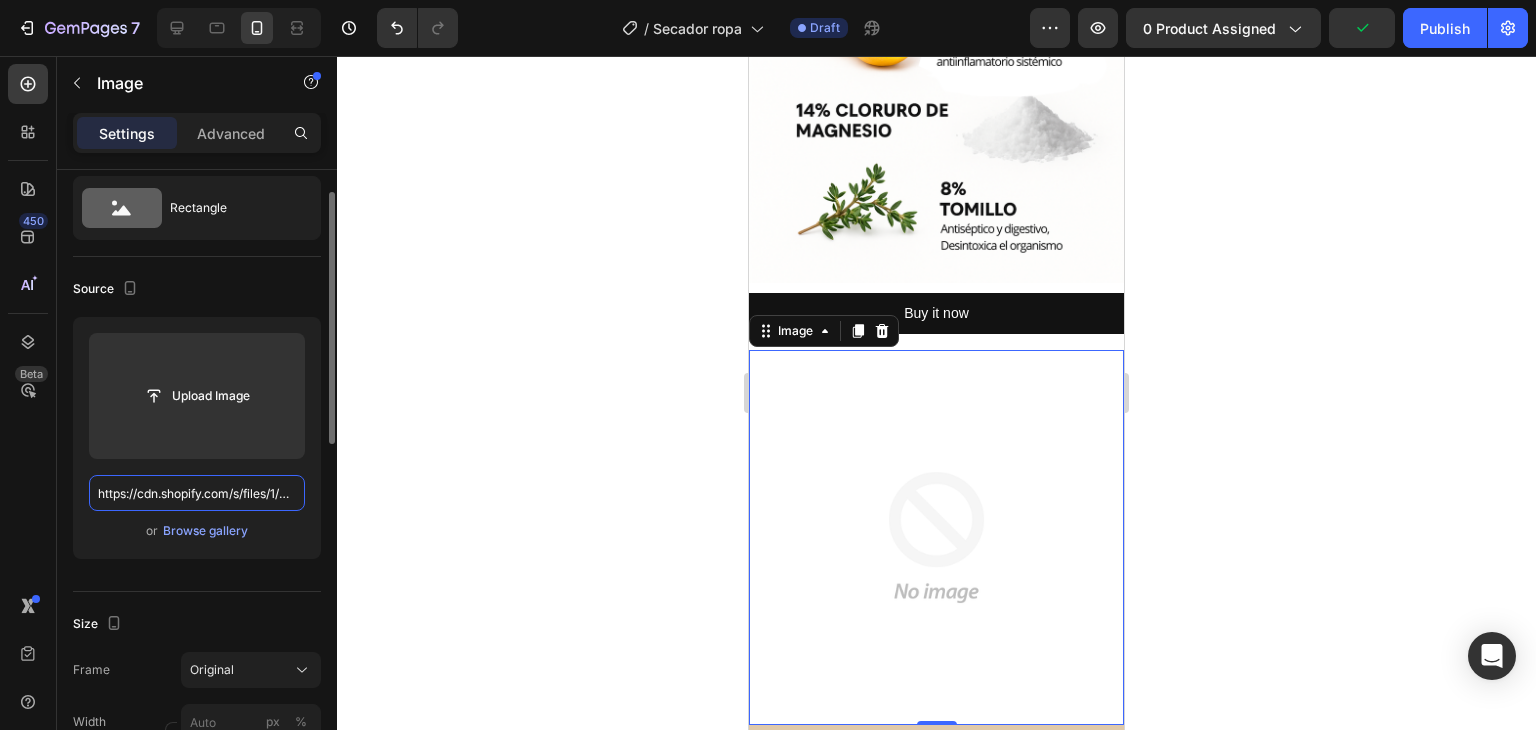scroll, scrollTop: 0, scrollLeft: 276, axis: horizontal 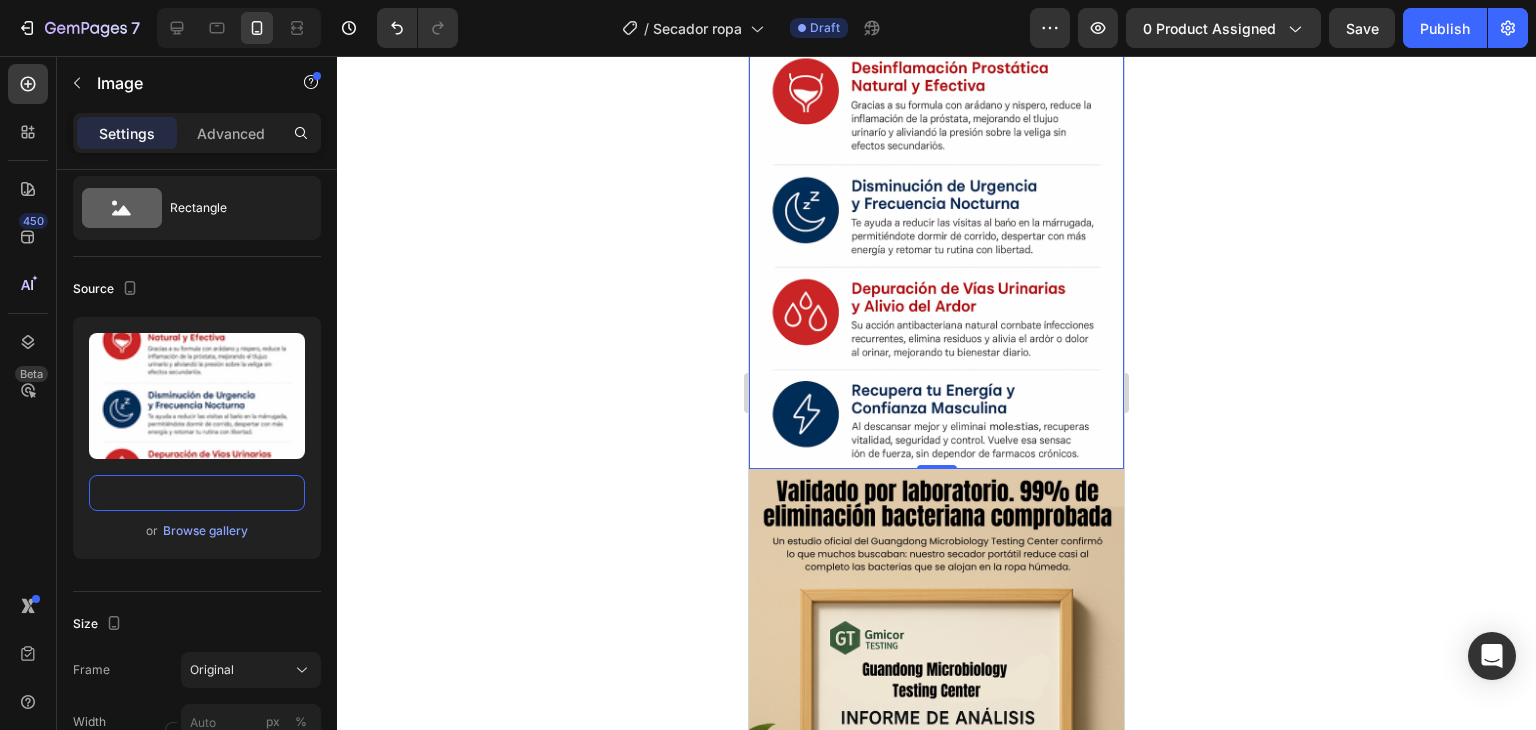 type on "https://cdn.shopify.com/s/files/1/0935/8940/6014/files/15.png?v=1754264365" 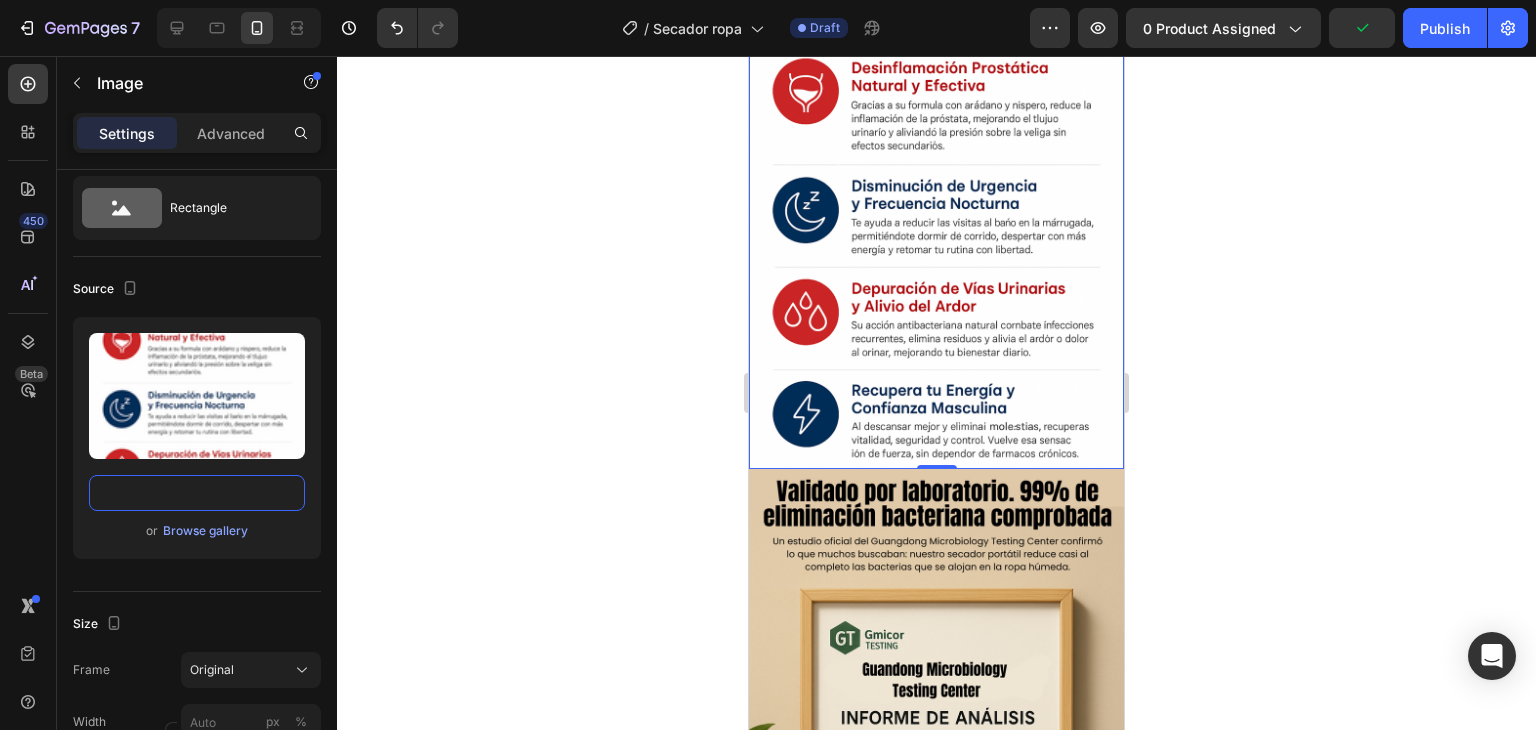 scroll, scrollTop: 0, scrollLeft: 0, axis: both 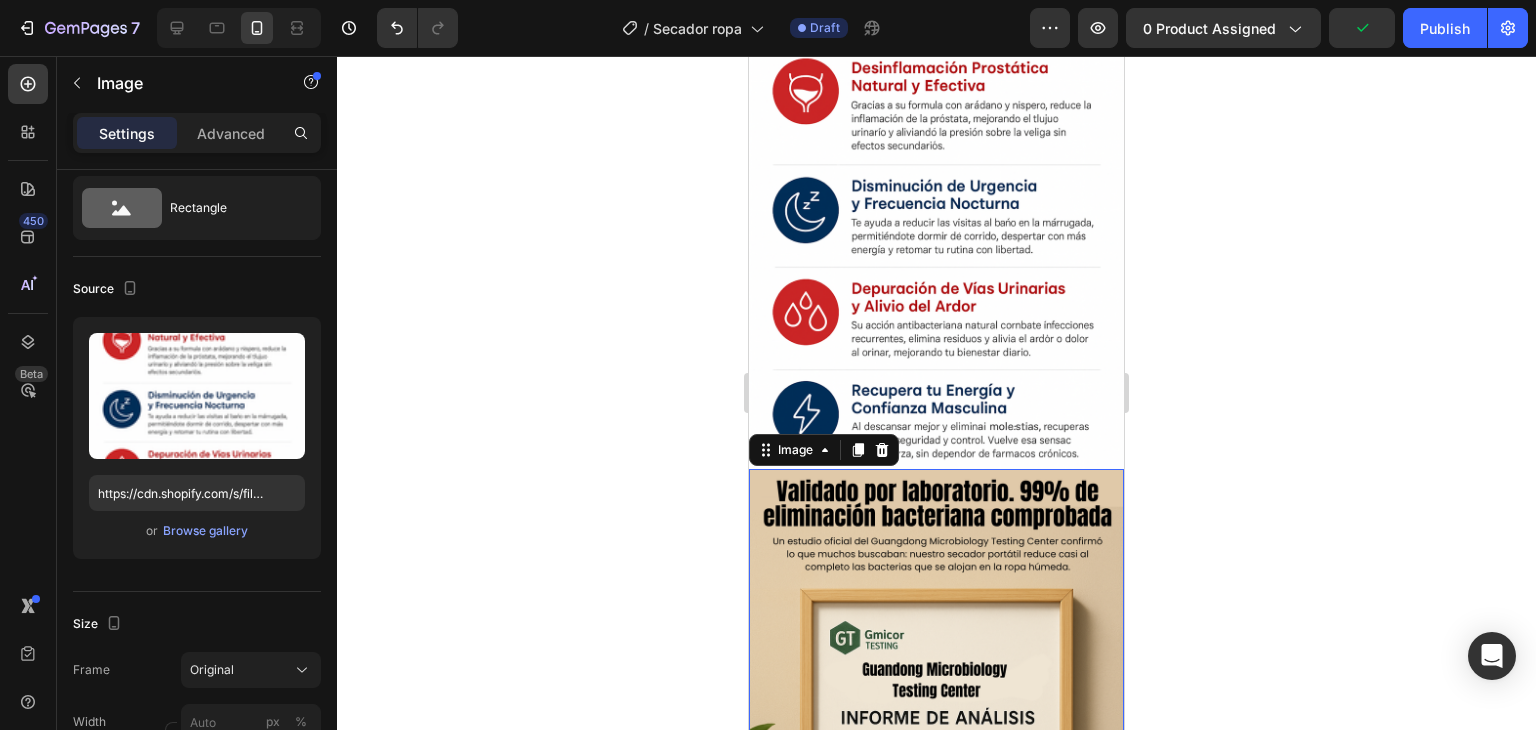click at bounding box center (936, 750) 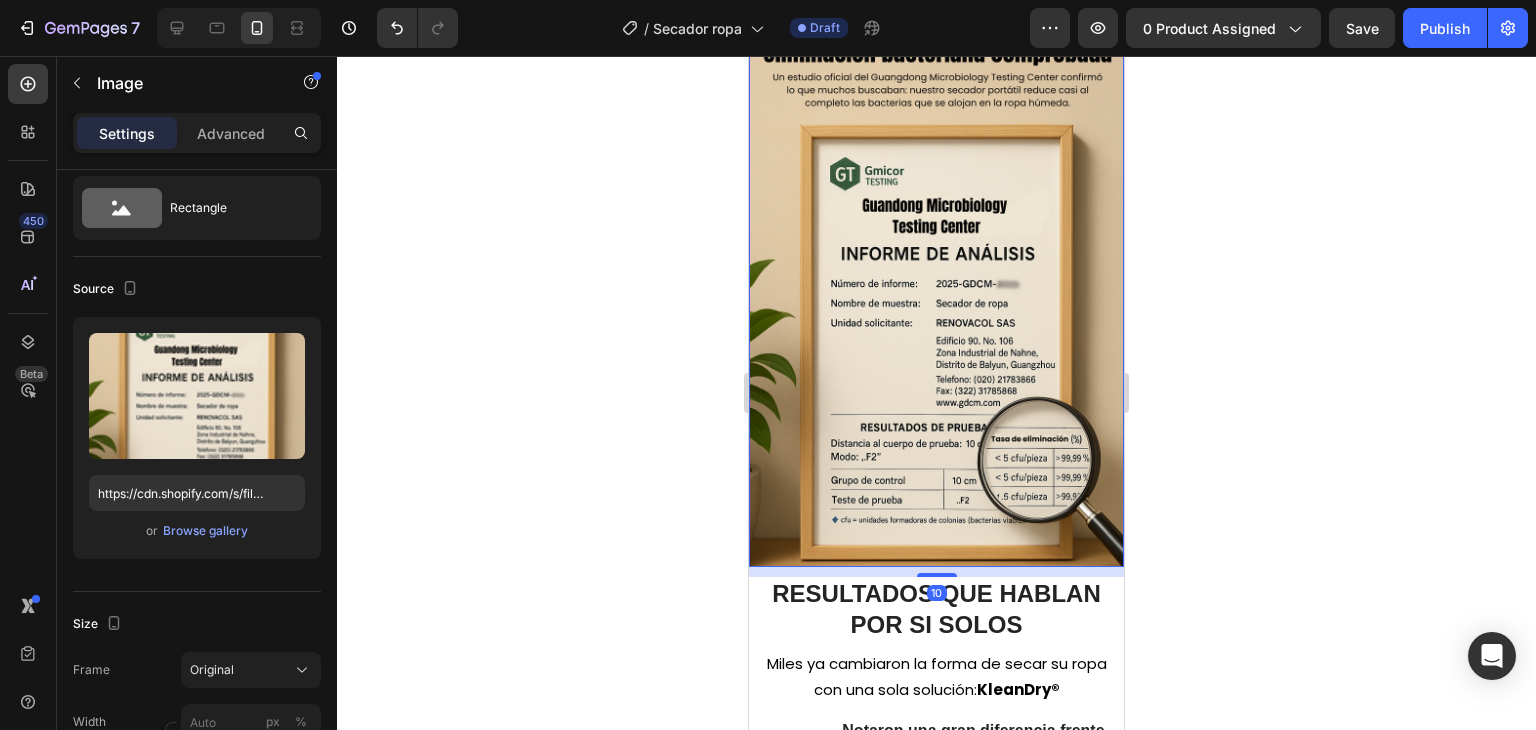 scroll, scrollTop: 3234, scrollLeft: 0, axis: vertical 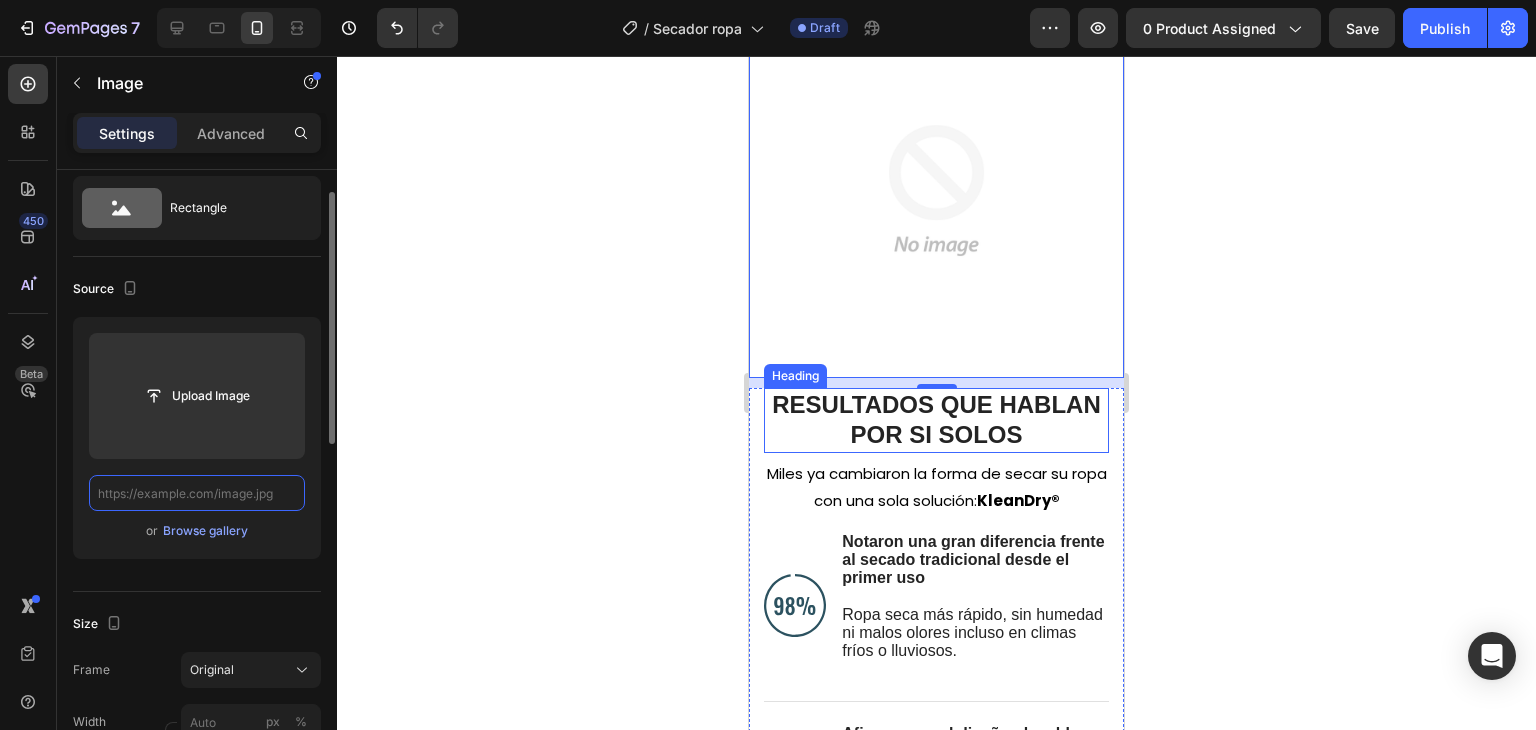click at bounding box center (197, 493) 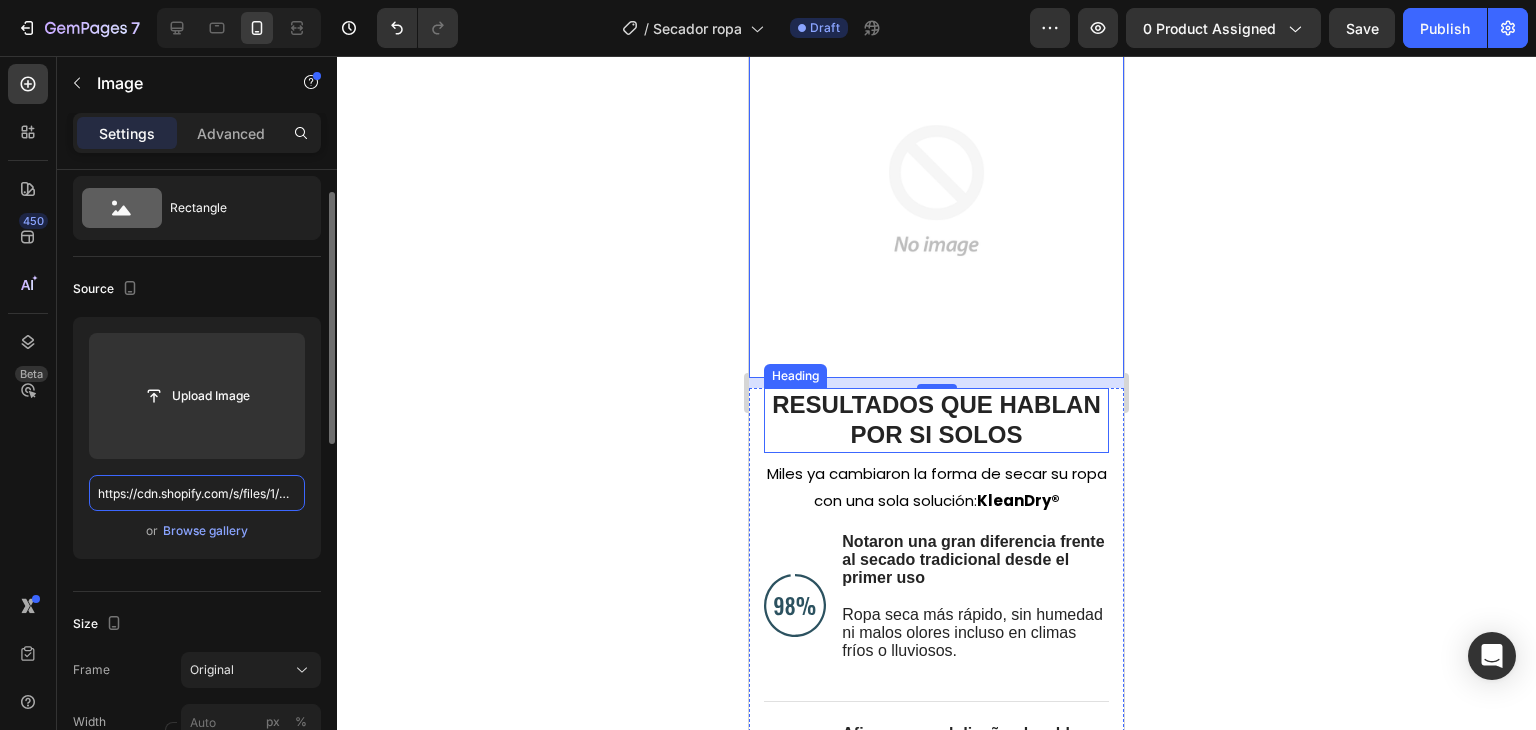 scroll, scrollTop: 0, scrollLeft: 276, axis: horizontal 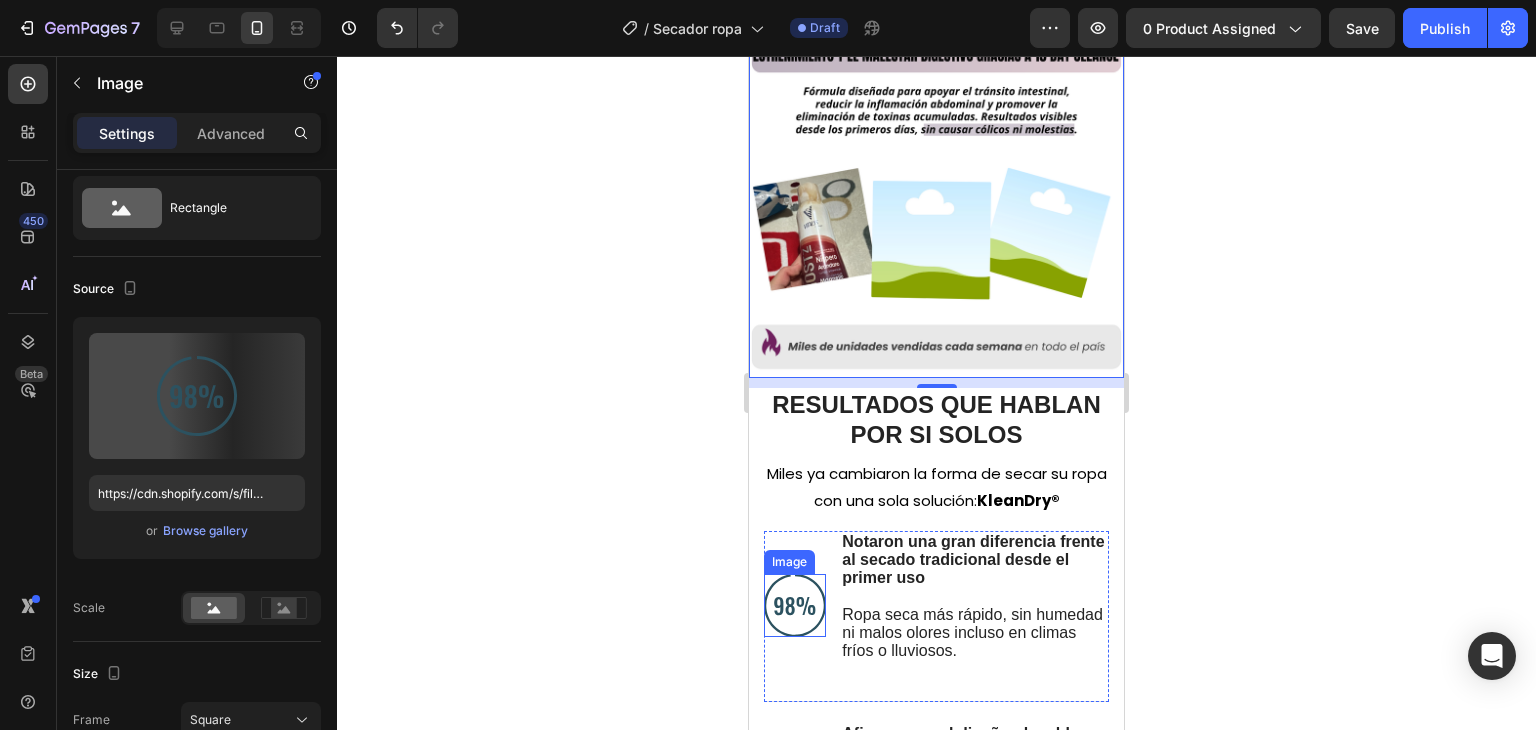 click at bounding box center (795, 605) 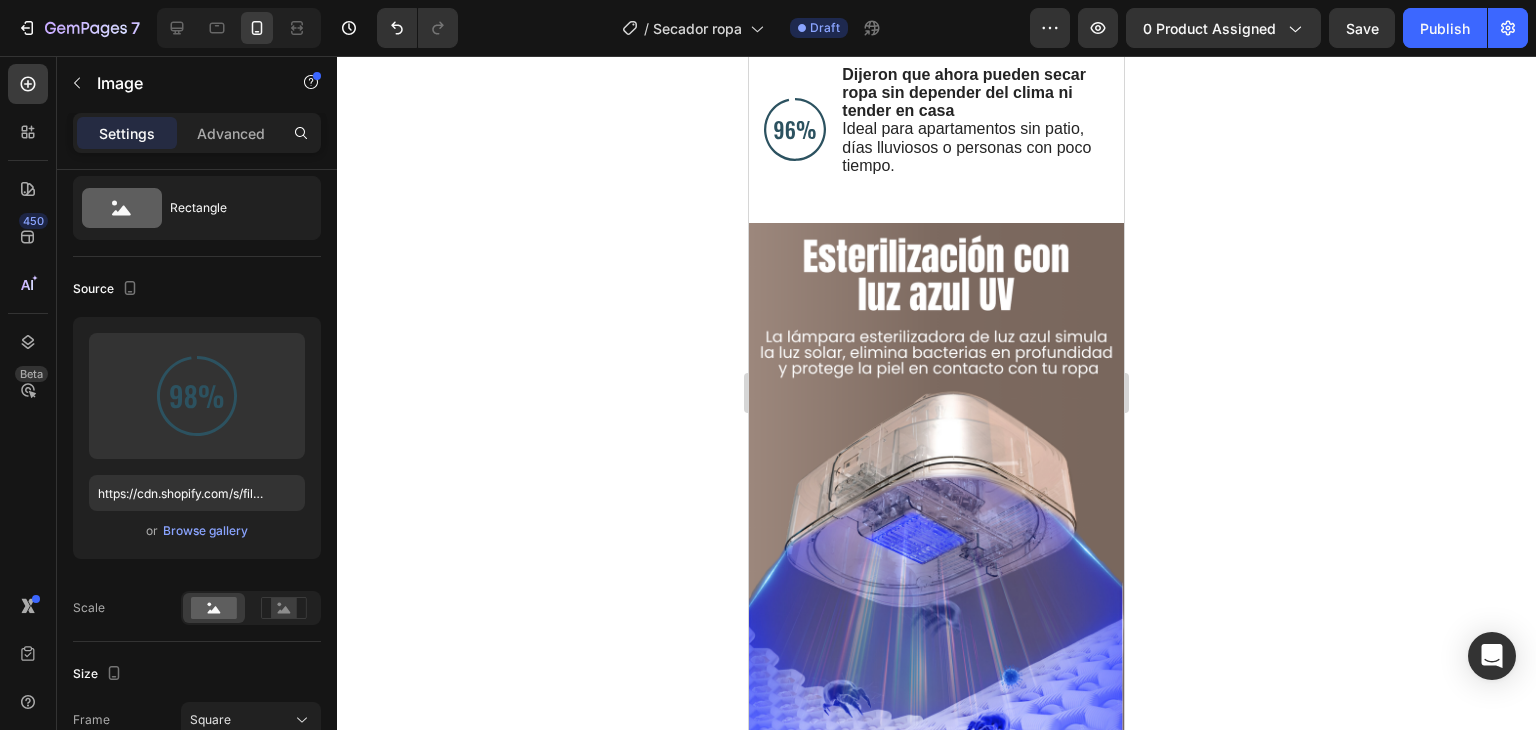 scroll, scrollTop: 4009, scrollLeft: 0, axis: vertical 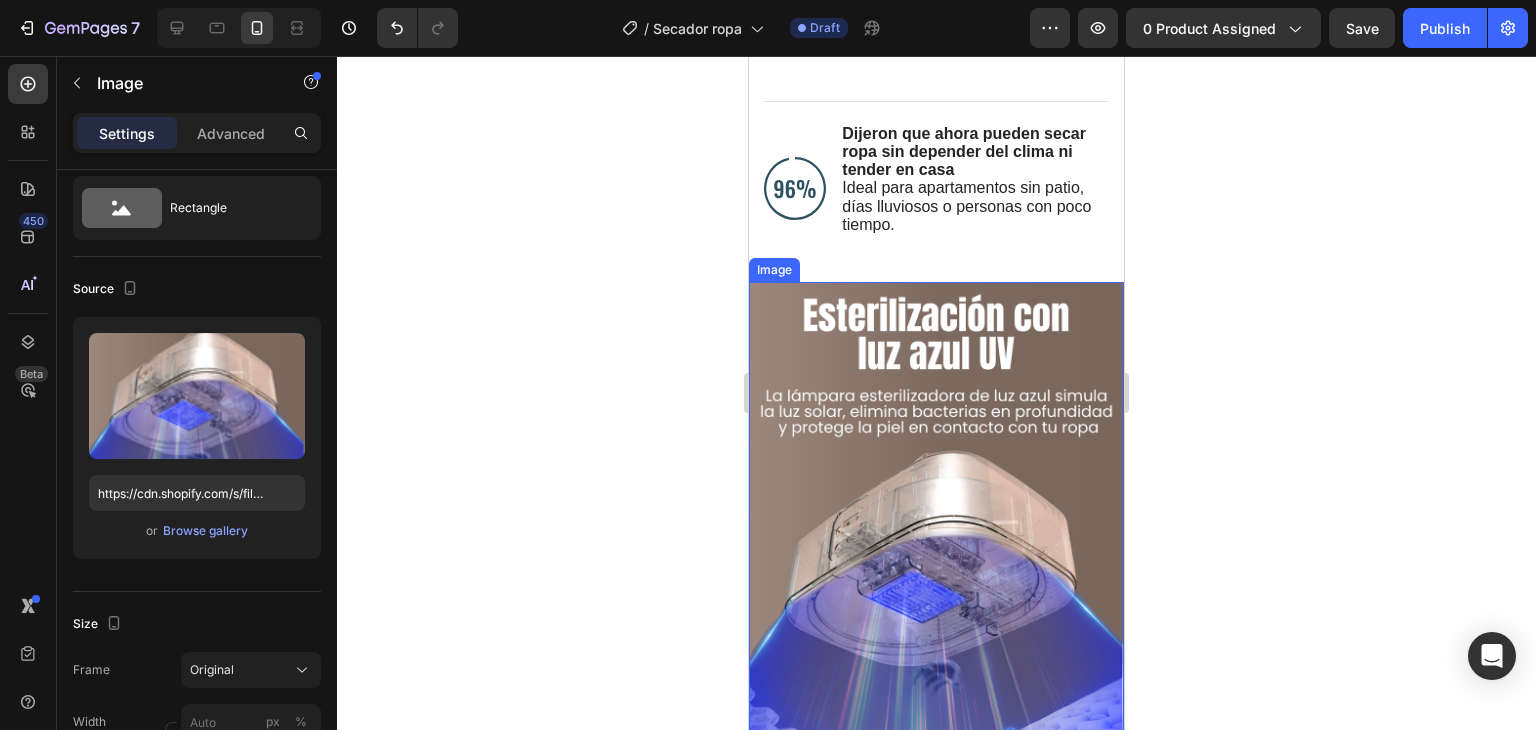 drag, startPoint x: 1465, startPoint y: 221, endPoint x: 881, endPoint y: 264, distance: 585.58093 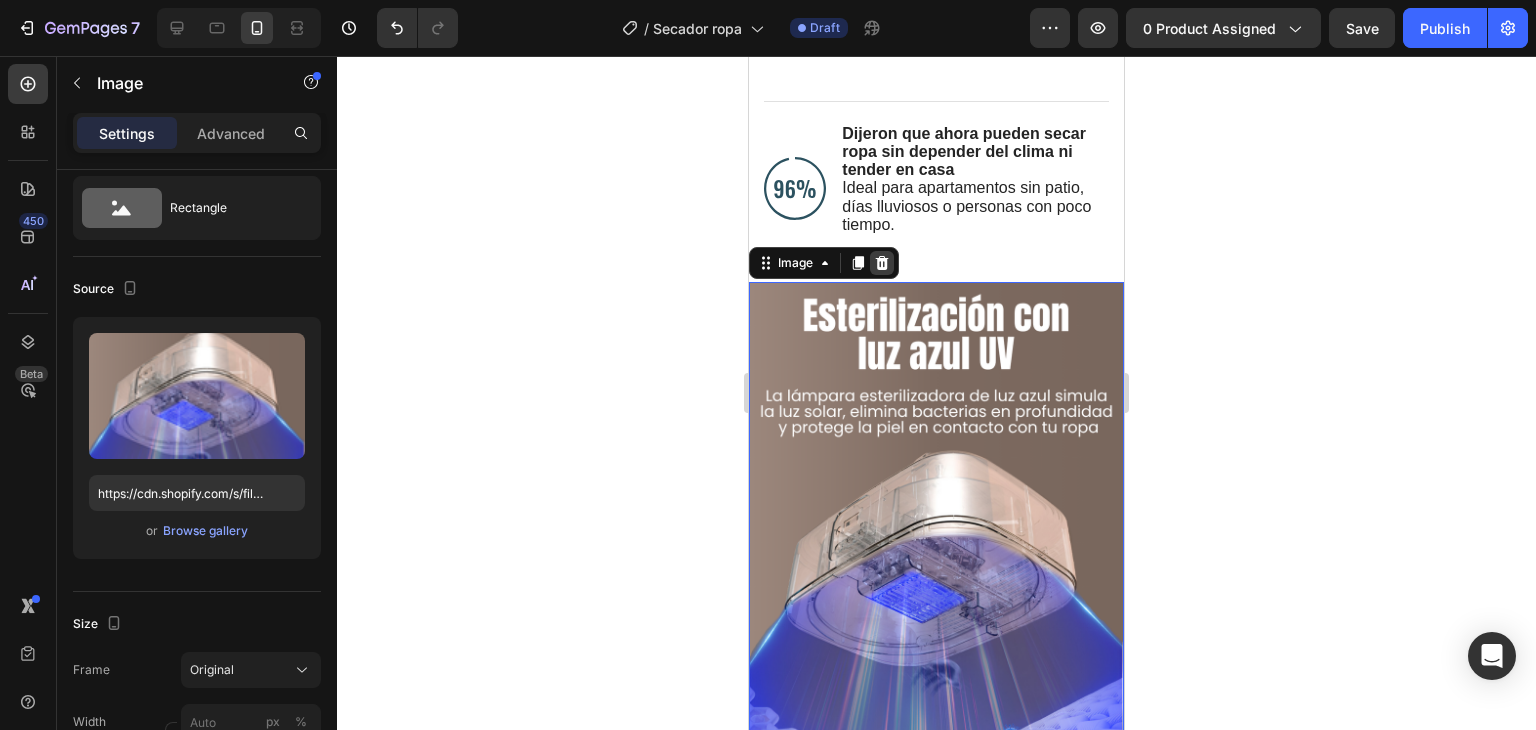 click at bounding box center (882, 263) 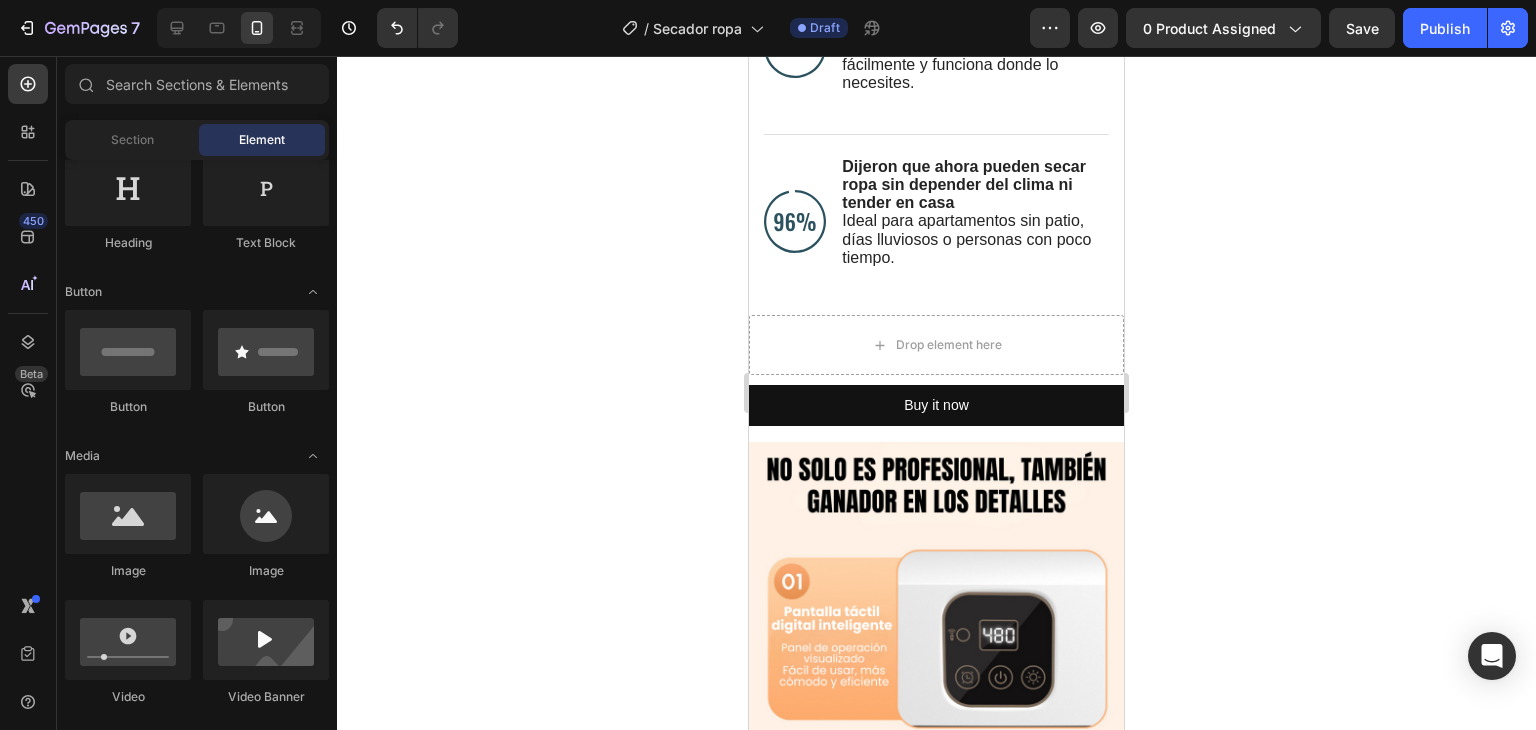 scroll, scrollTop: 3961, scrollLeft: 0, axis: vertical 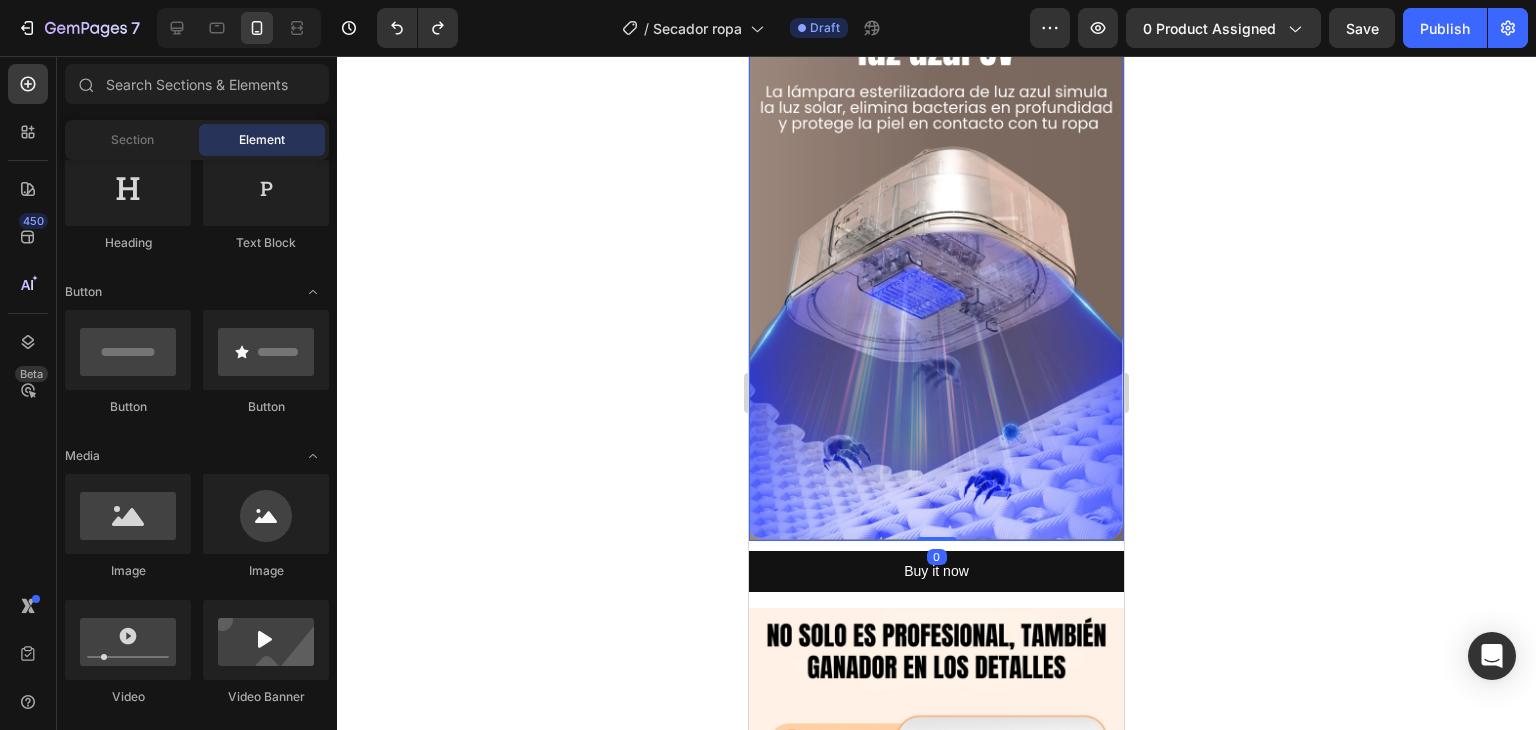 click at bounding box center [936, 259] 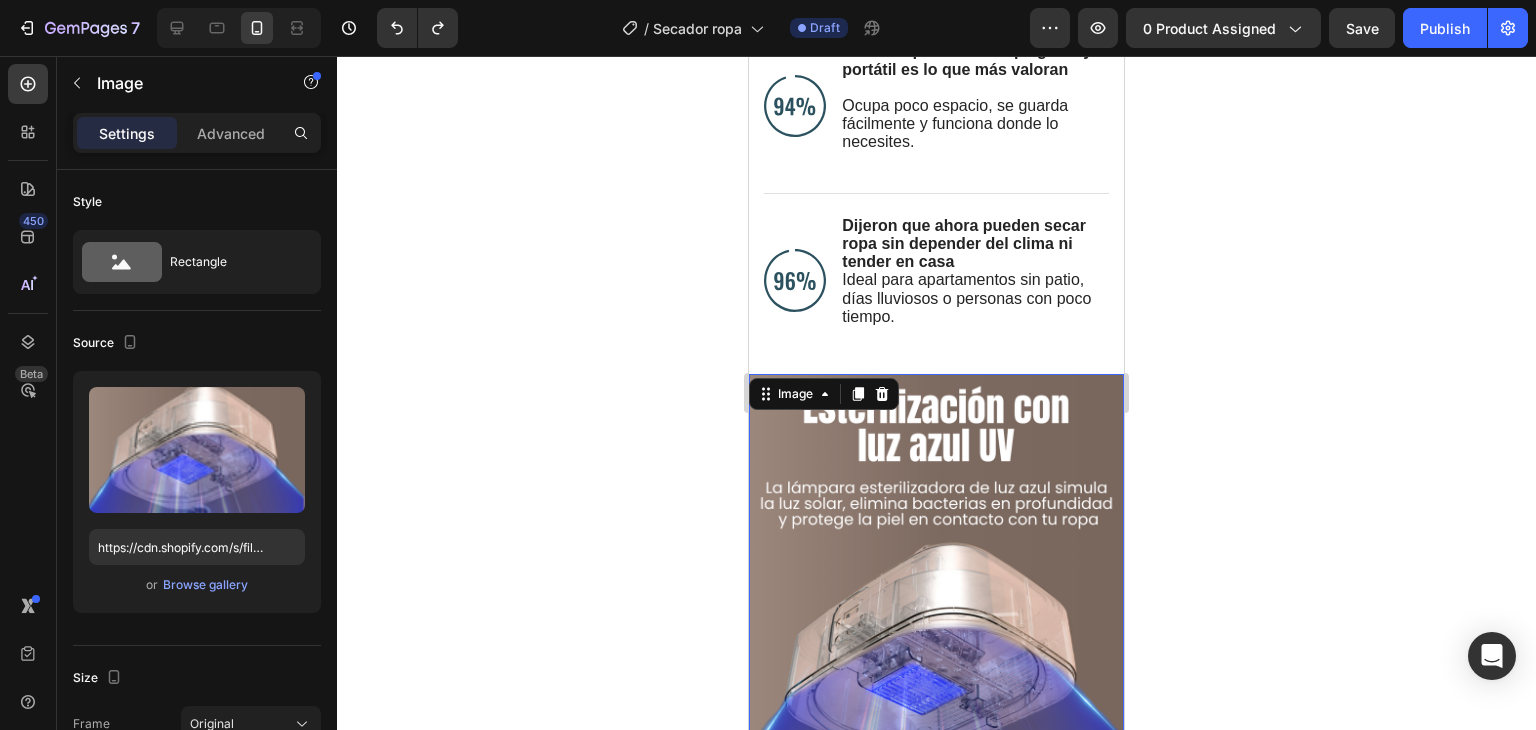 scroll, scrollTop: 3905, scrollLeft: 0, axis: vertical 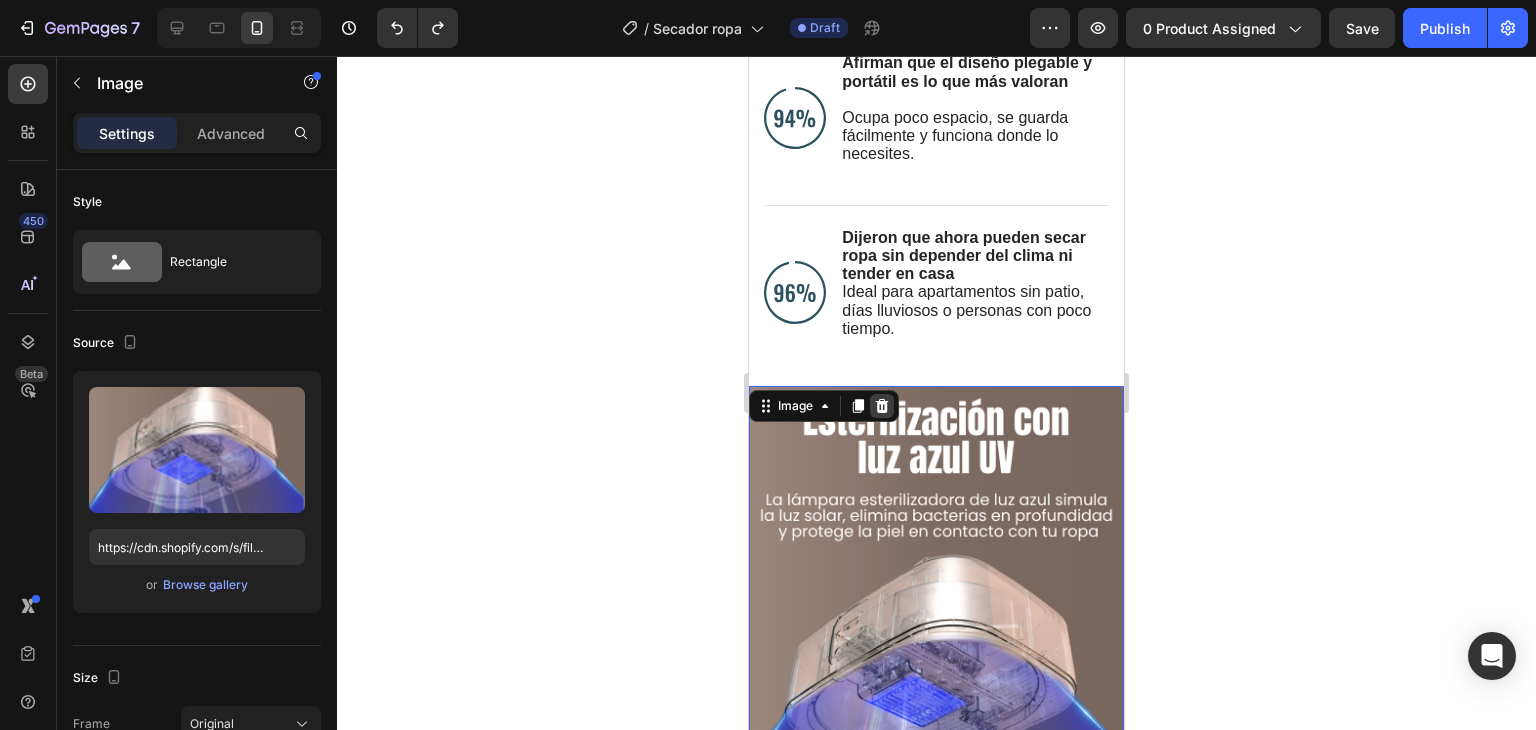 click 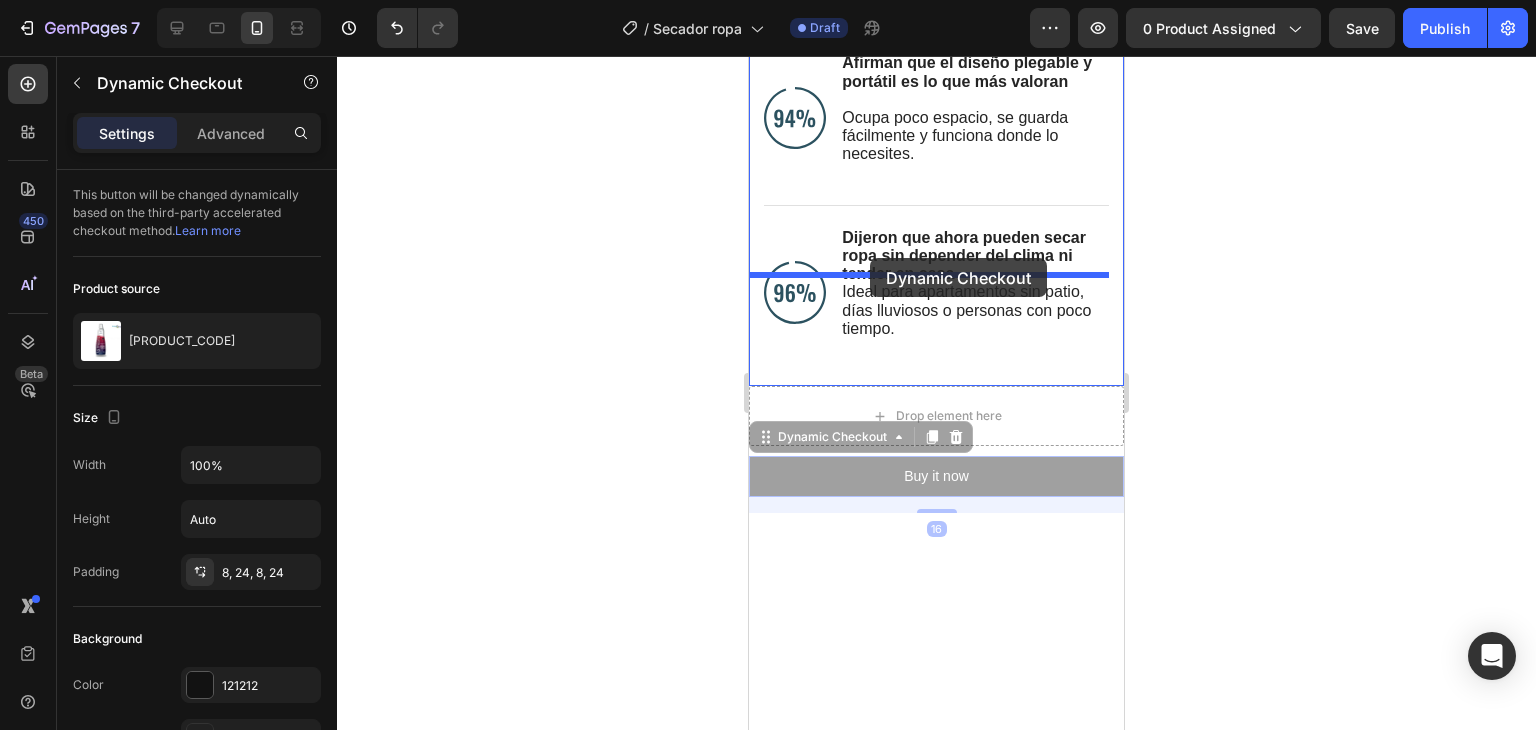 drag, startPoint x: 823, startPoint y: 350, endPoint x: 870, endPoint y: 258, distance: 103.31021 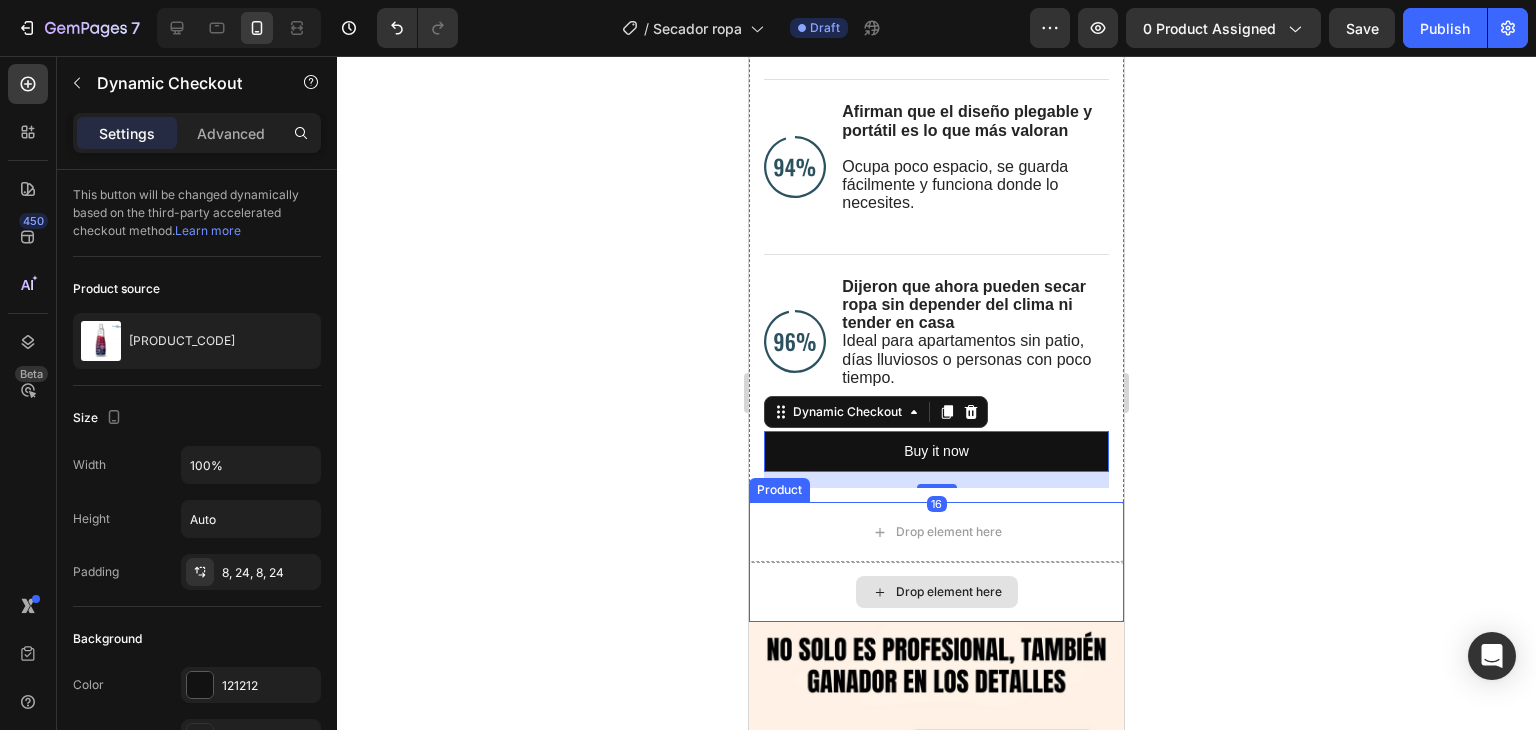 scroll, scrollTop: 3855, scrollLeft: 0, axis: vertical 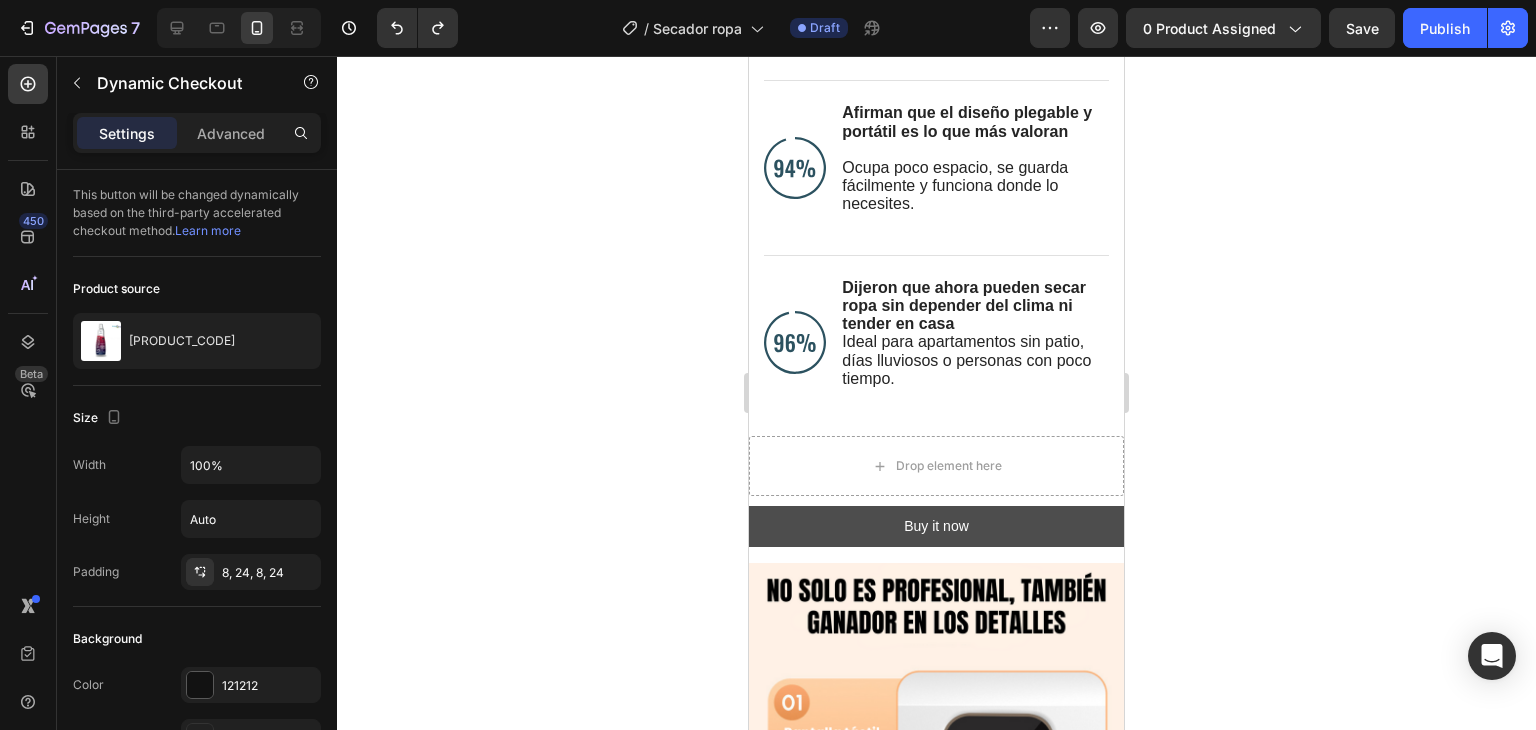 click on "Buy it now" at bounding box center [936, 526] 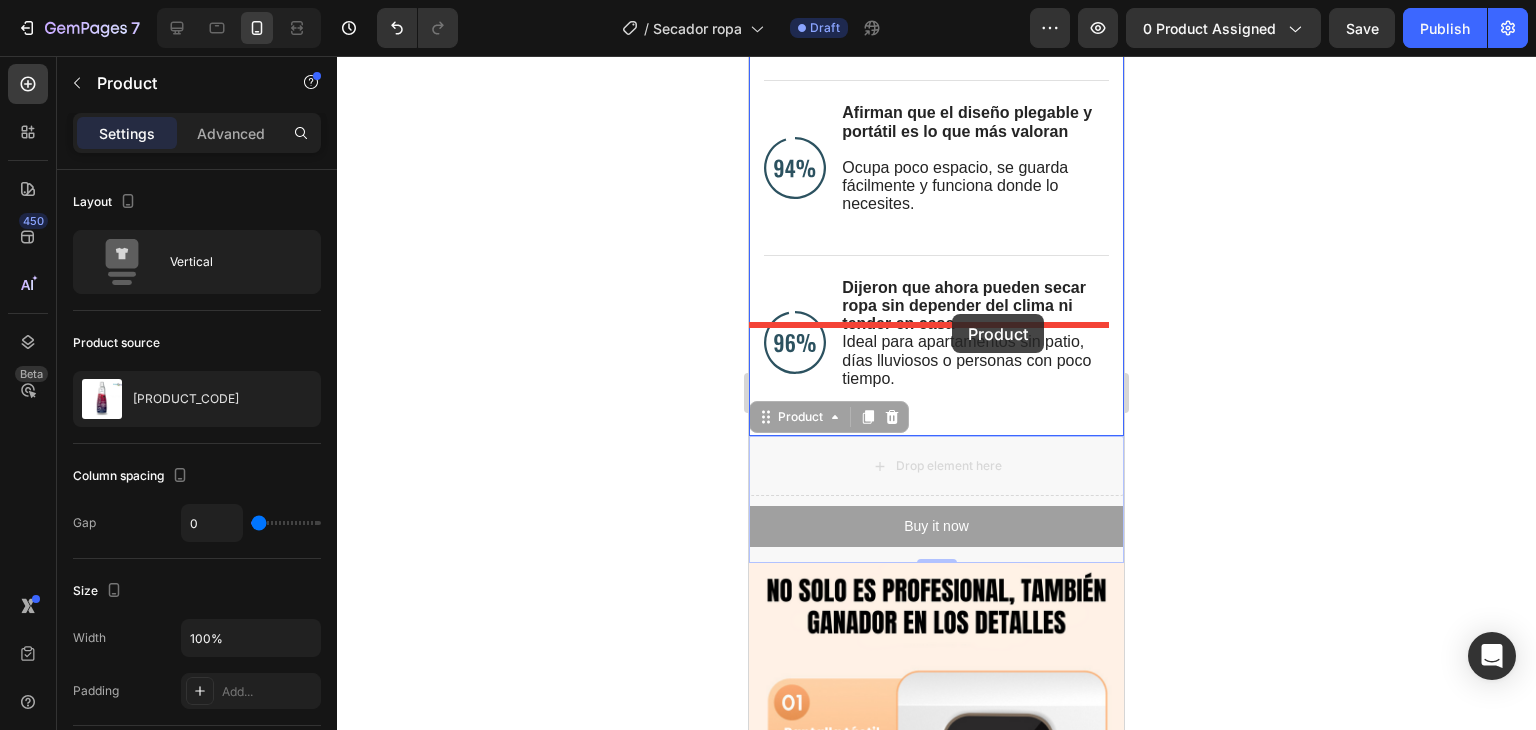 drag, startPoint x: 855, startPoint y: 443, endPoint x: 952, endPoint y: 314, distance: 161.40013 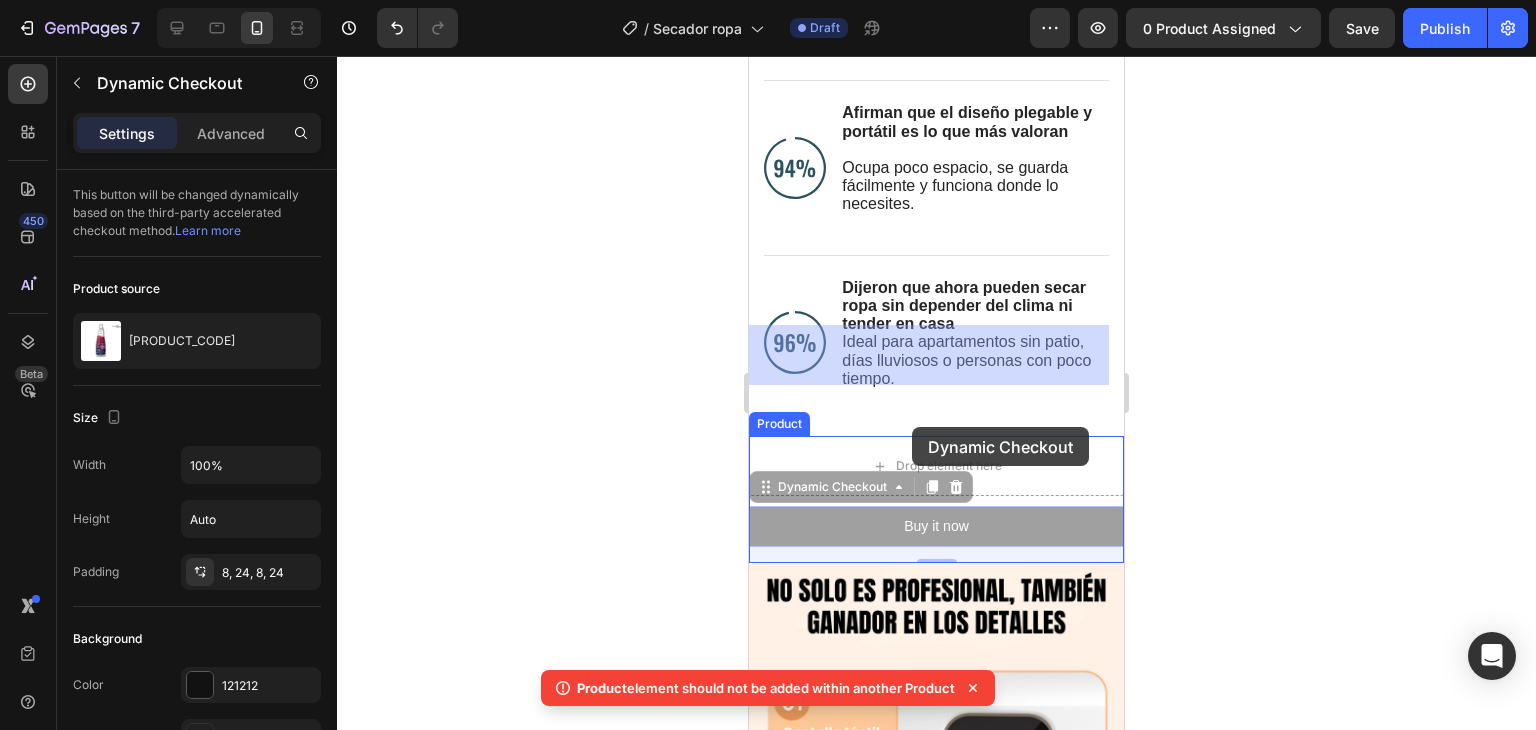 drag, startPoint x: 879, startPoint y: 424, endPoint x: 909, endPoint y: 425, distance: 30.016663 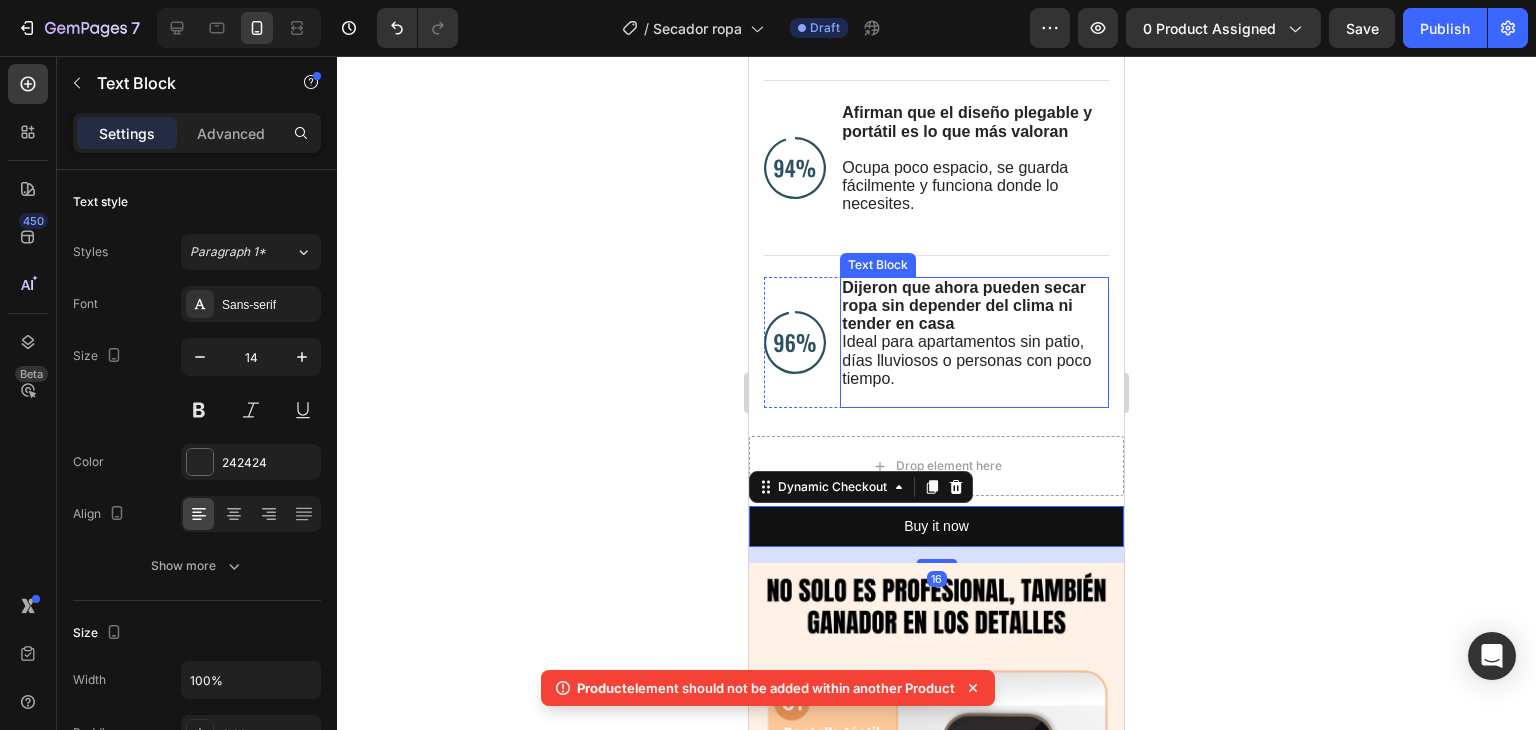 click on "Dijeron que ahora pueden secar ropa sin depender del clima ni tender en casa Ideal para apartamentos sin patio, días lluviosos o personas con poco tiempo." at bounding box center (974, 342) 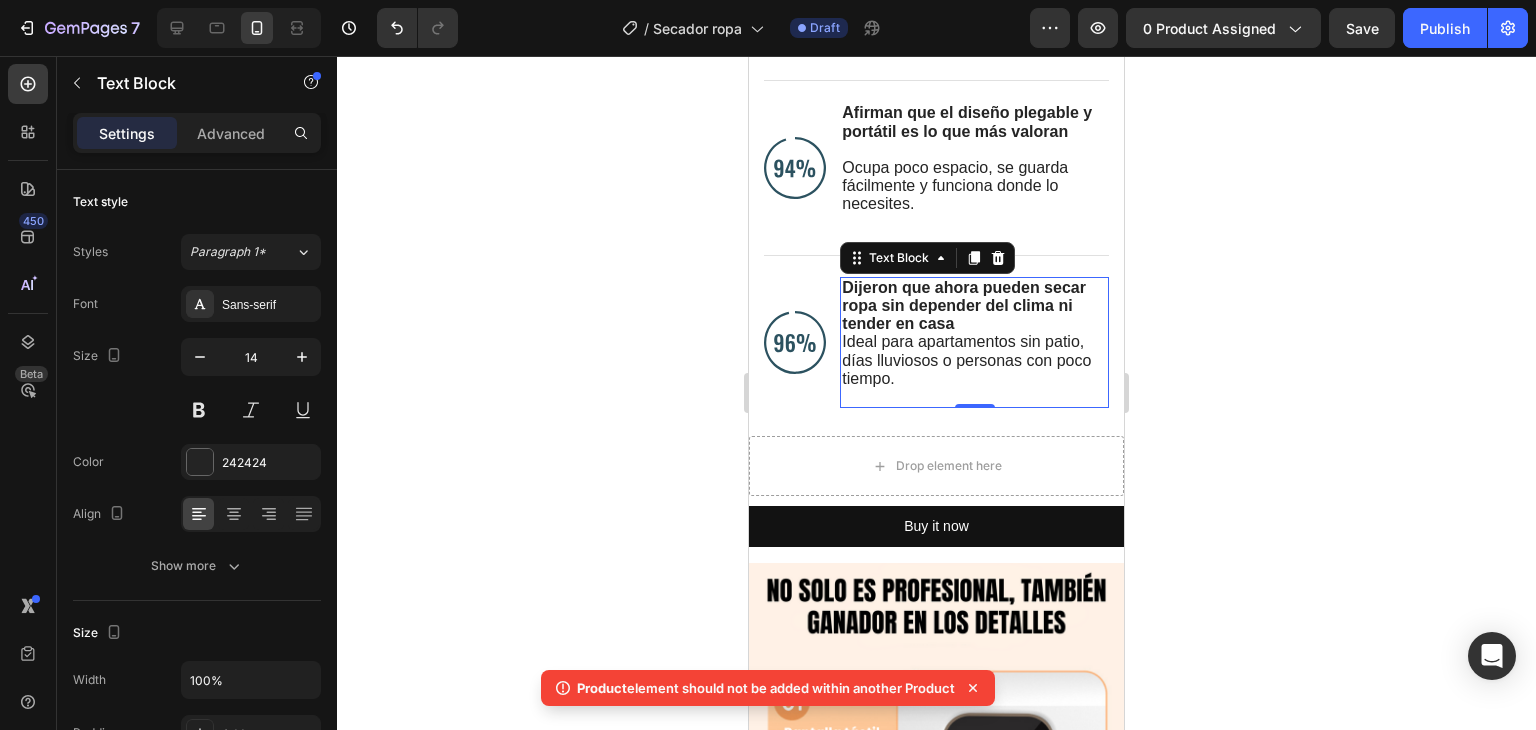click on "Dijeron que ahora pueden secar ropa sin depender del clima ni tender en casa Ideal para apartamentos sin patio, días lluviosos o personas con poco tiempo." at bounding box center [974, 342] 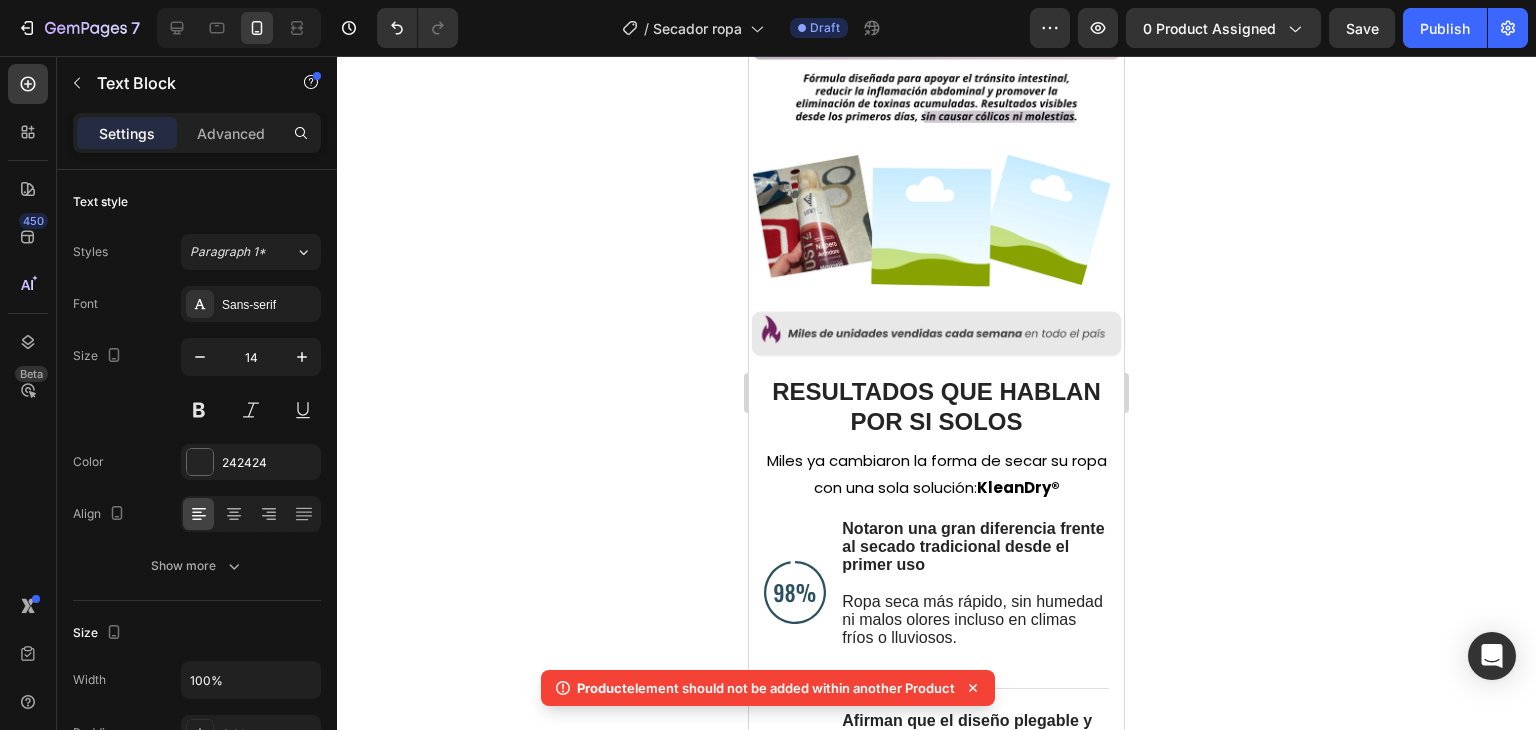 scroll, scrollTop: 3251, scrollLeft: 0, axis: vertical 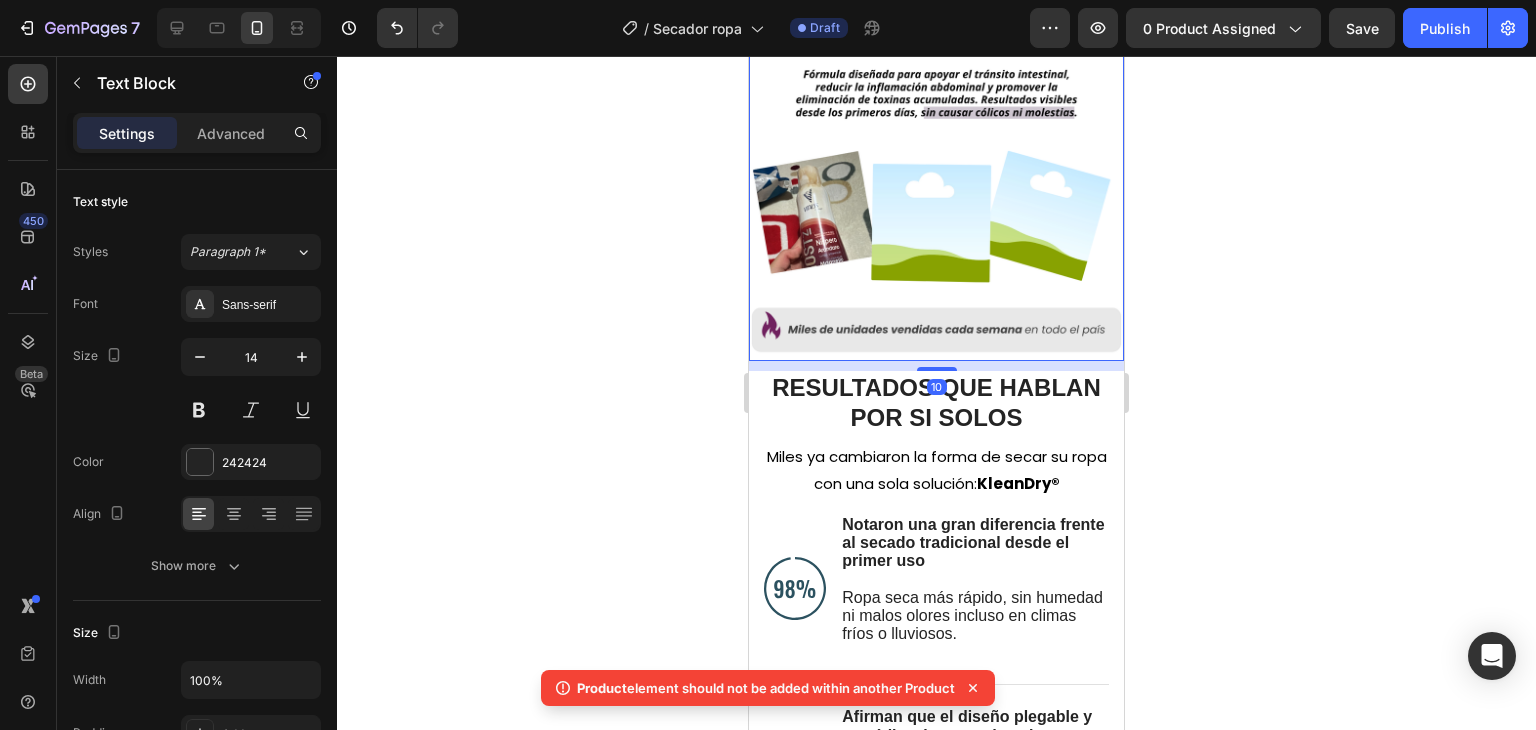 click on "Image   10" at bounding box center (936, 173) 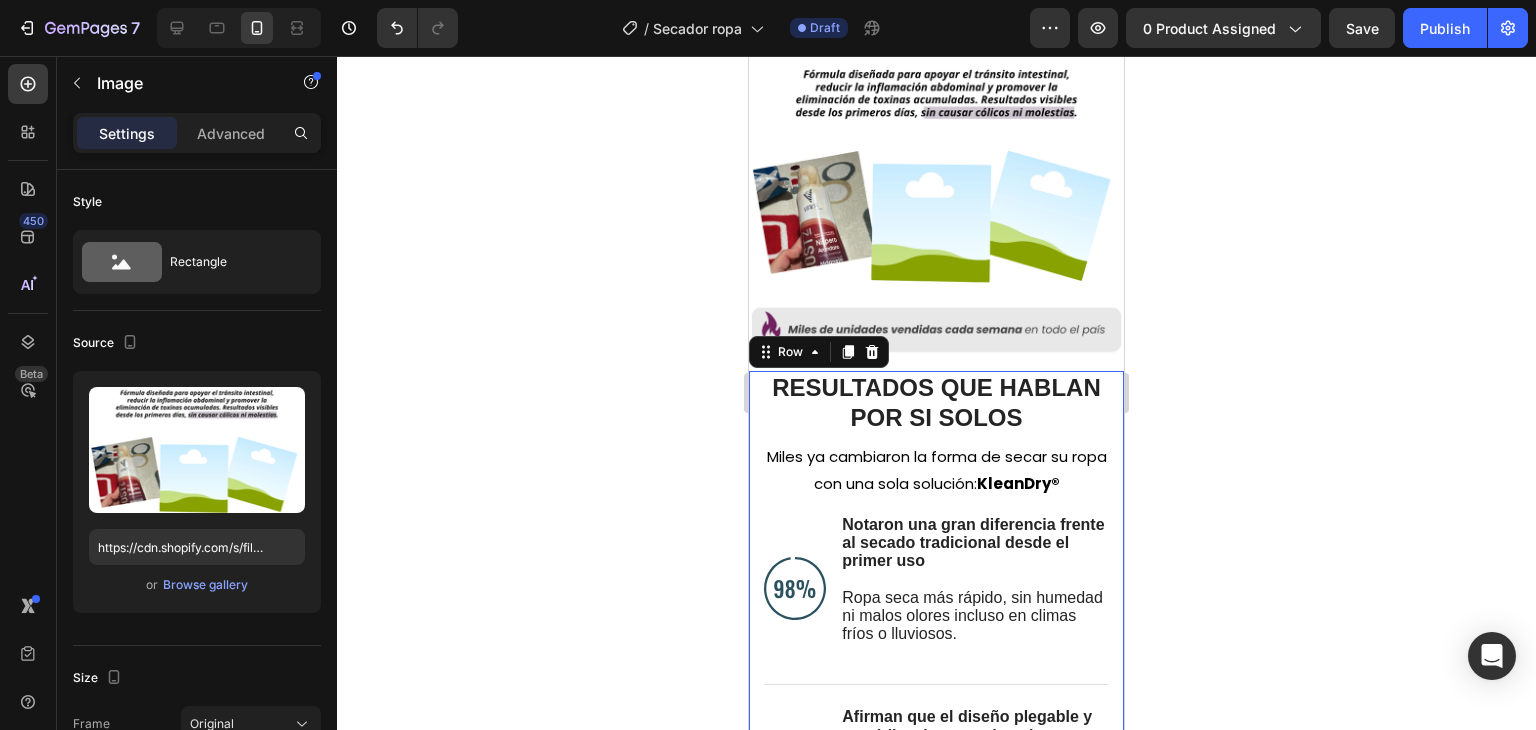 click on "RESULTADOS QUE HABLAN POR SI SOLOS Heading Miles ya cambiaron la forma de secar su ropa con una sola solución:  KleanDry® Text Block Image Notaron una gran diferencia frente al secado tradicional desde el primer uso   Ropa seca más rápido, sin humedad ni malos olores incluso en climas fríos o lluviosos.   Text Block Advanced List Image Afirman que el diseño plegable y portátil es lo que más valoran Ocupa poco espacio, se guarda fácilmente y funciona donde lo necesites.   Text Block Advanced List Image Dijeron que ahora pueden secar ropa sin depender del clima ni tender en casa Ideal para apartamentos sin patio, días lluviosos o personas con poco tiempo.   Text Block Advanced List Row   14" at bounding box center (936, 699) 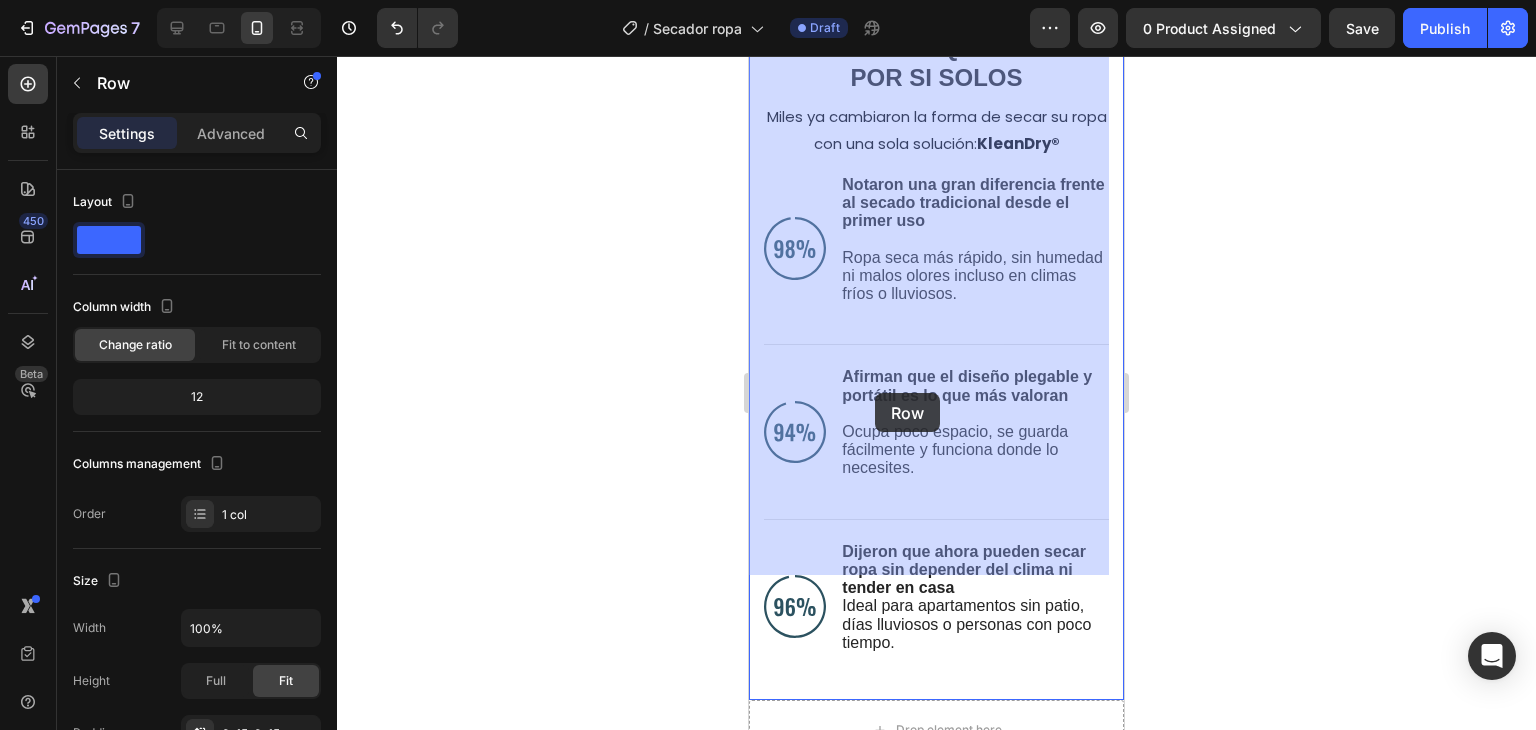 scroll, scrollTop: 3575, scrollLeft: 0, axis: vertical 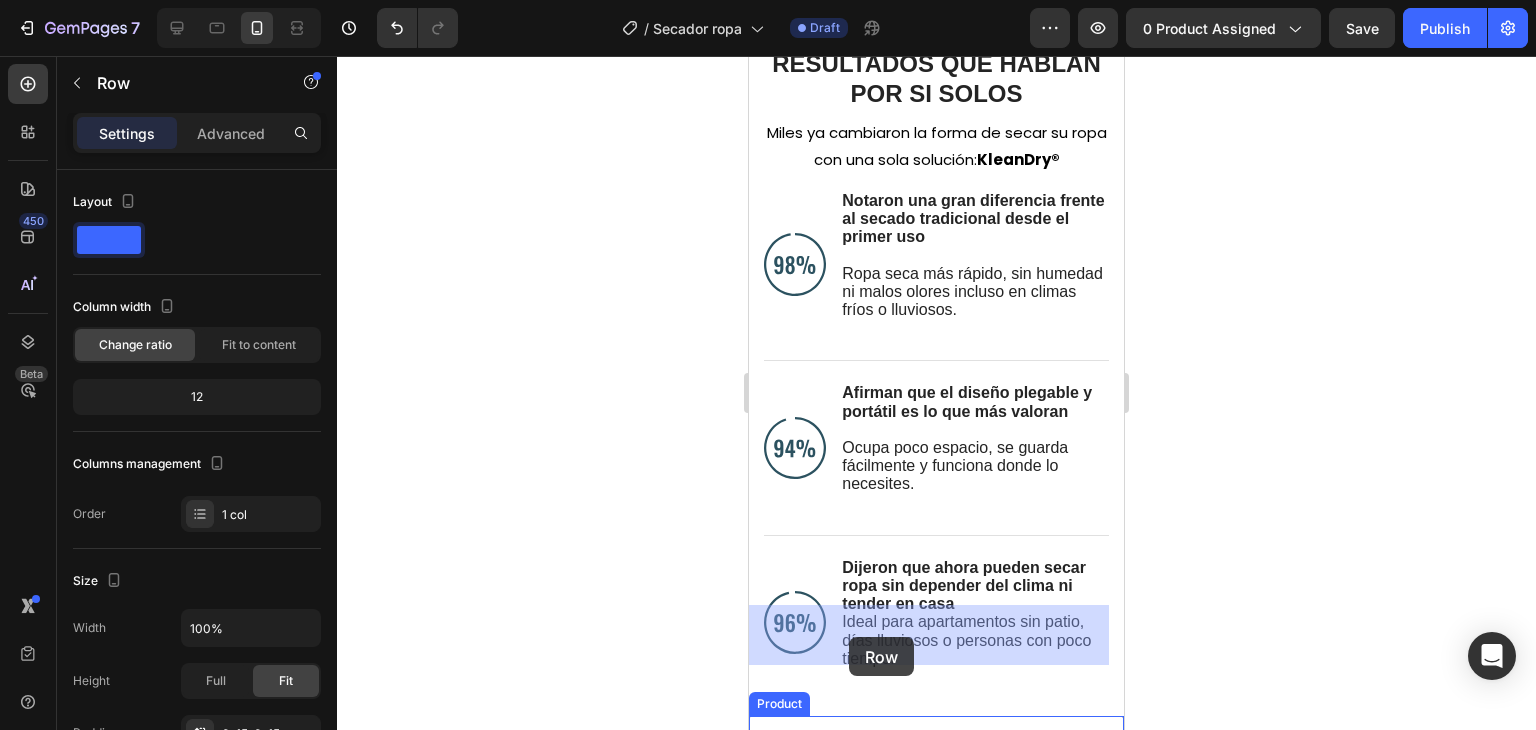 drag, startPoint x: 770, startPoint y: 126, endPoint x: 849, endPoint y: 637, distance: 517.0706 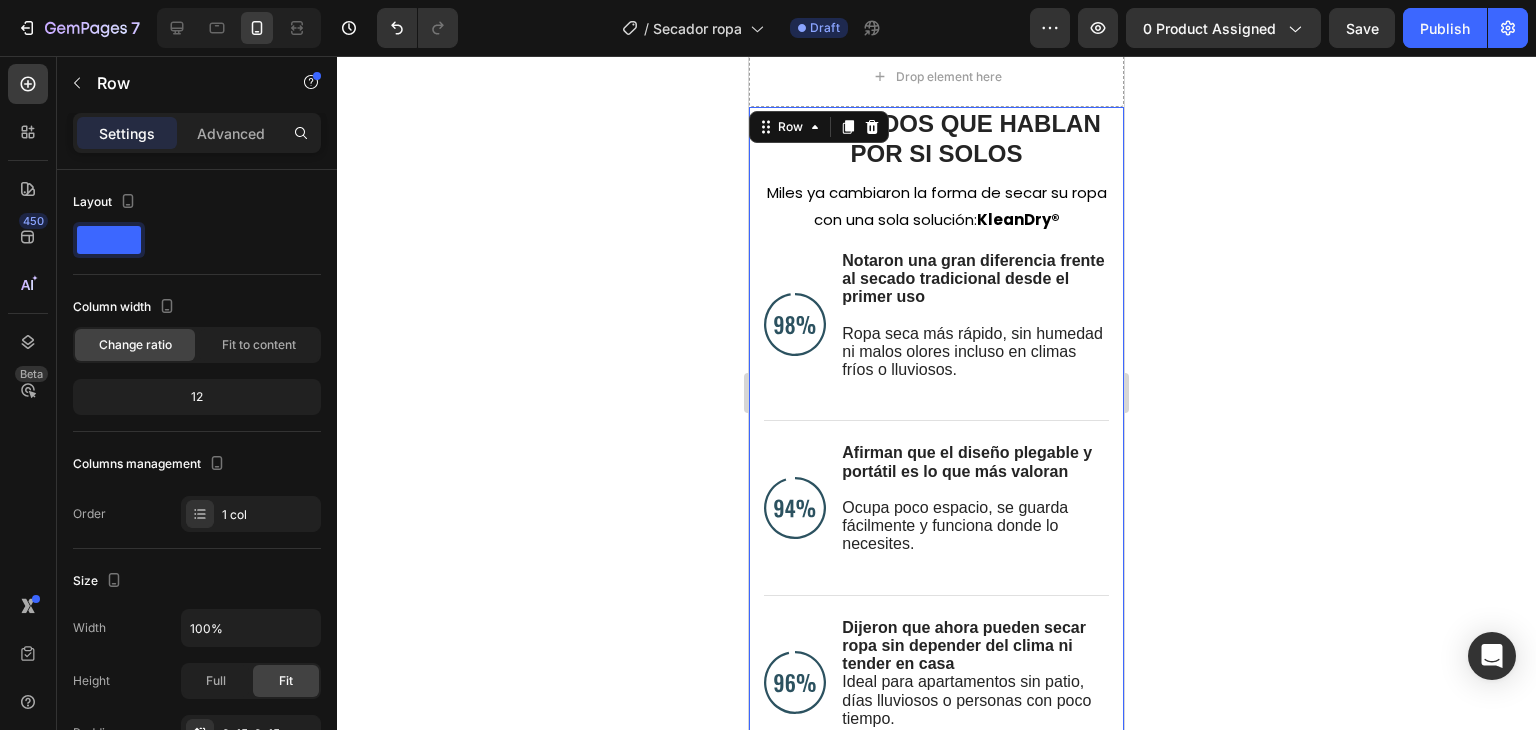 click 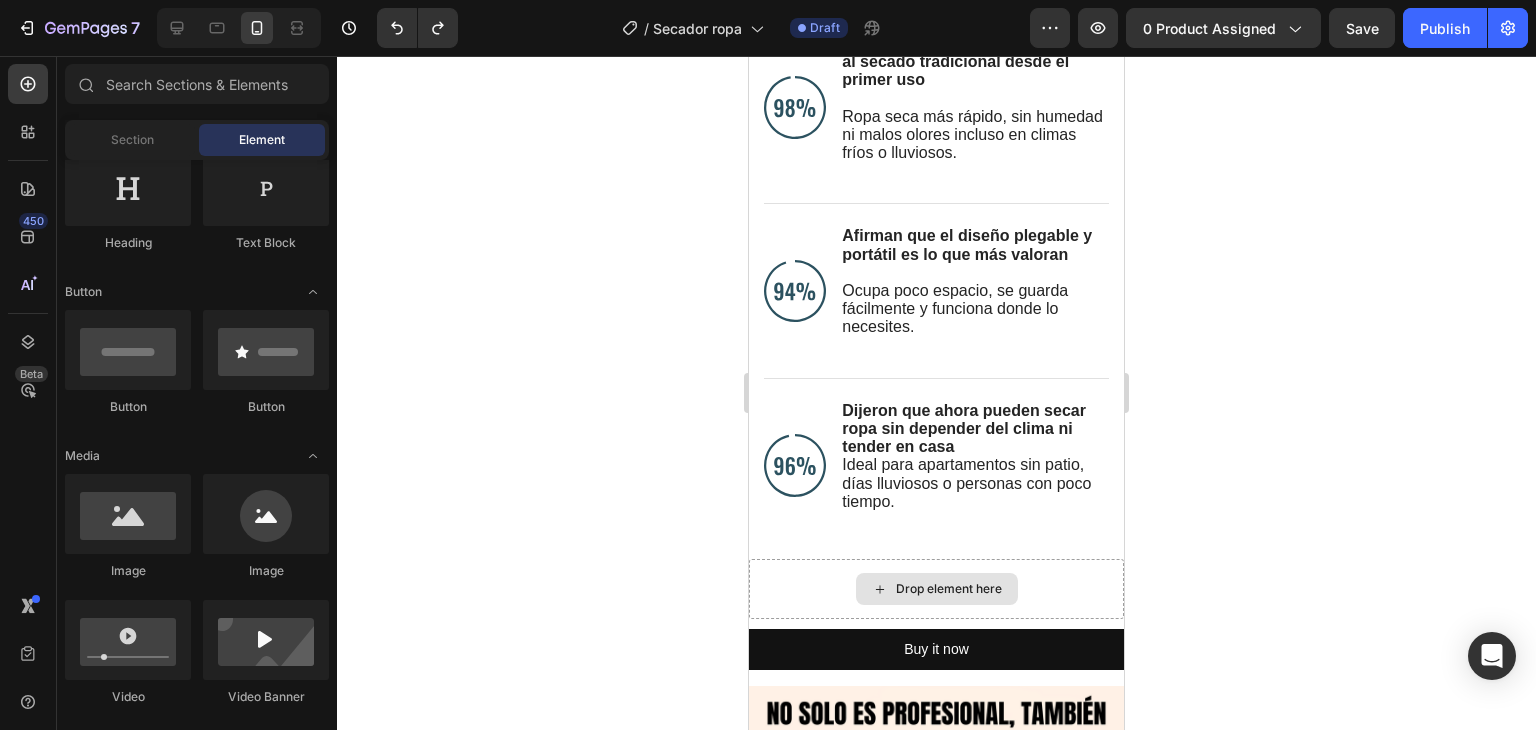 scroll, scrollTop: 3735, scrollLeft: 0, axis: vertical 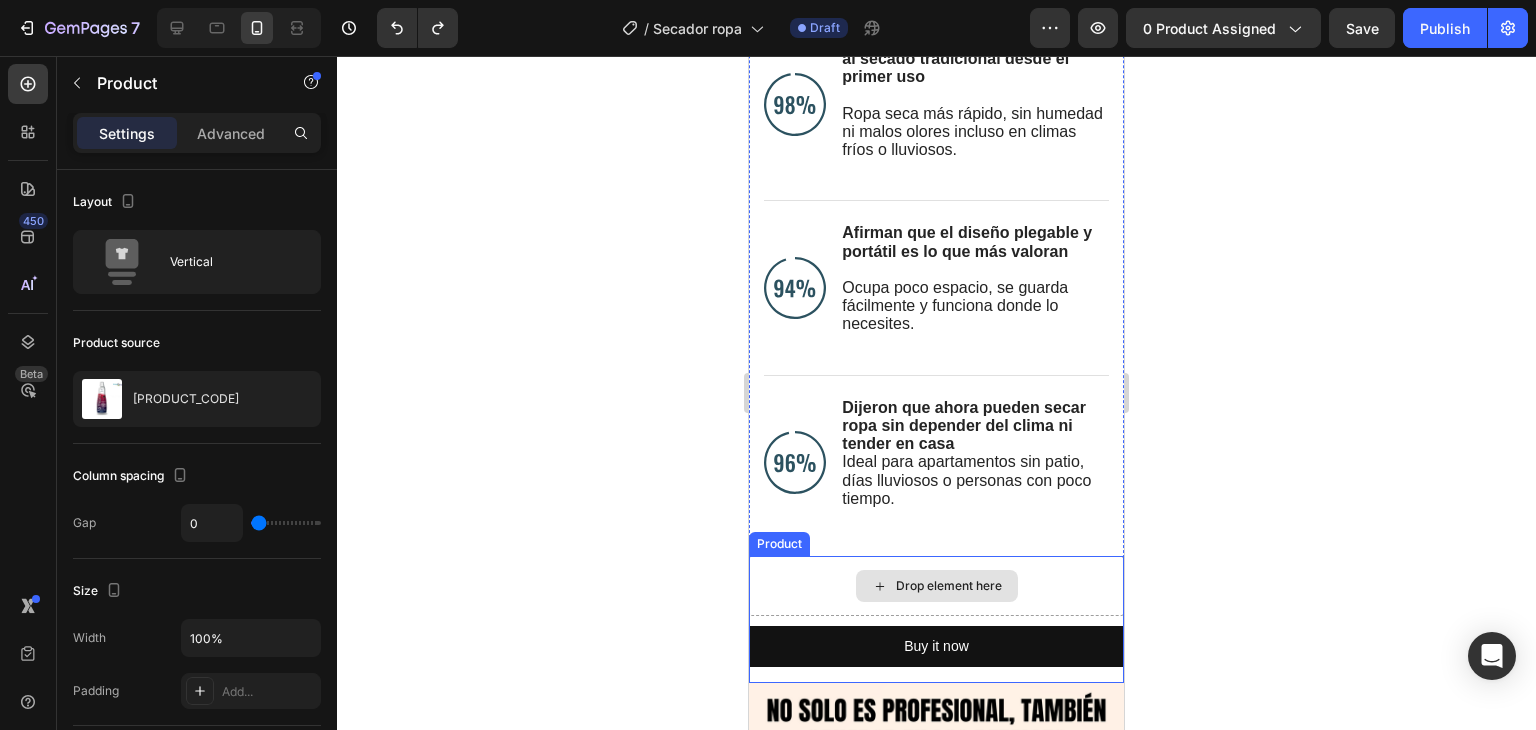 click on "Drop element here" at bounding box center [936, 586] 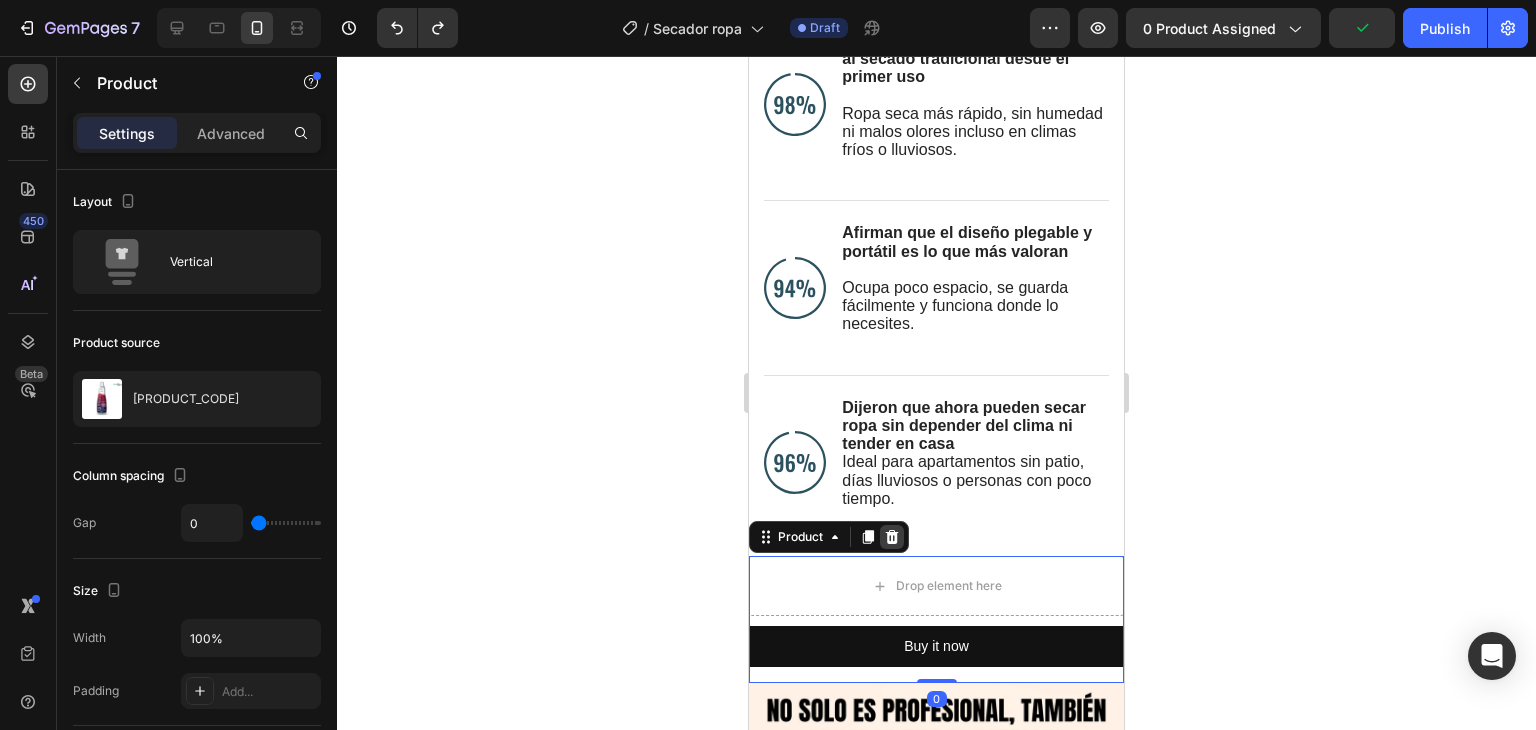 click 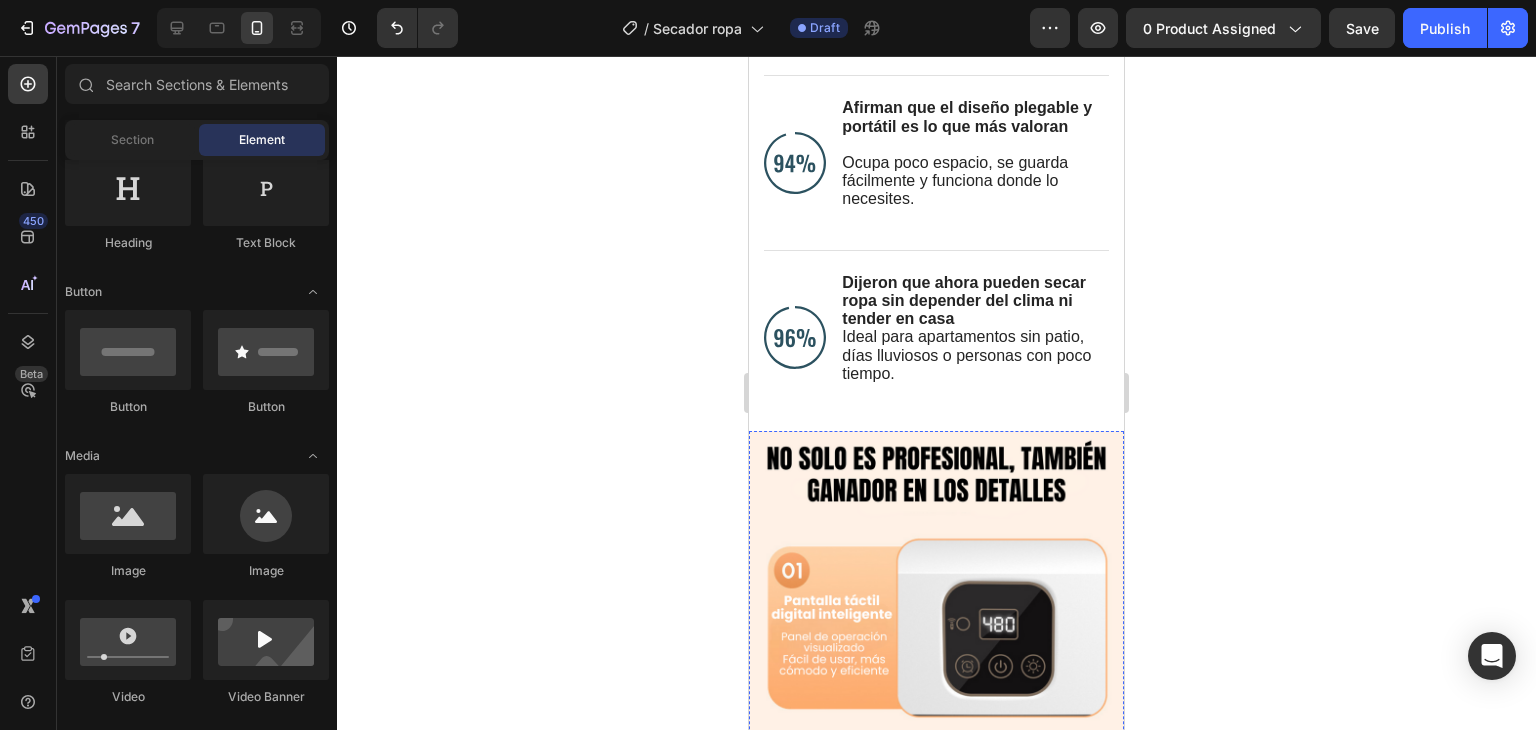 scroll, scrollTop: 3832, scrollLeft: 0, axis: vertical 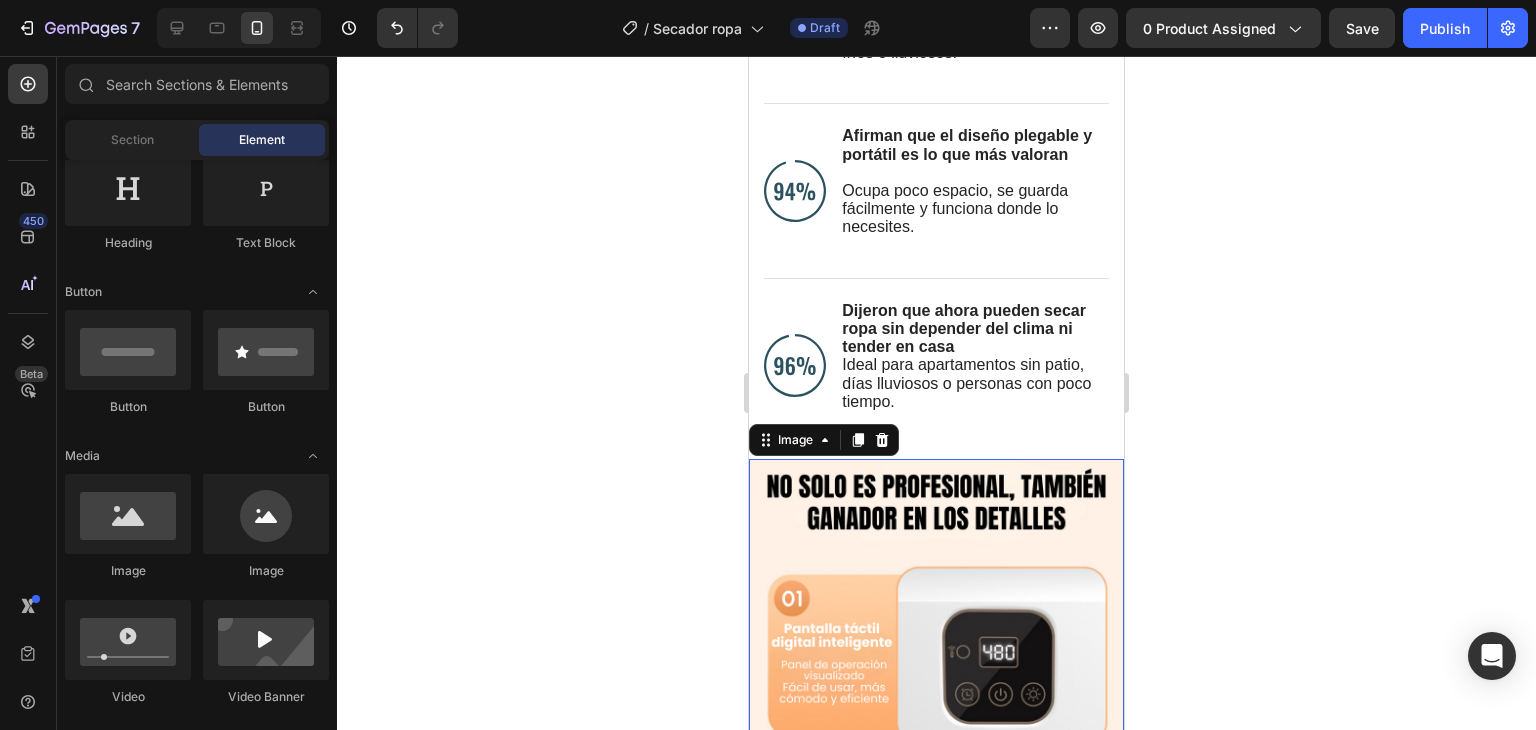 click at bounding box center (936, 700) 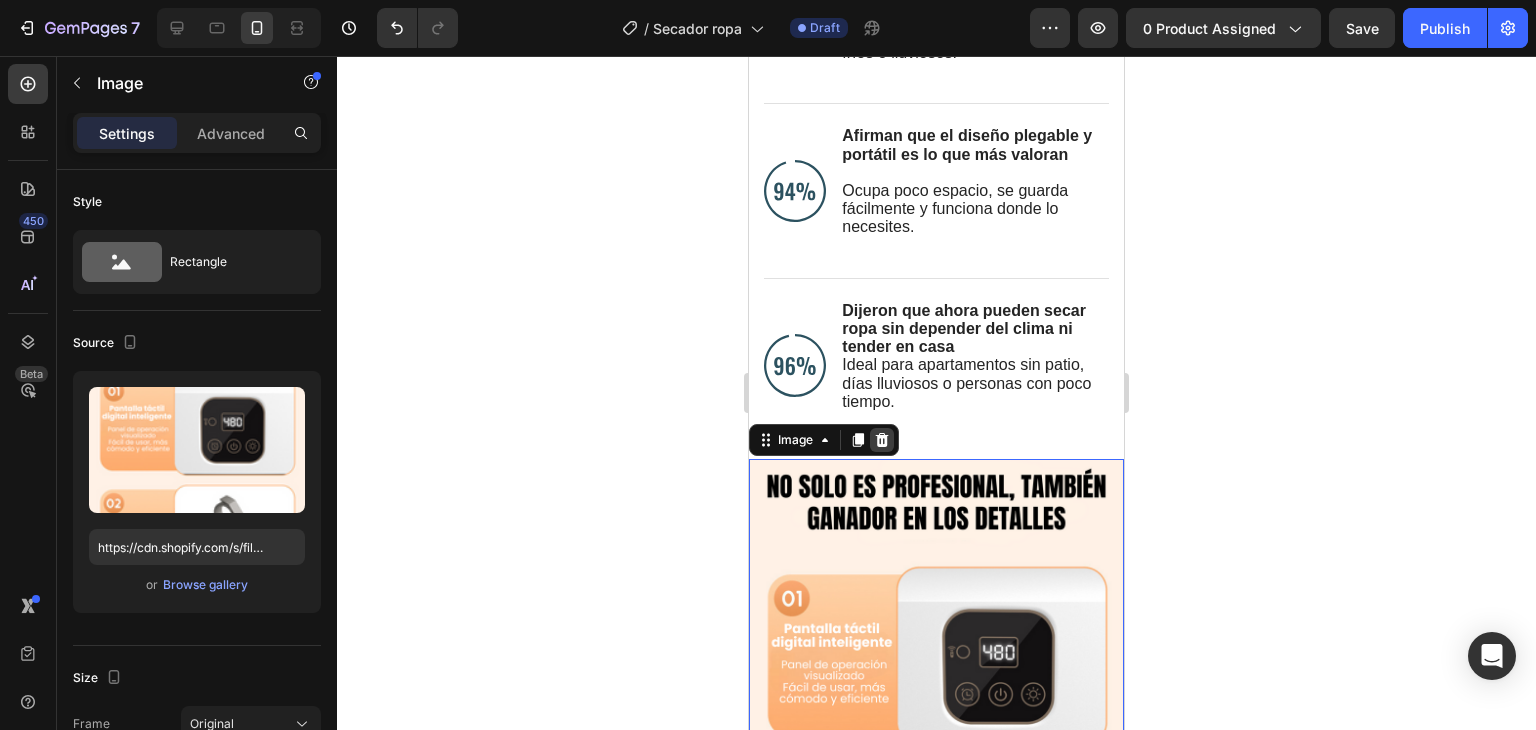 click at bounding box center (882, 440) 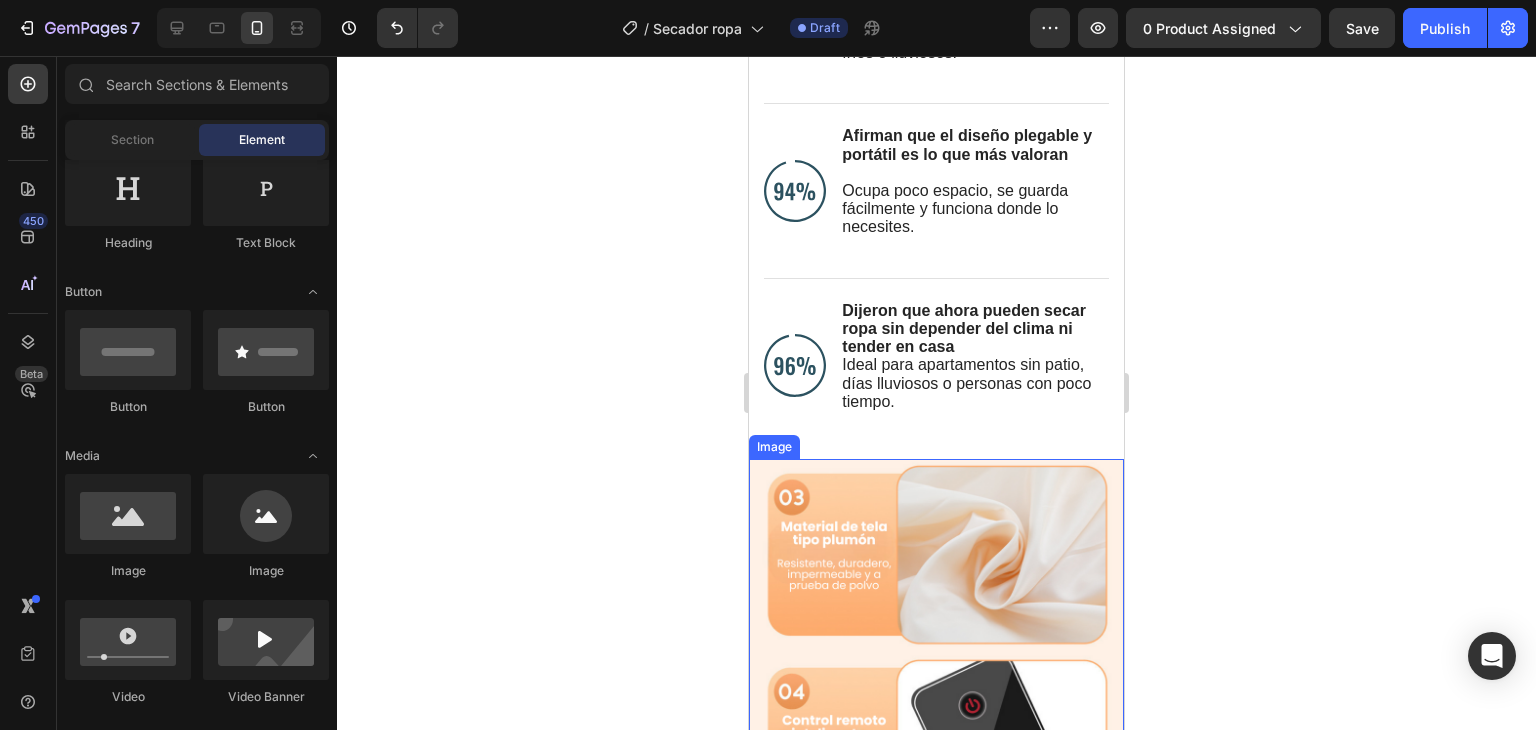 click at bounding box center (936, 665) 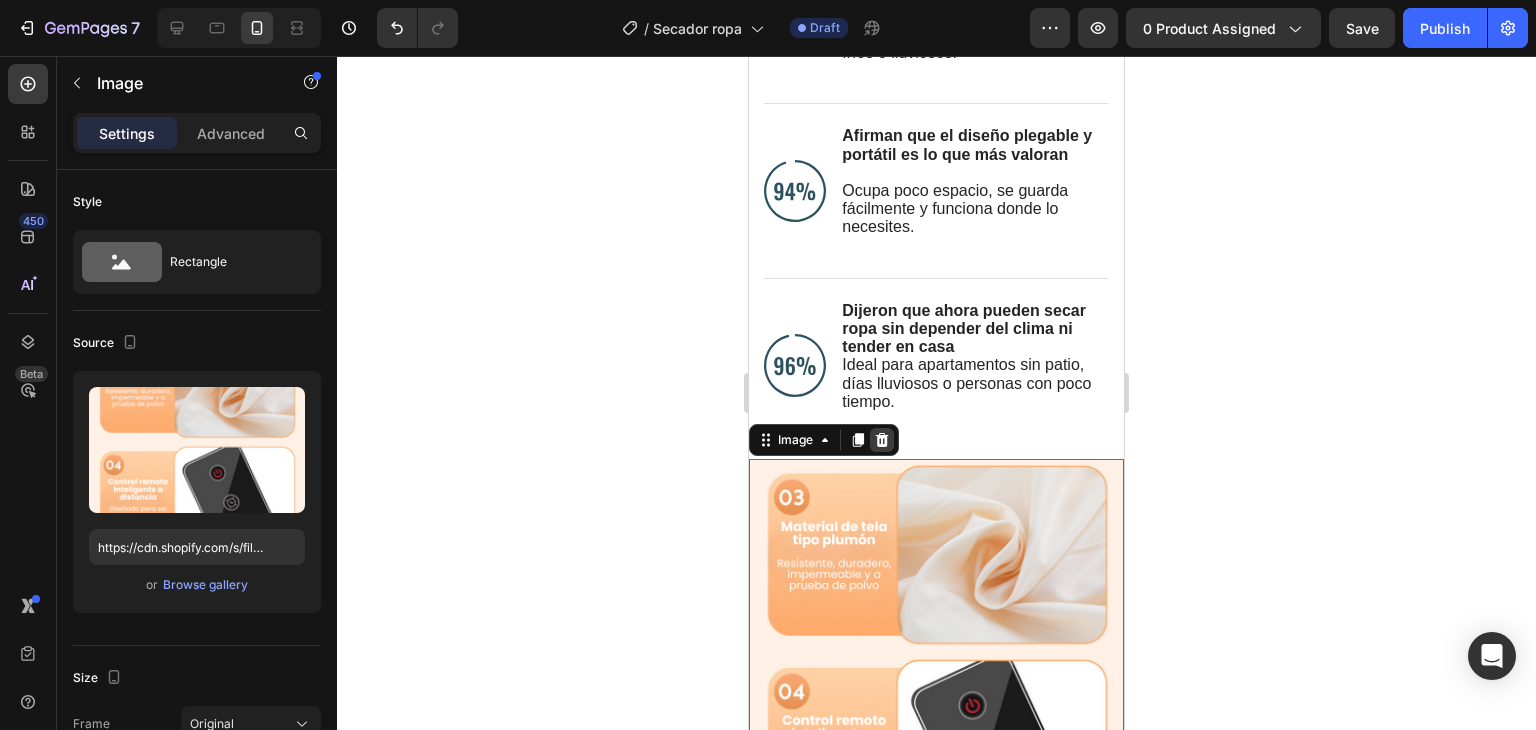 click 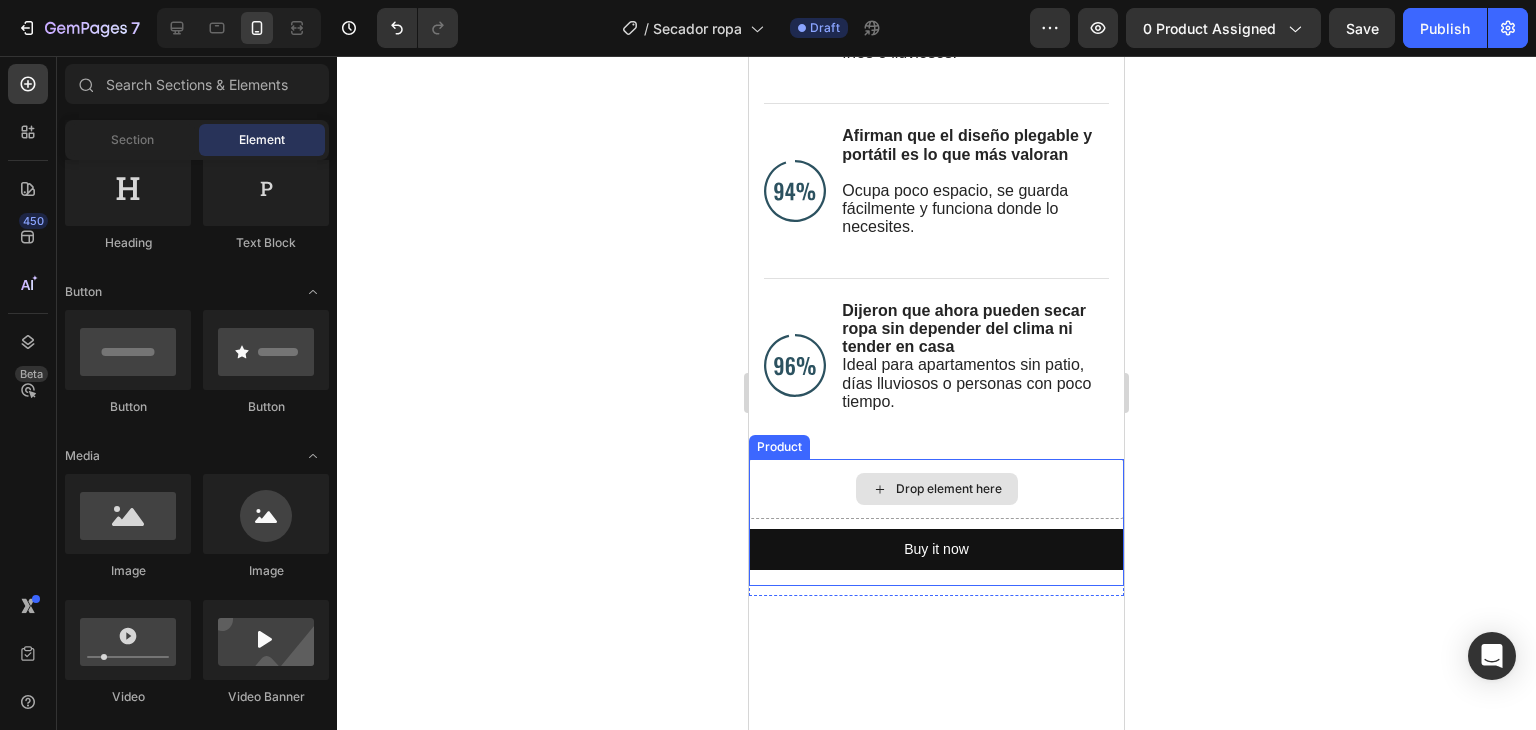 click on "Drop element here" at bounding box center [936, 489] 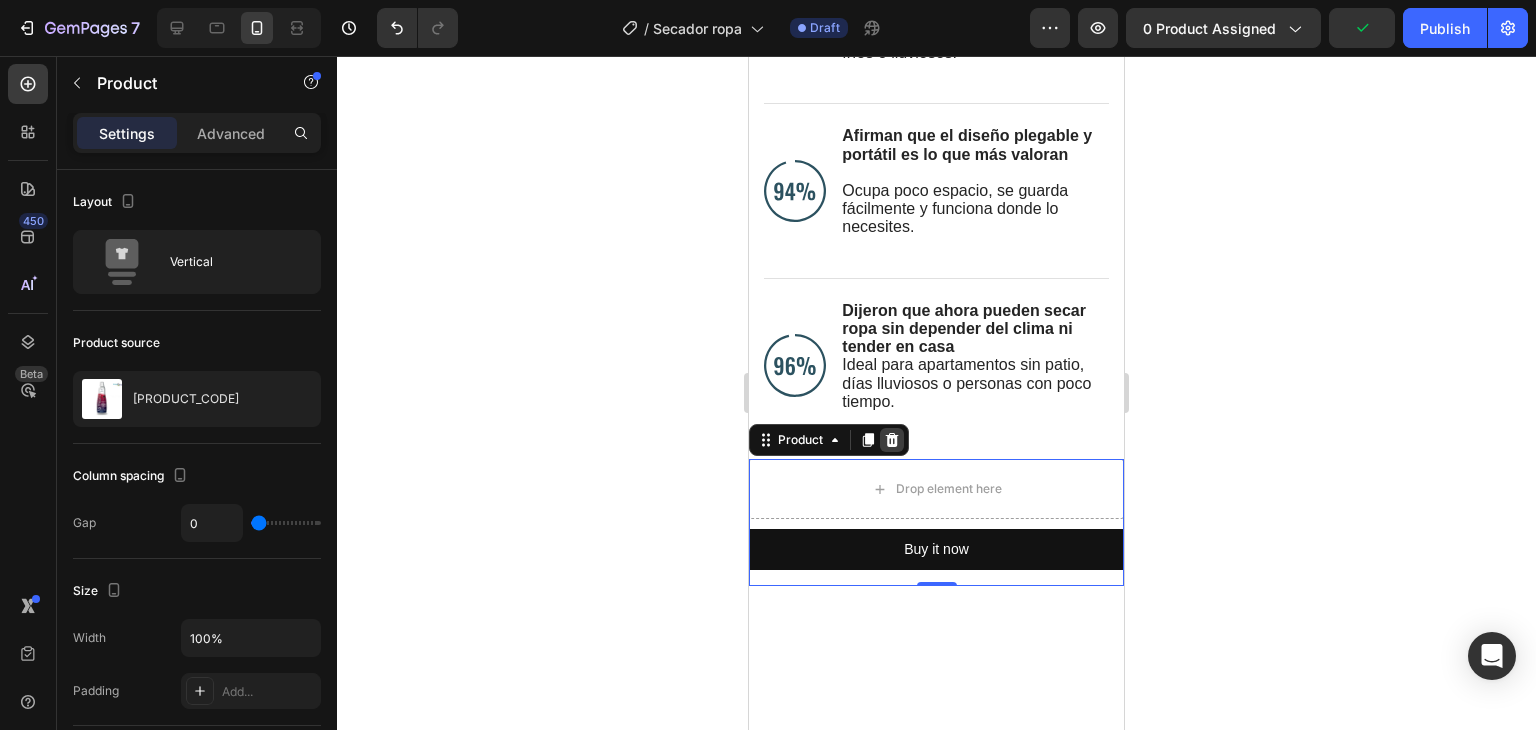 click 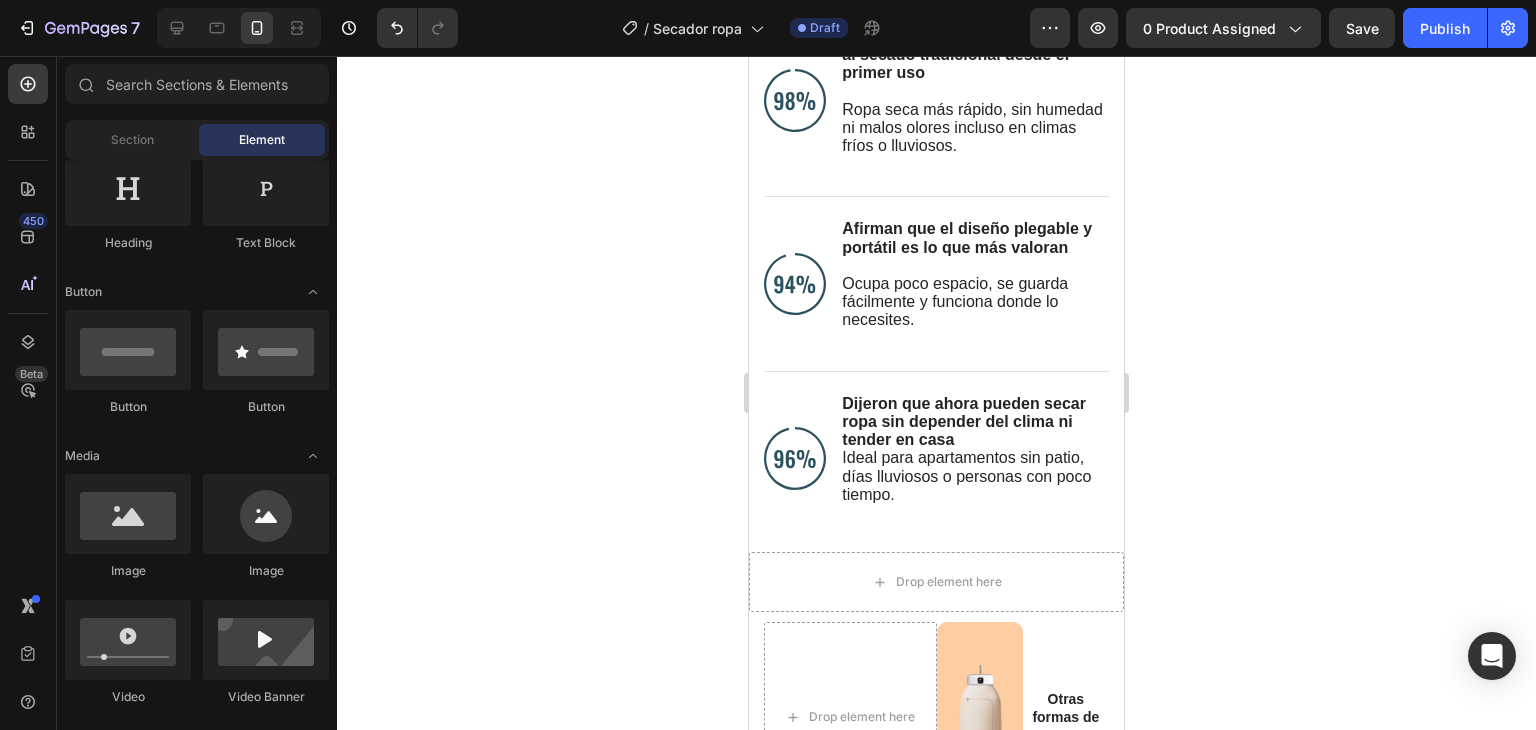 scroll, scrollTop: 3737, scrollLeft: 0, axis: vertical 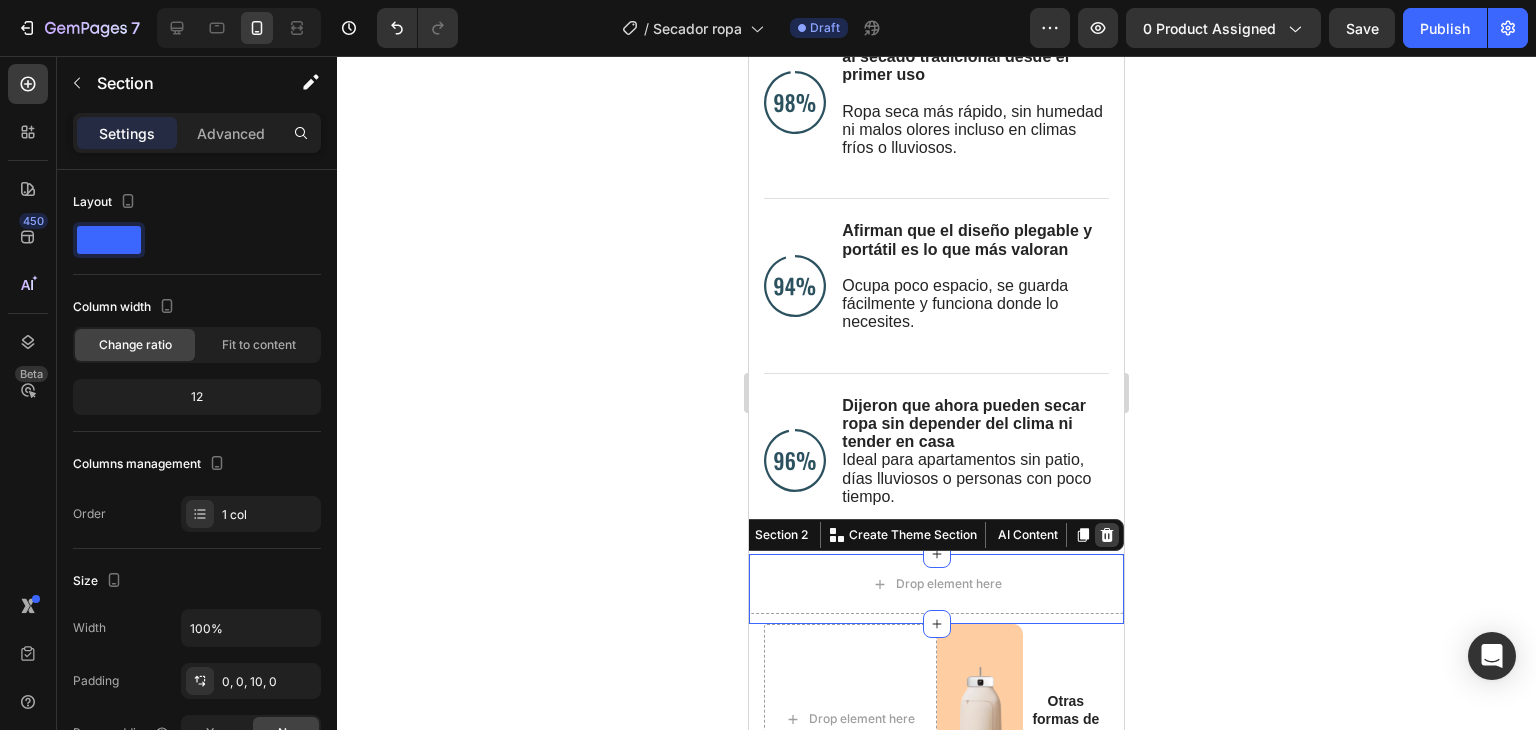 click 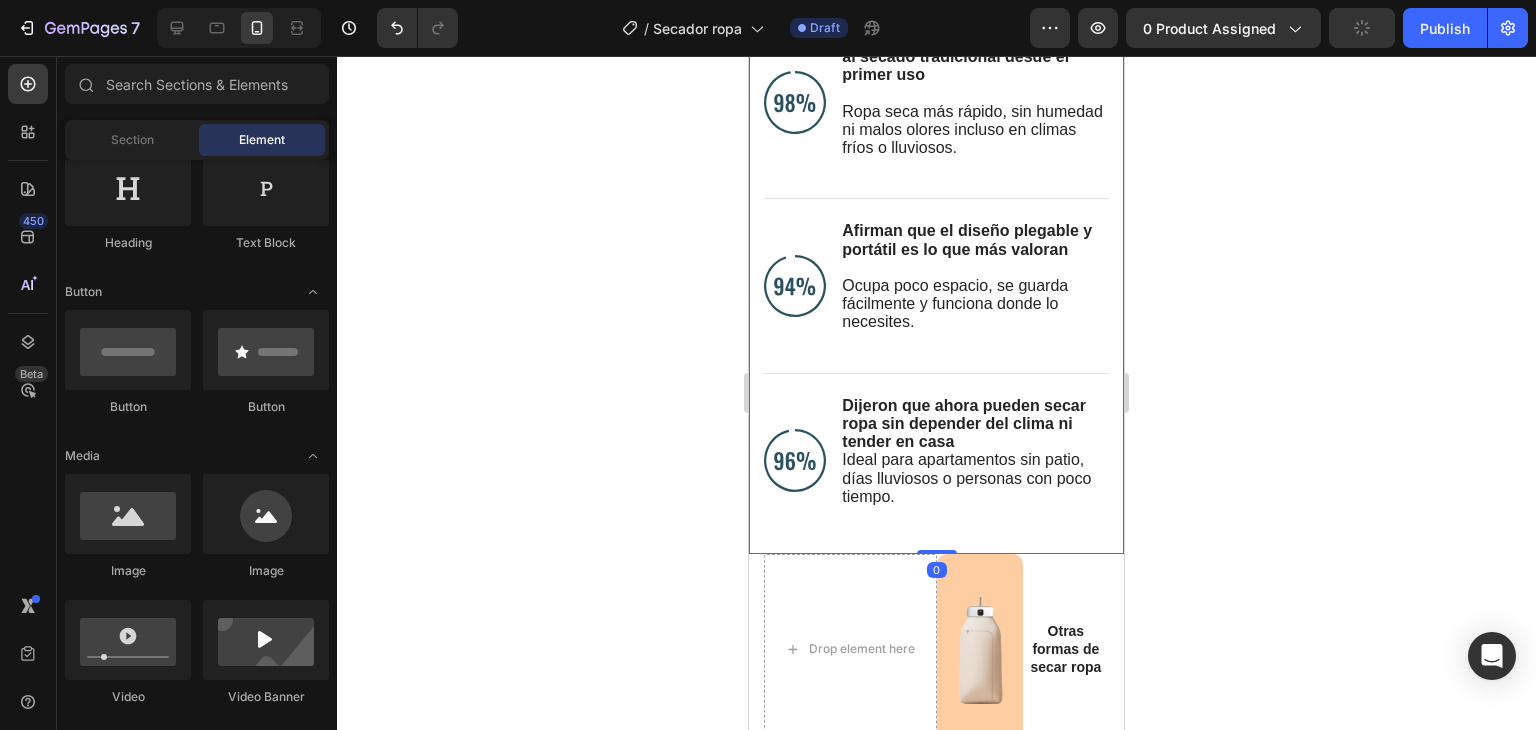 click on "RESULTADOS QUE HABLAN POR SI SOLOS Heading Miles ya cambiaron la forma de secar su ropa con una sola solución:  KleanDry® Text Block Image Notaron una gran diferencia frente al secado tradicional desde el primer uso   Ropa seca más rápido, sin humedad ni malos olores incluso en climas fríos o lluviosos.   Text Block Advanced List Image Afirman que el diseño plegable y portátil es lo que más valoran Ocupa poco espacio, se guarda fácilmente y funciona donde lo necesites.   Text Block Advanced List Image Dijeron que ahora pueden secar ropa sin depender del clima ni tender en casa Ideal para apartamentos sin patio, días lluviosos o personas con poco tiempo.   Text Block Advanced List Row" at bounding box center [936, 220] 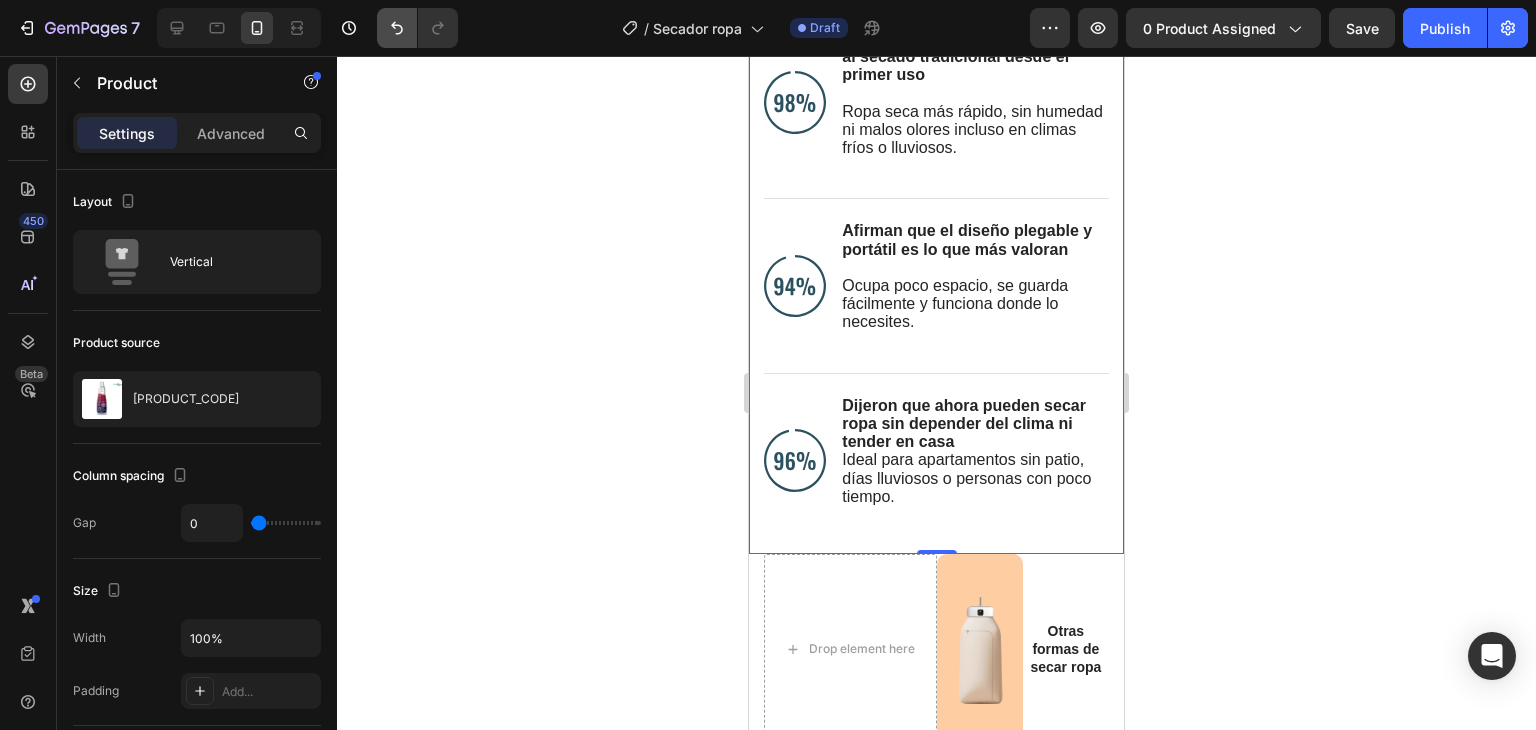 click 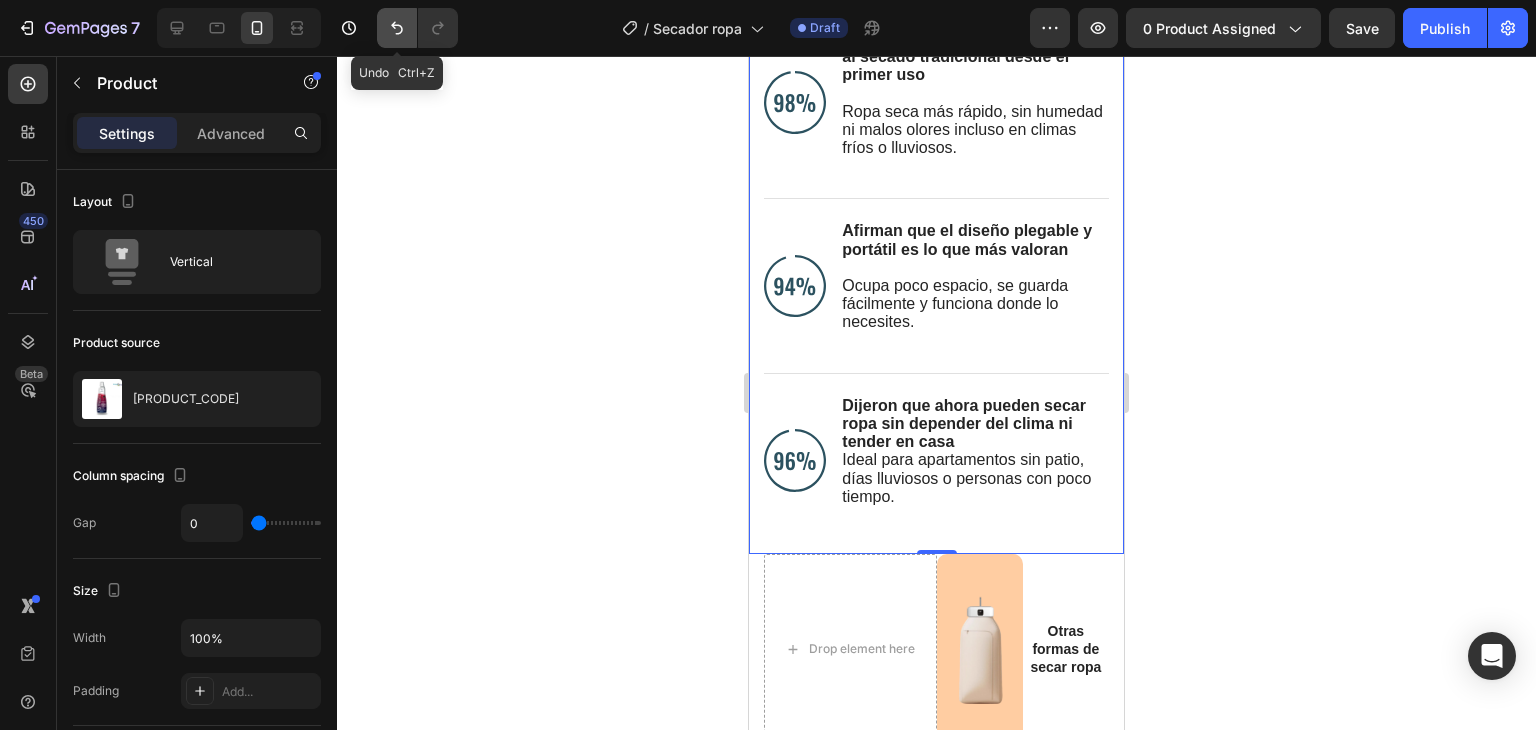 click 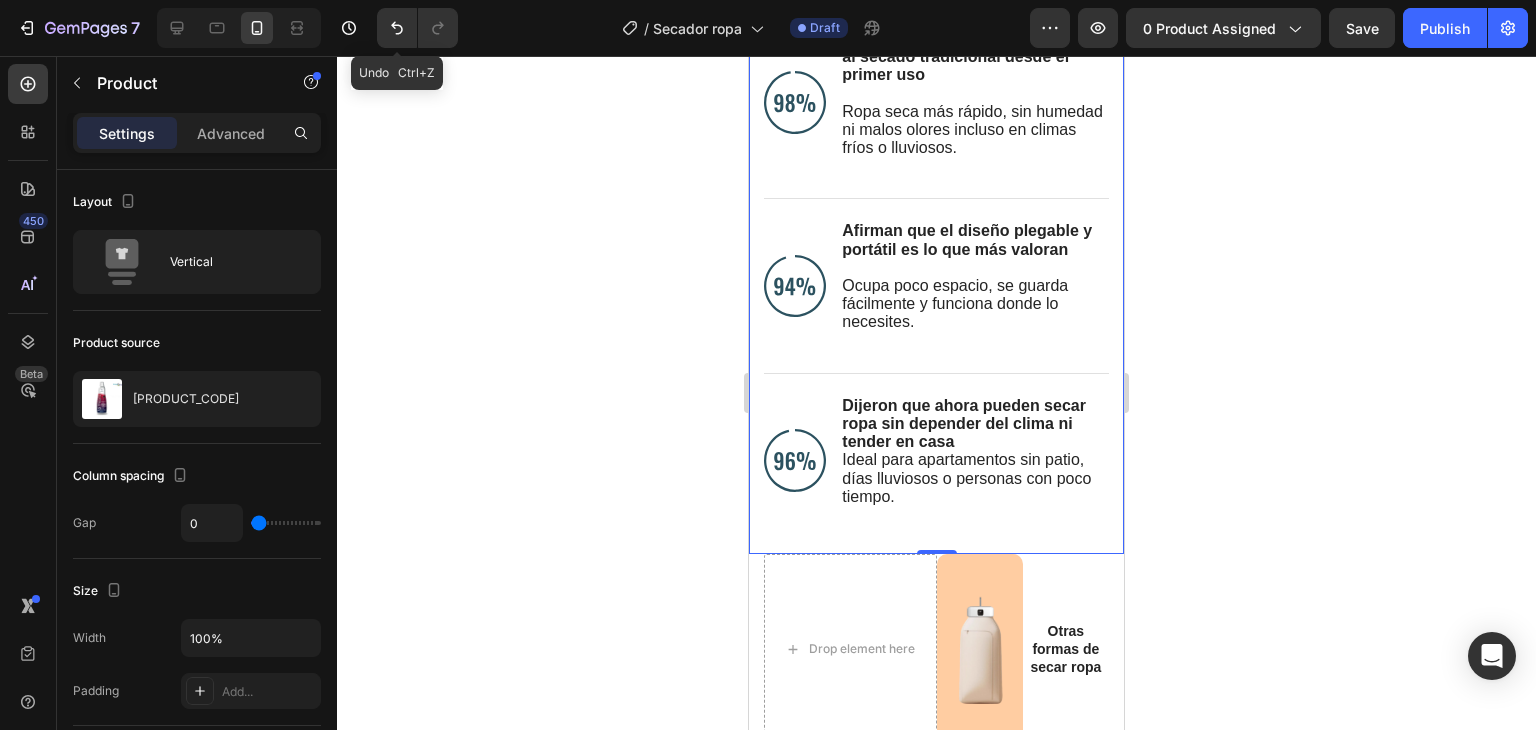 drag, startPoint x: 387, startPoint y: 21, endPoint x: 430, endPoint y: 89, distance: 80.454956 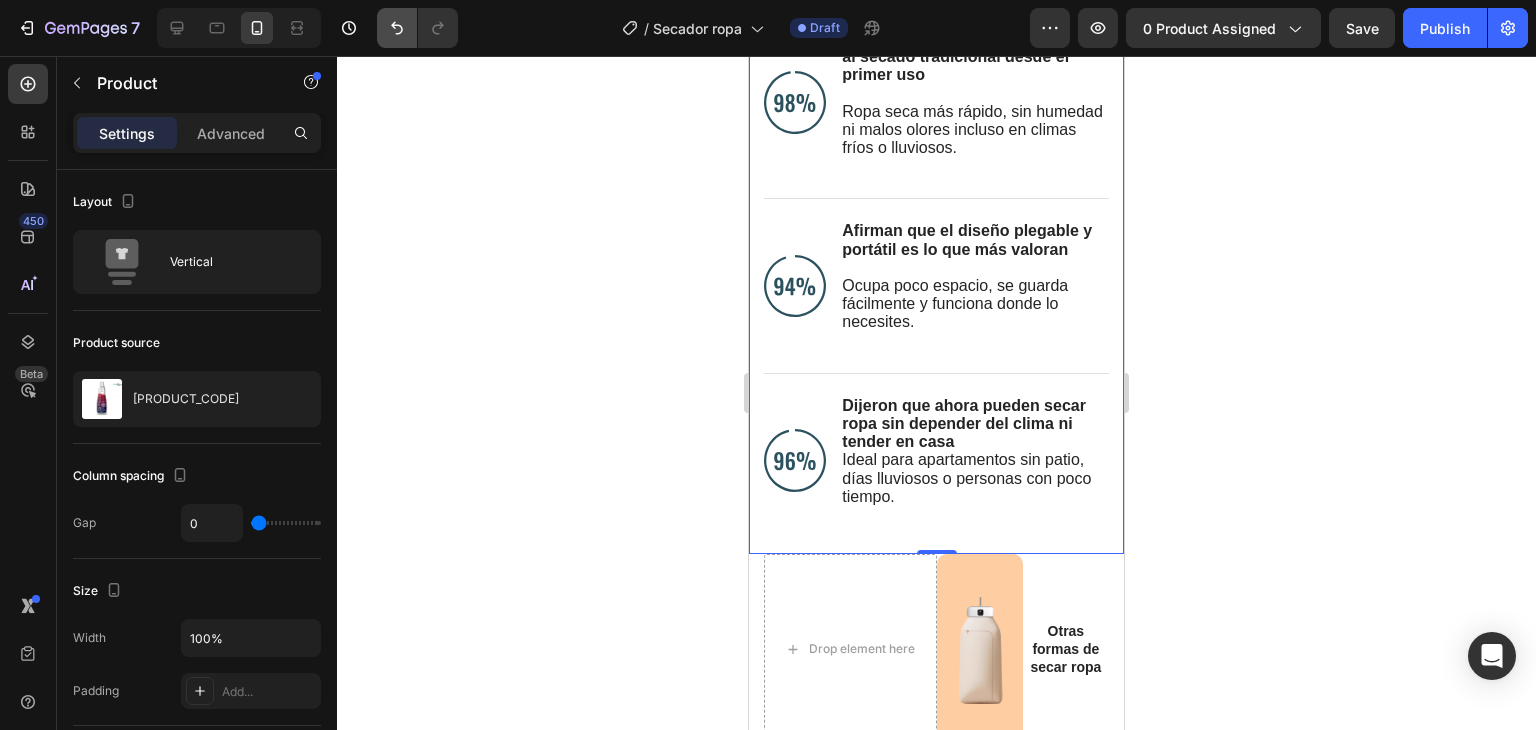 click 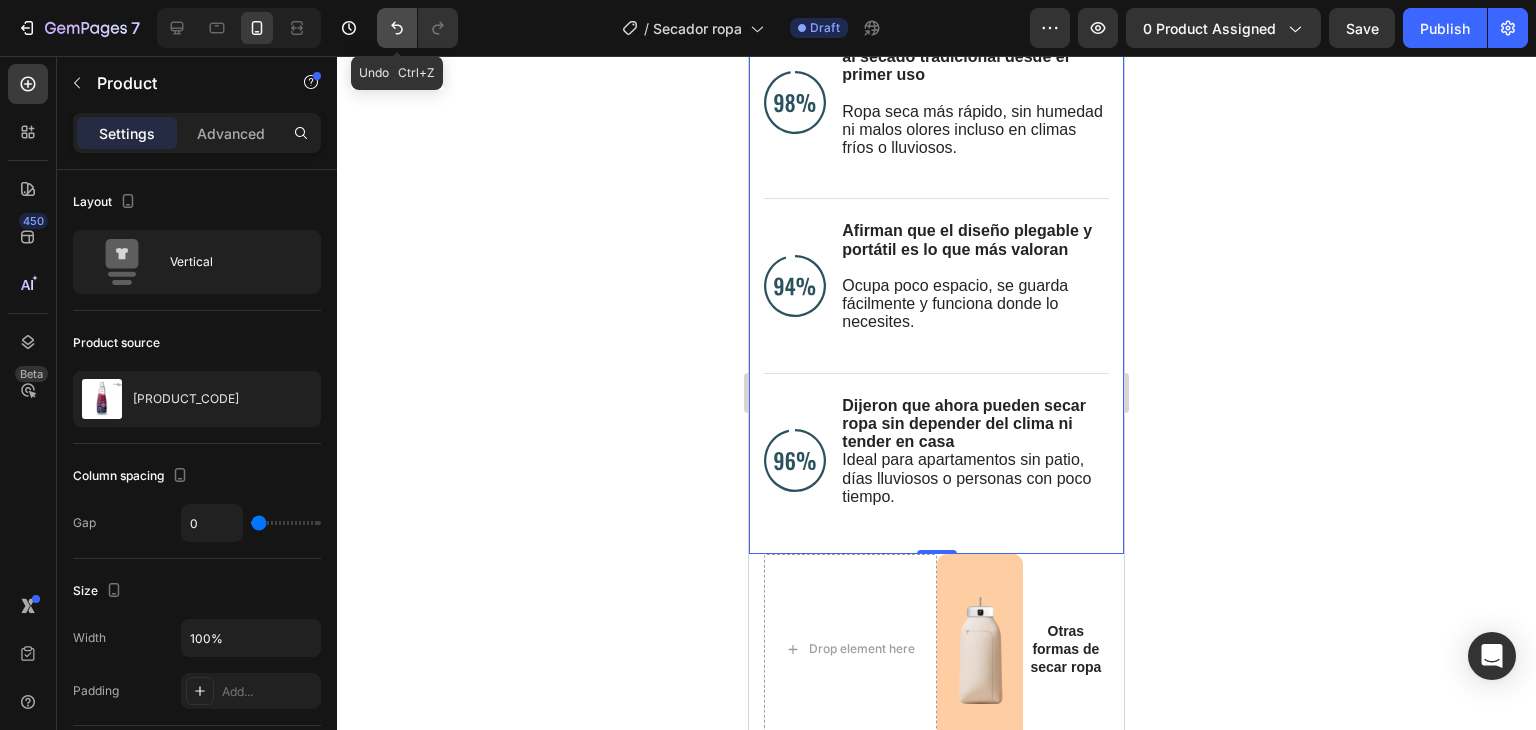 click 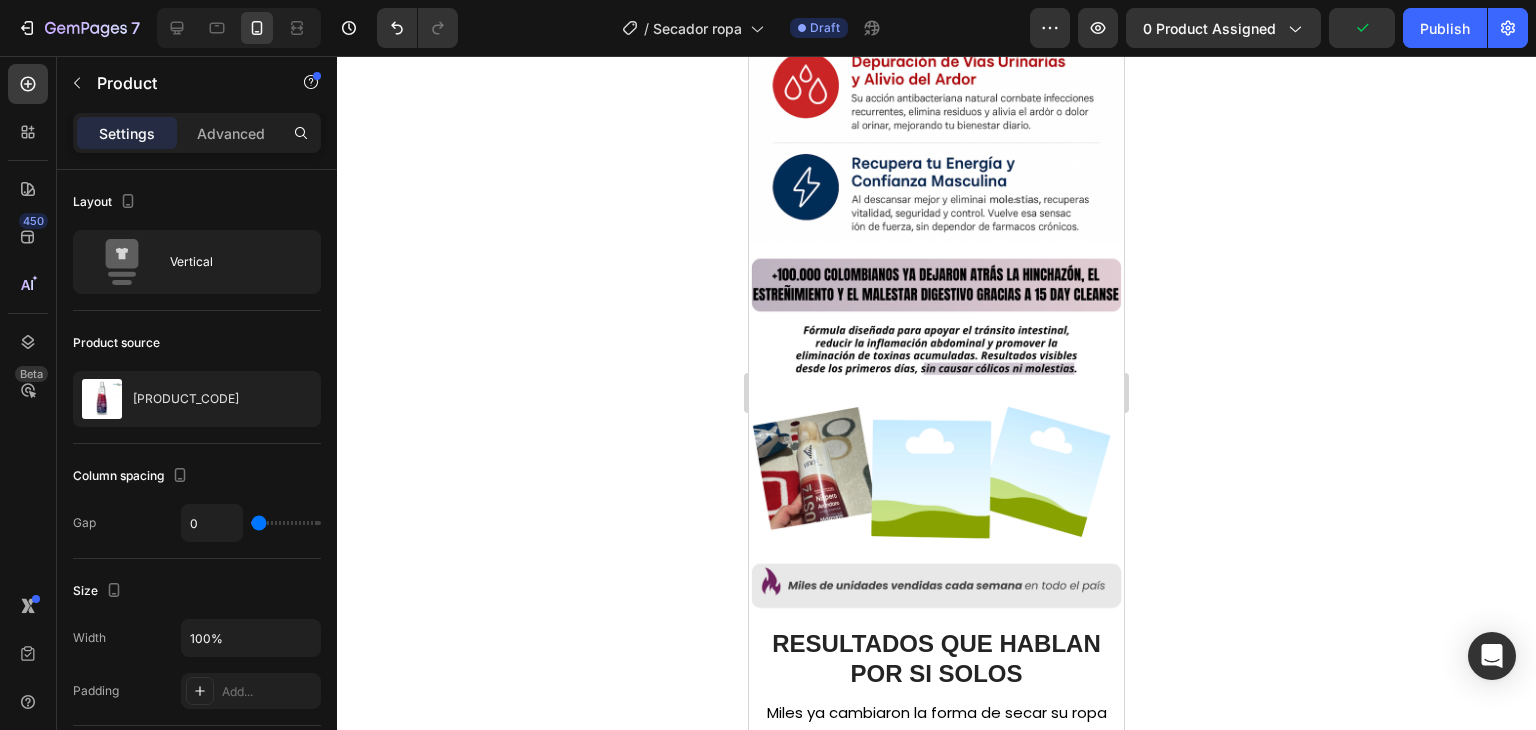 scroll, scrollTop: 3015, scrollLeft: 0, axis: vertical 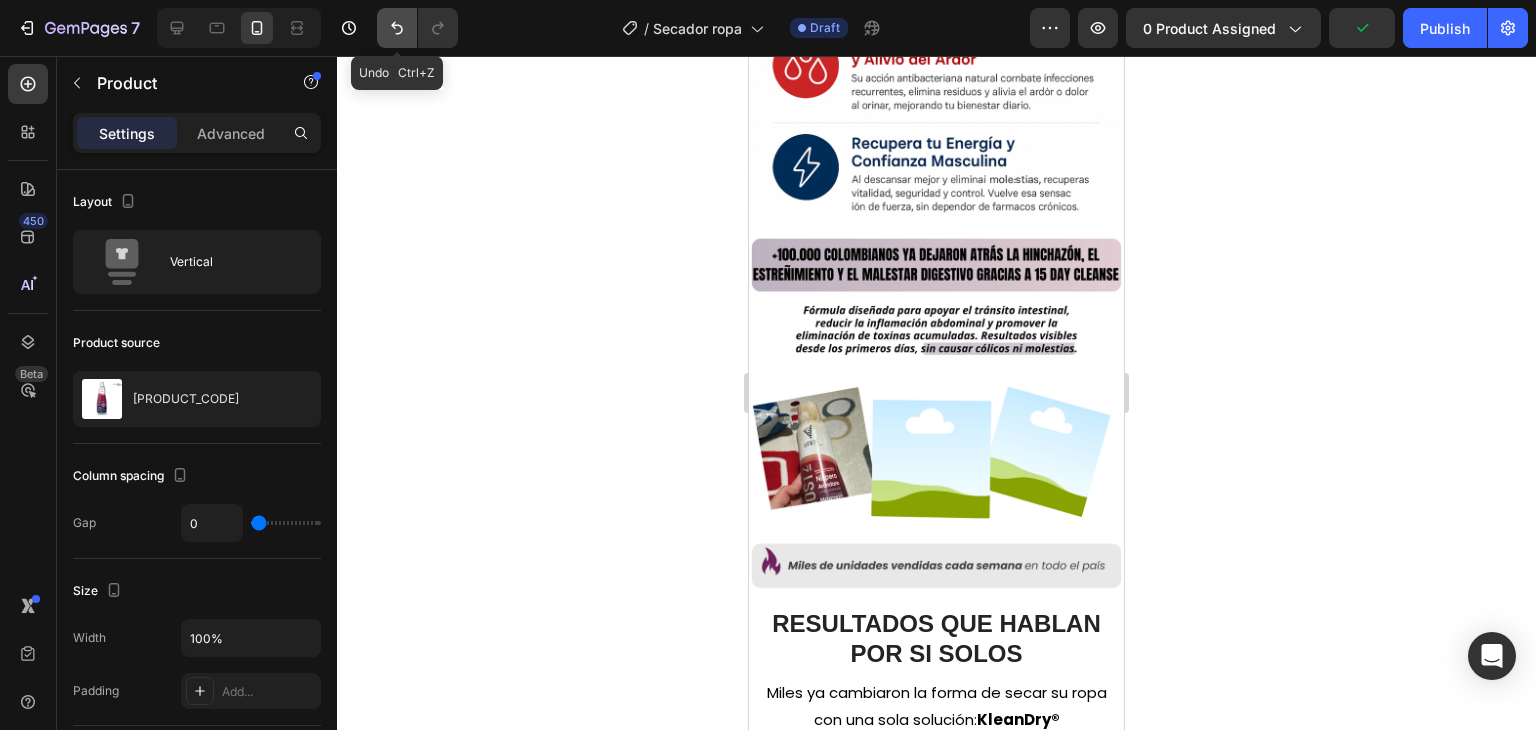 click 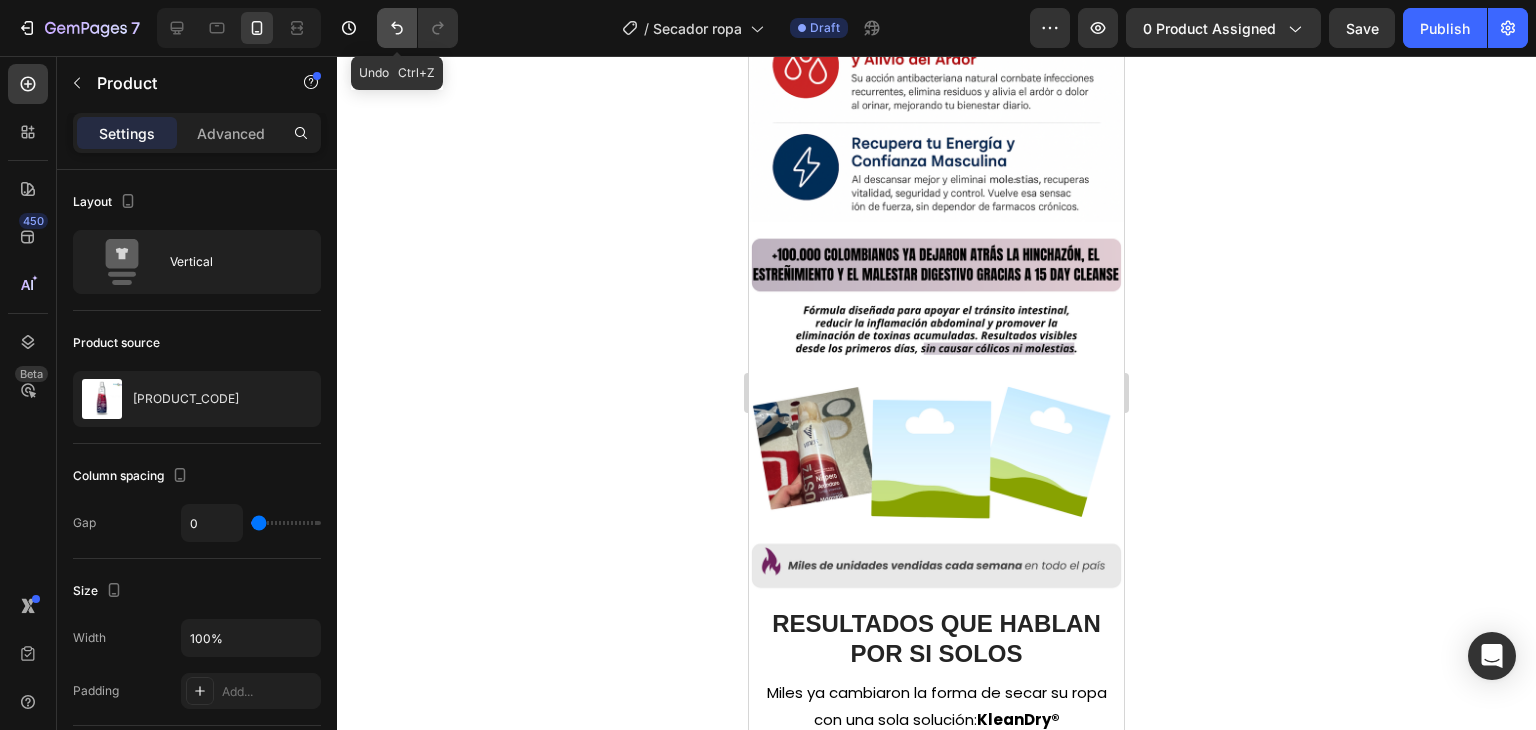 click 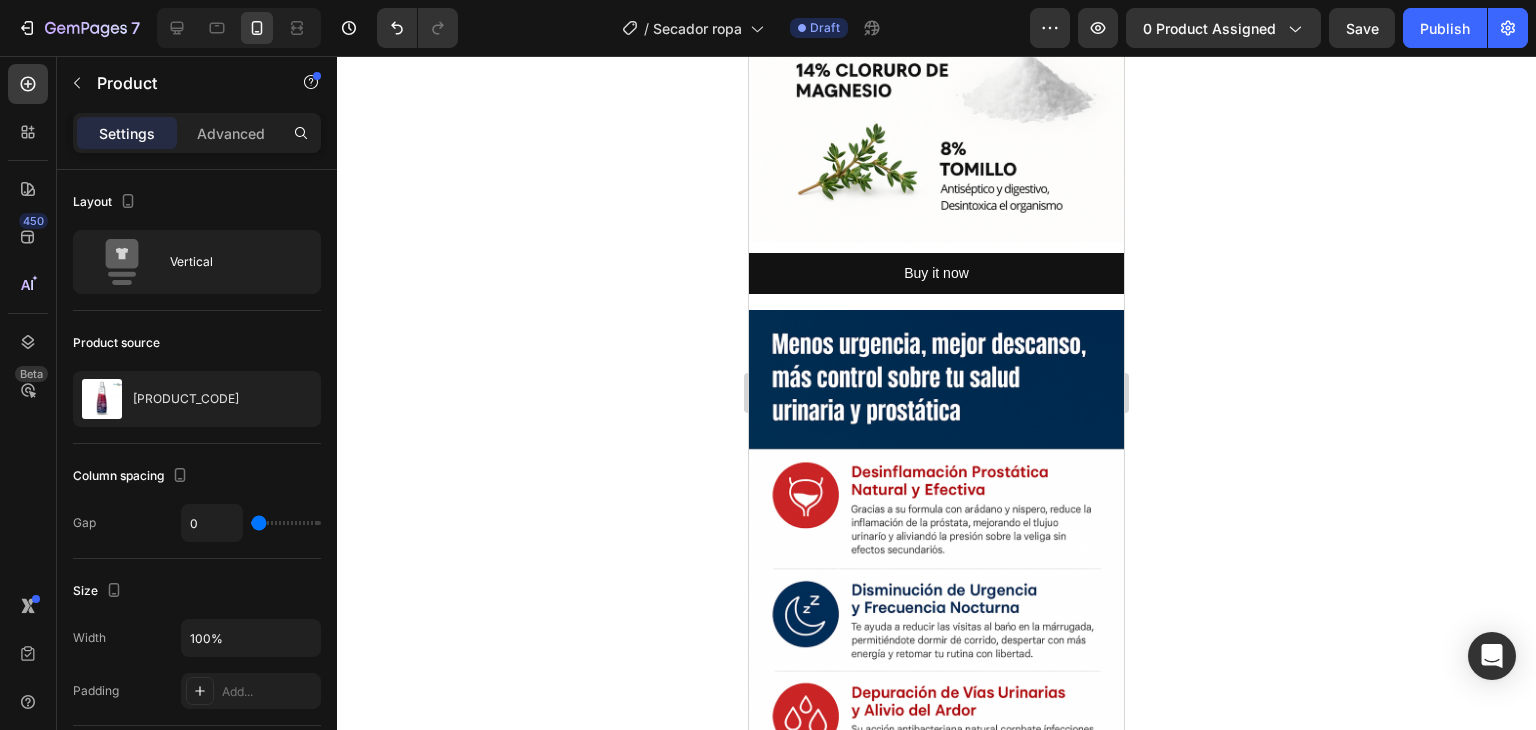 scroll, scrollTop: 2288, scrollLeft: 0, axis: vertical 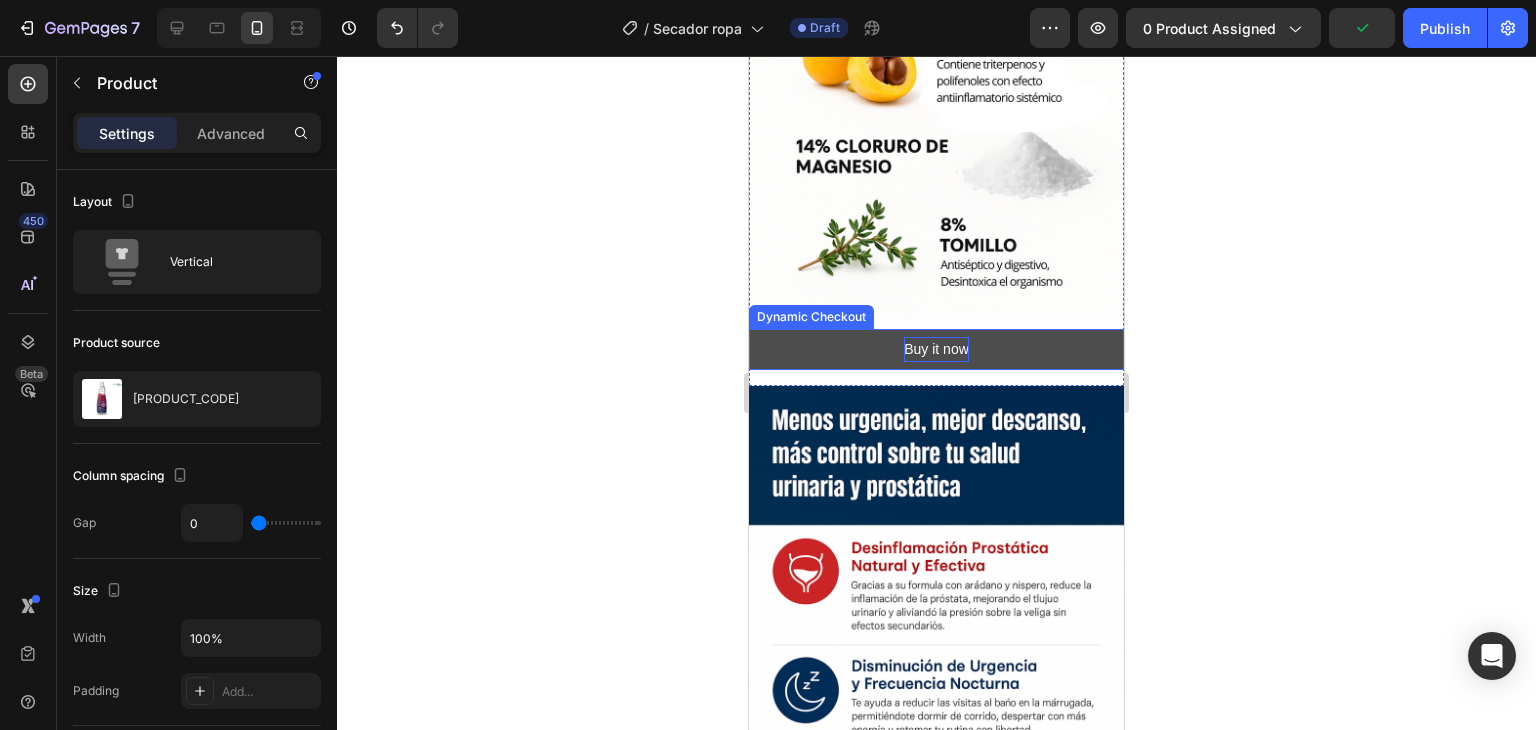 click on "Buy it now" at bounding box center [936, 349] 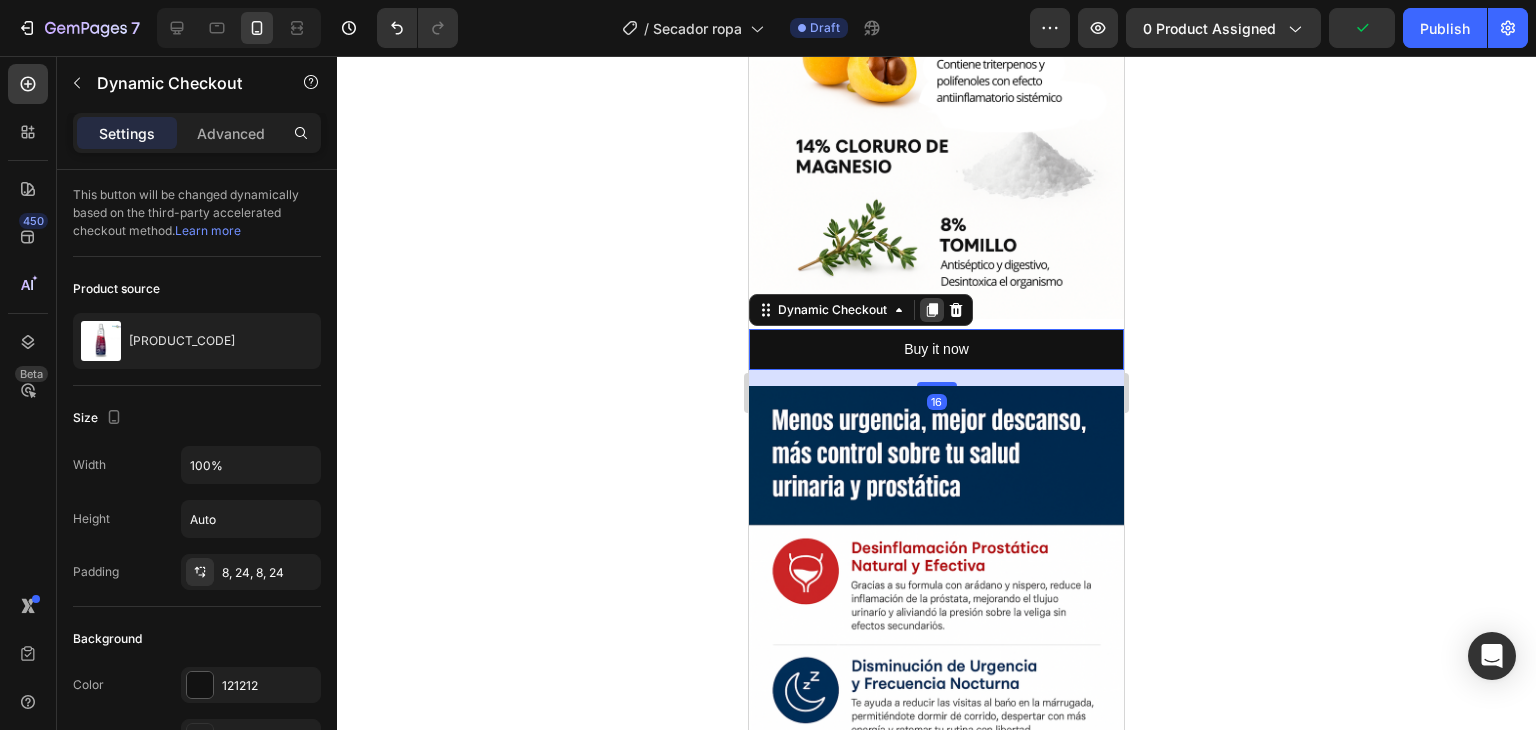 click 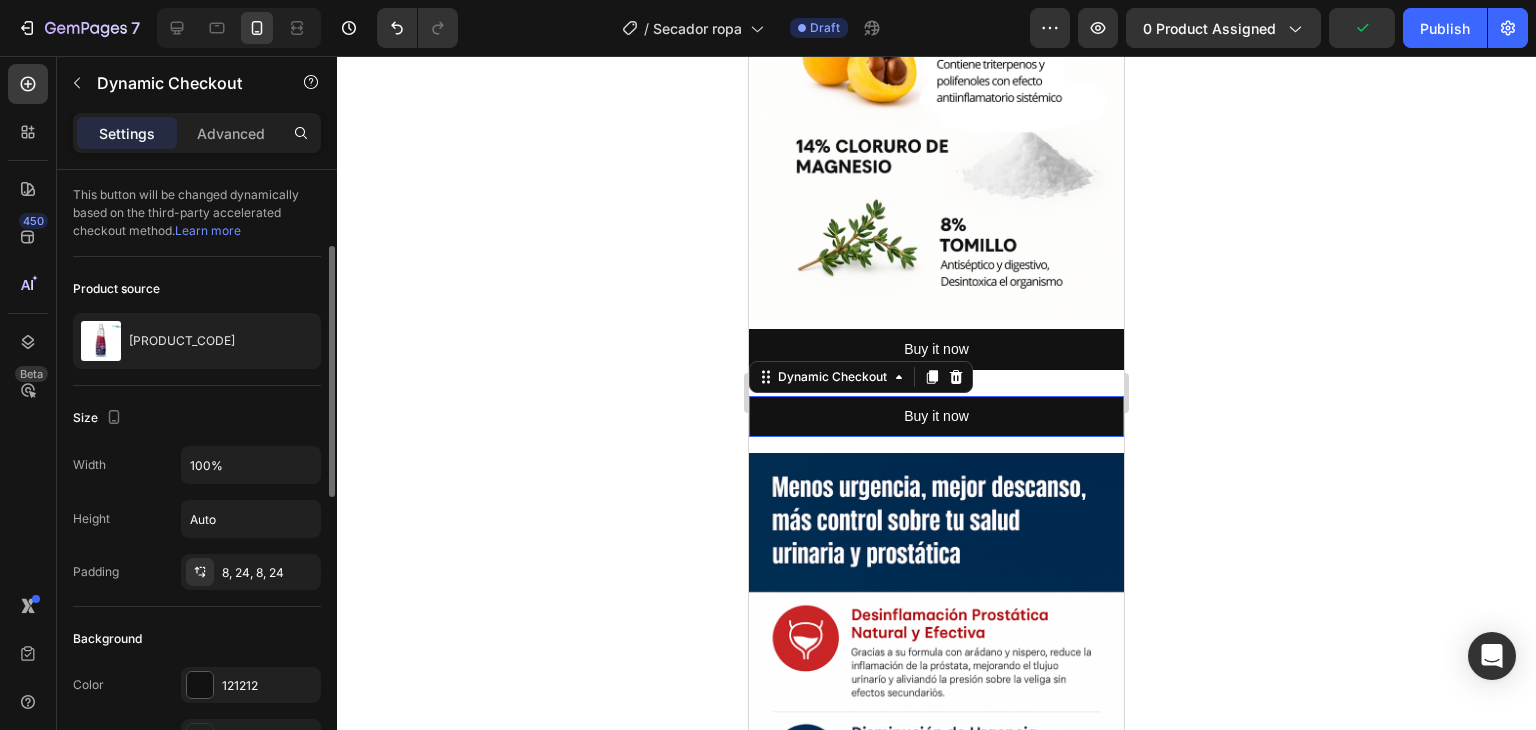 scroll, scrollTop: 54, scrollLeft: 0, axis: vertical 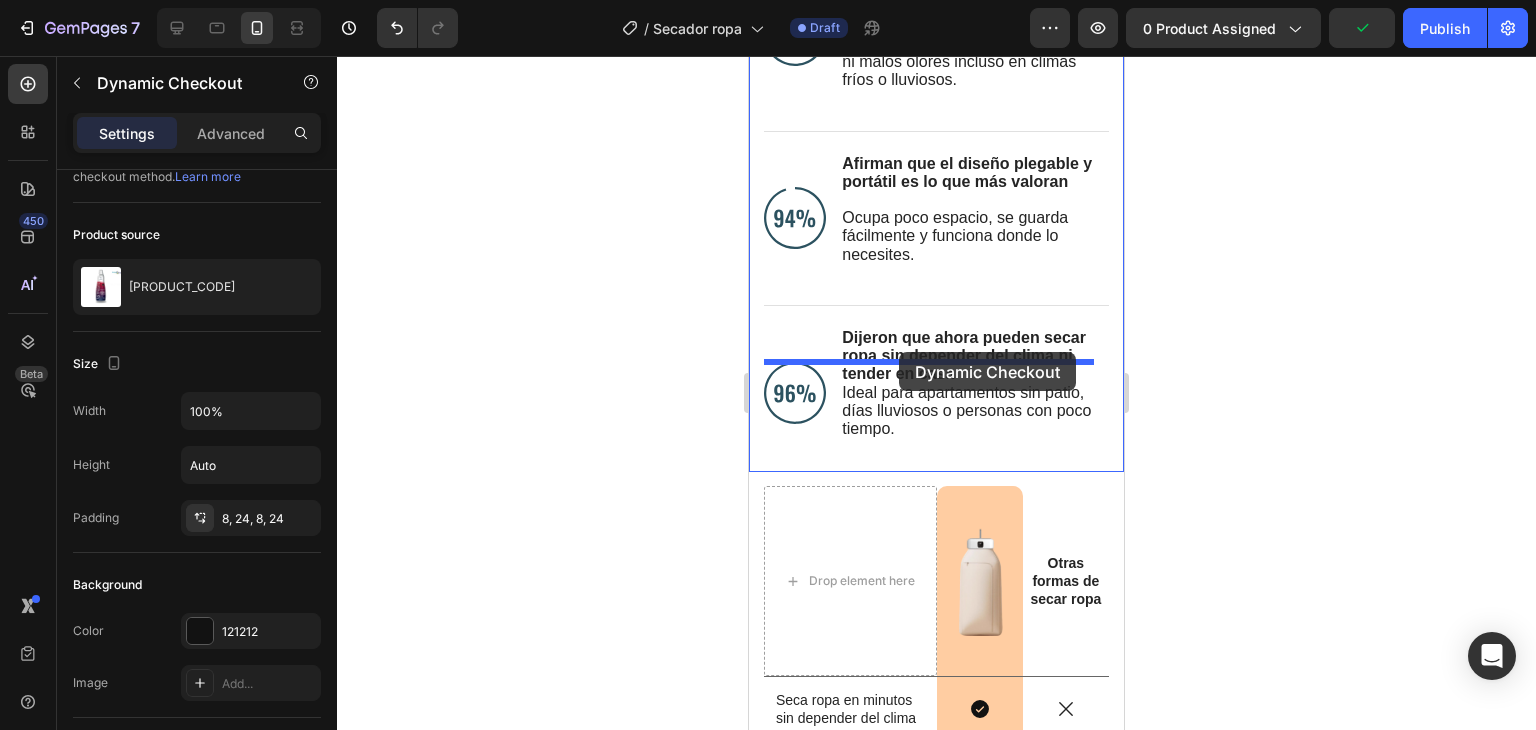 drag, startPoint x: 872, startPoint y: 325, endPoint x: 899, endPoint y: 352, distance: 38.183765 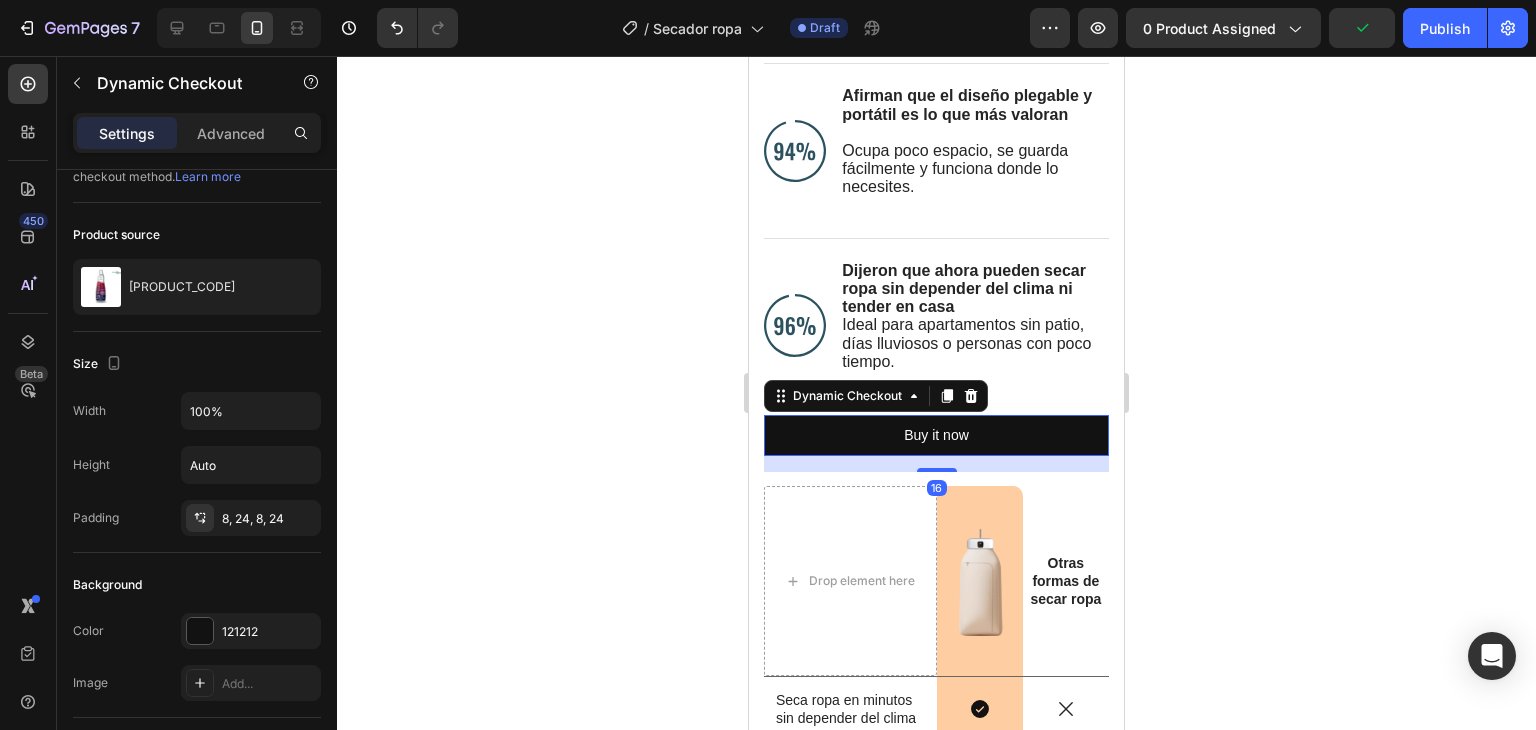 scroll, scrollTop: 3805, scrollLeft: 0, axis: vertical 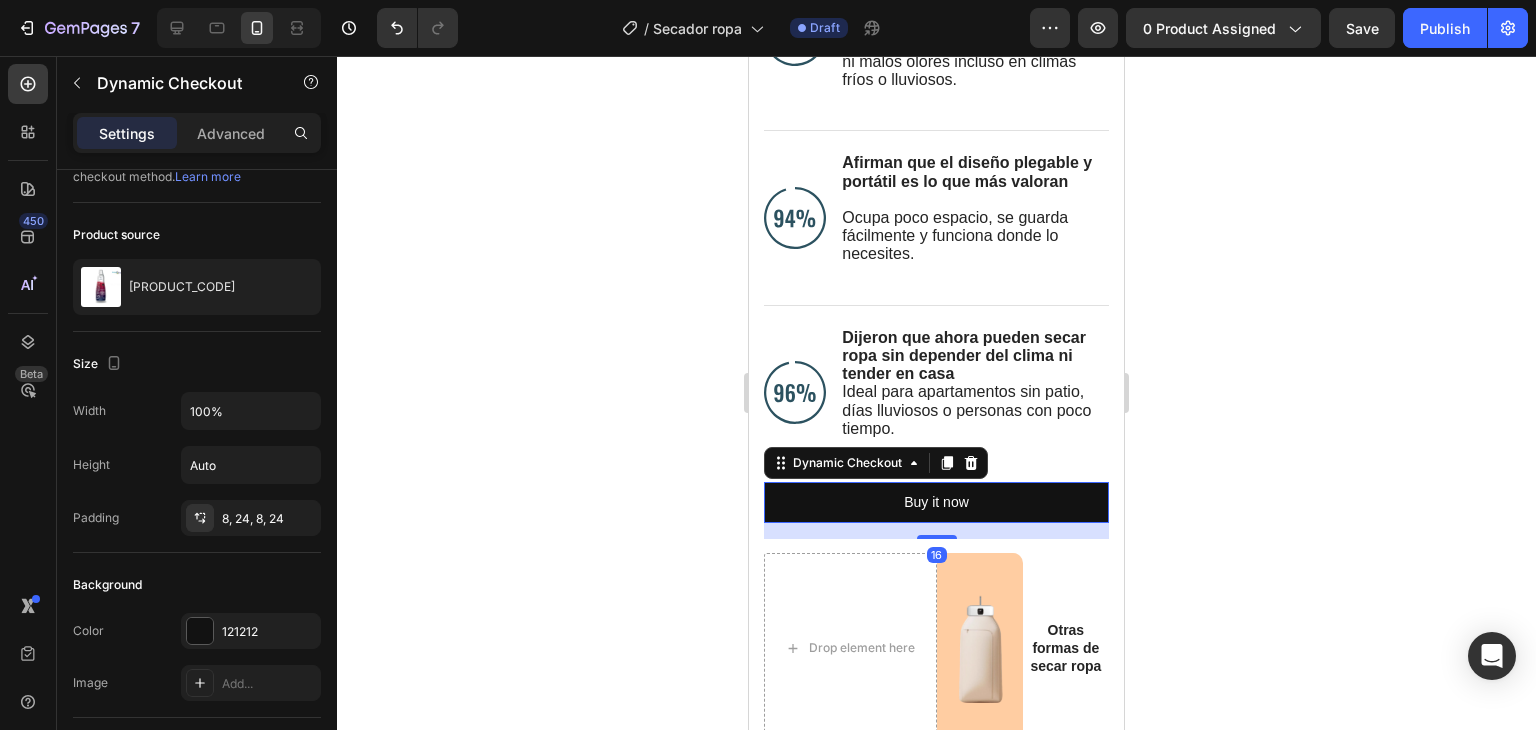 click 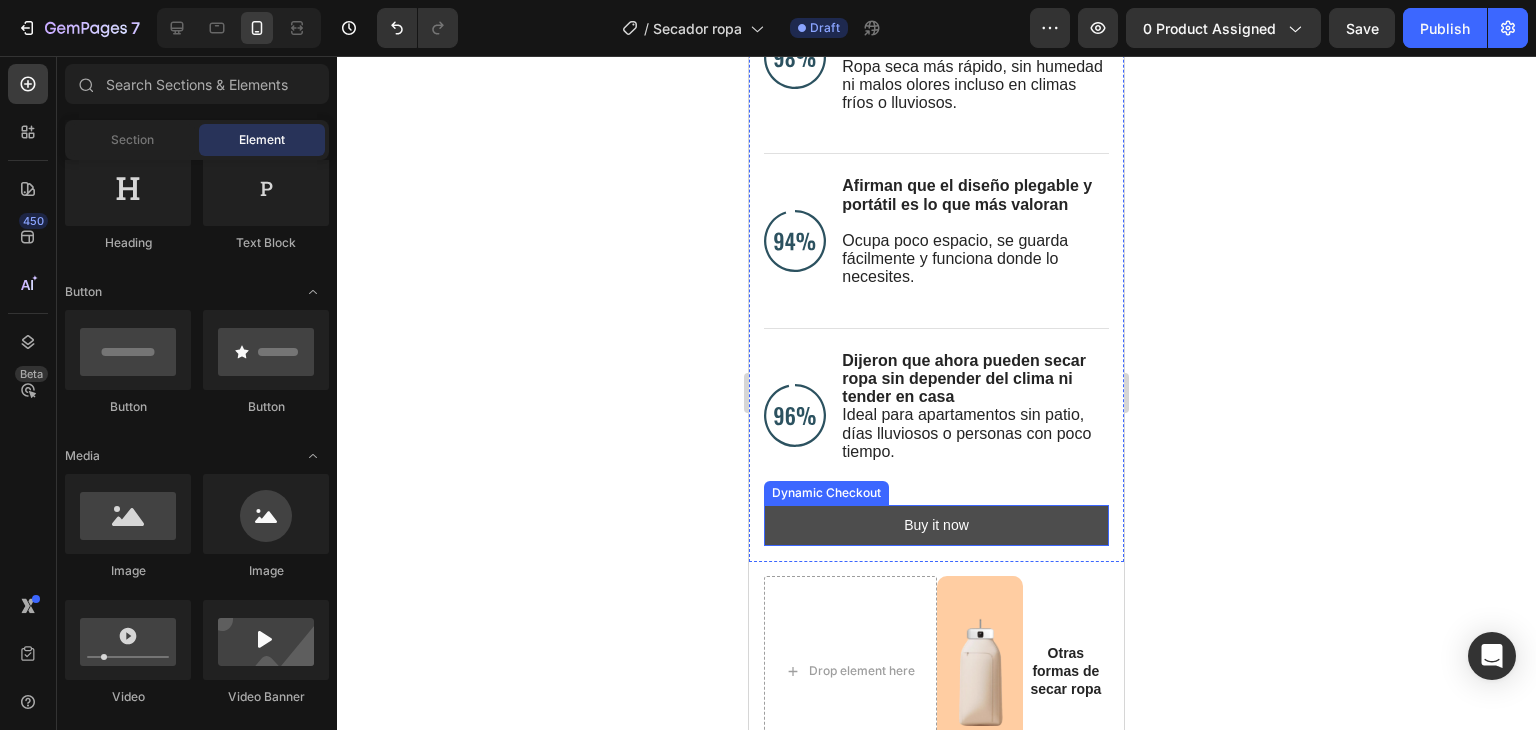 scroll, scrollTop: 3781, scrollLeft: 0, axis: vertical 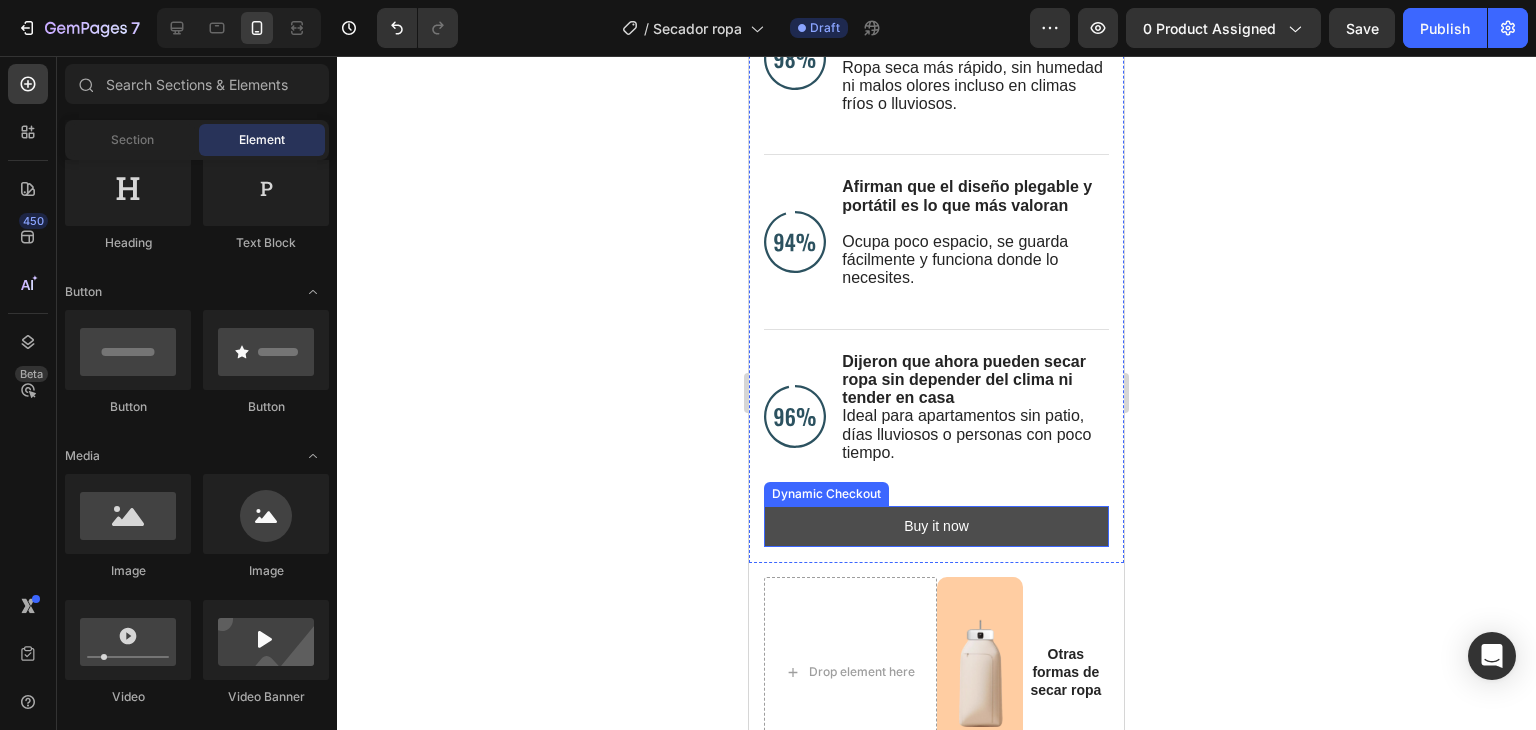 click on "Buy it now" at bounding box center [936, 526] 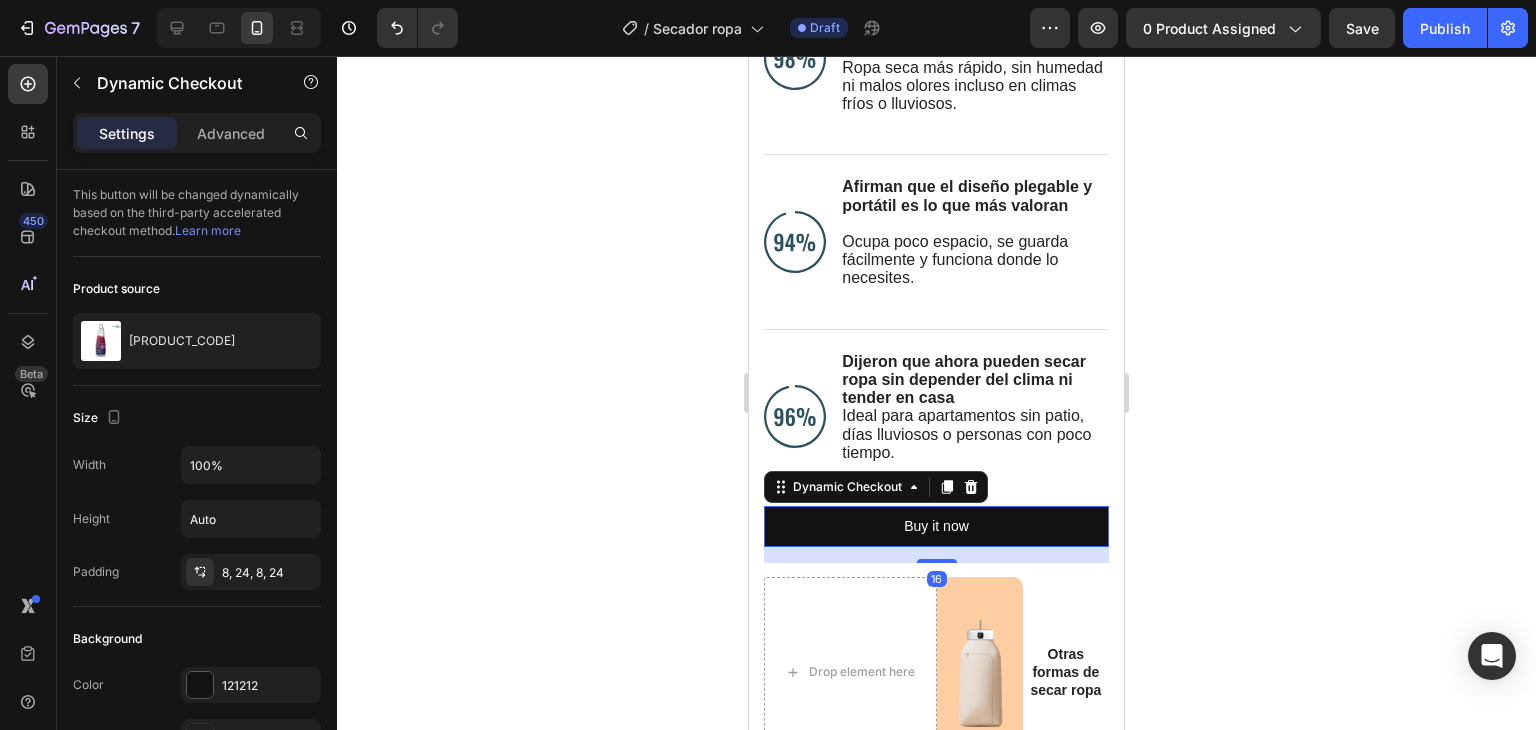 drag, startPoint x: 946, startPoint y: 372, endPoint x: 897, endPoint y: 437, distance: 81.400246 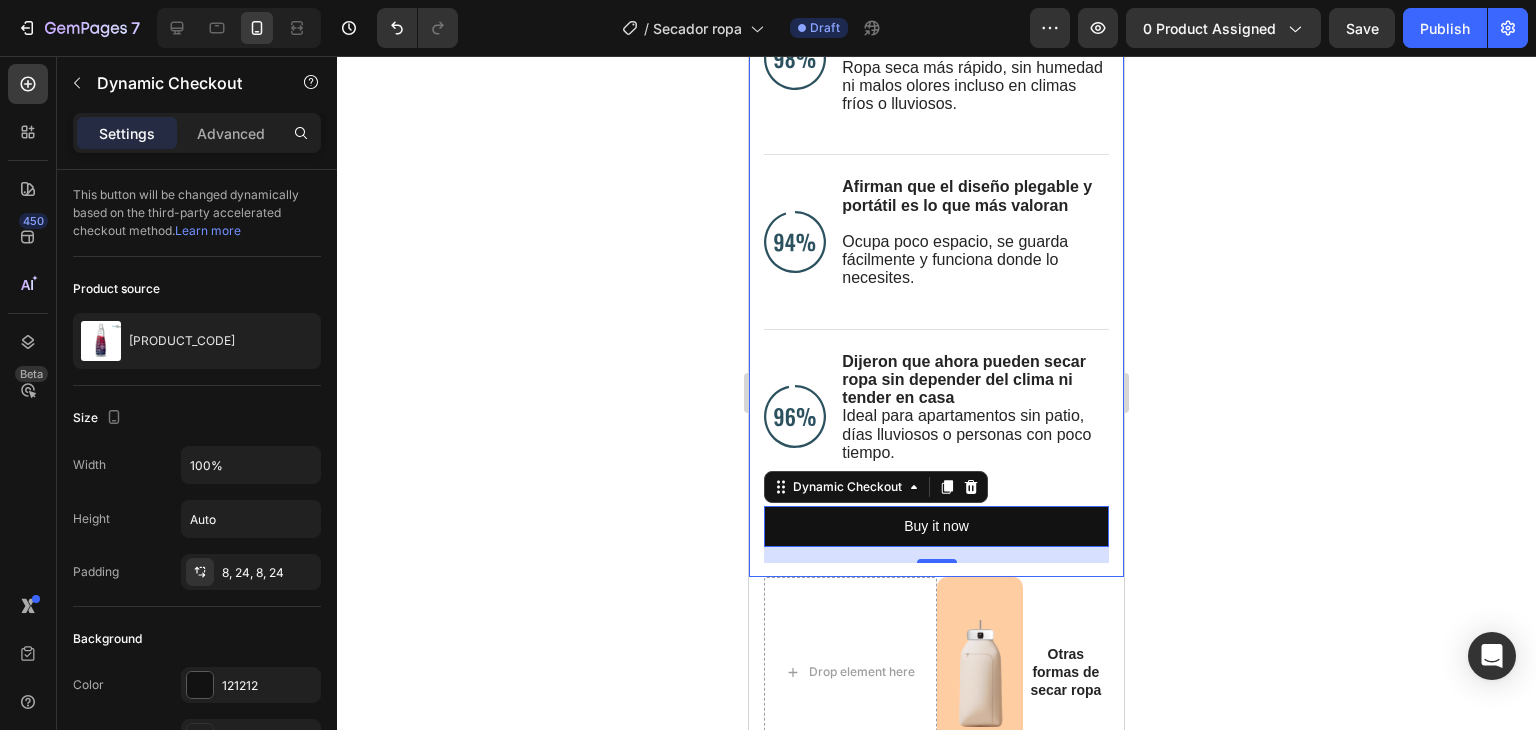 drag, startPoint x: 857, startPoint y: 446, endPoint x: 848, endPoint y: 452, distance: 10.816654 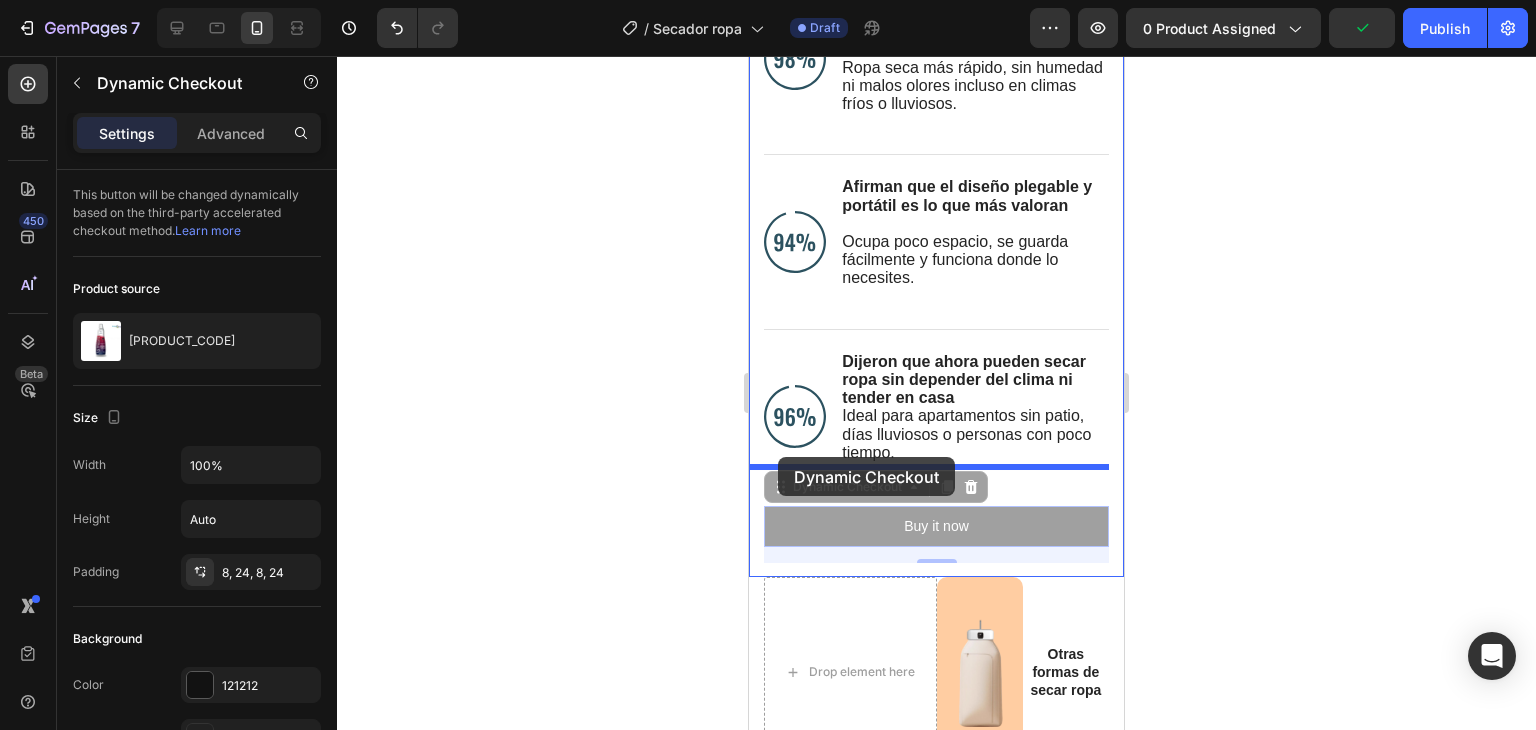 drag, startPoint x: 780, startPoint y: 380, endPoint x: 778, endPoint y: 457, distance: 77.02597 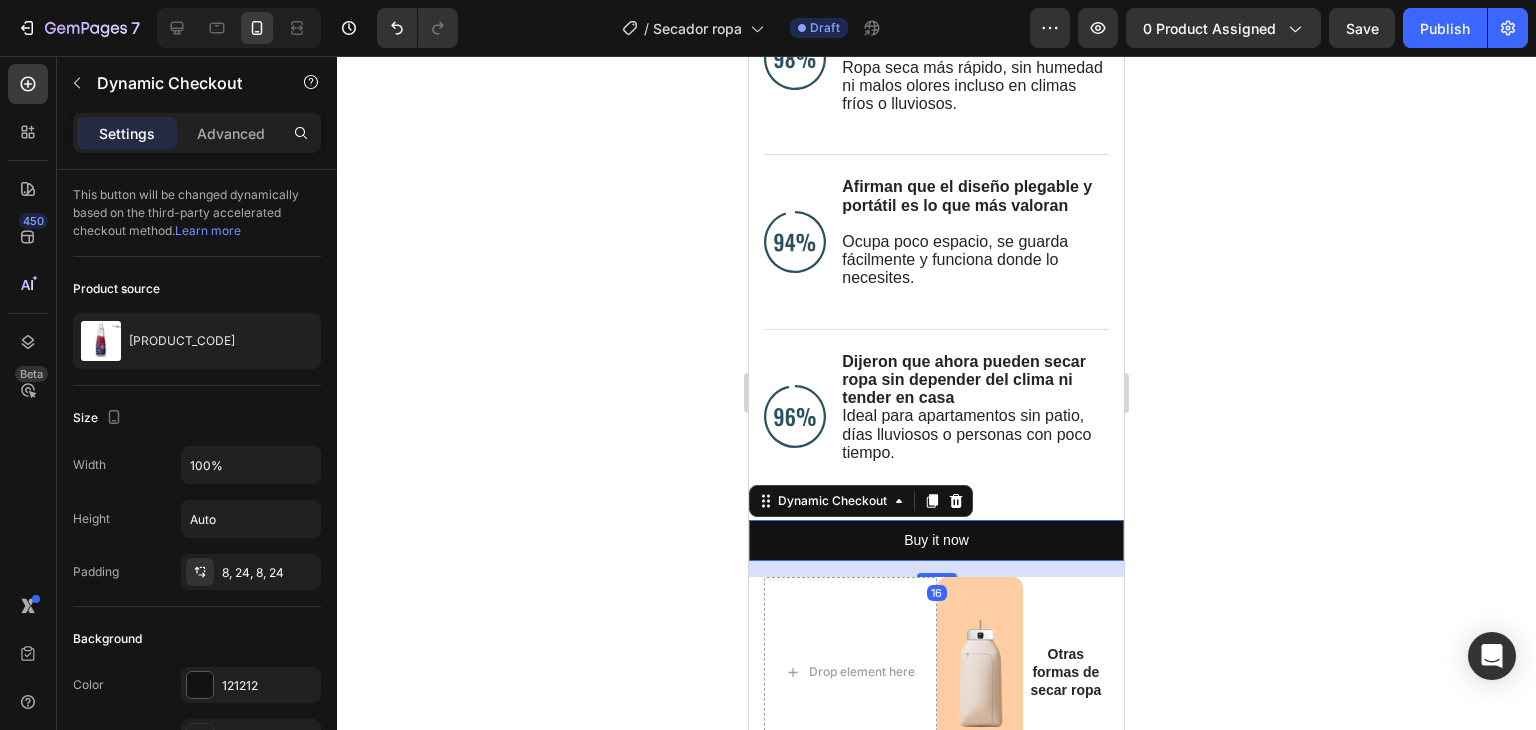 click 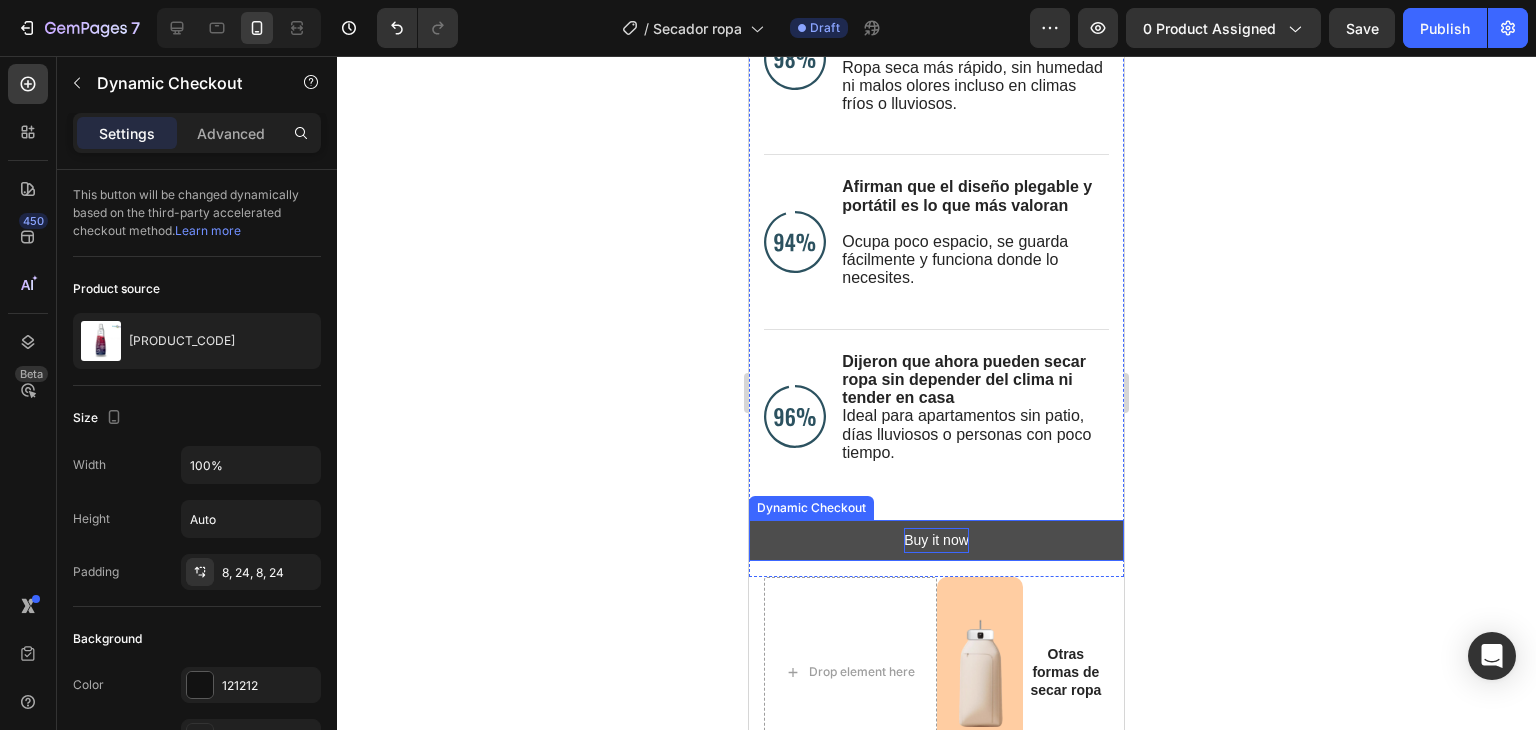 click on "Buy it now" at bounding box center [936, 540] 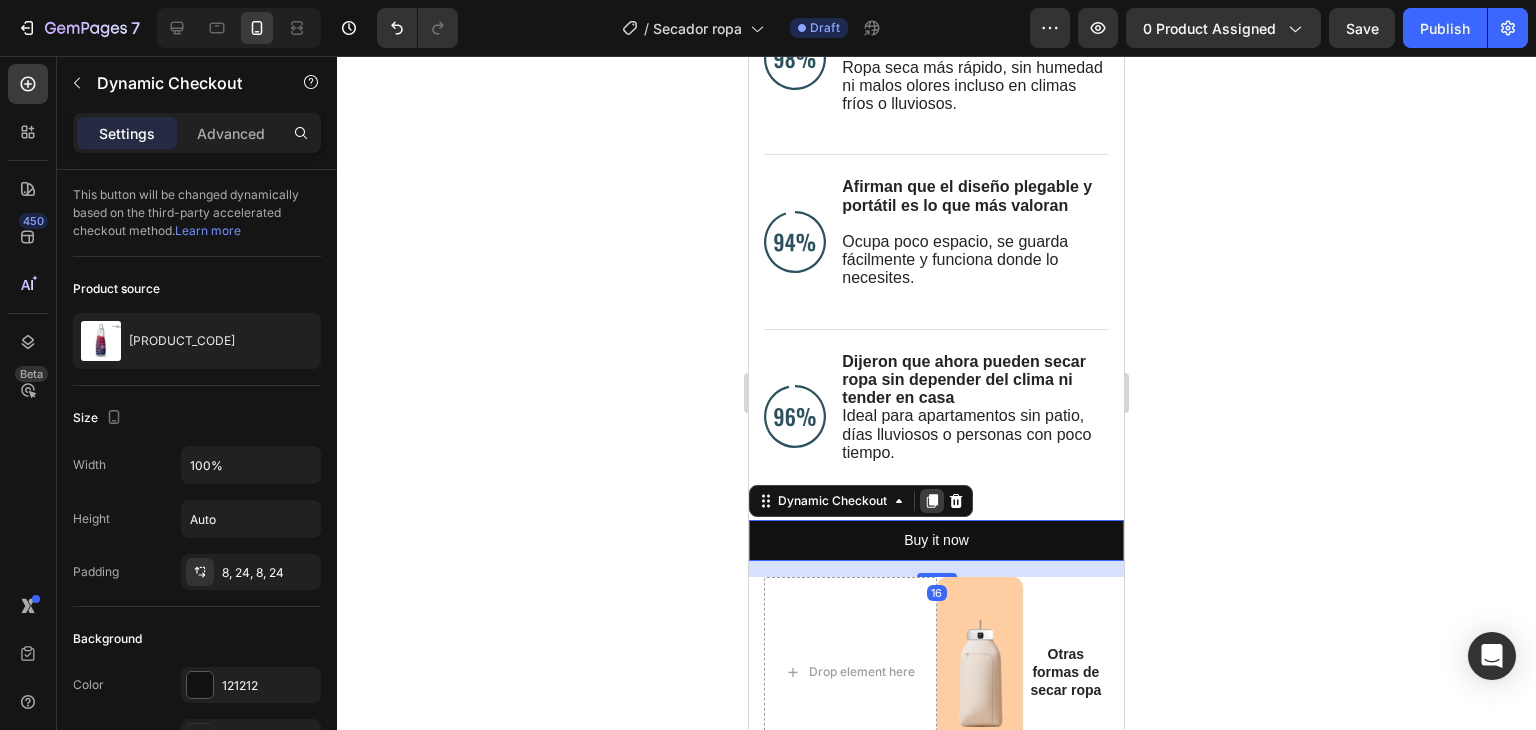 click 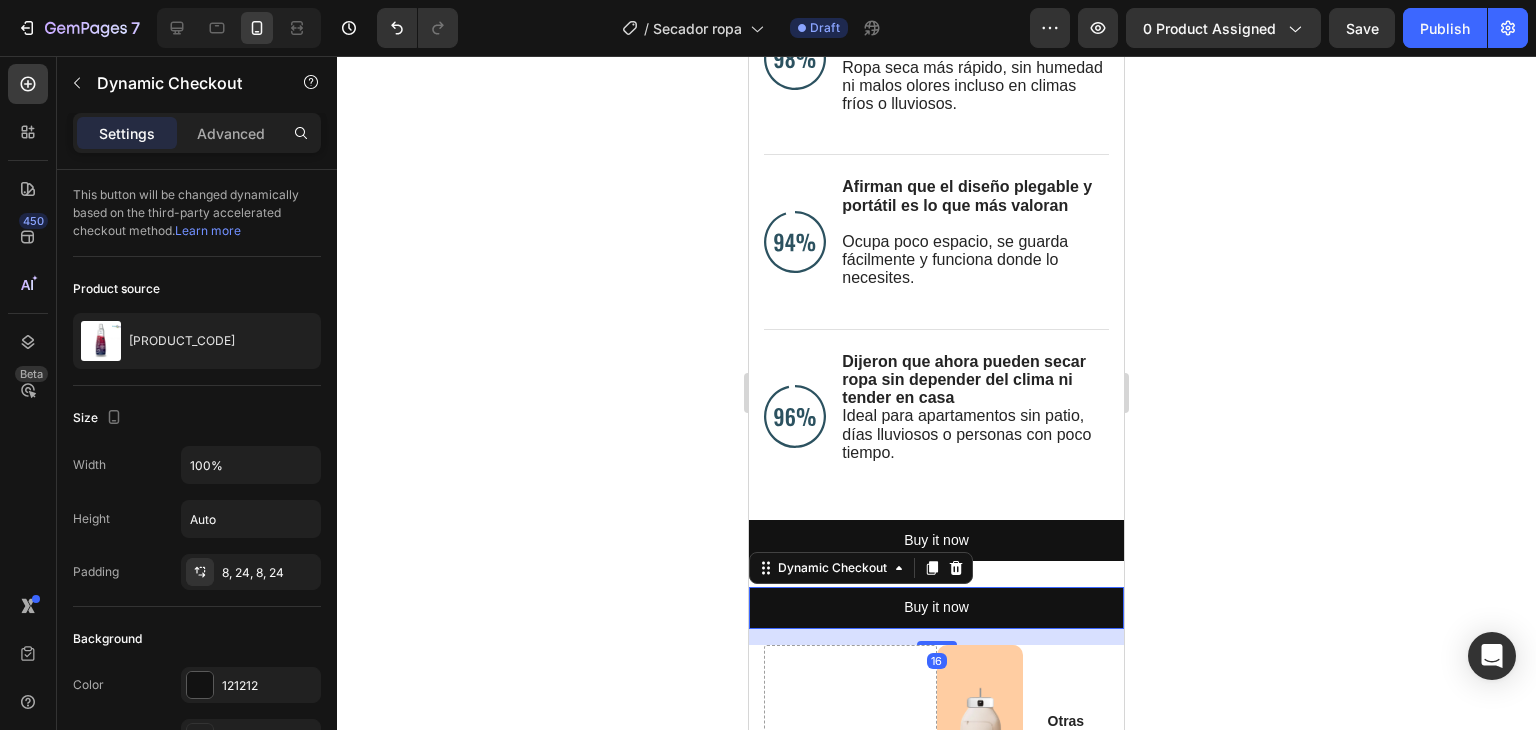 scroll, scrollTop: 54, scrollLeft: 0, axis: vertical 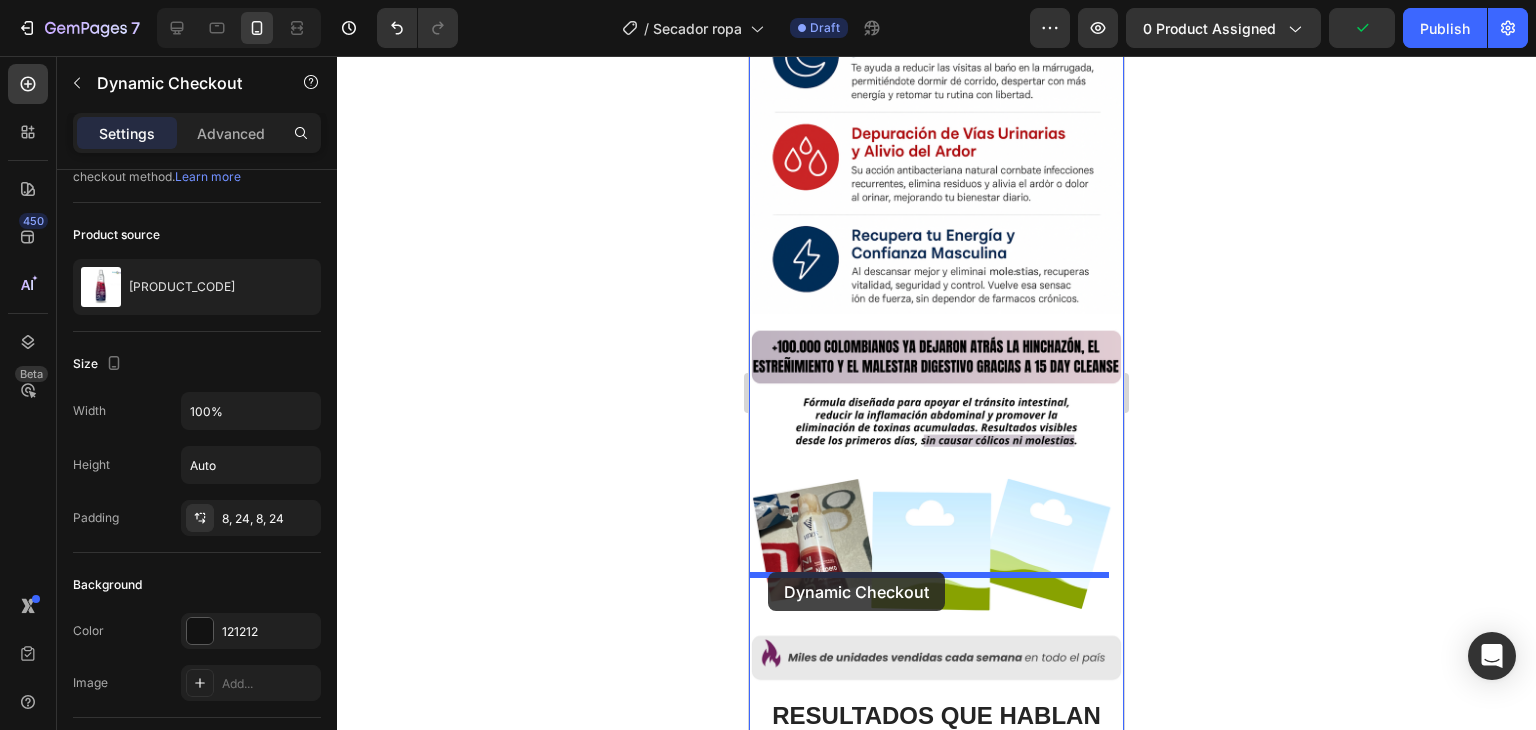drag, startPoint x: 752, startPoint y: 453, endPoint x: 768, endPoint y: 572, distance: 120.070816 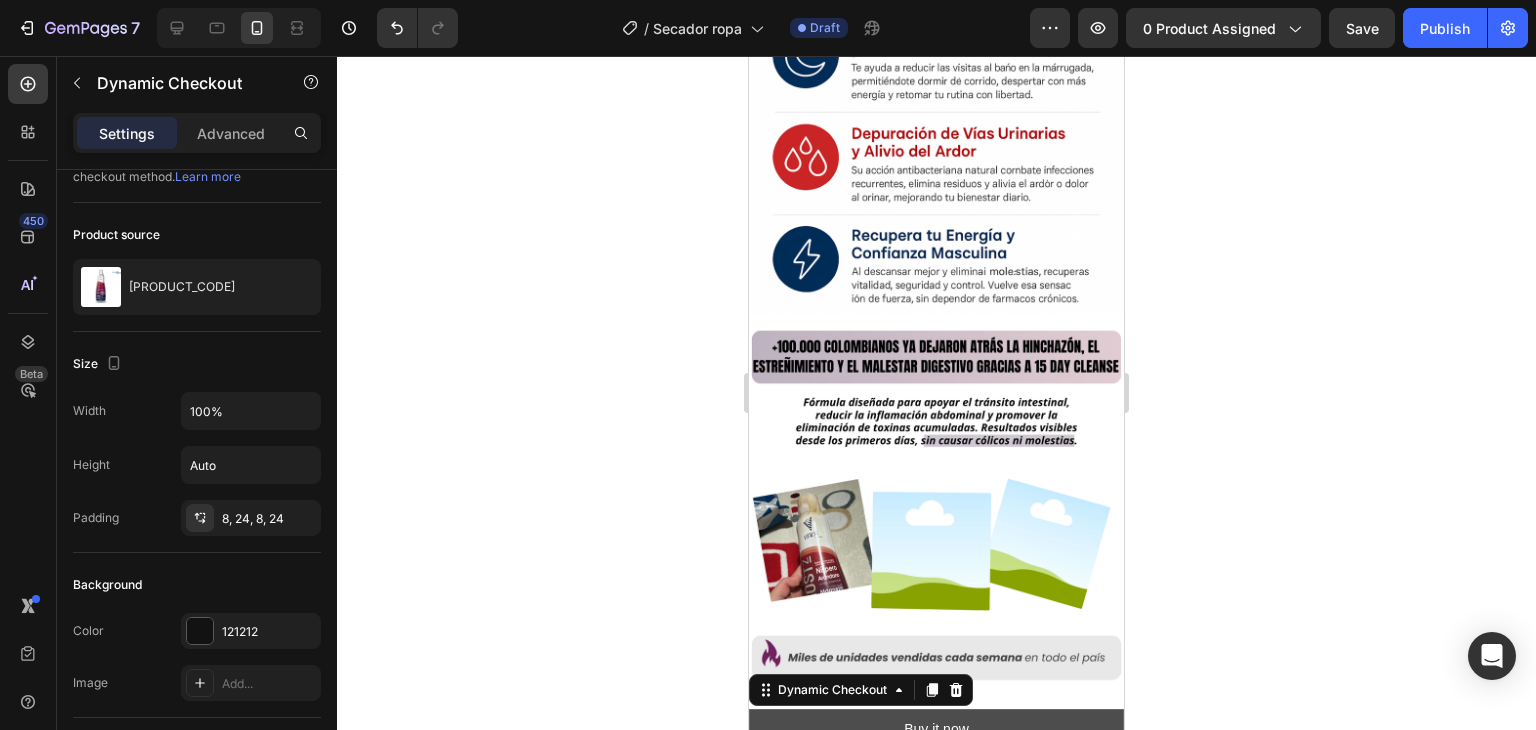click on "Buy it now" at bounding box center (936, 729) 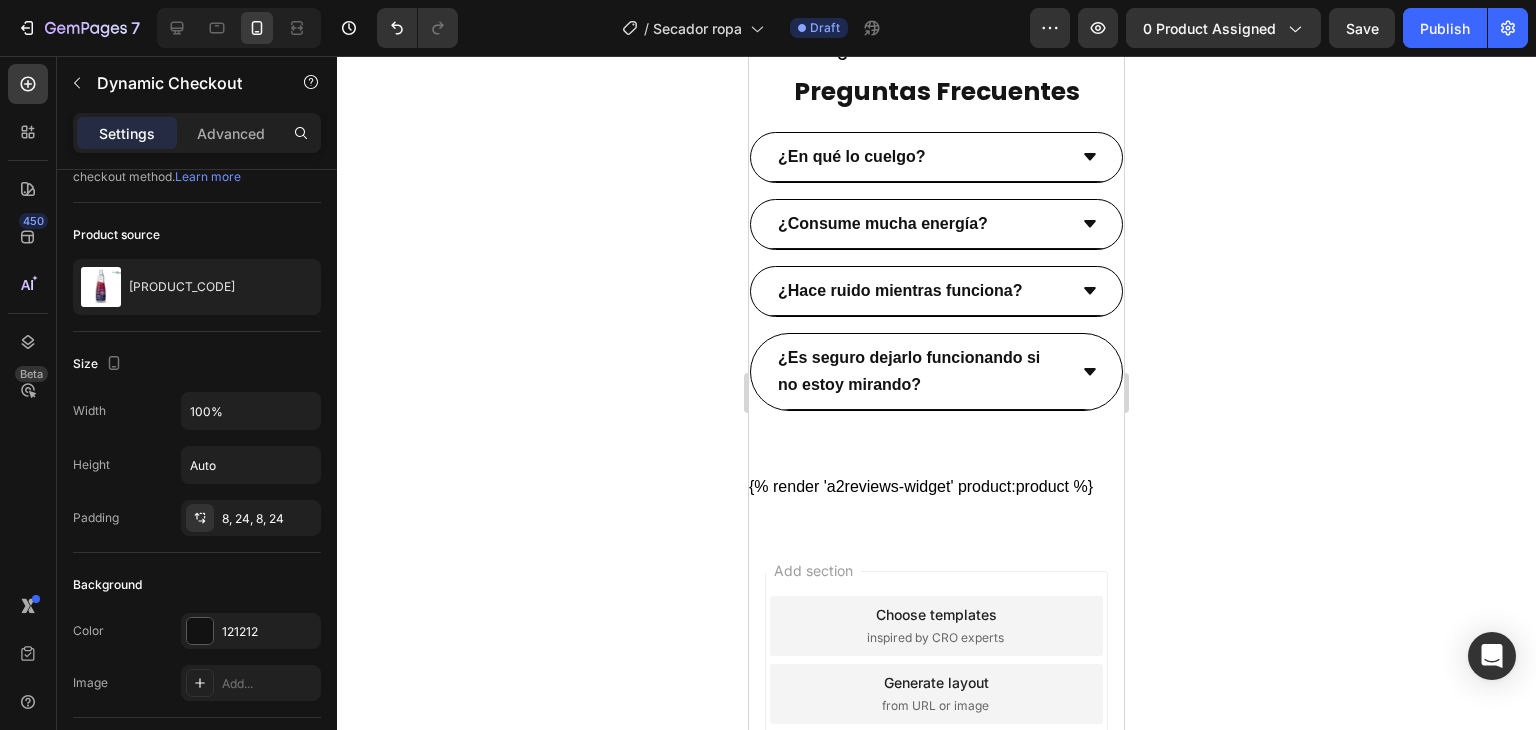 scroll, scrollTop: 5112, scrollLeft: 0, axis: vertical 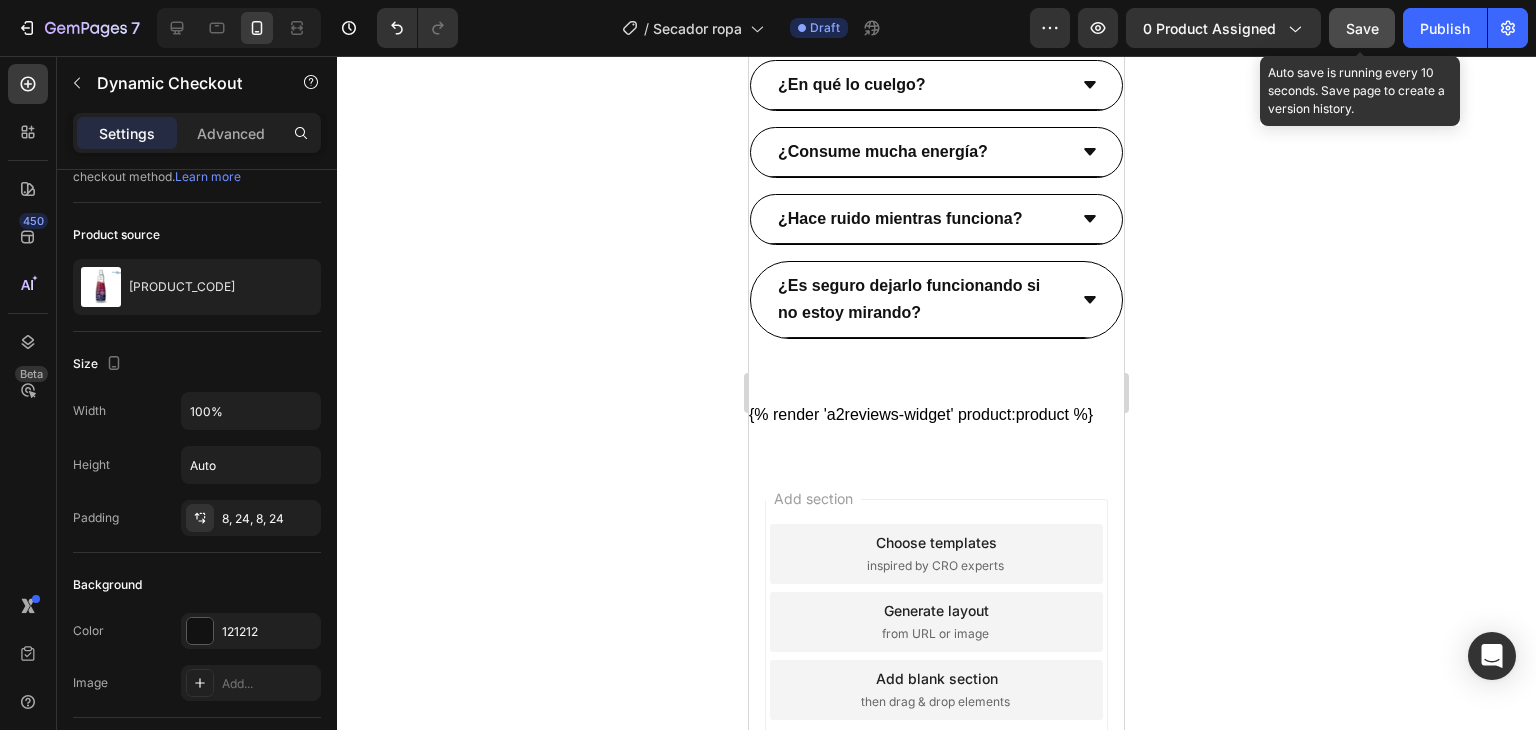click on "Save" at bounding box center [1362, 28] 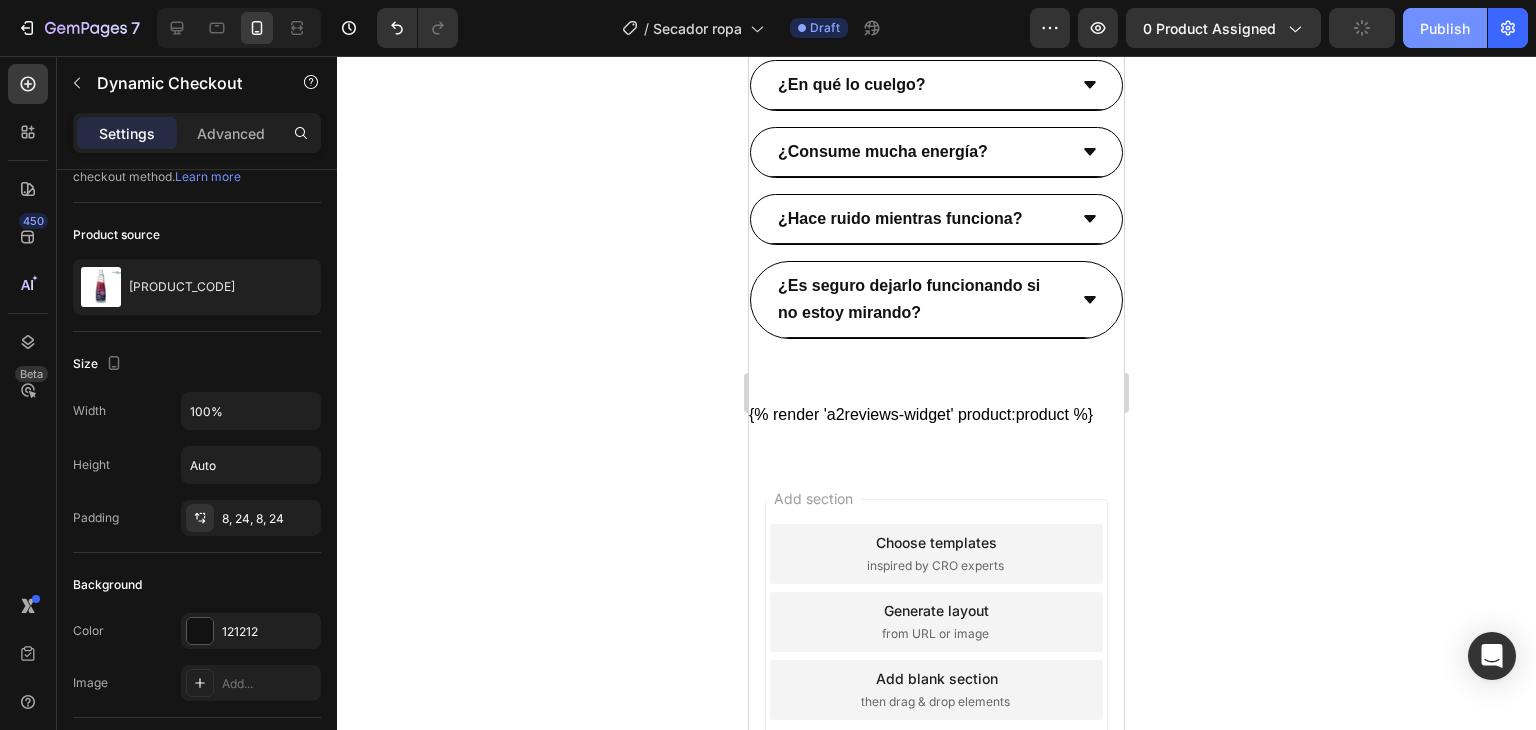 click on "Publish" at bounding box center [1445, 28] 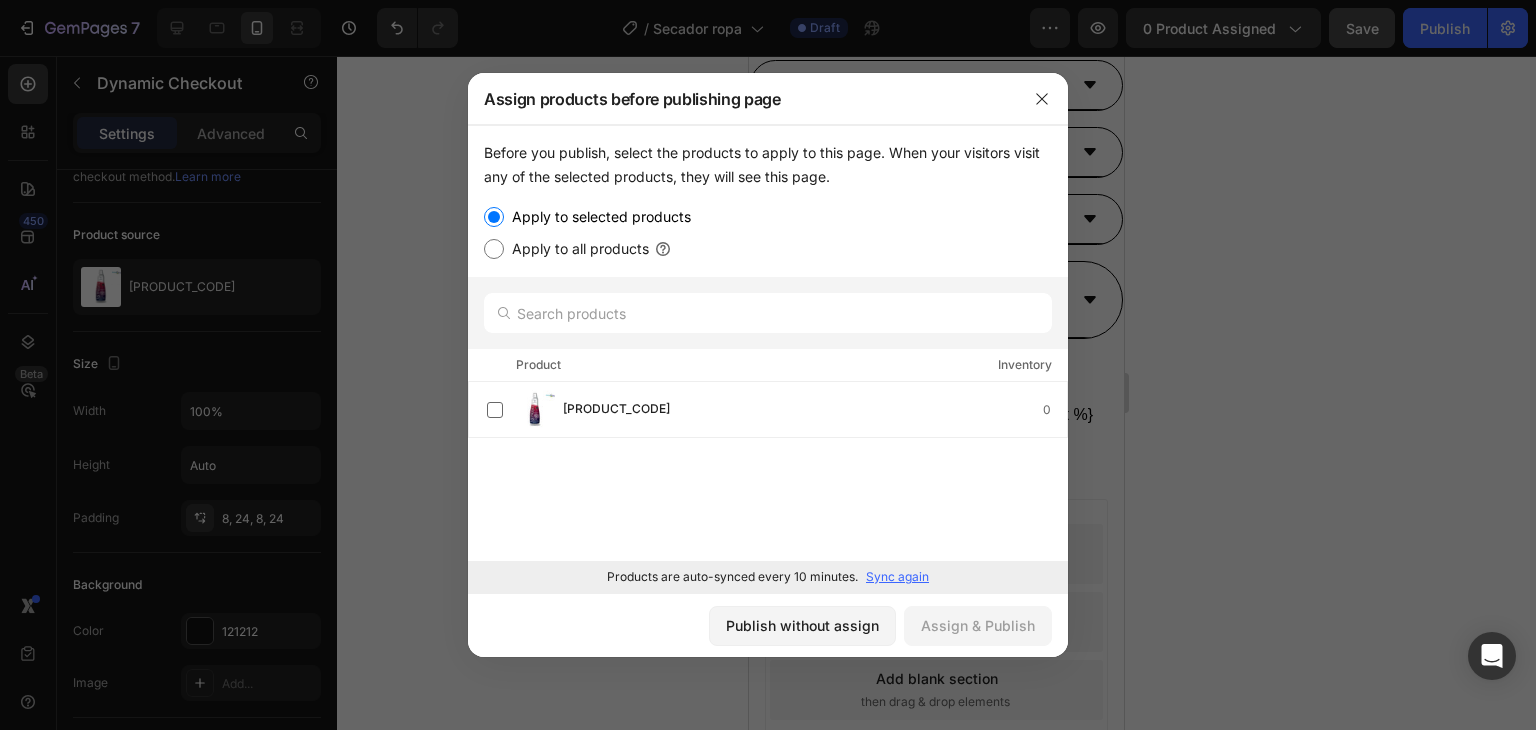 click on "Apply to selected products" at bounding box center [494, 217] 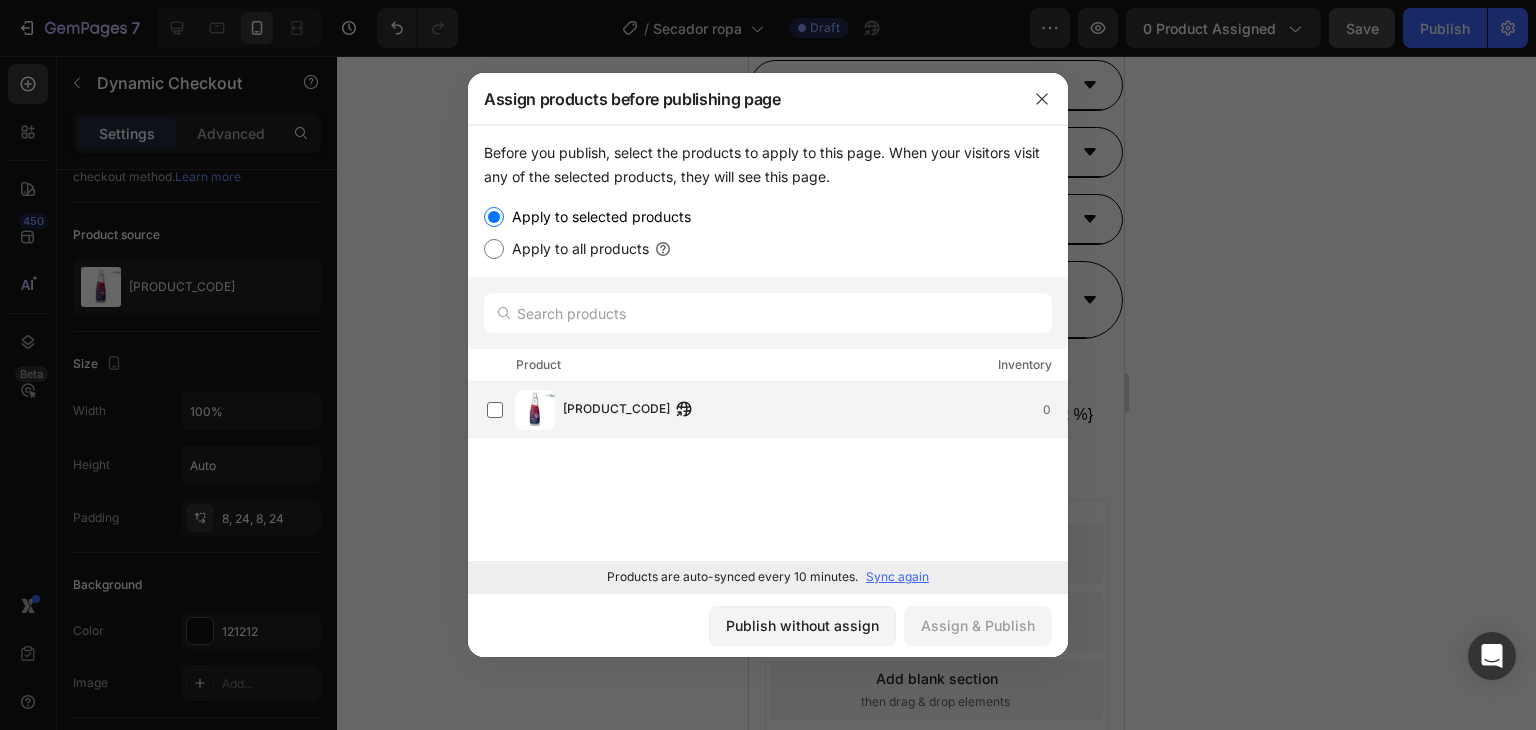 click on "CEPROSTZ 0" at bounding box center (777, 410) 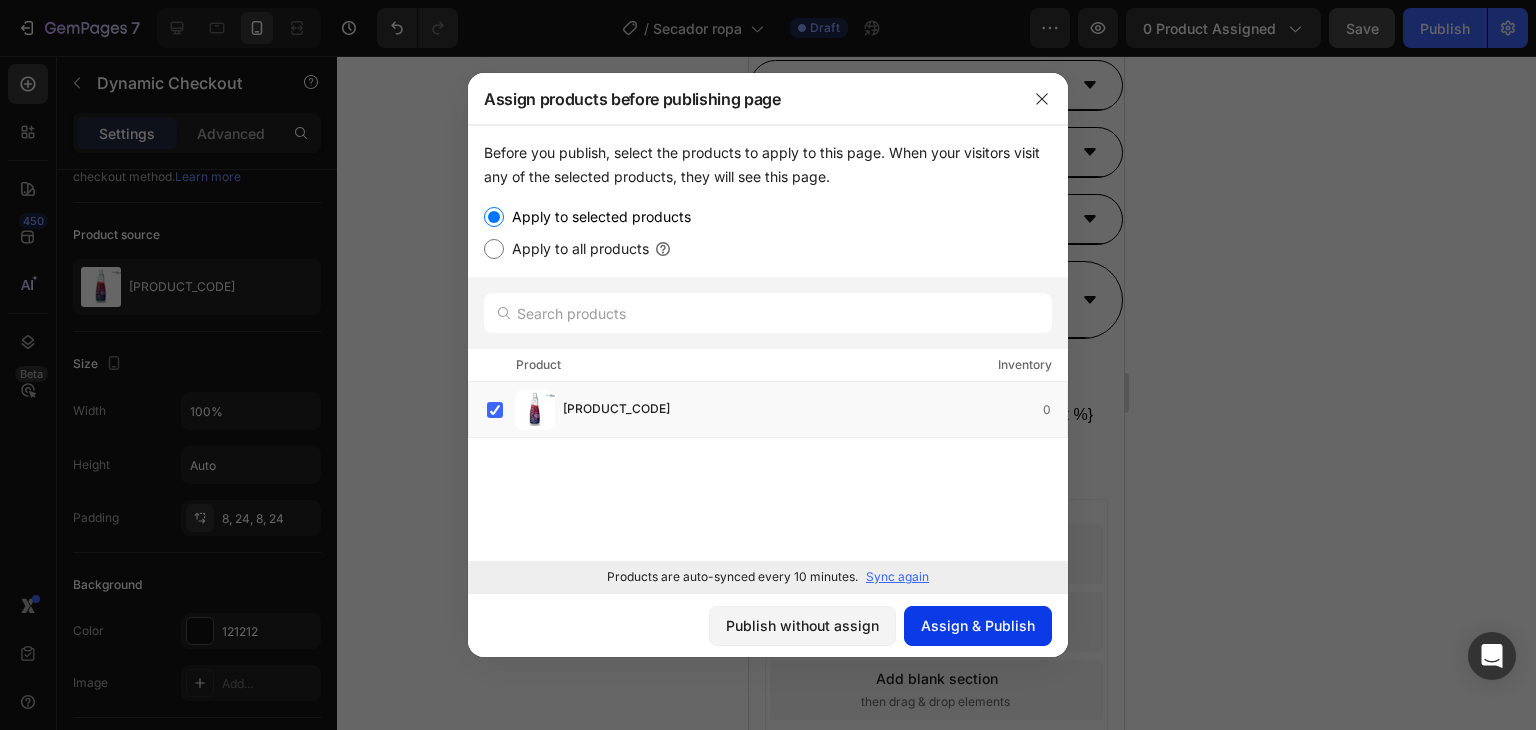 click on "Assign & Publish" at bounding box center (978, 625) 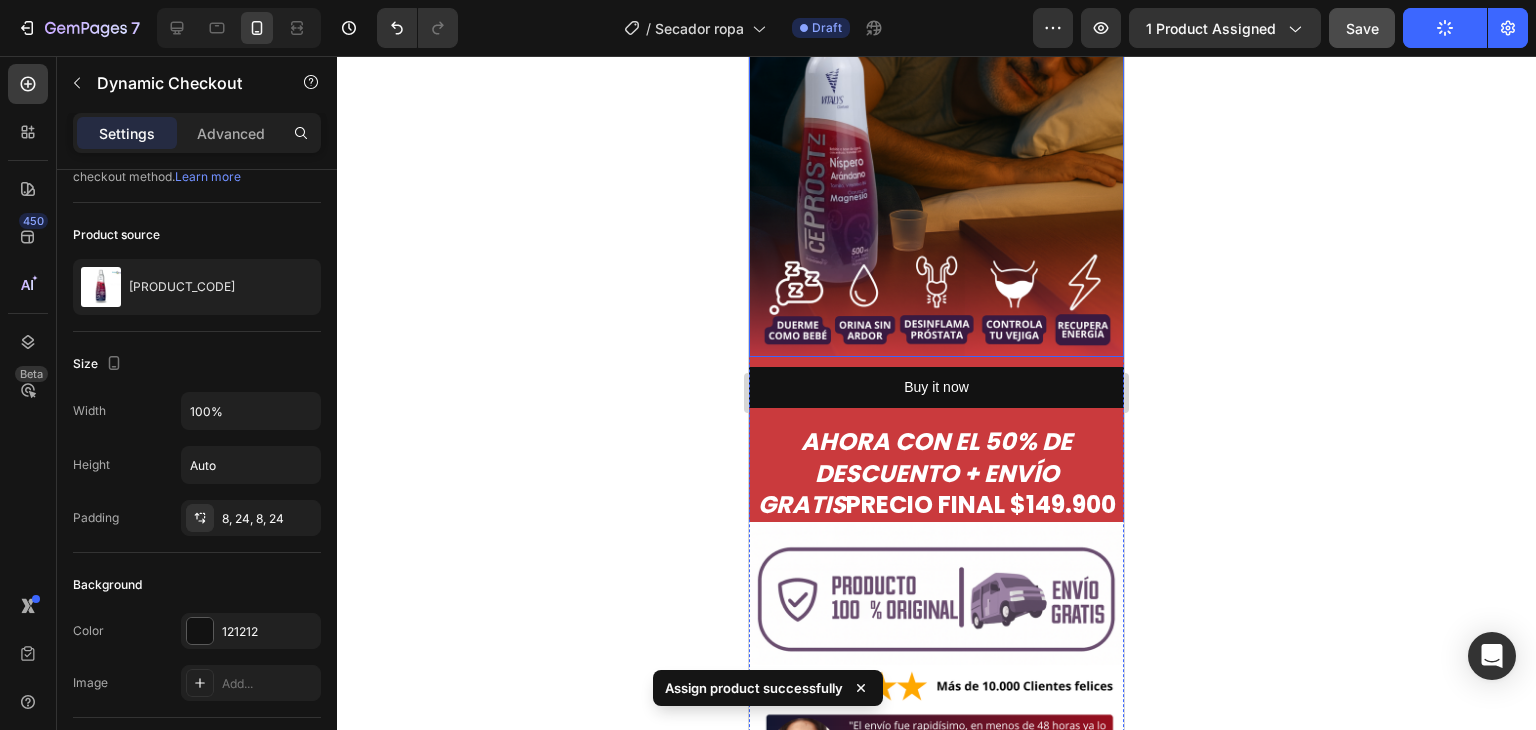 scroll, scrollTop: 407, scrollLeft: 0, axis: vertical 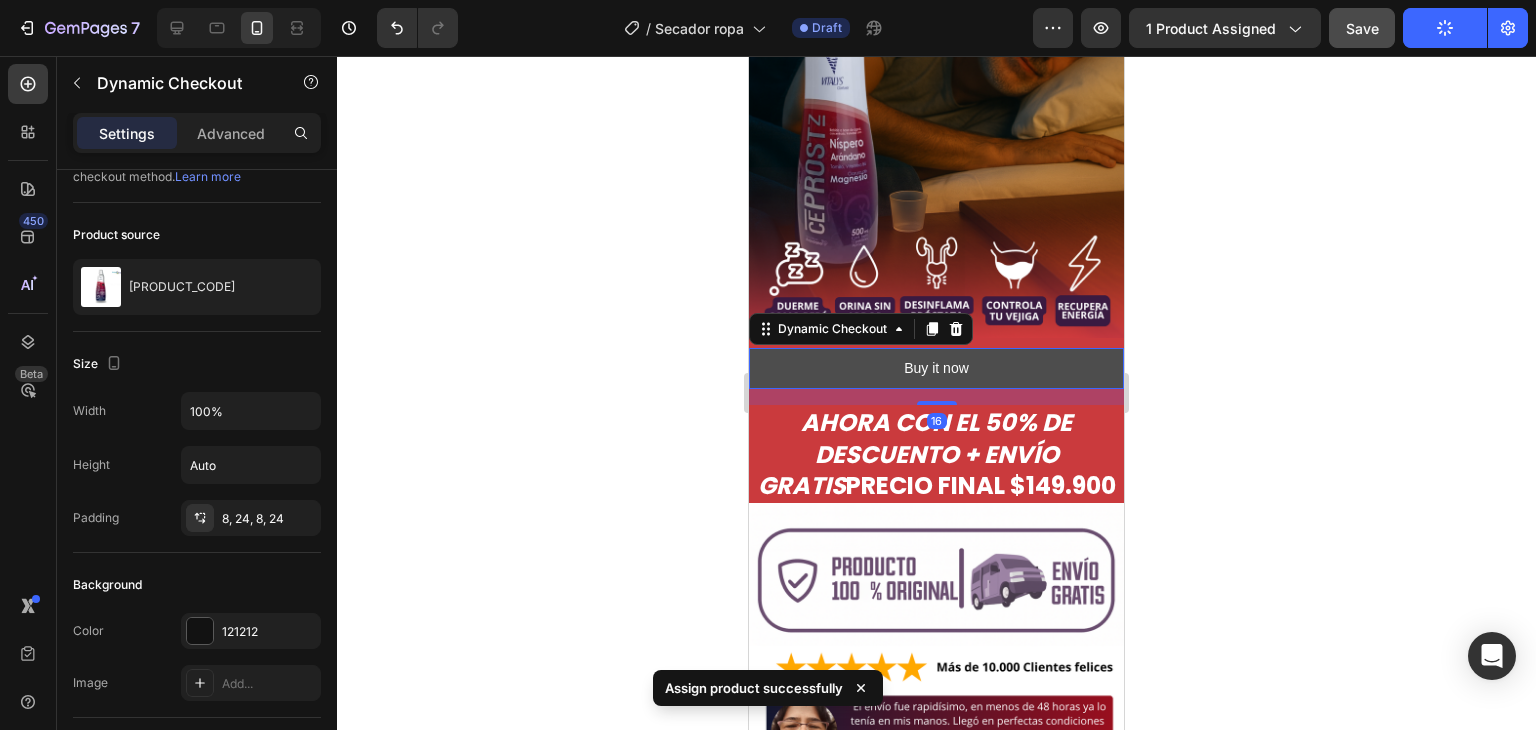 type 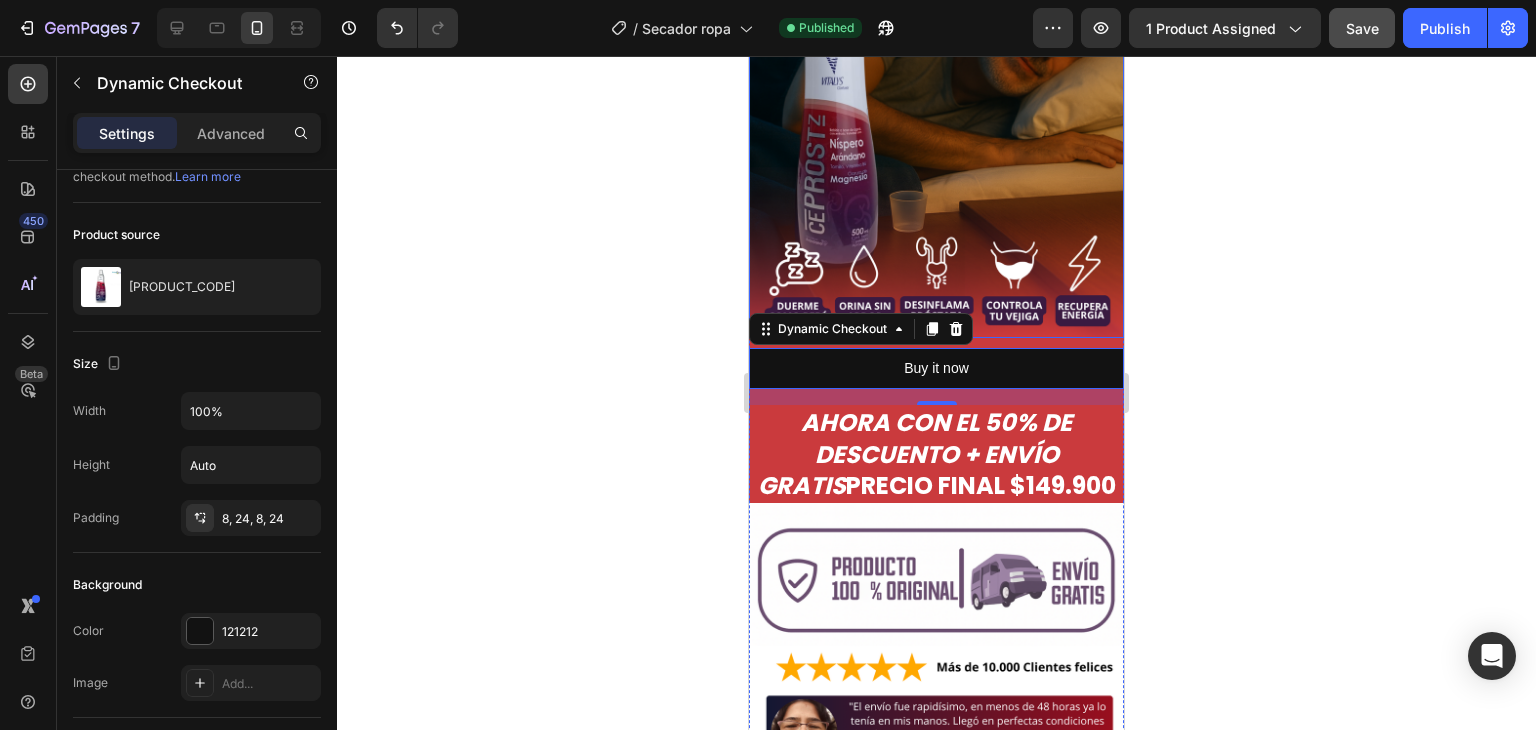 scroll, scrollTop: 0, scrollLeft: 0, axis: both 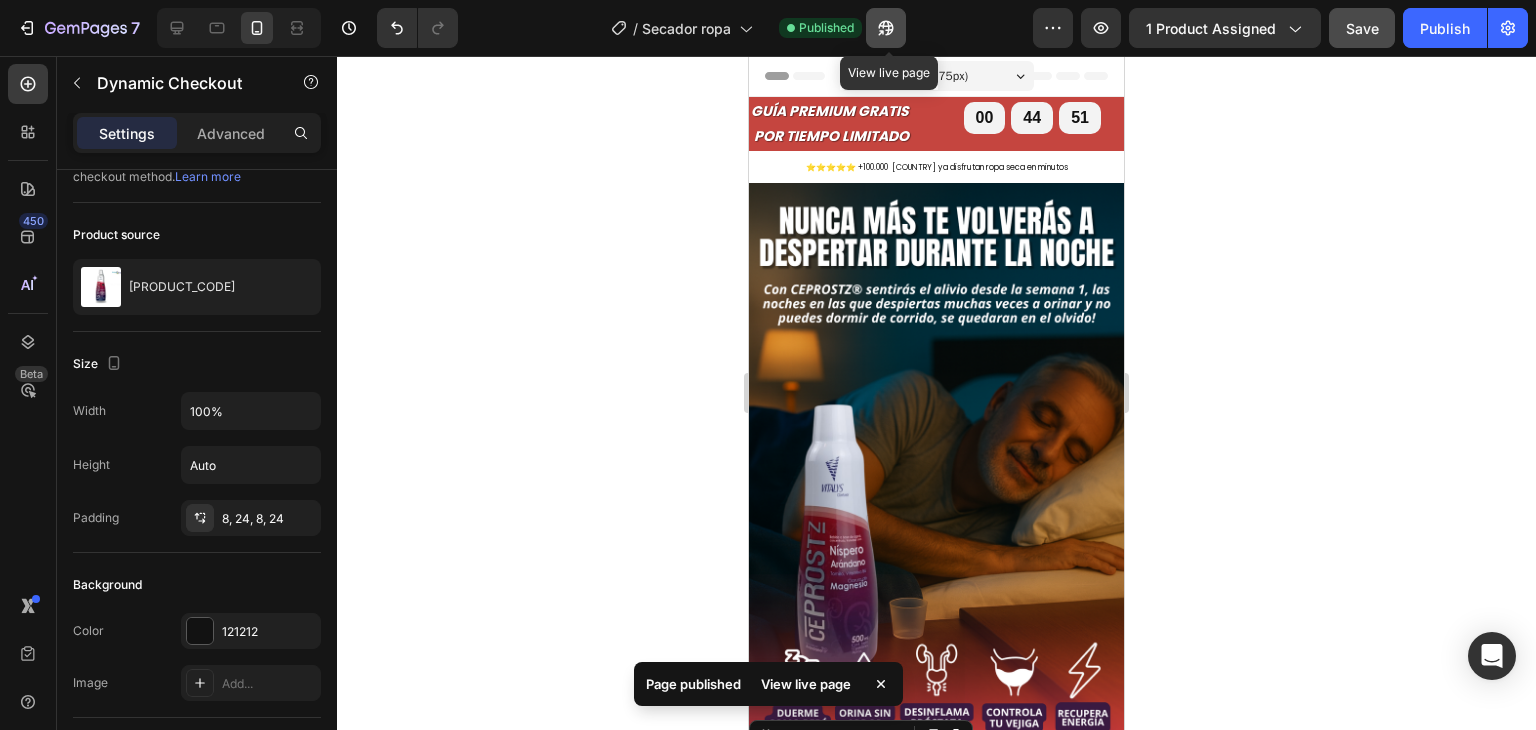 click 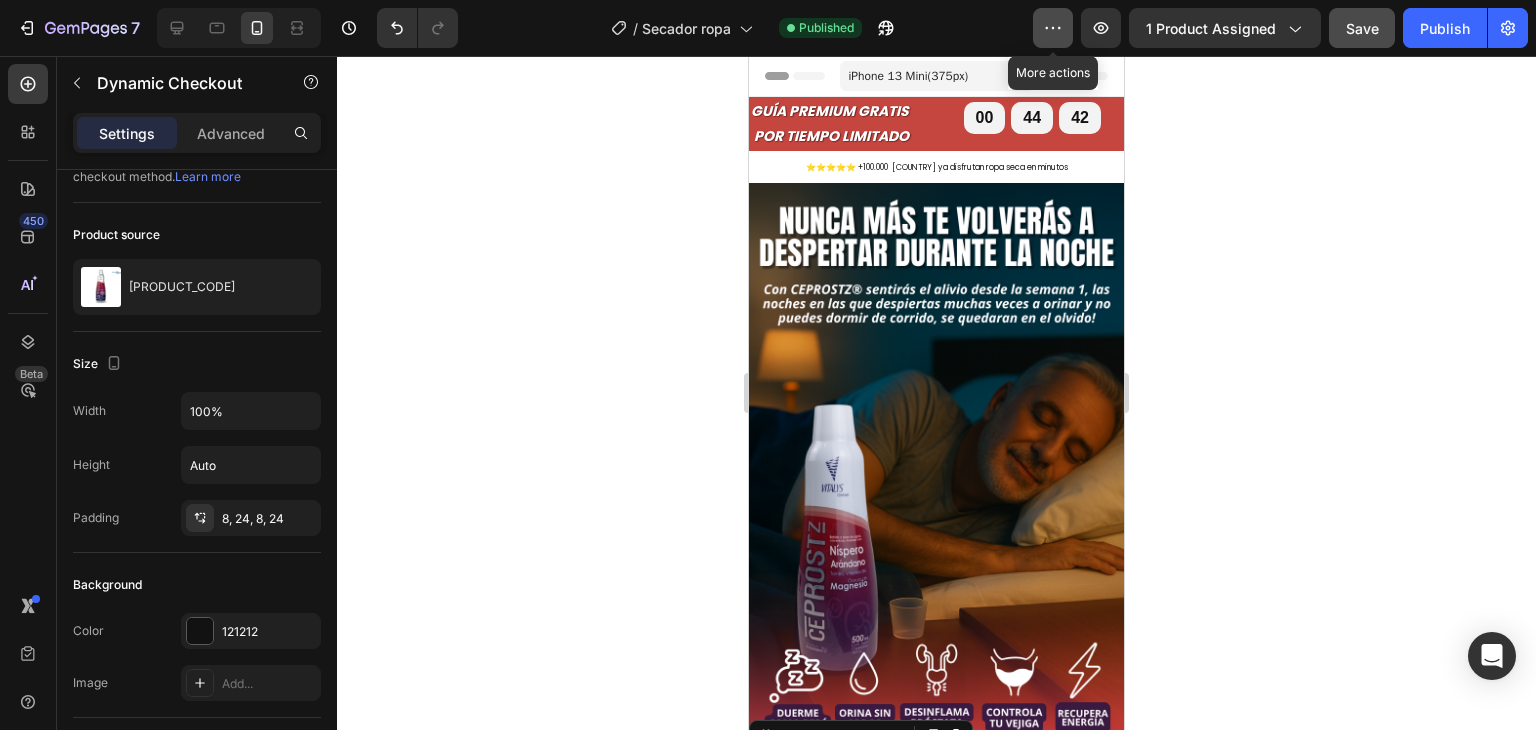 click 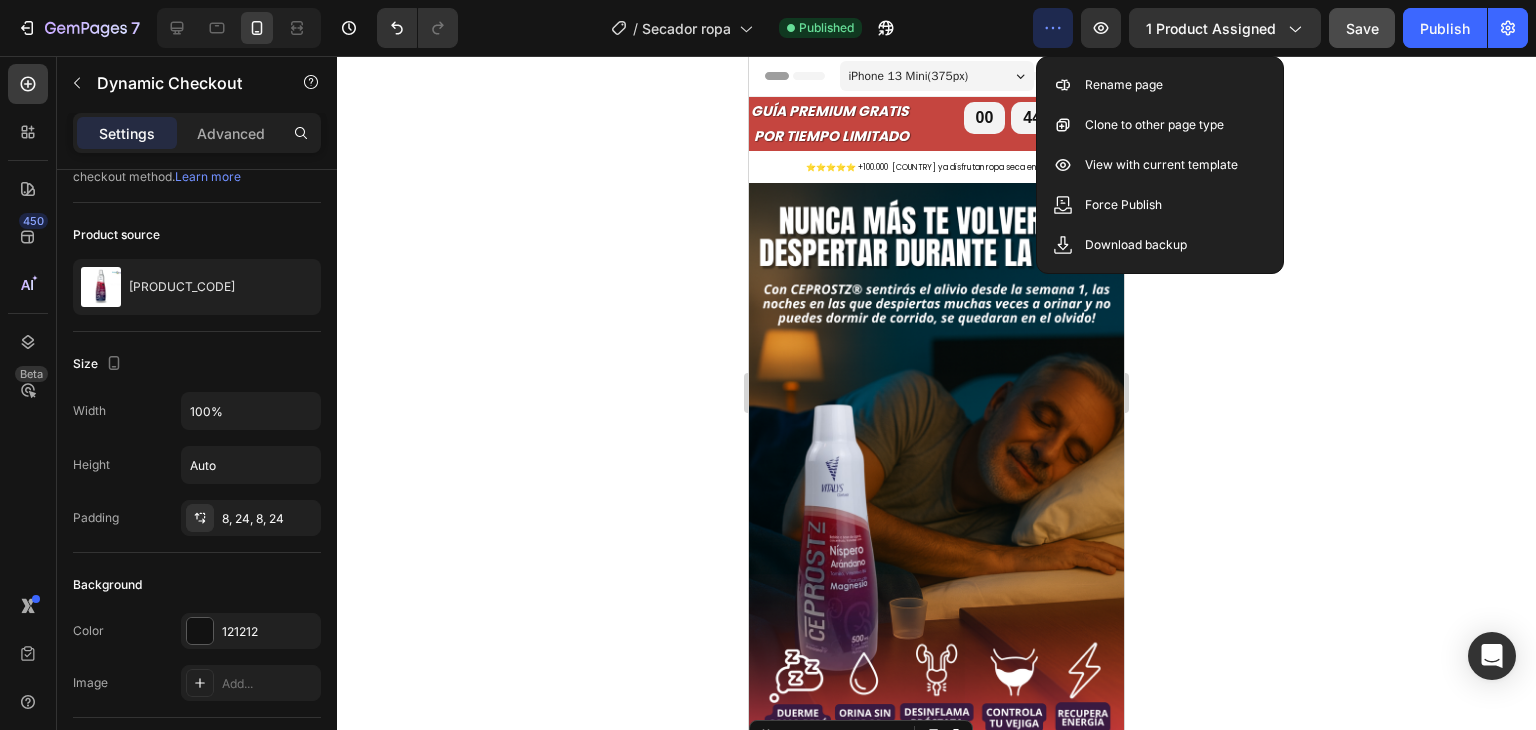 click 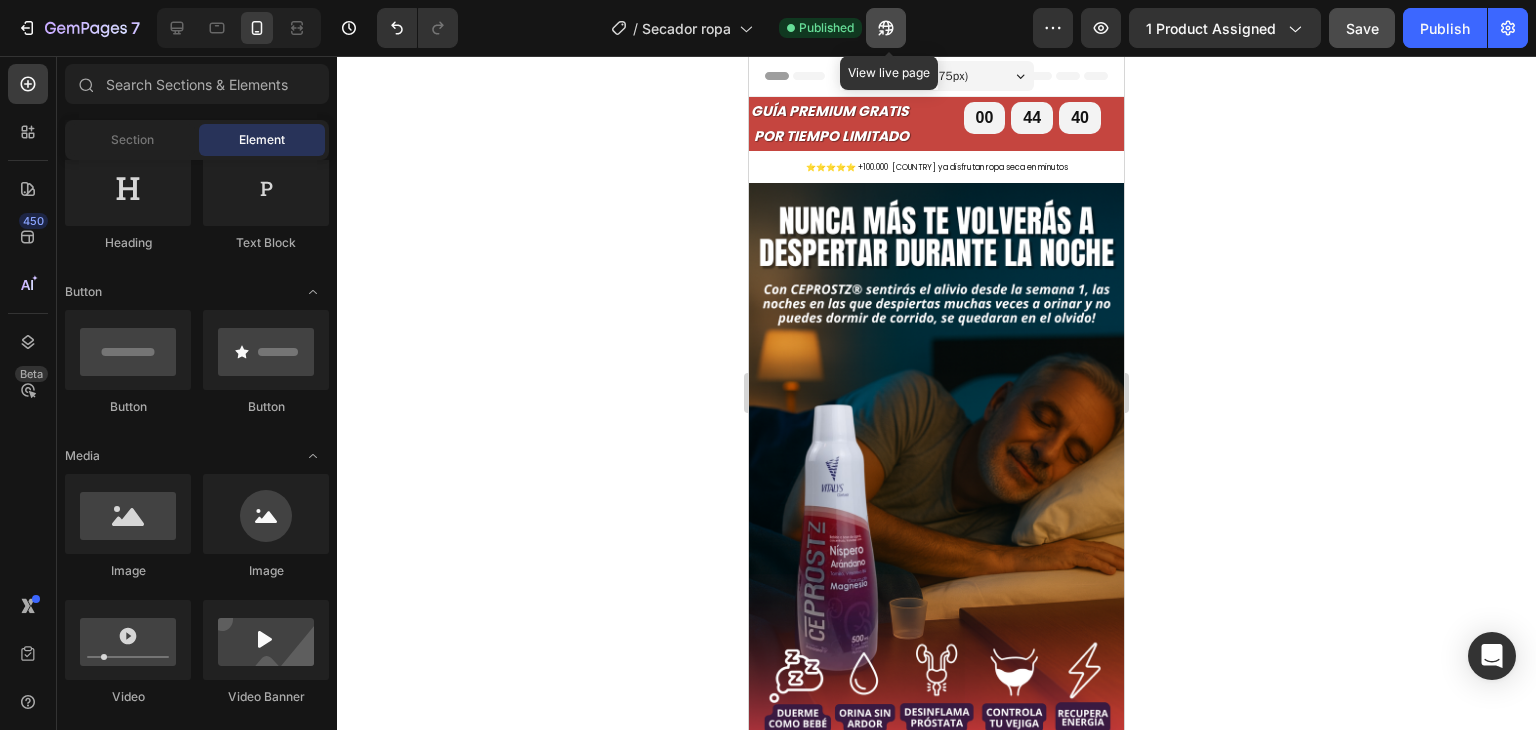 click 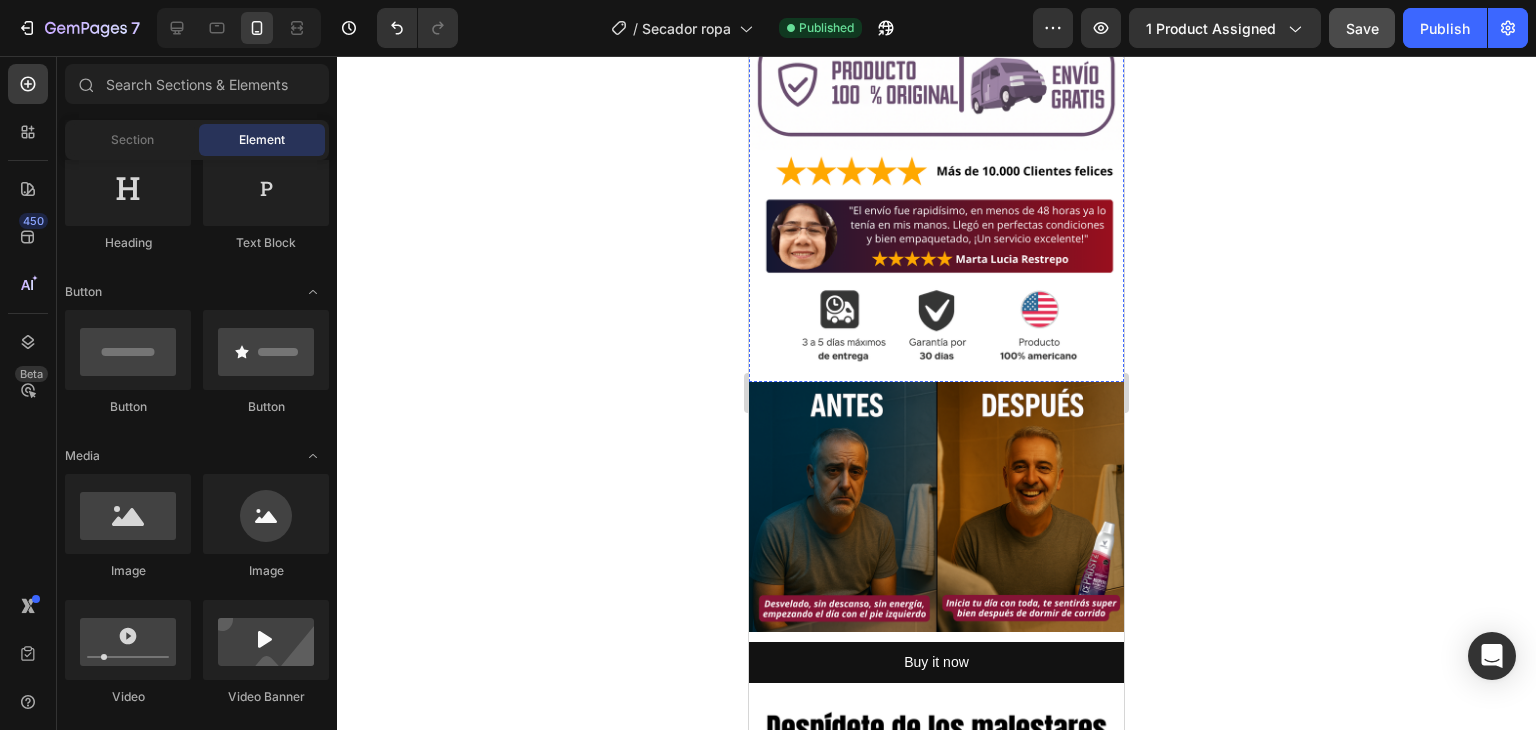 scroll, scrollTop: 907, scrollLeft: 0, axis: vertical 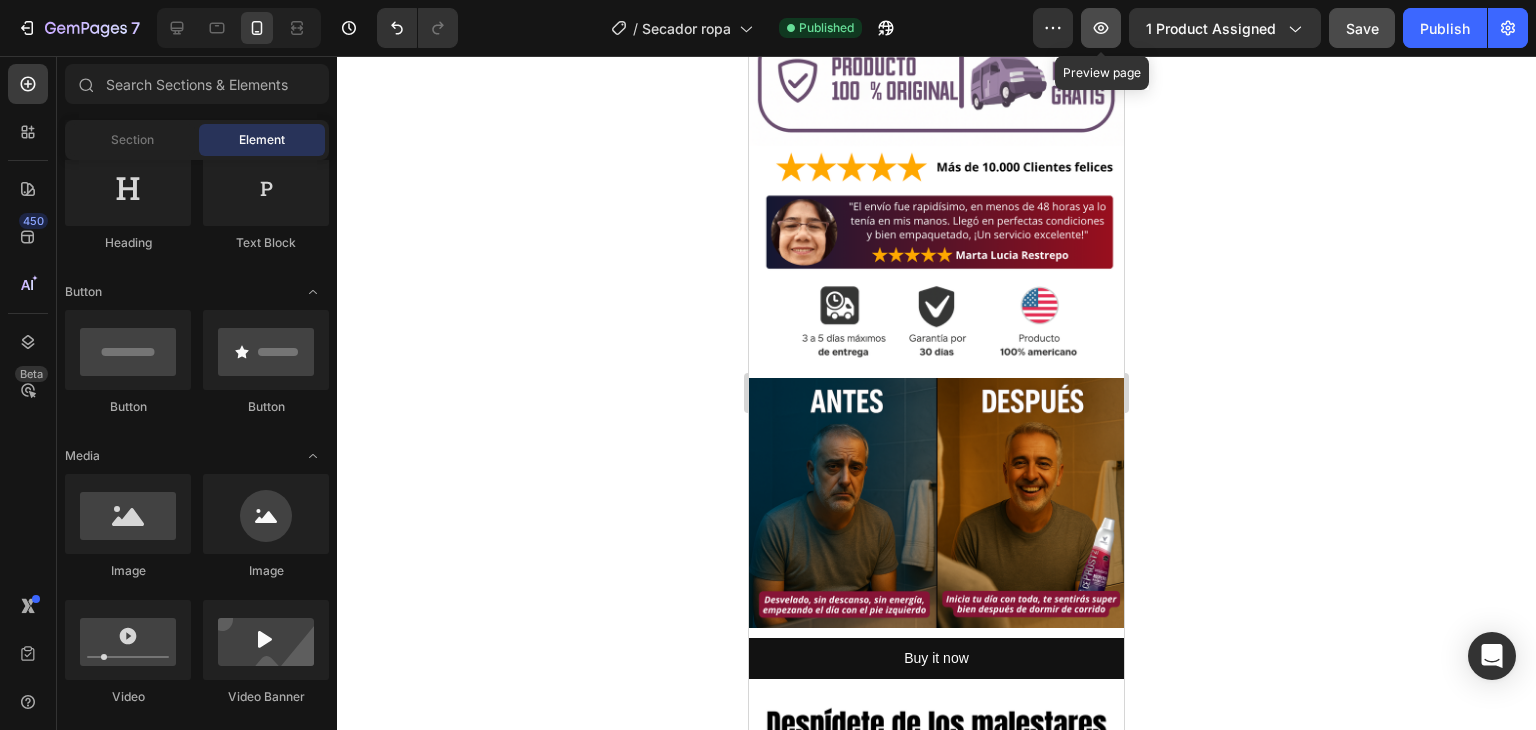 click 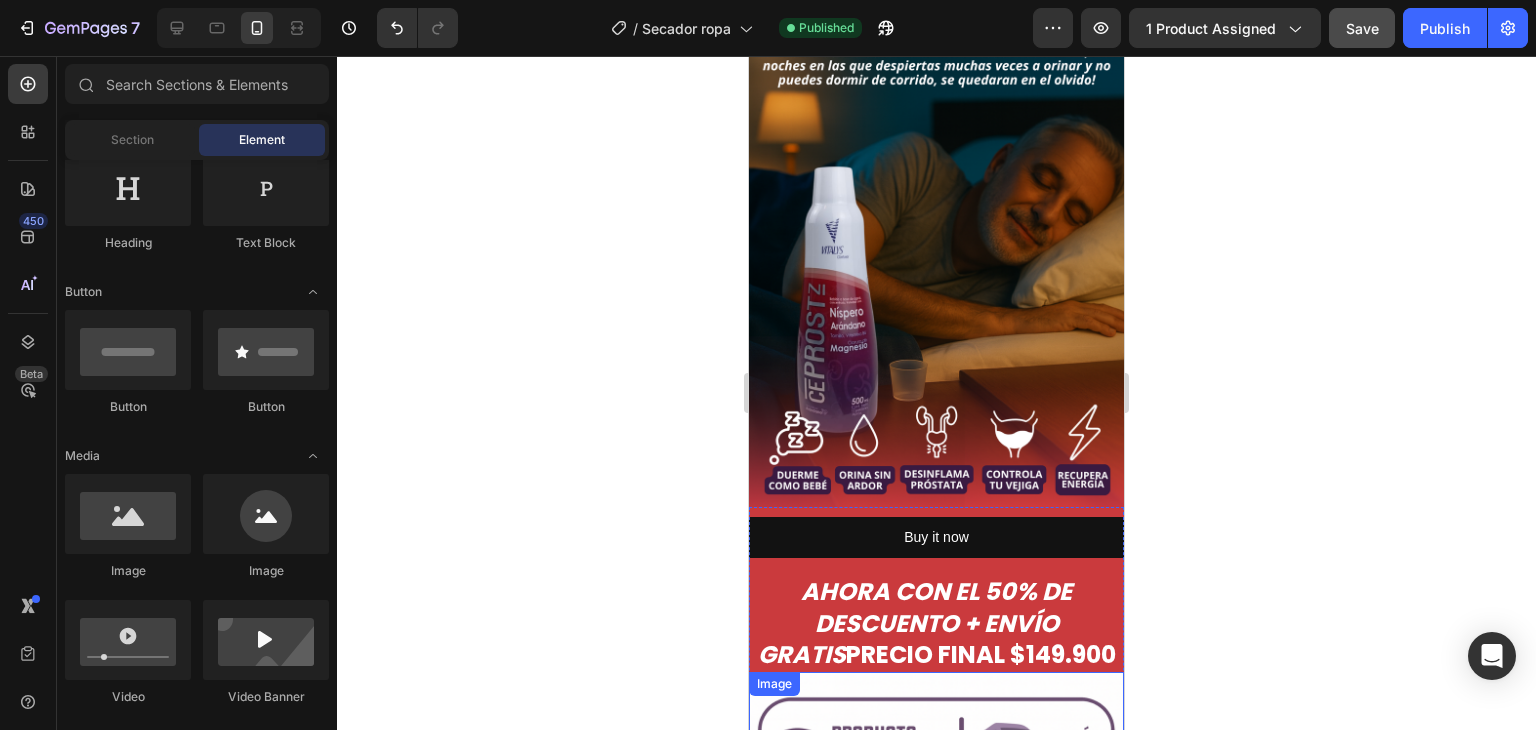 scroll, scrollTop: 0, scrollLeft: 0, axis: both 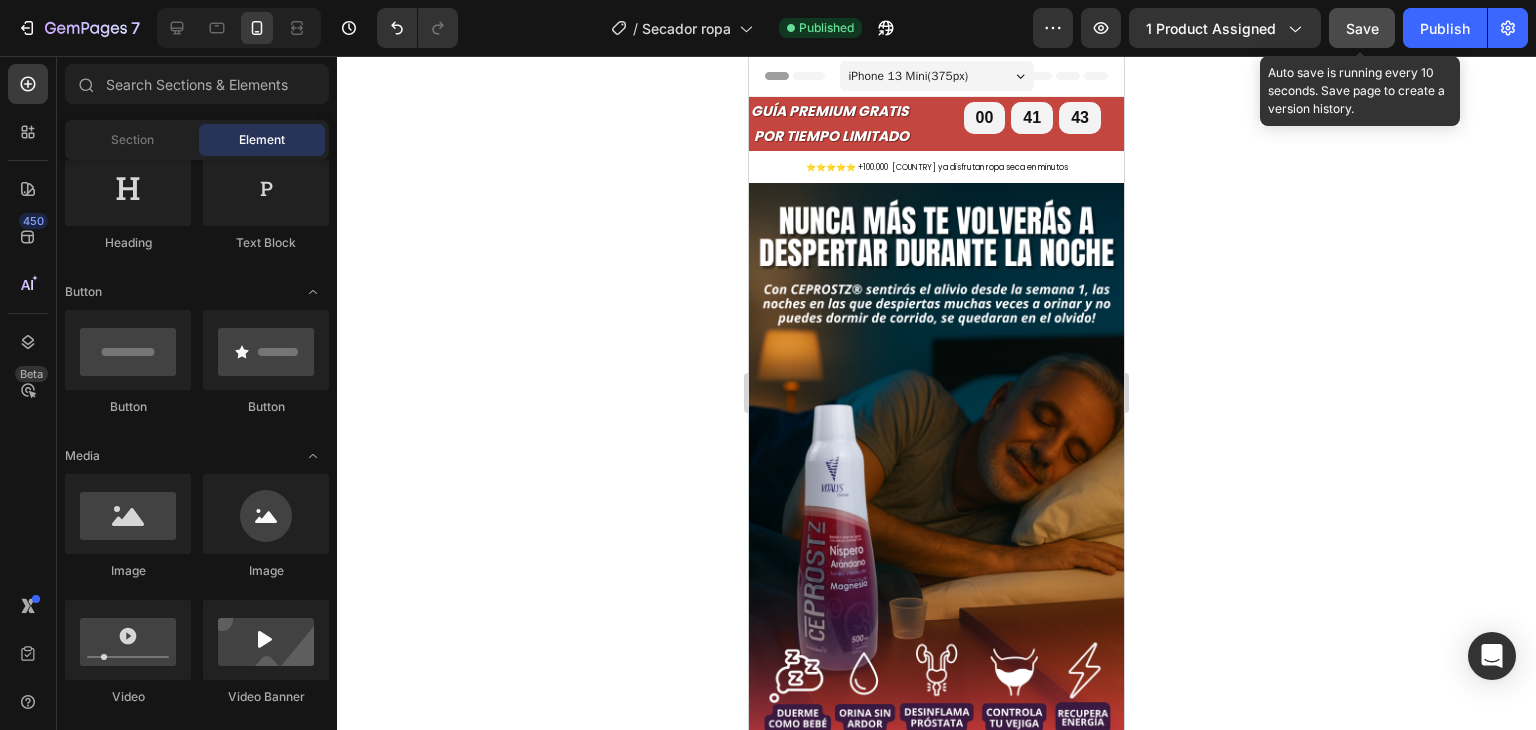 click on "Save" at bounding box center [1362, 28] 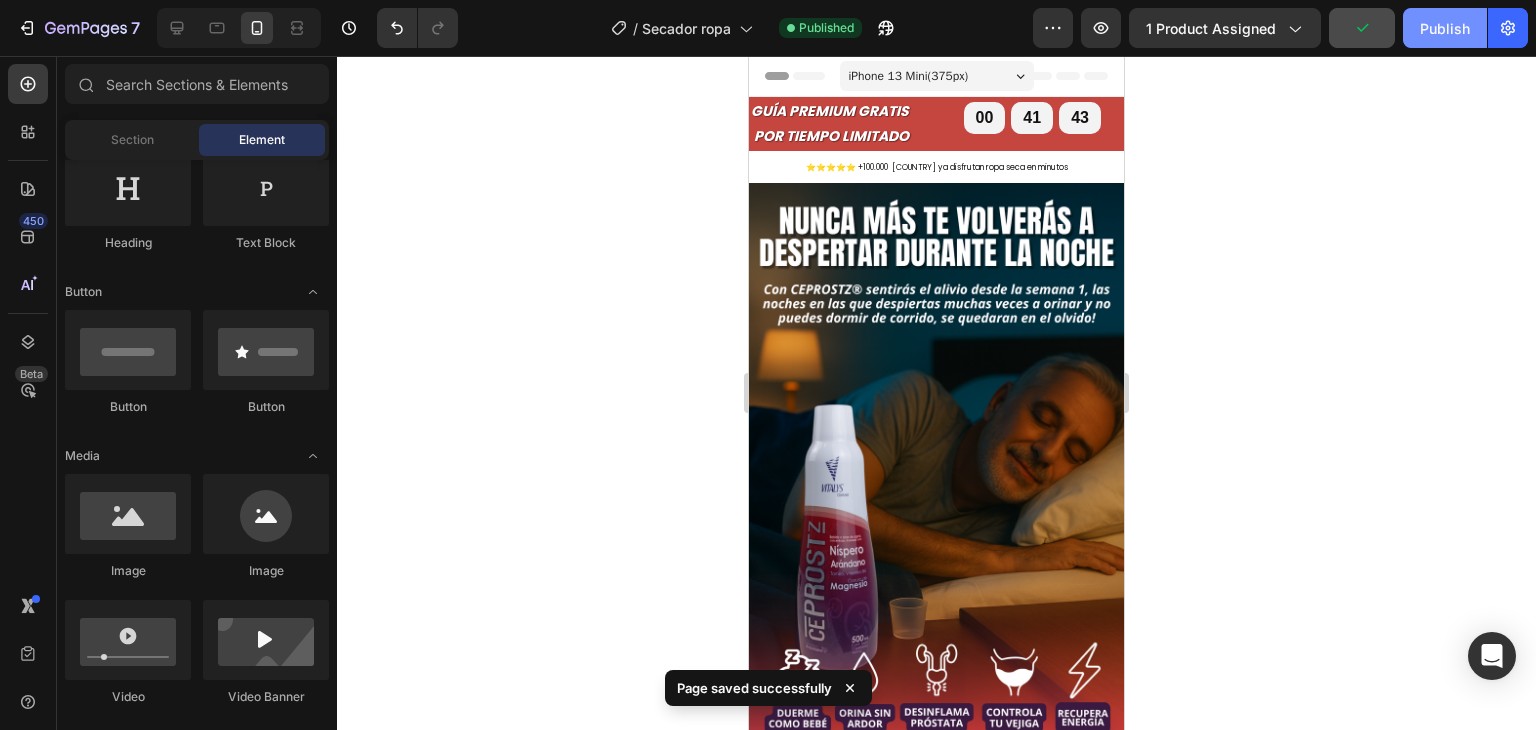 click on "Publish" at bounding box center [1445, 28] 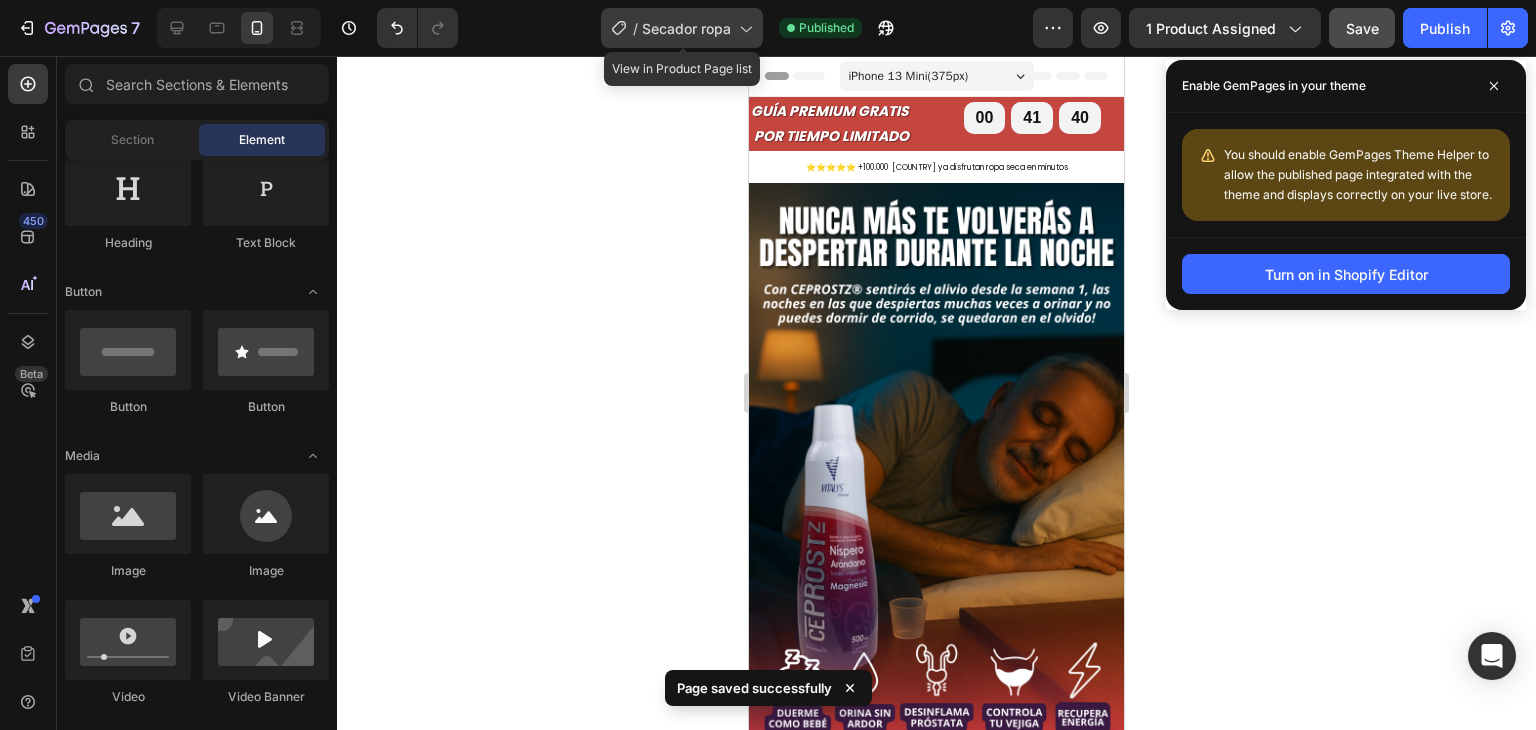 click 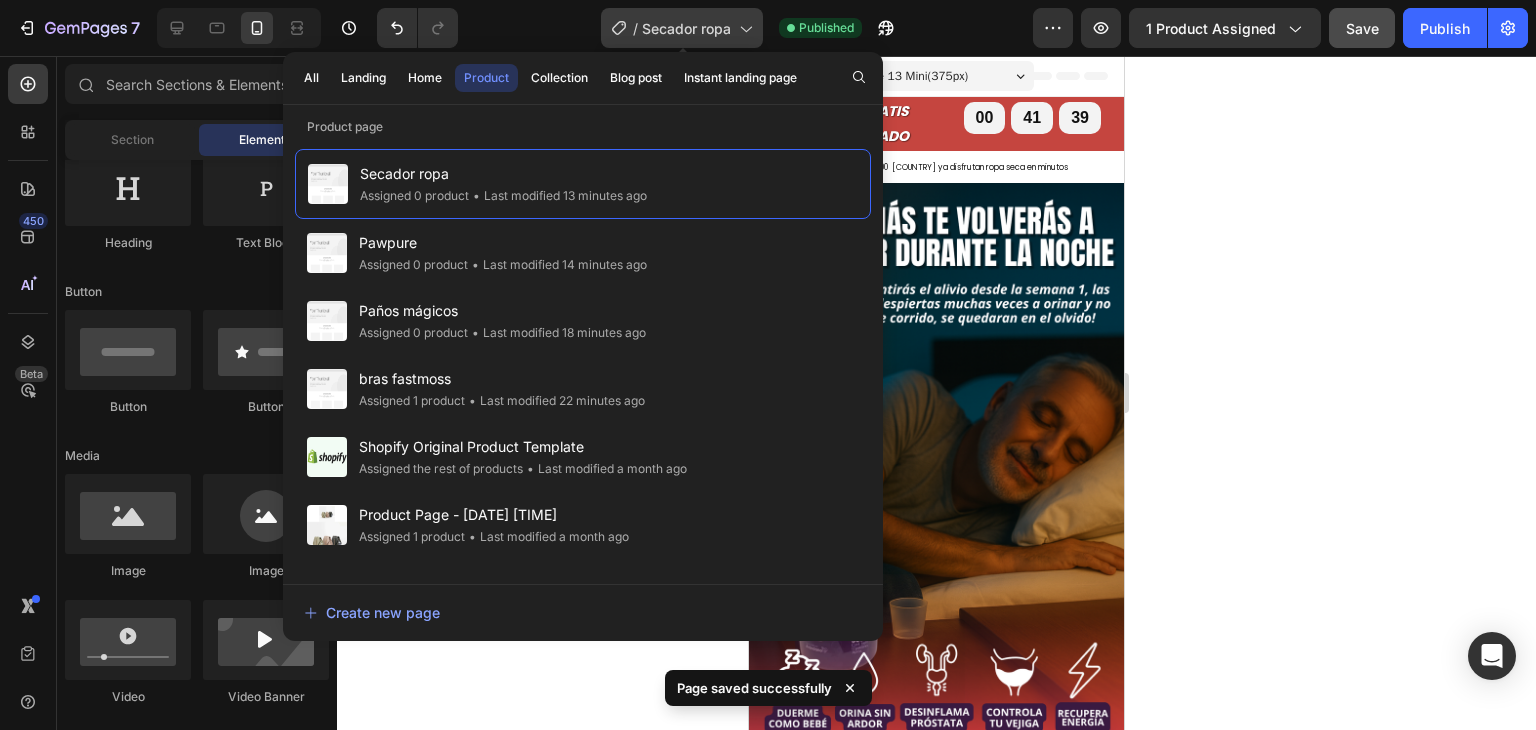 click 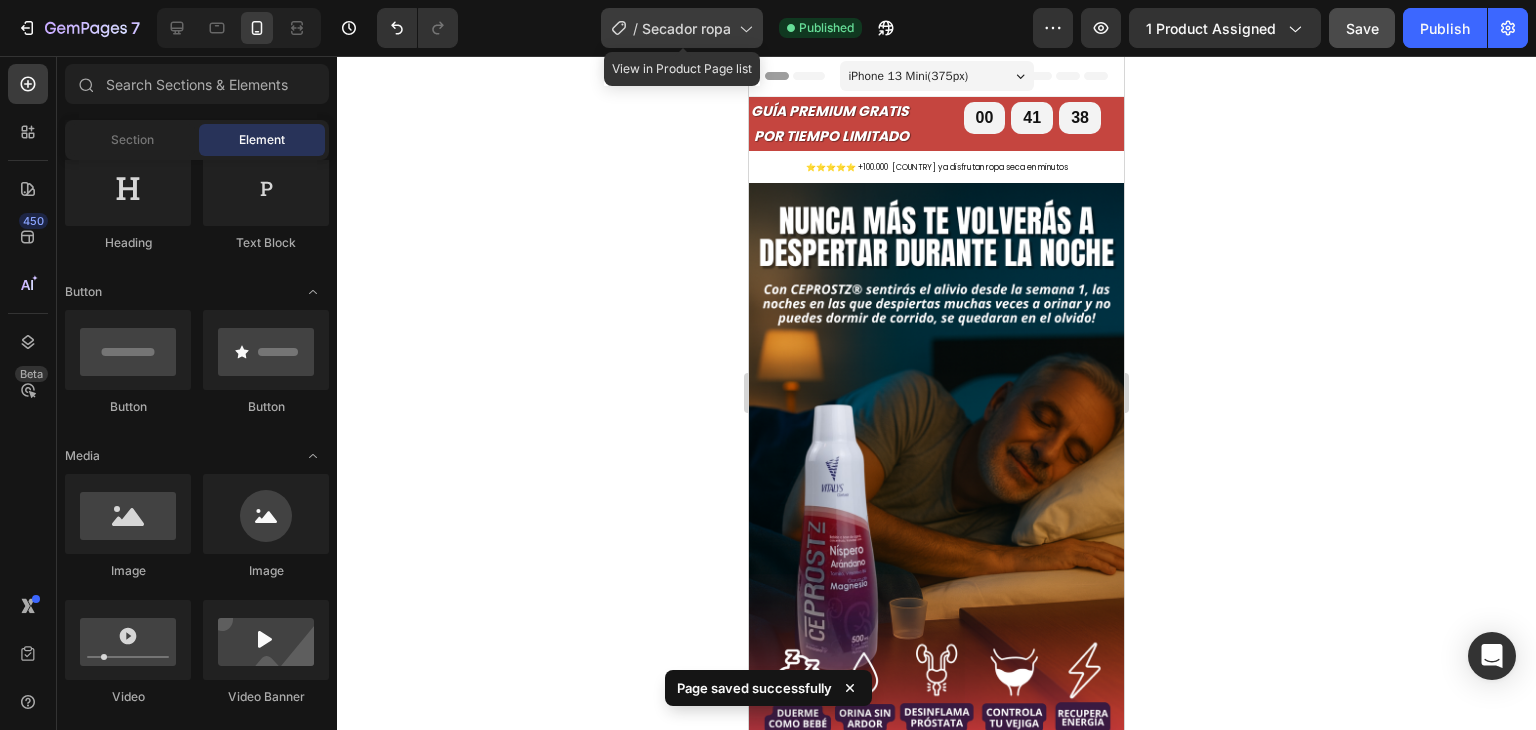 click 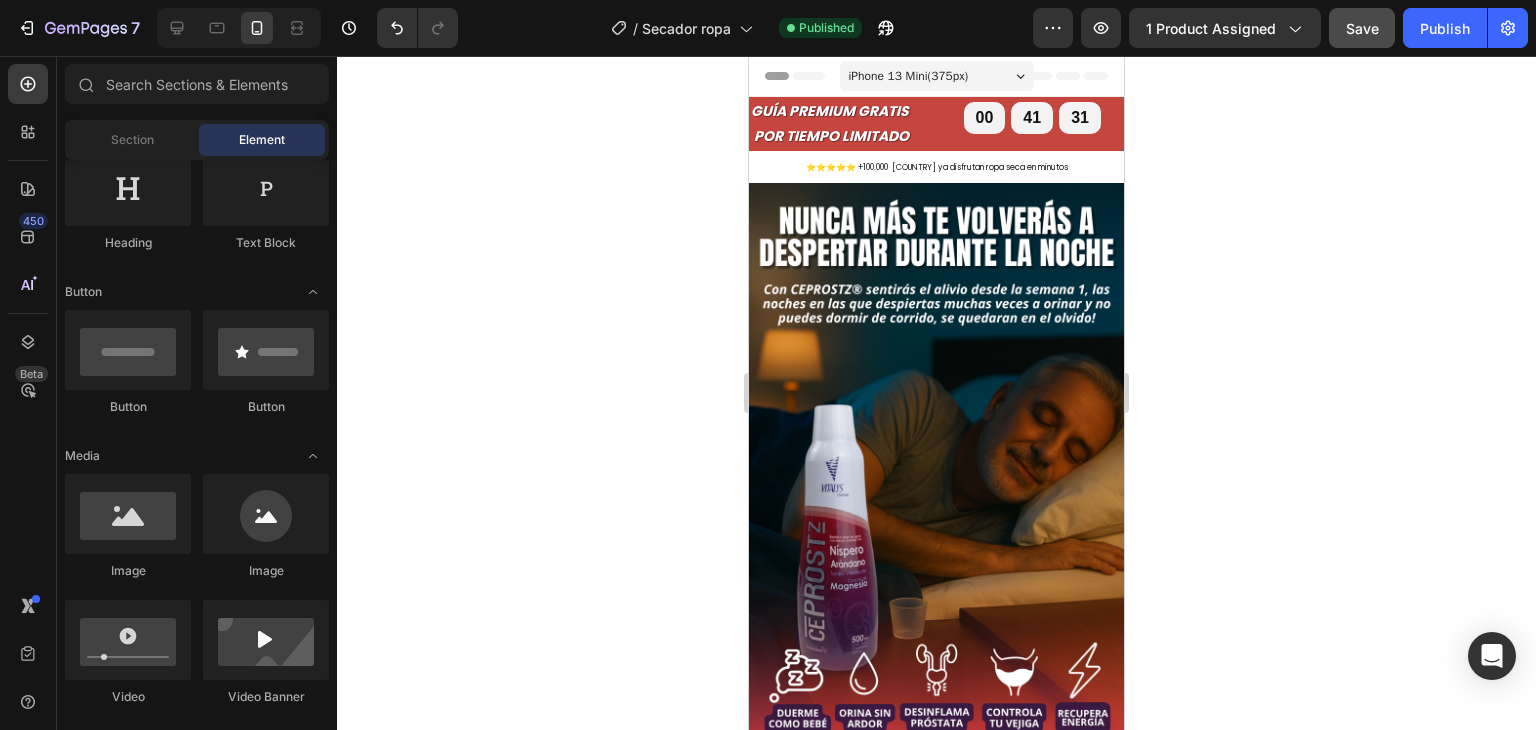 click 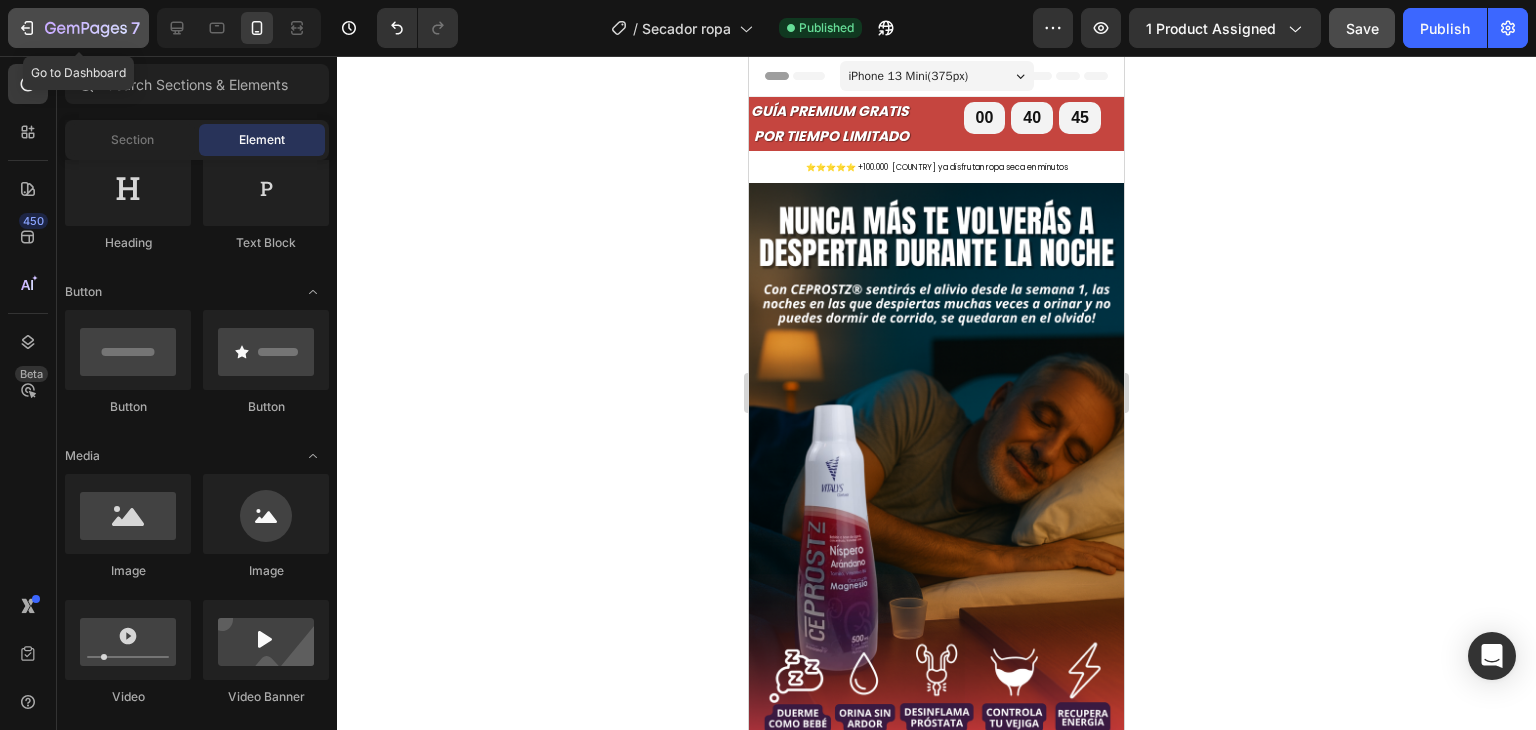 click 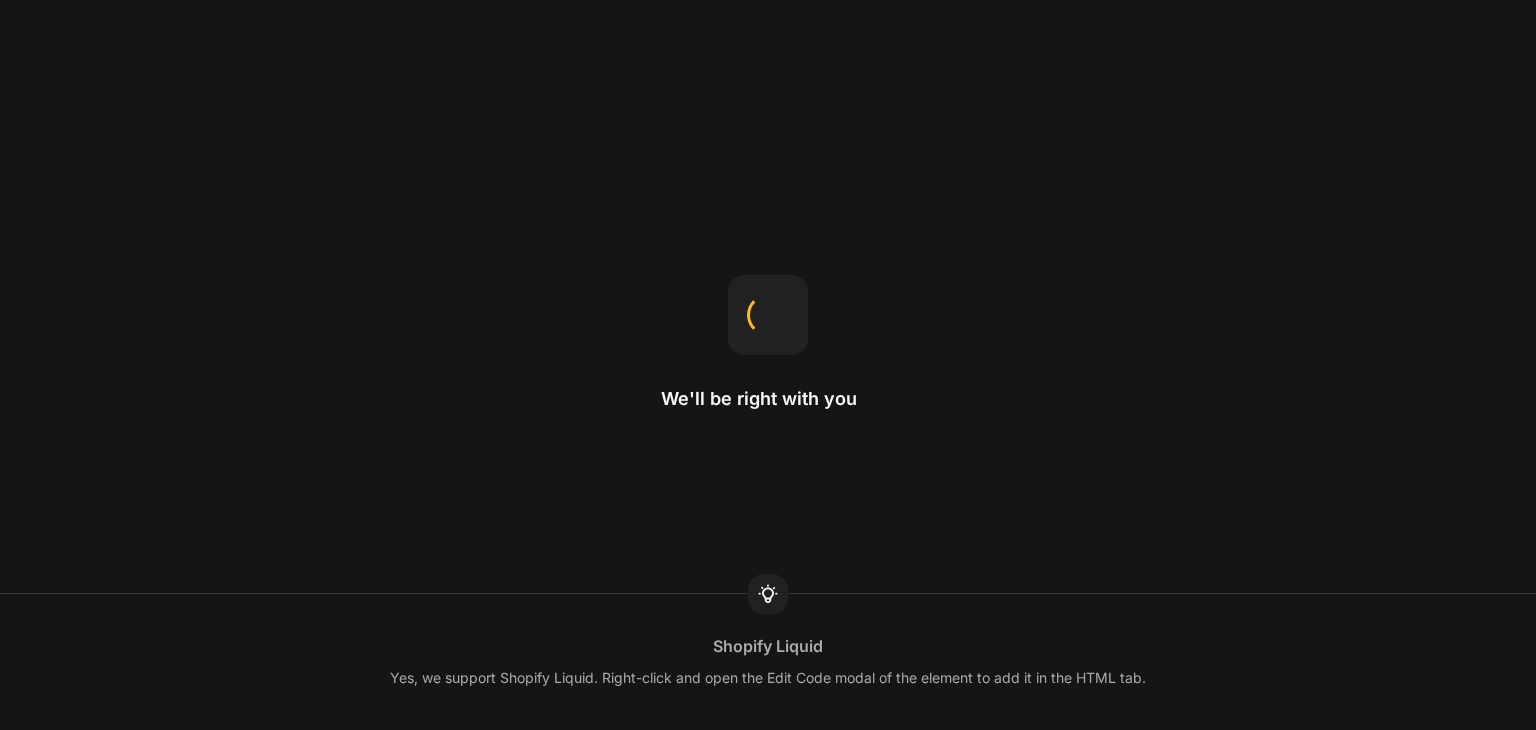 scroll, scrollTop: 0, scrollLeft: 0, axis: both 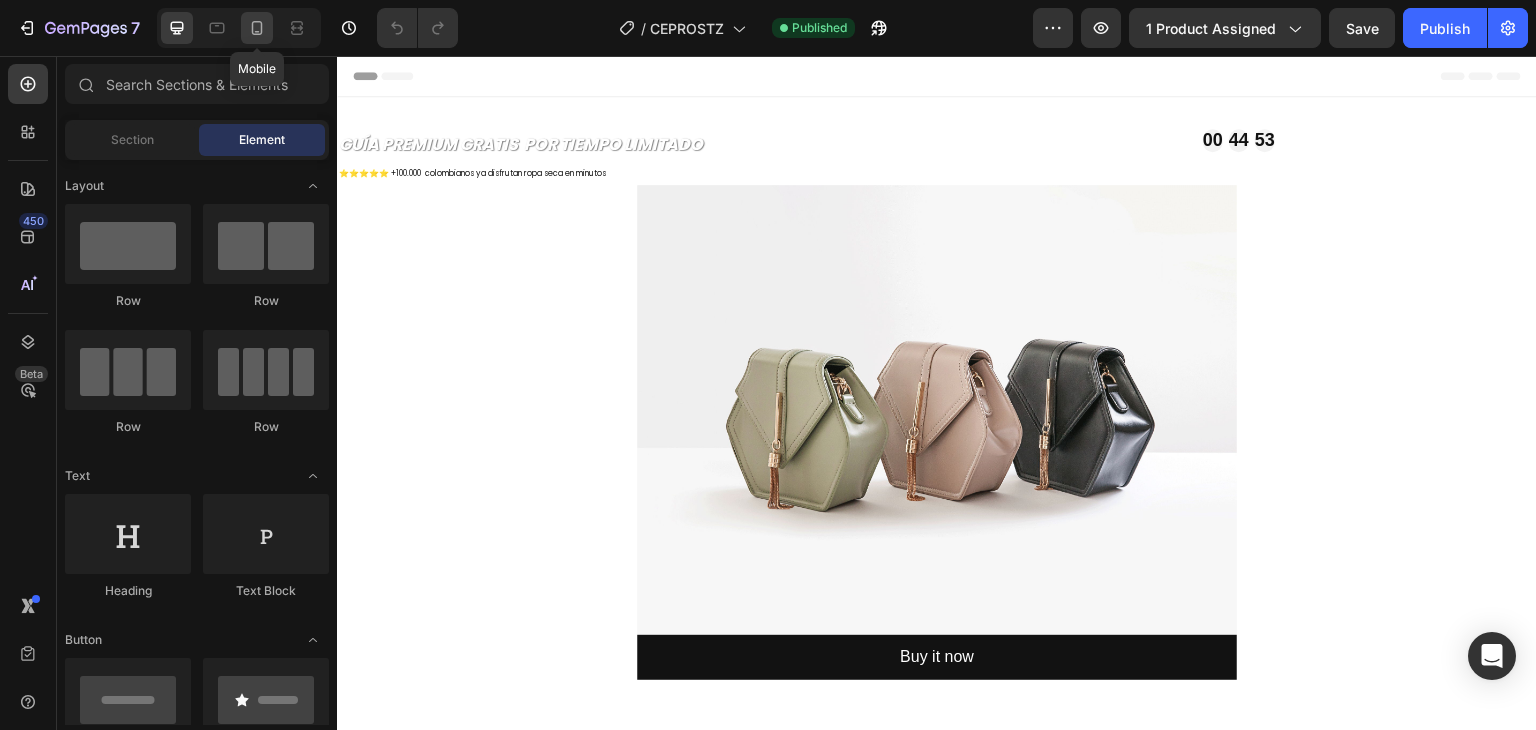click 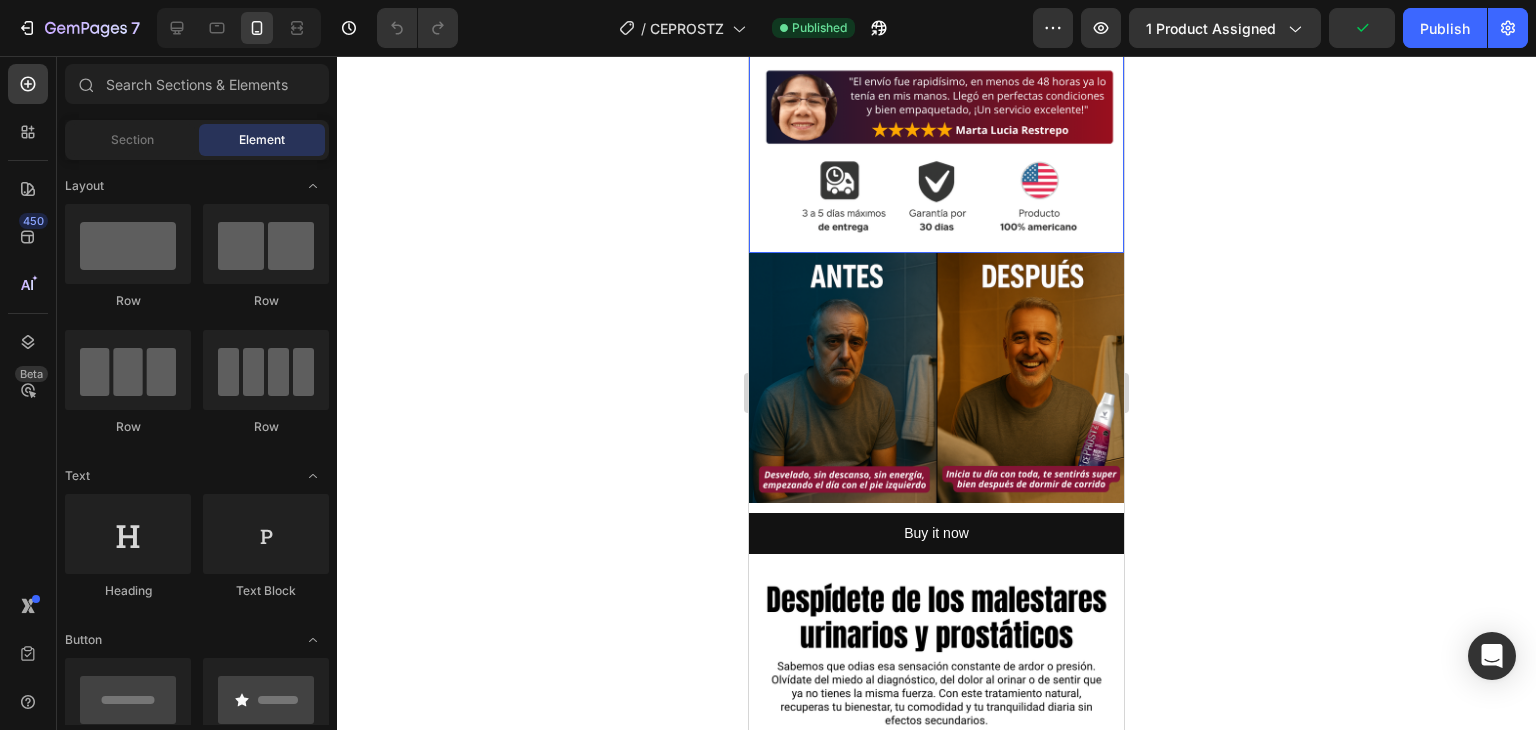 scroll, scrollTop: 1042, scrollLeft: 0, axis: vertical 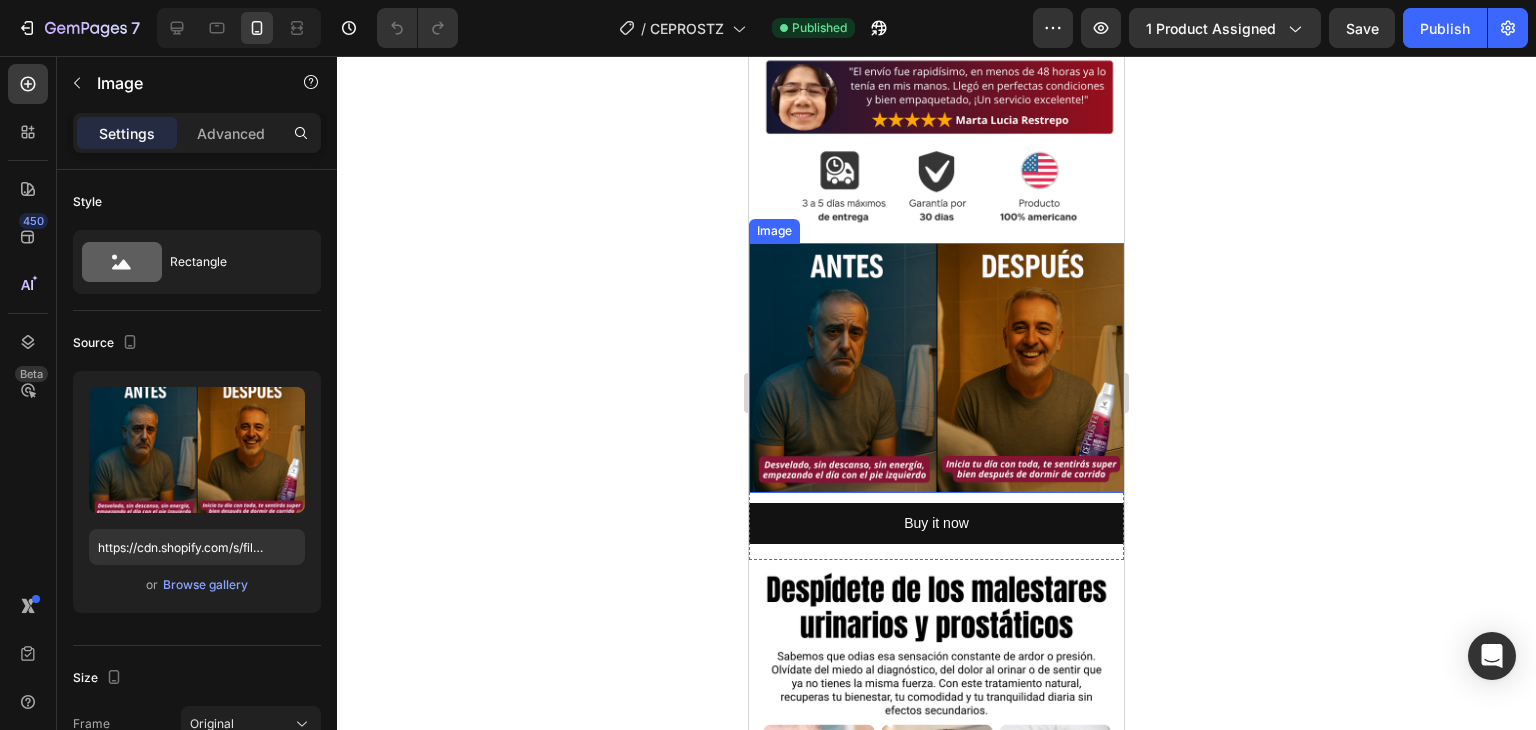 click at bounding box center [936, 368] 